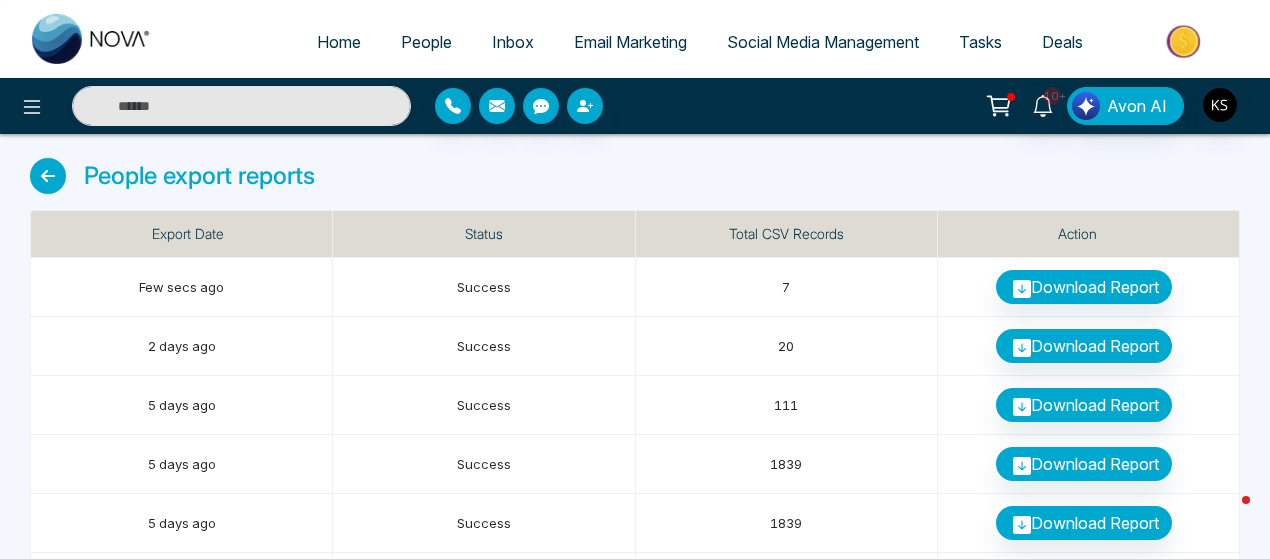 scroll, scrollTop: 0, scrollLeft: 0, axis: both 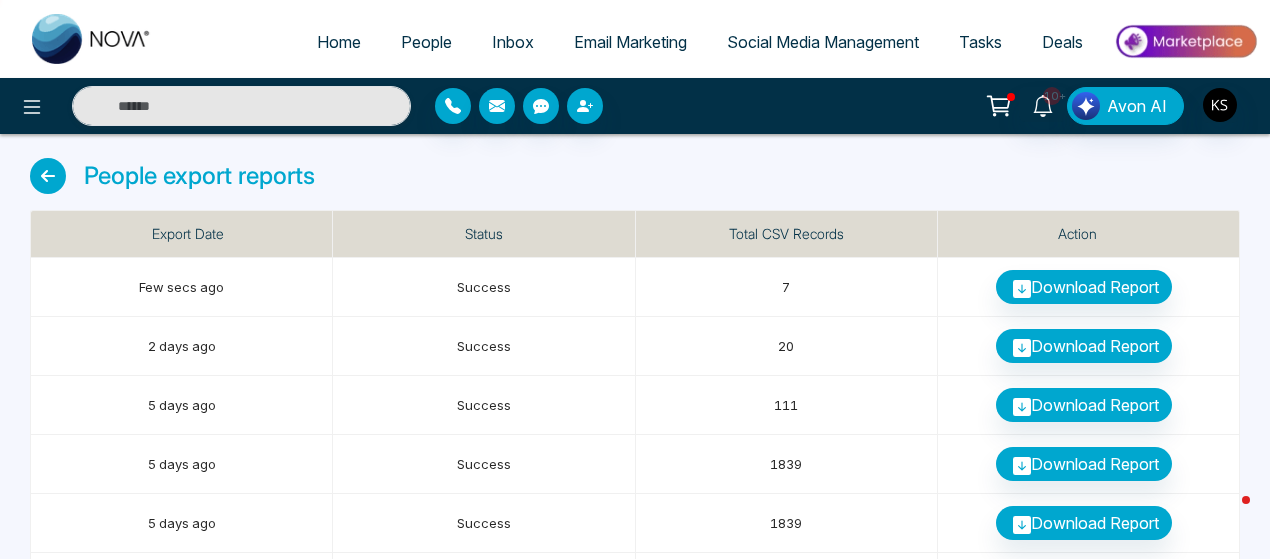 click on "People" at bounding box center (426, 42) 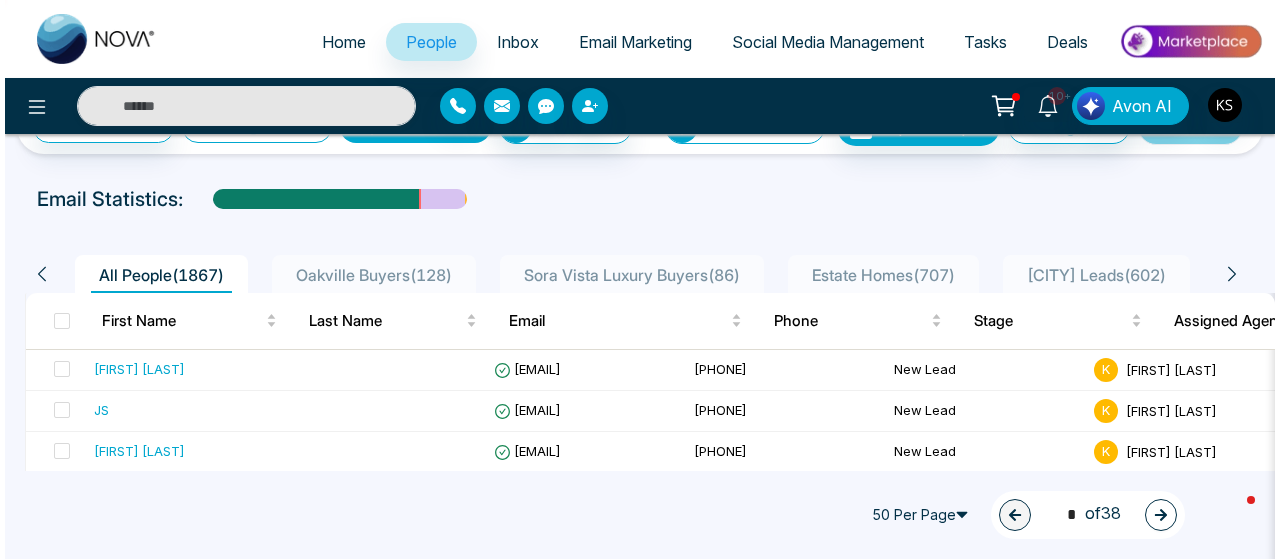 scroll, scrollTop: 0, scrollLeft: 0, axis: both 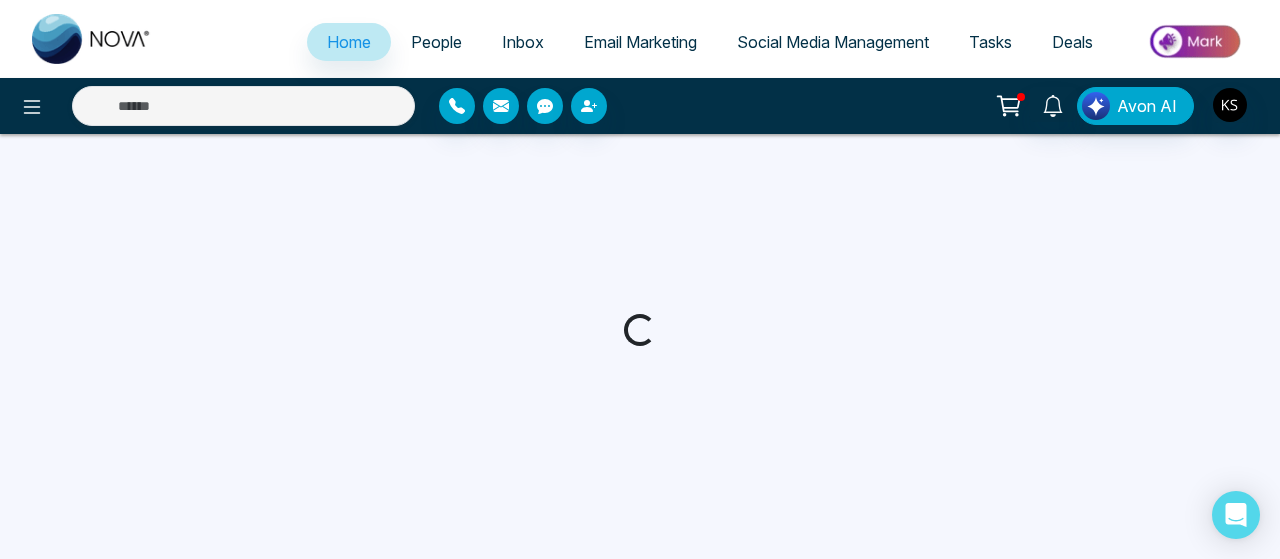 select on "*" 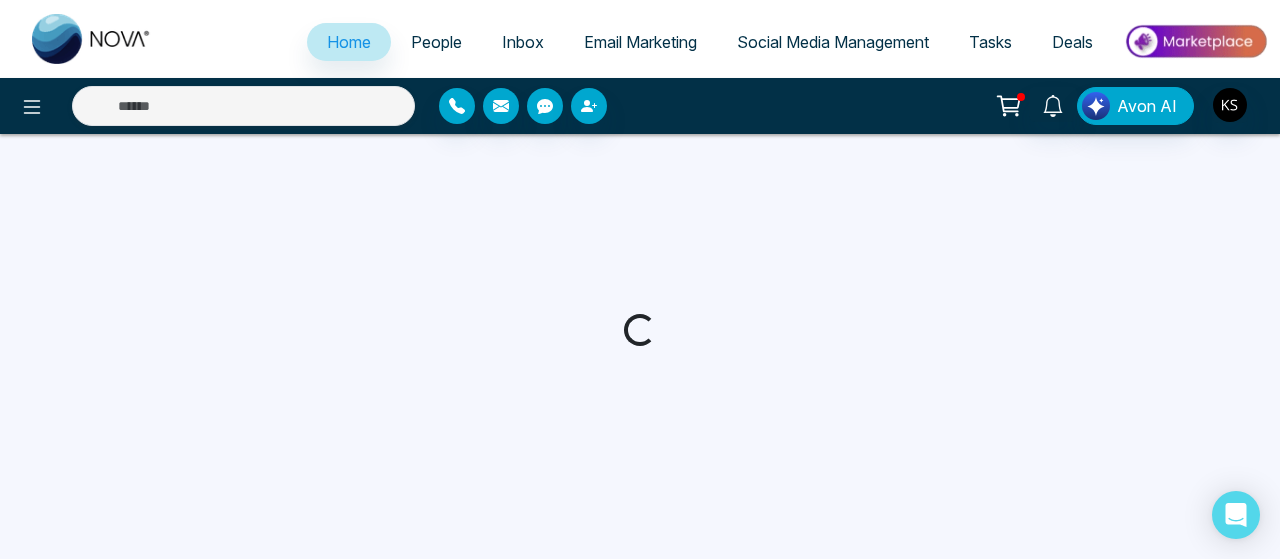 select on "*" 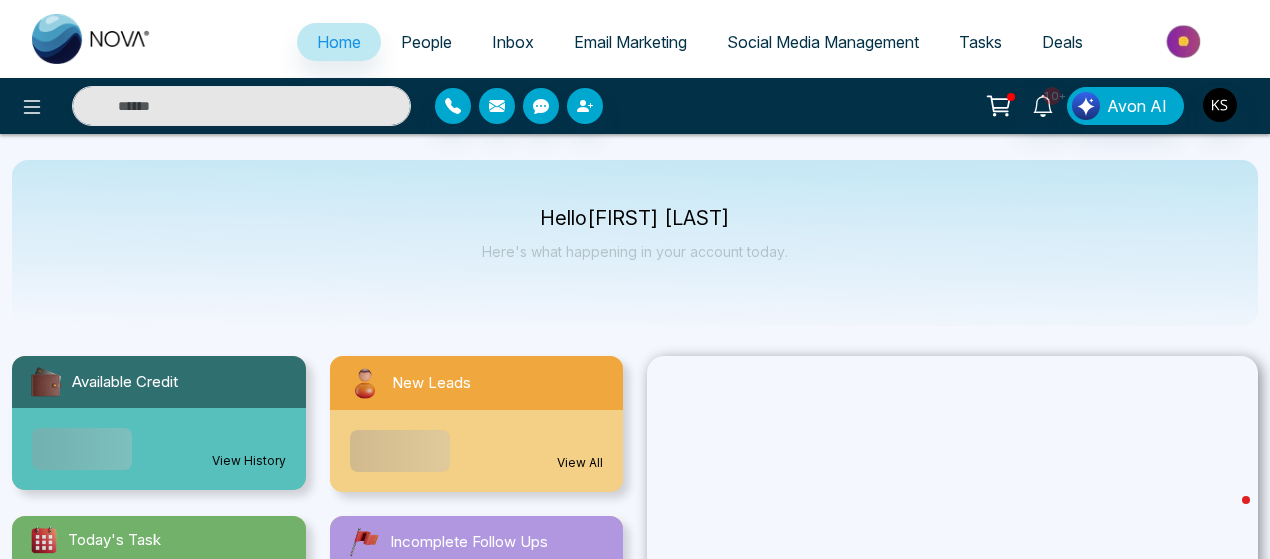 click on "People" at bounding box center (426, 42) 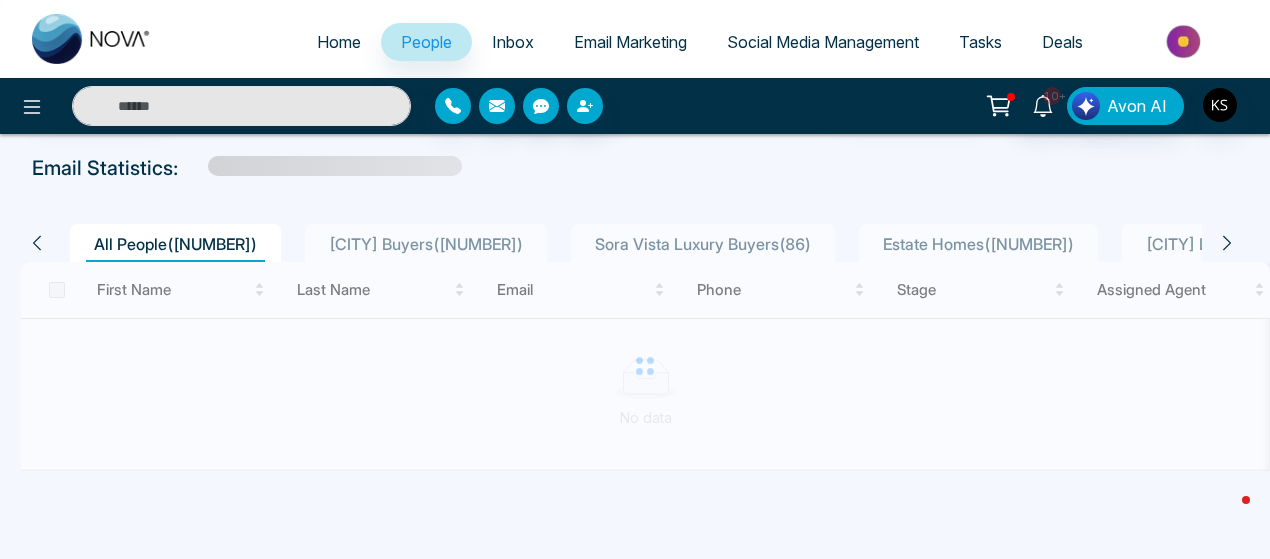 scroll, scrollTop: 92, scrollLeft: 0, axis: vertical 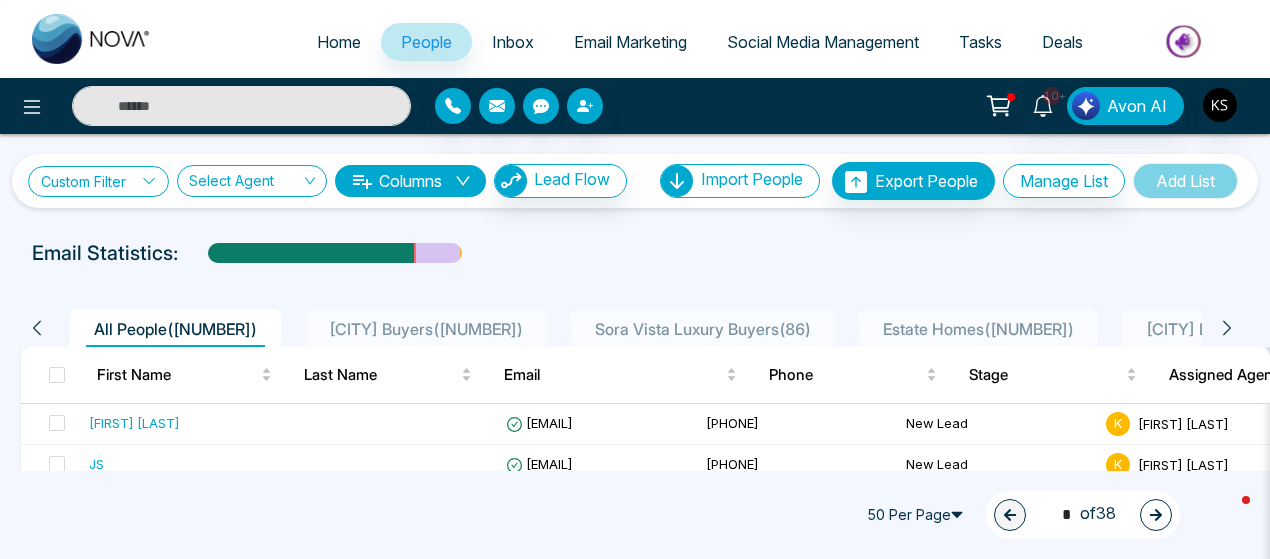 click on "Custom Filter" at bounding box center (98, 181) 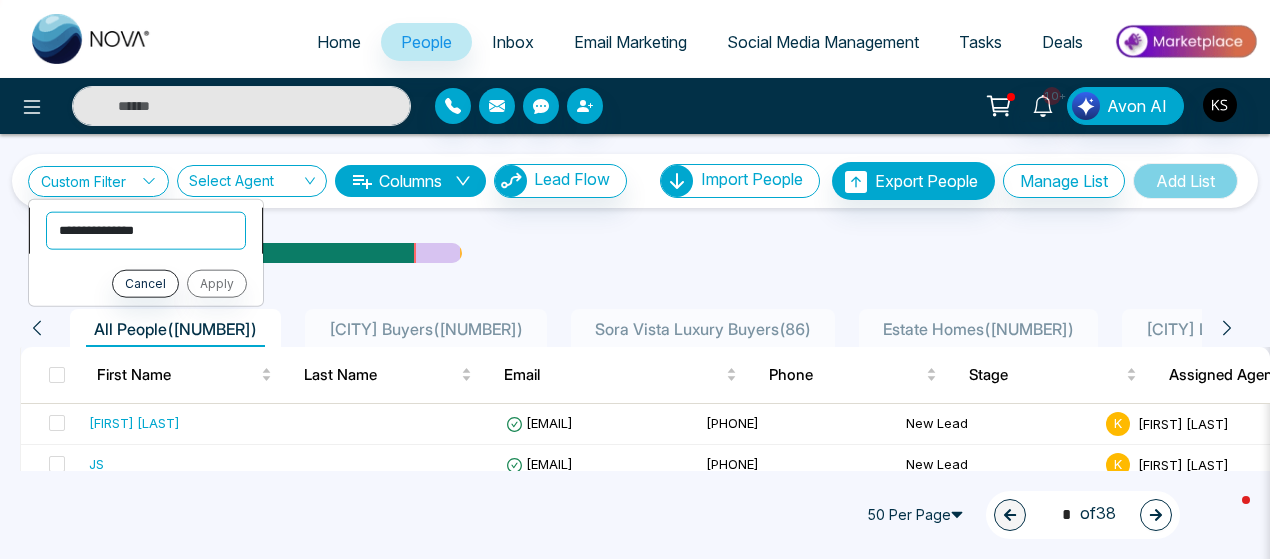 click on "**********" at bounding box center [146, 230] 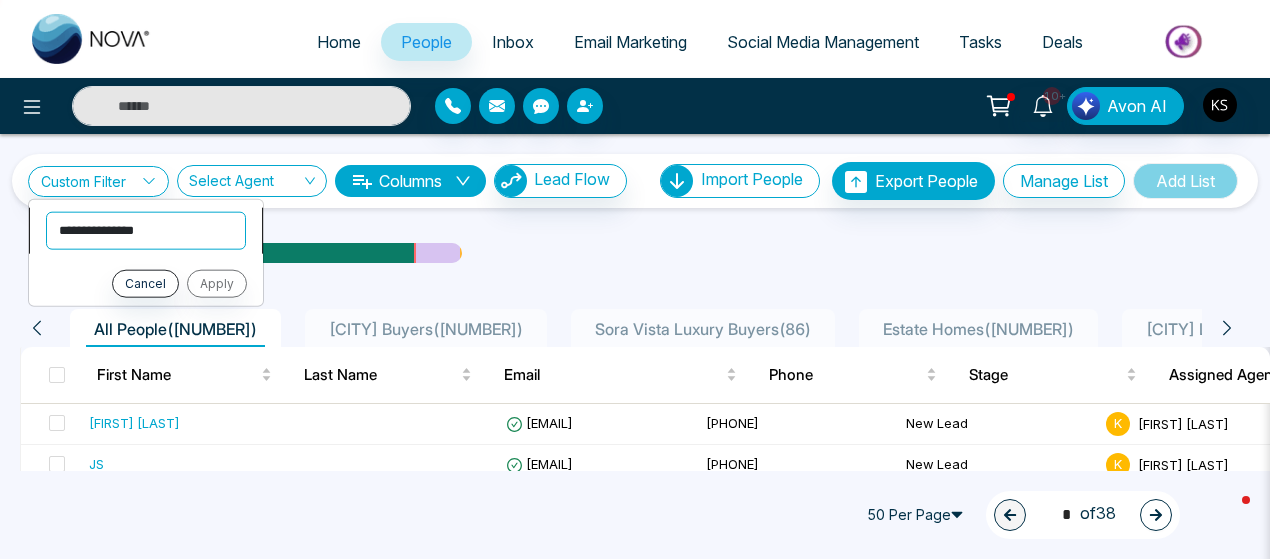 select on "****" 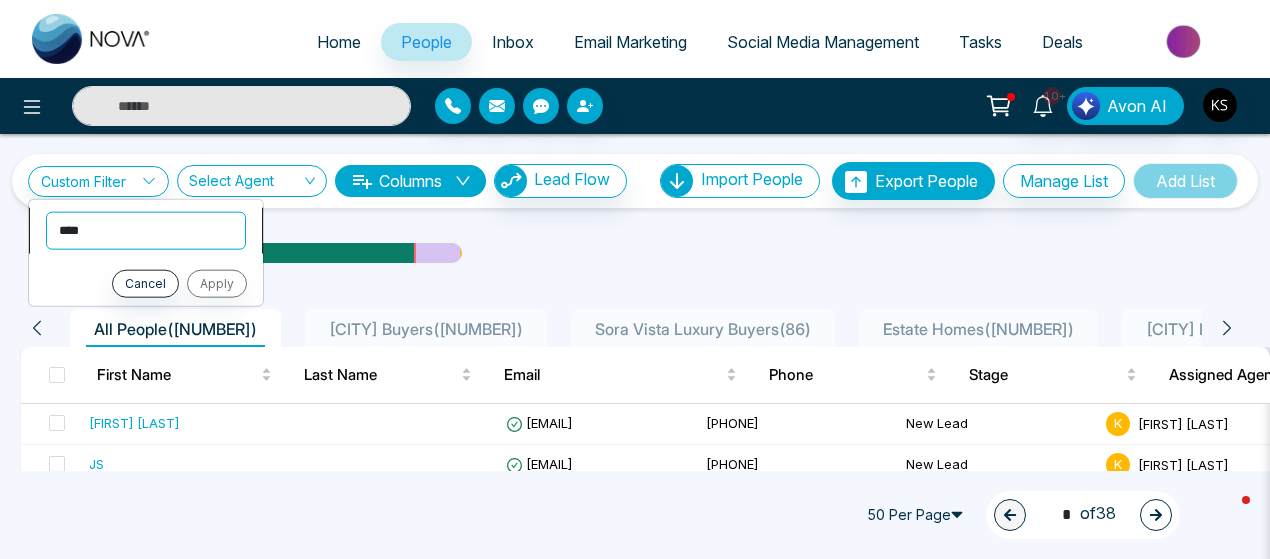 click on "**********" at bounding box center (146, 230) 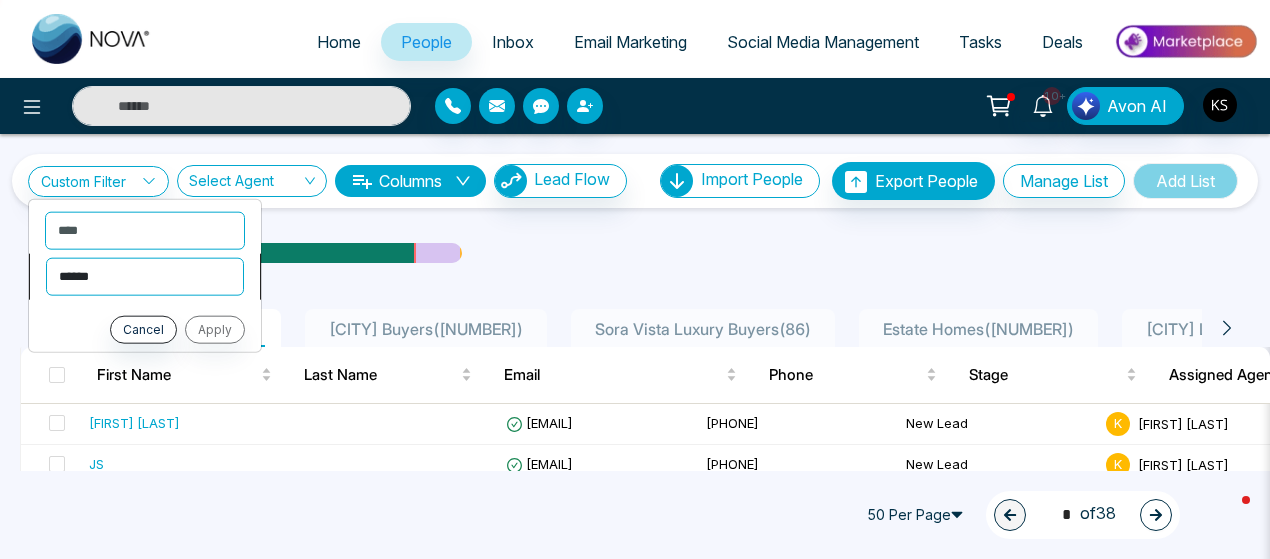 click on "**********" at bounding box center (145, 276) 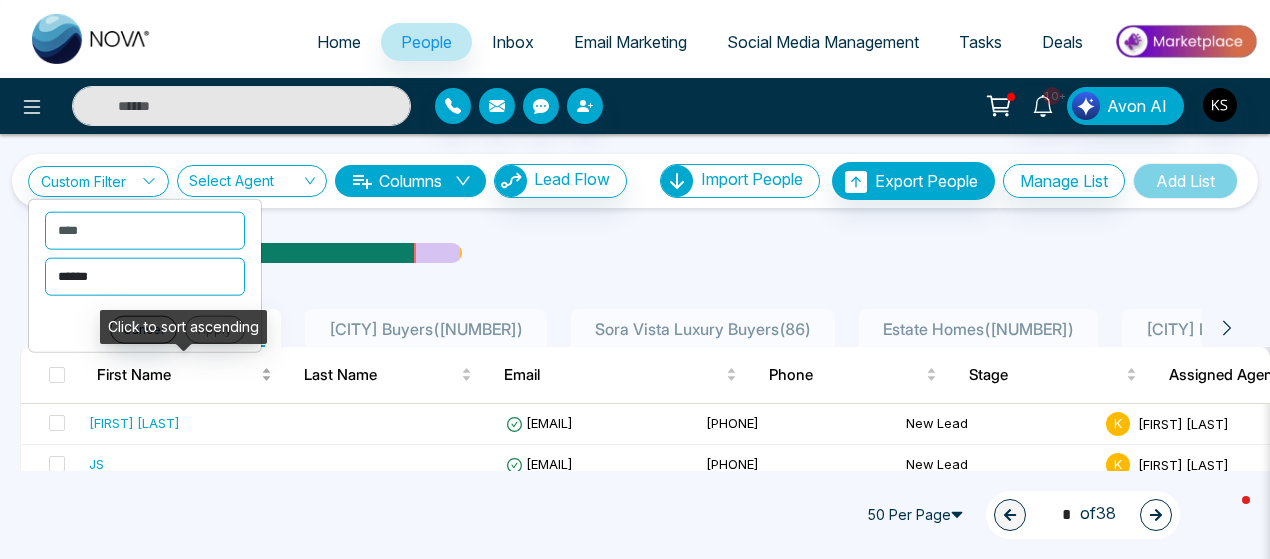 select on "*******" 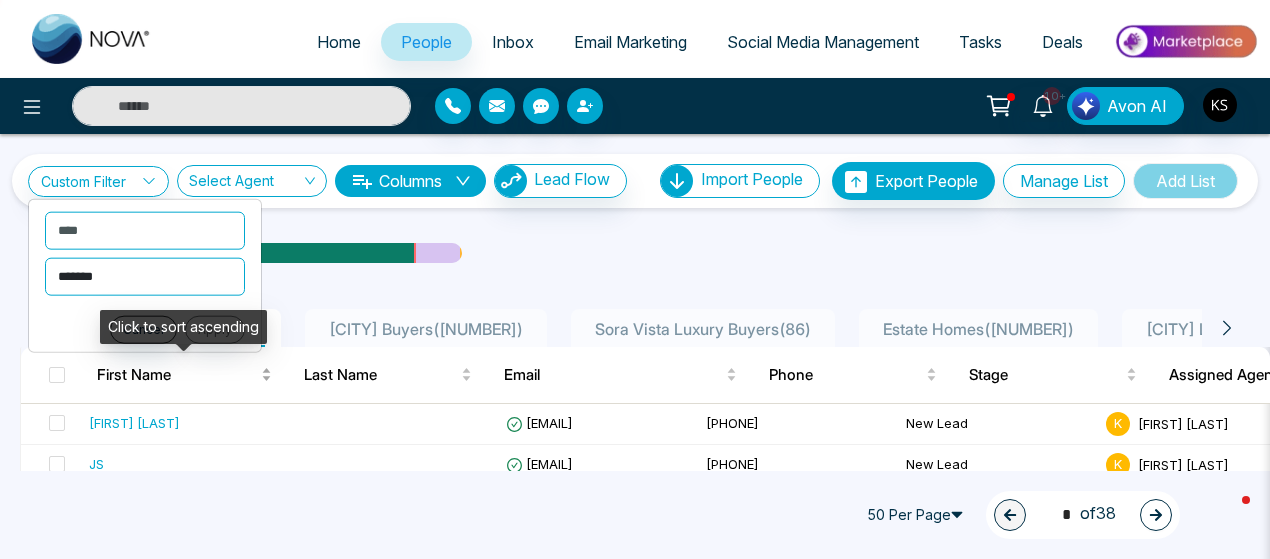 click on "**********" at bounding box center (145, 276) 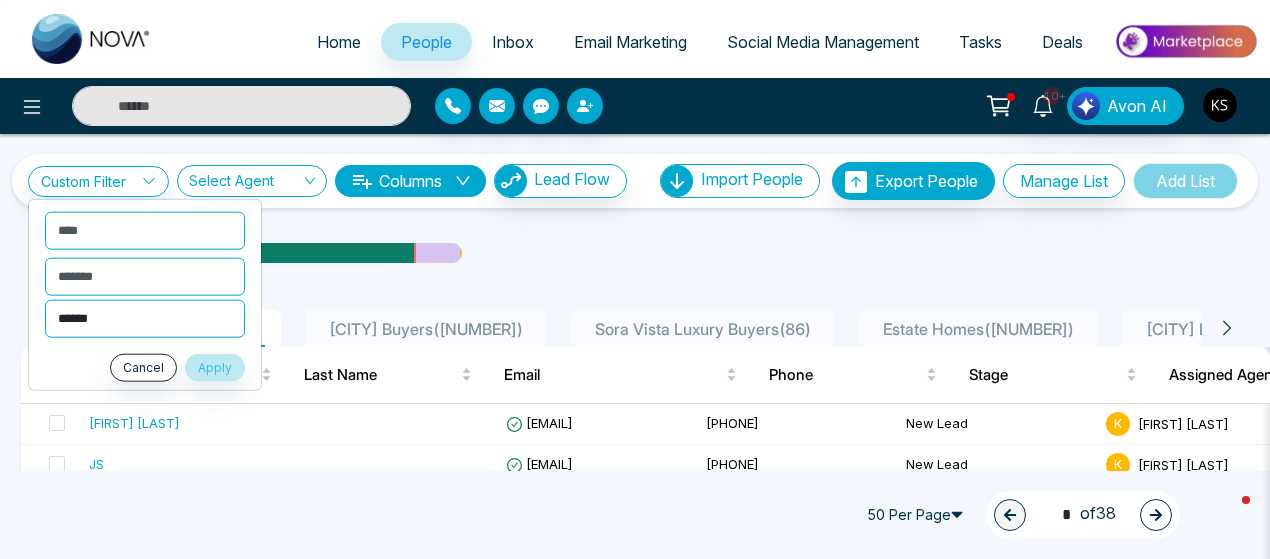 click on "**********" at bounding box center [145, 318] 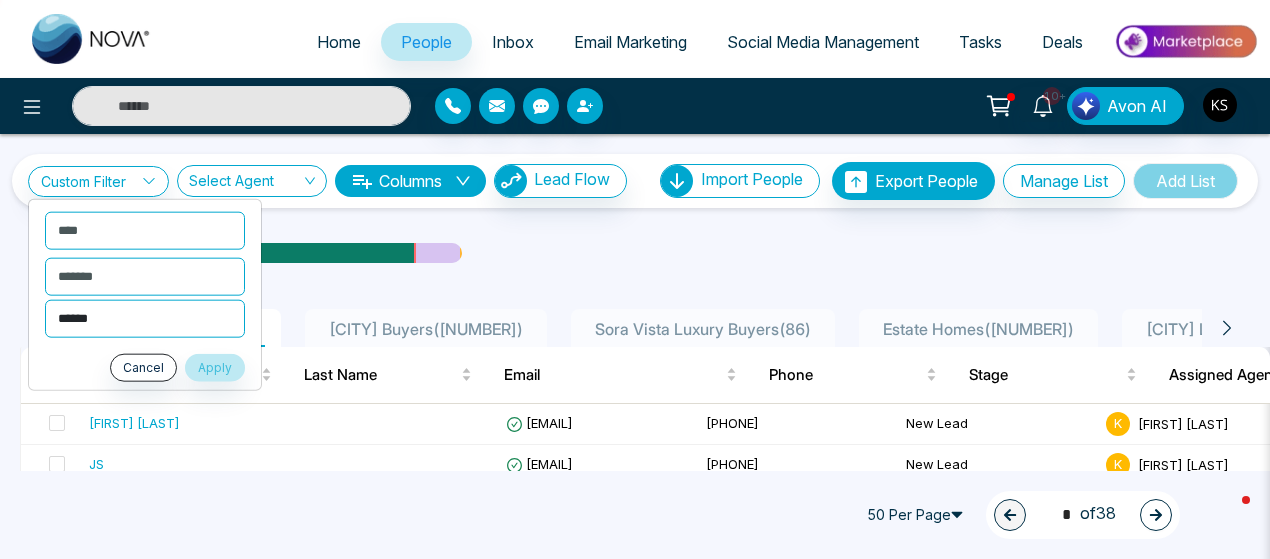 select on "**********" 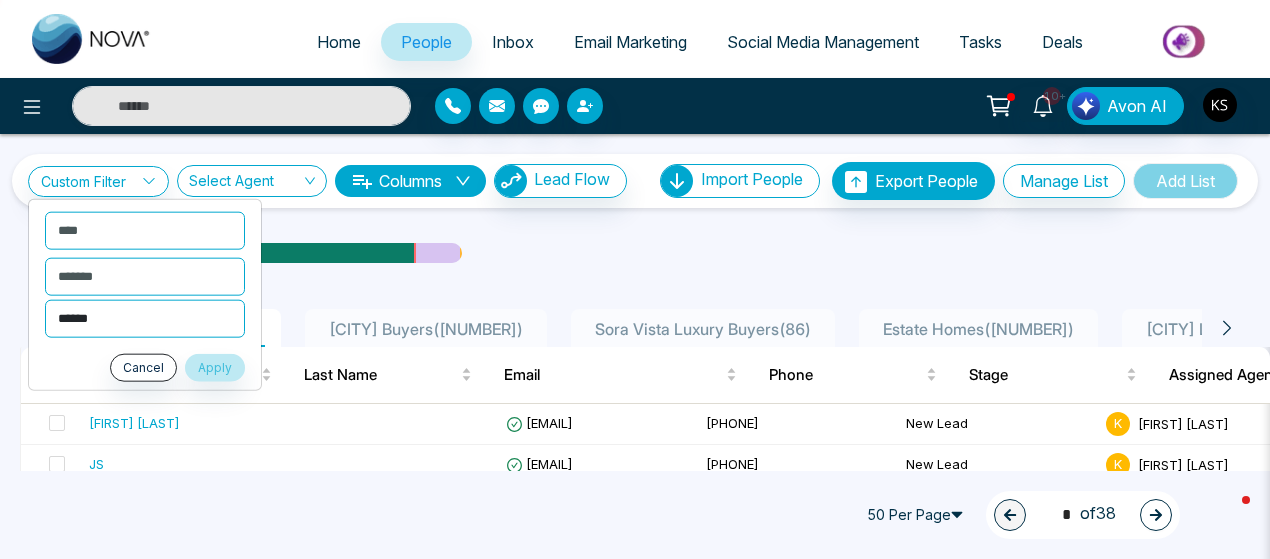 click on "**********" at bounding box center [145, 318] 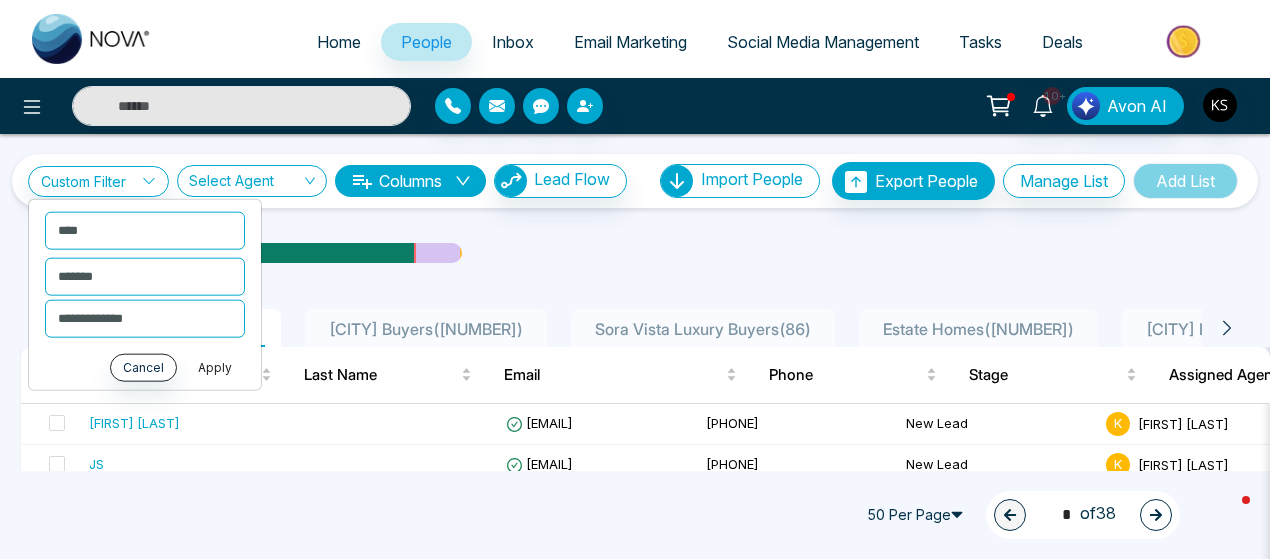 click on "Apply" at bounding box center (215, 367) 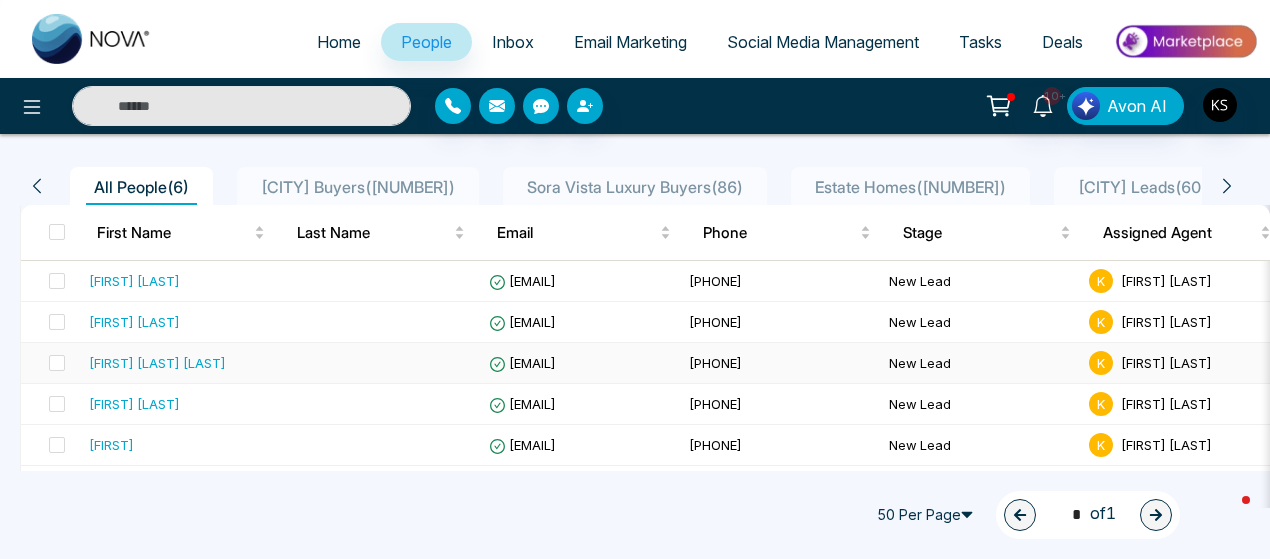 scroll, scrollTop: 221, scrollLeft: 0, axis: vertical 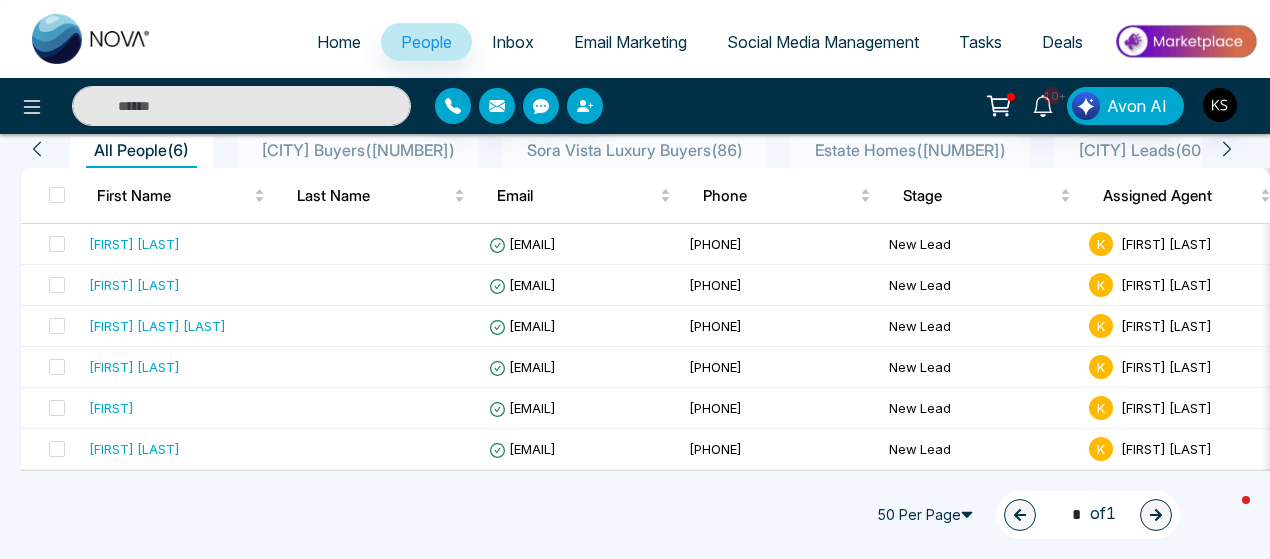 click on "People" at bounding box center [426, 42] 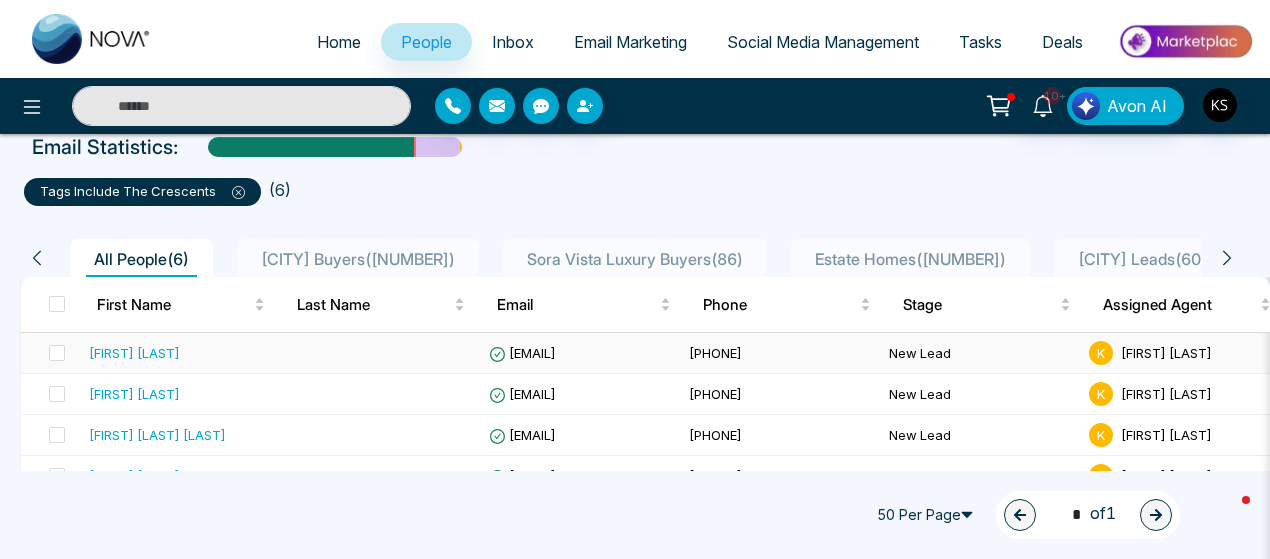 scroll, scrollTop: 0, scrollLeft: 0, axis: both 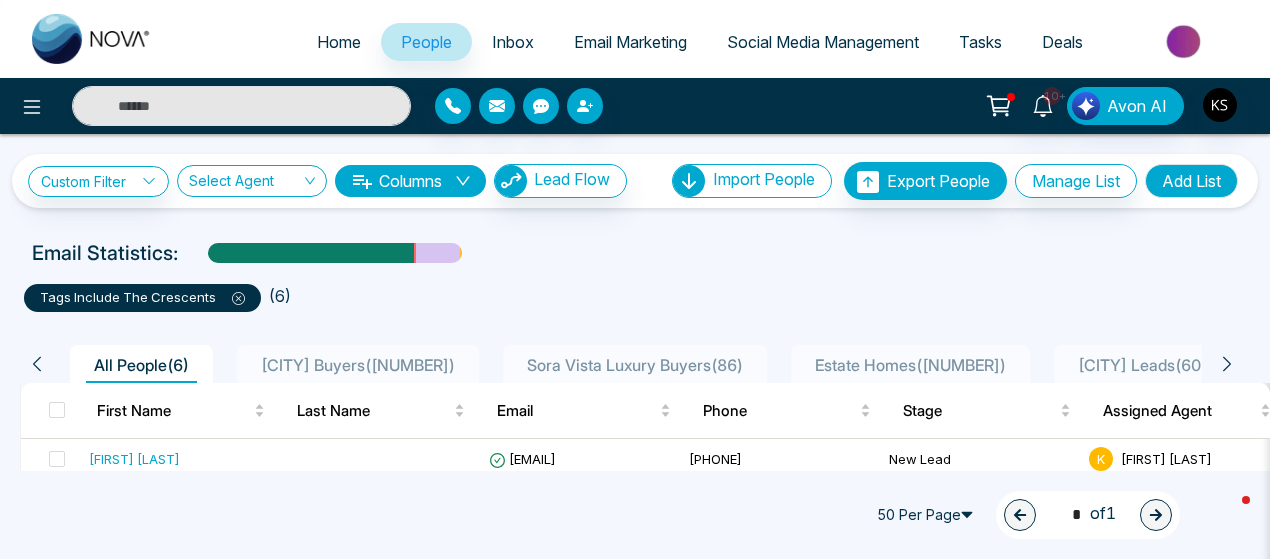 click 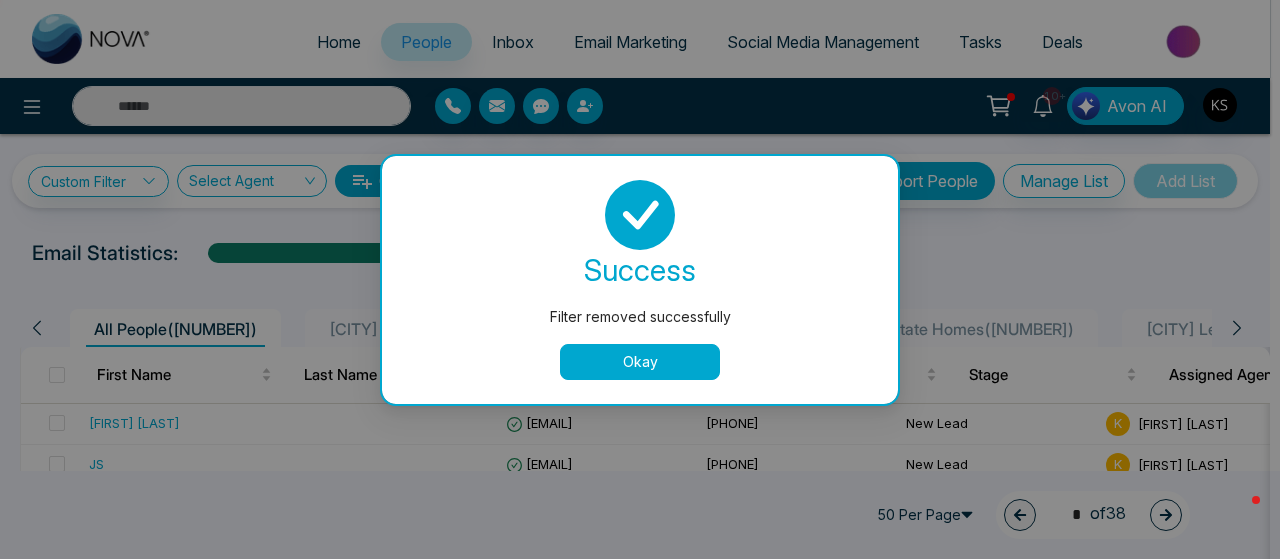 click on "Okay" at bounding box center [640, 362] 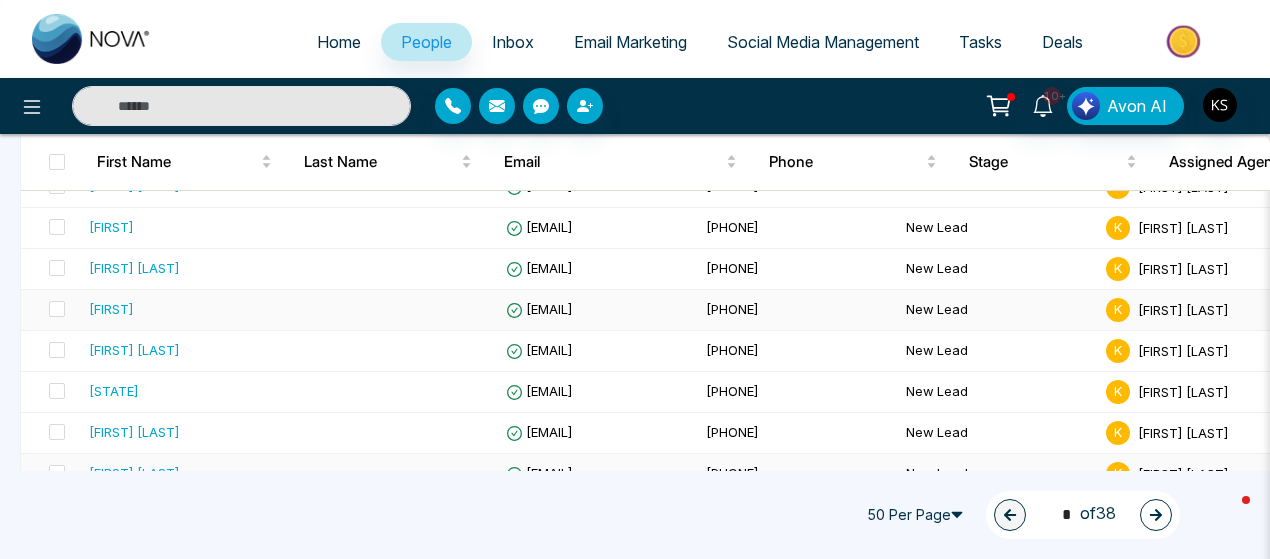scroll, scrollTop: 1975, scrollLeft: 0, axis: vertical 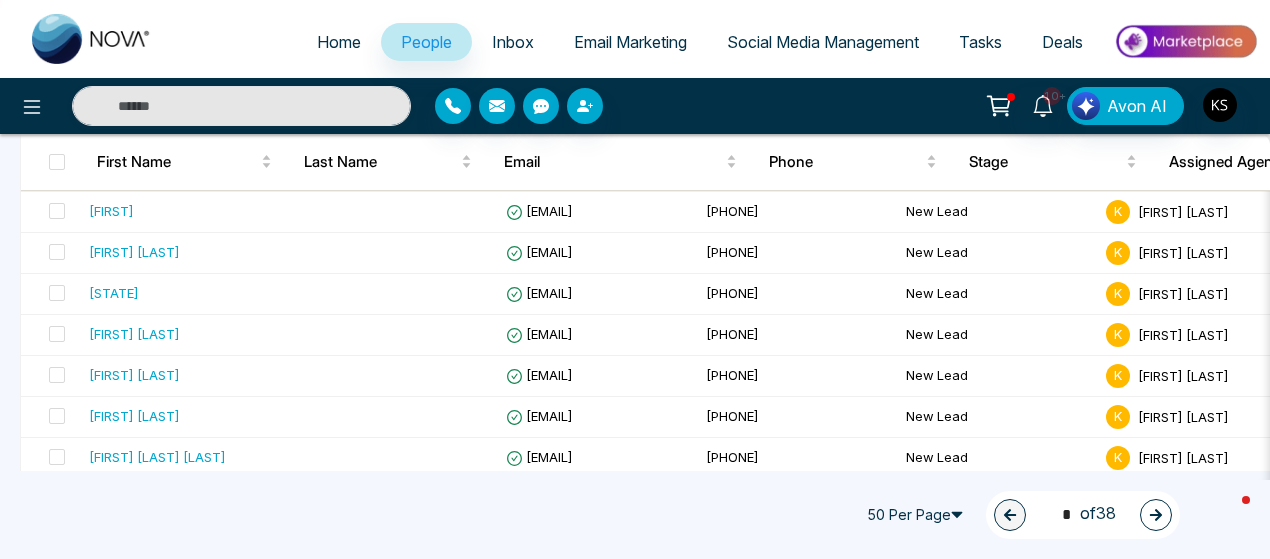 click 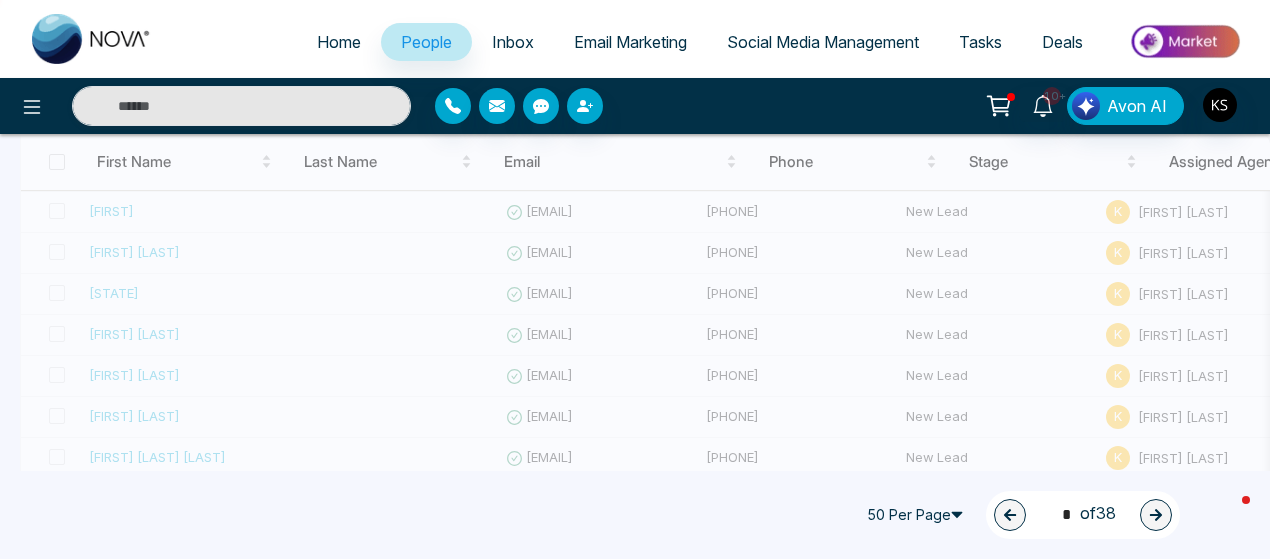 type on "*" 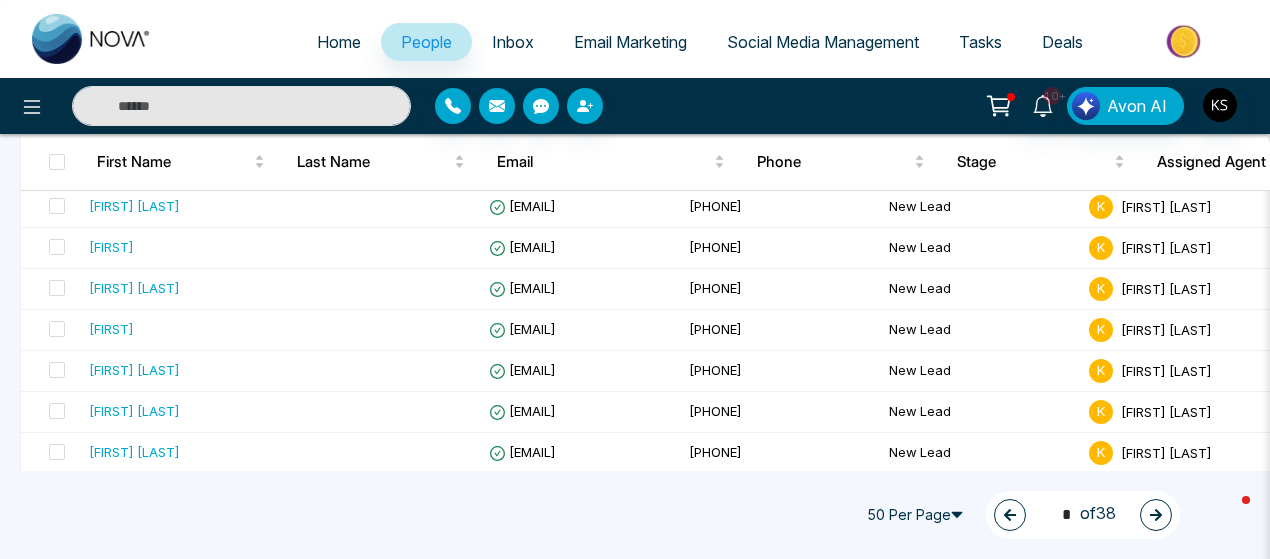 scroll, scrollTop: 0, scrollLeft: 0, axis: both 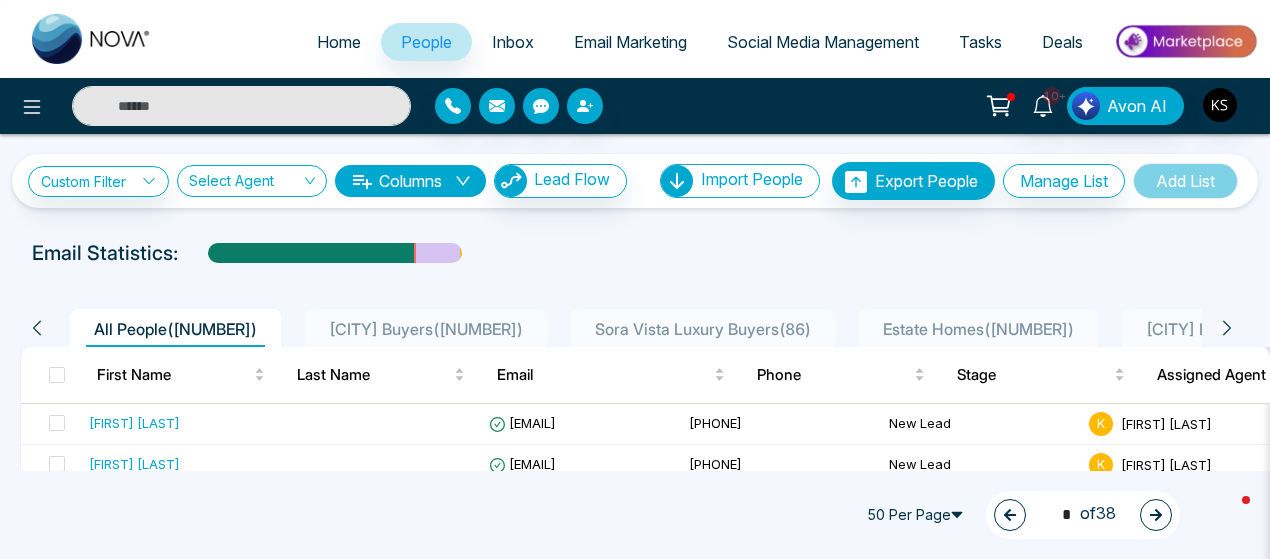 click at bounding box center [241, 106] 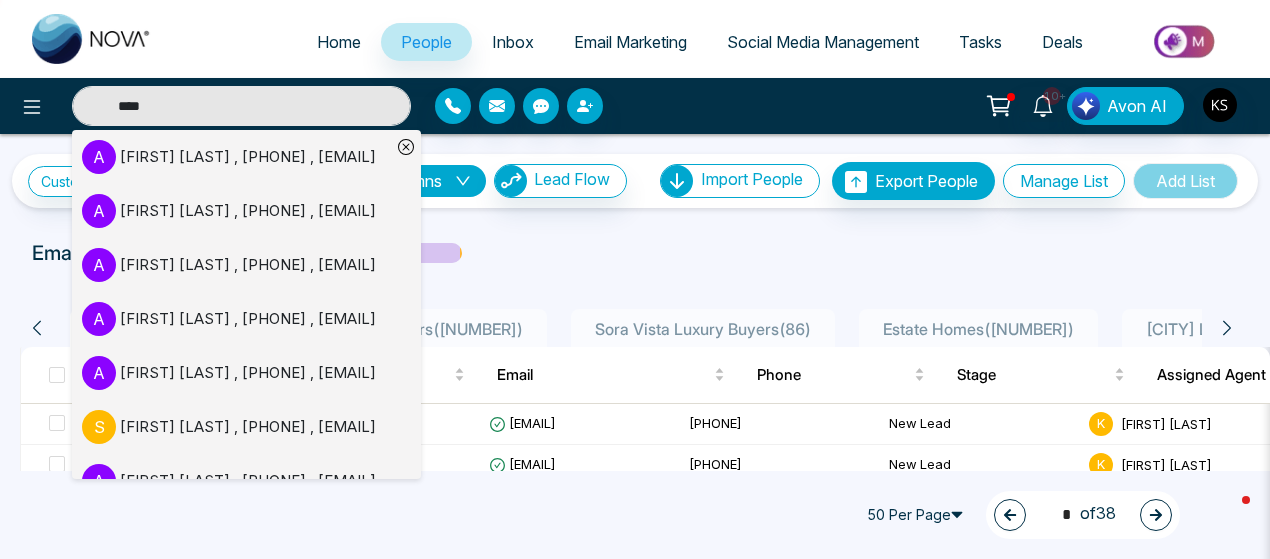 type on "****" 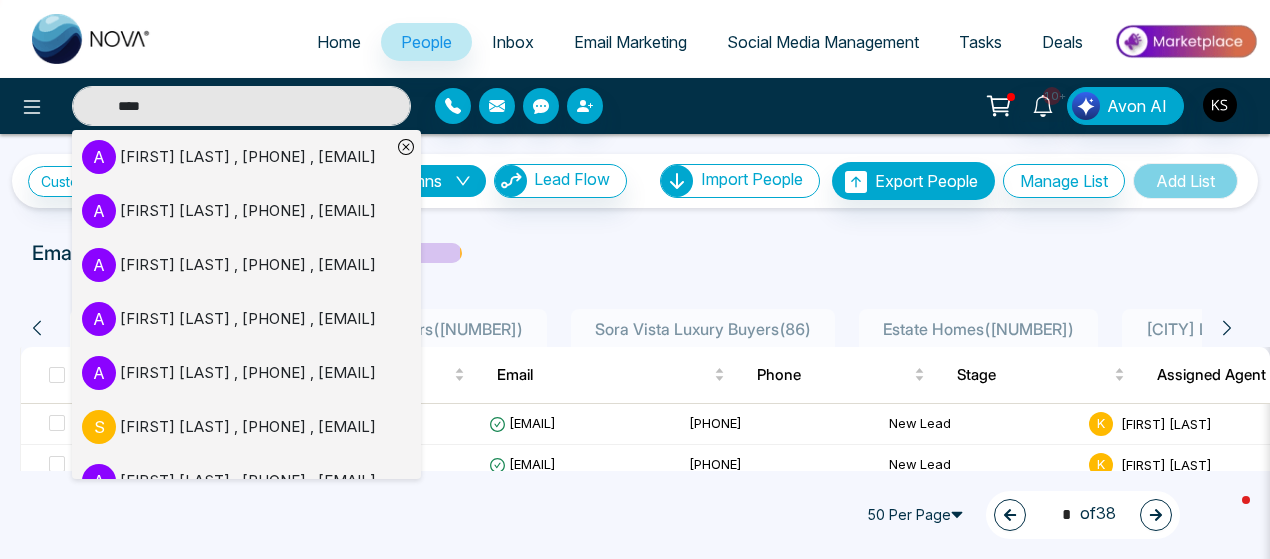 click on "****" at bounding box center [241, 106] 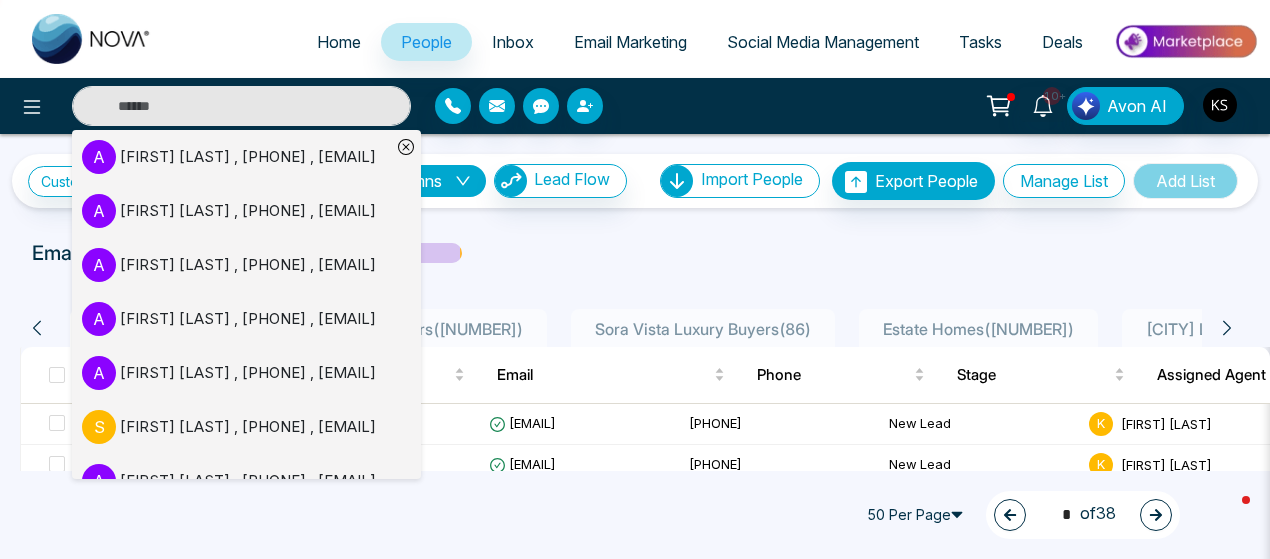 click at bounding box center [241, 106] 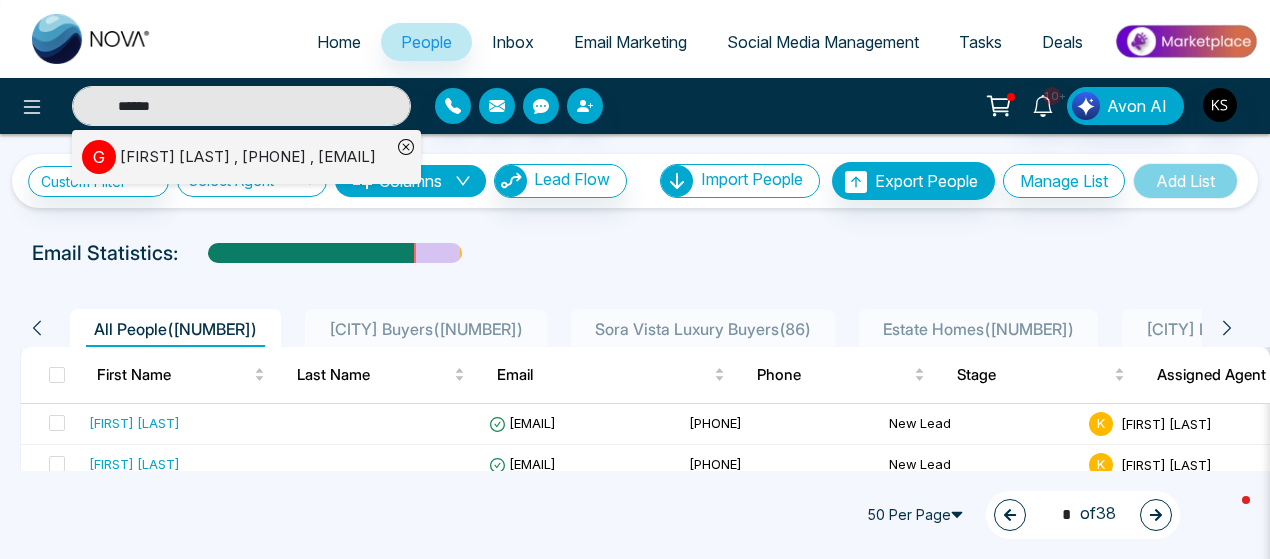 type on "******" 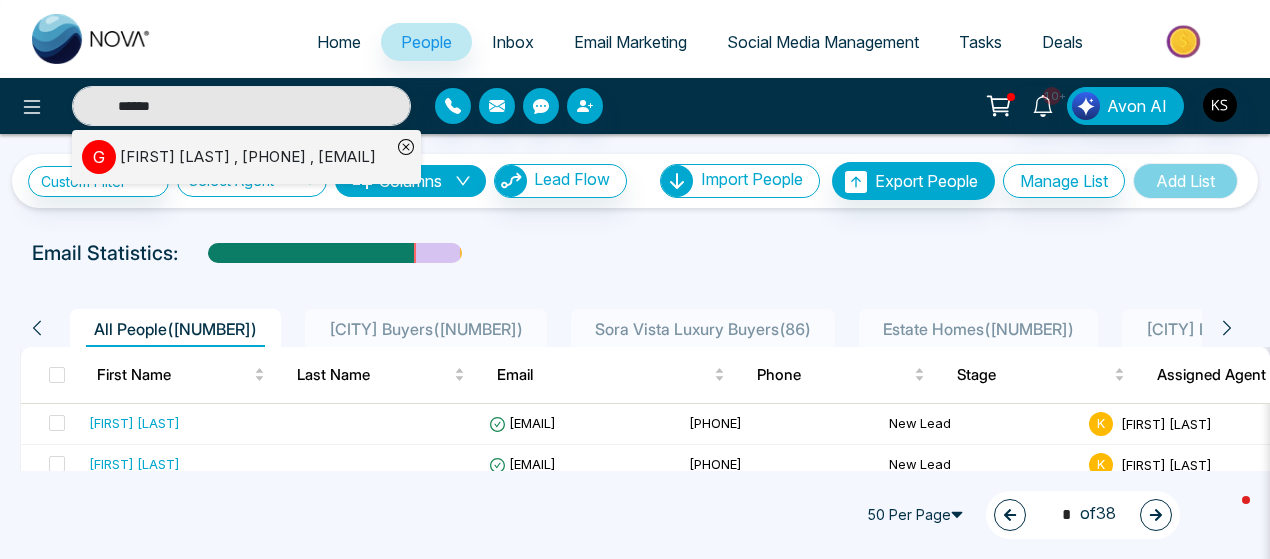 click on "Gora Nawepindia     , +16476196808   , eminentrenovations01@gmail.com" at bounding box center [248, 157] 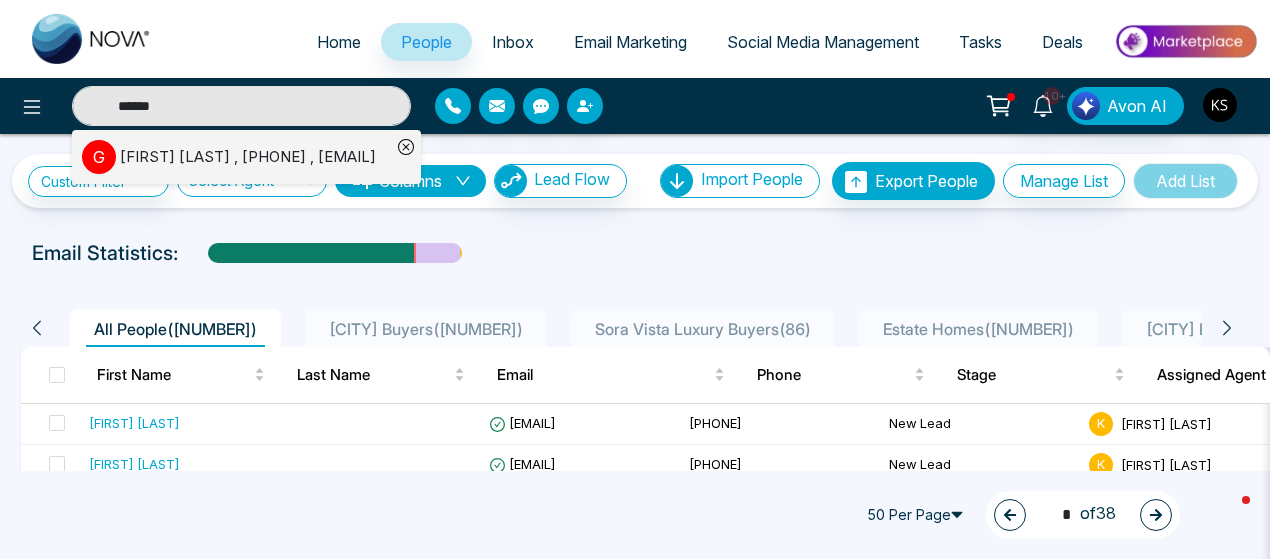 type 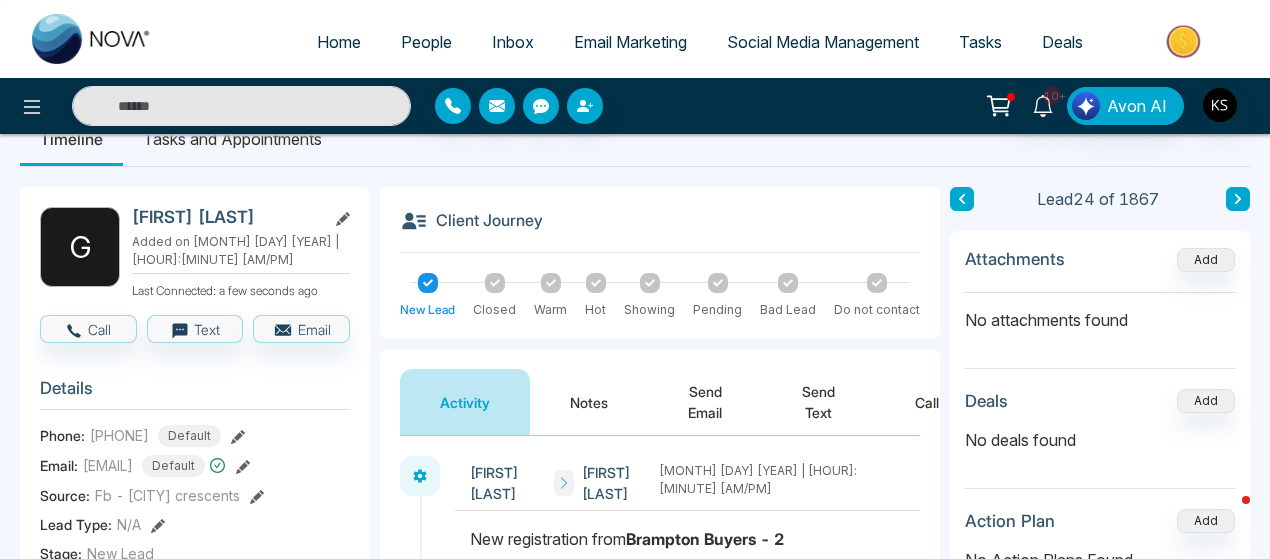 scroll, scrollTop: 0, scrollLeft: 0, axis: both 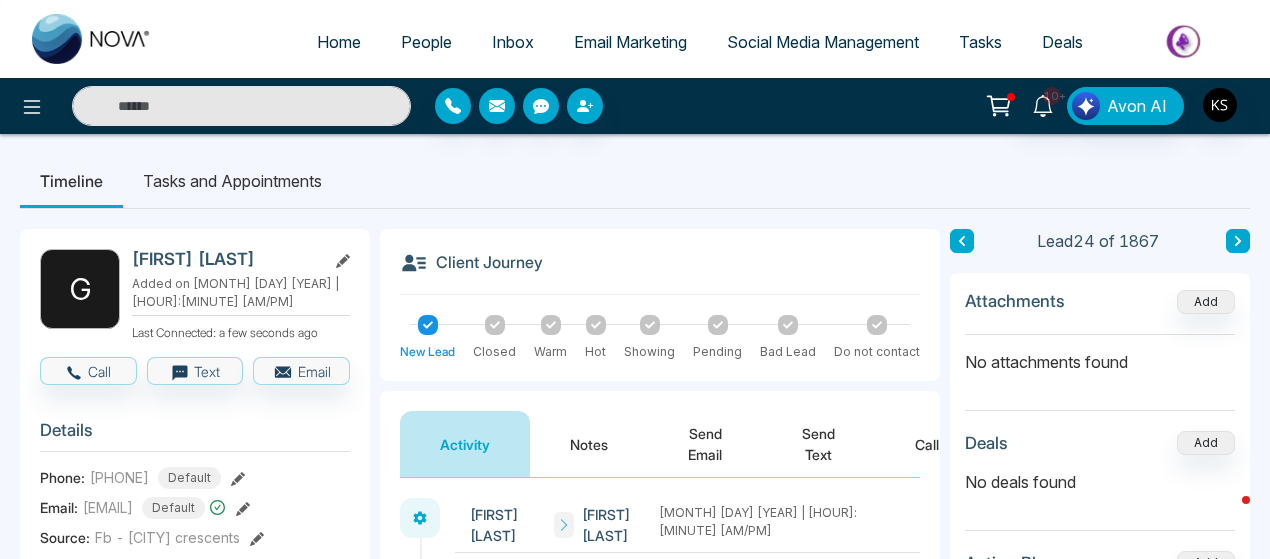 click on "People" at bounding box center [426, 42] 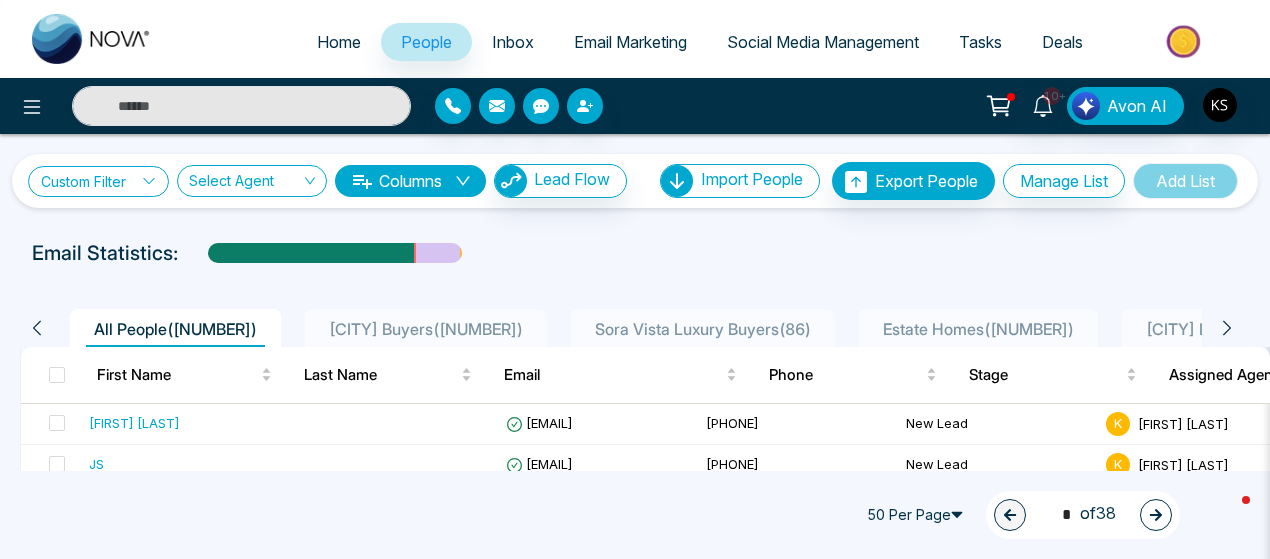 click on "Custom Filter" at bounding box center (98, 181) 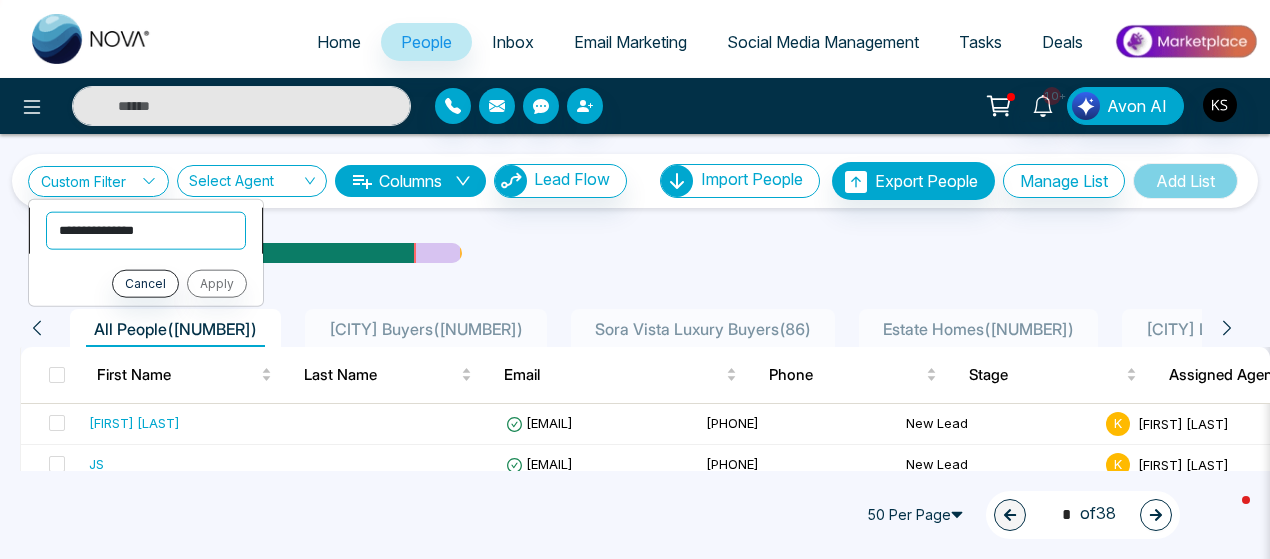 click on "**********" at bounding box center [146, 230] 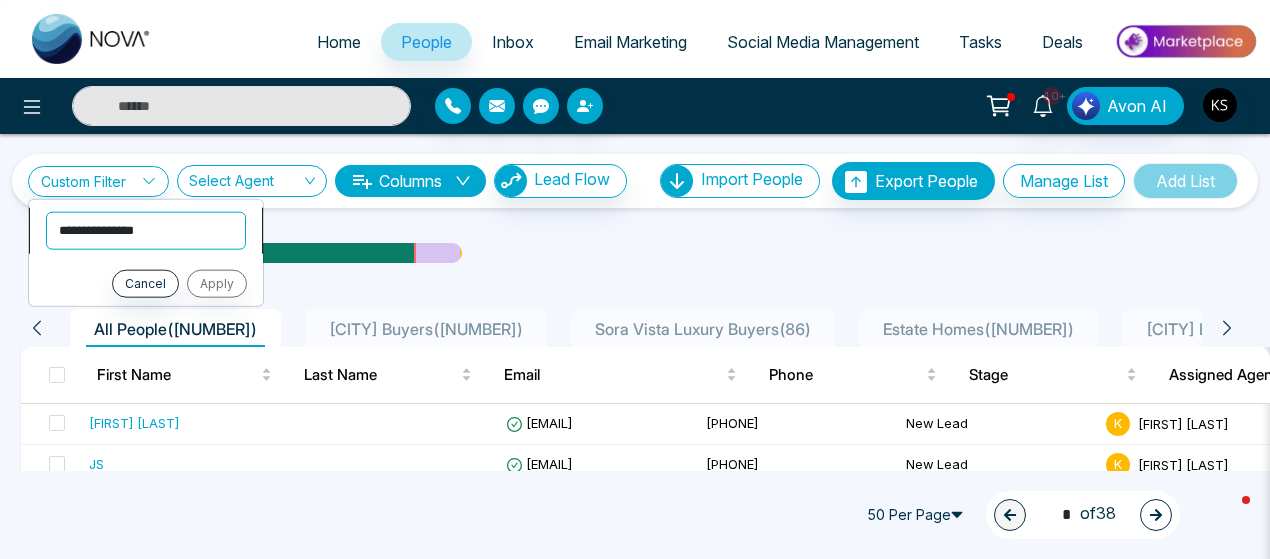 select on "****" 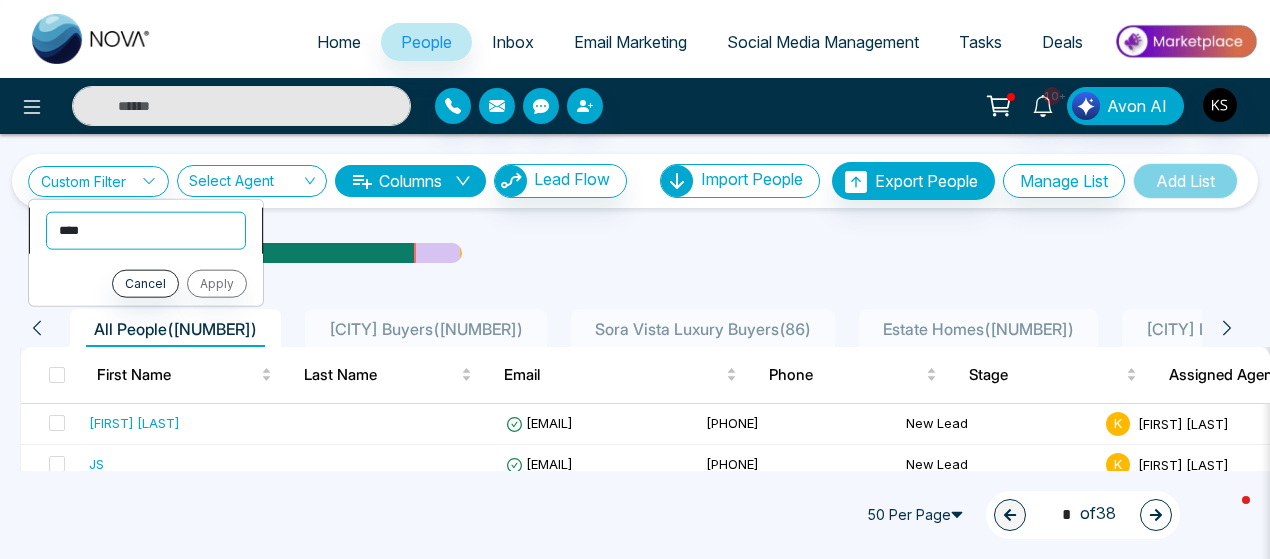 click on "**********" at bounding box center (146, 230) 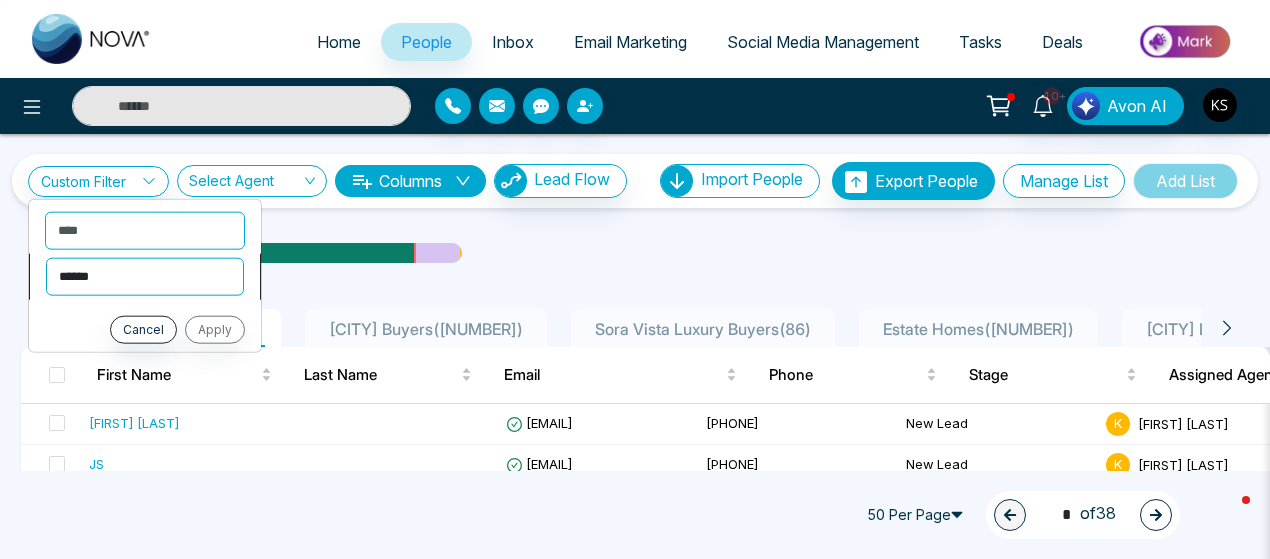 click on "**********" at bounding box center (145, 276) 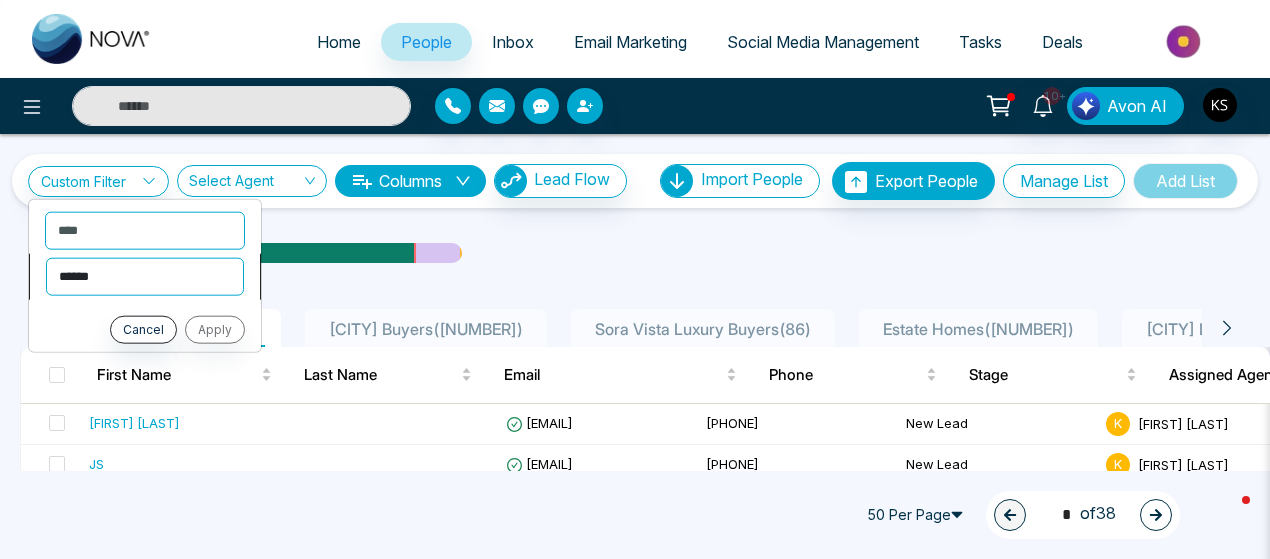 select on "*******" 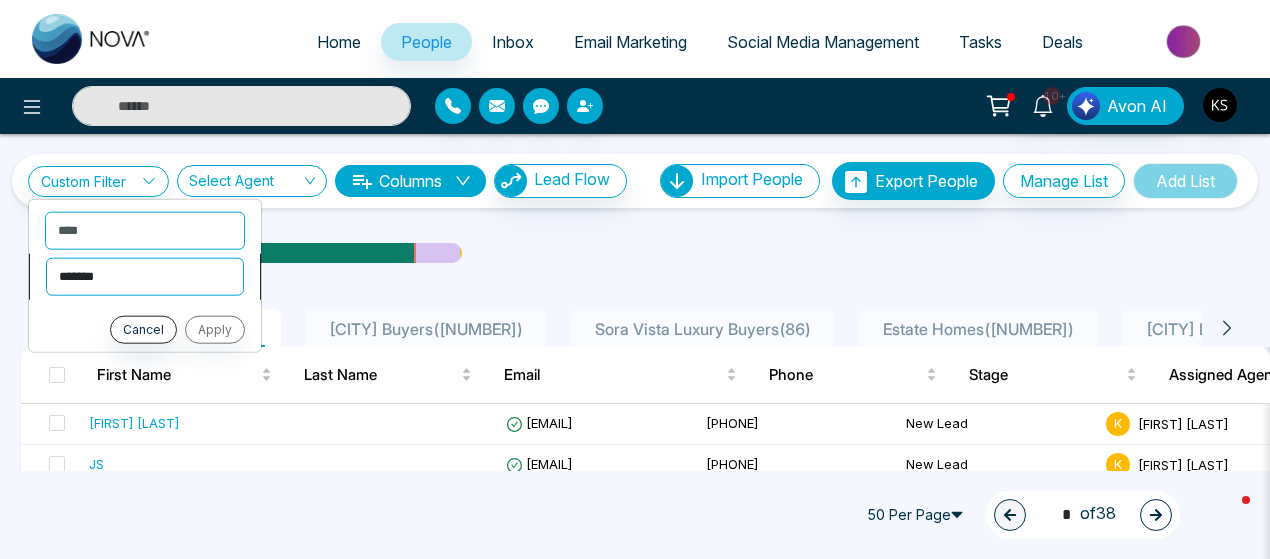 click on "**********" at bounding box center (145, 276) 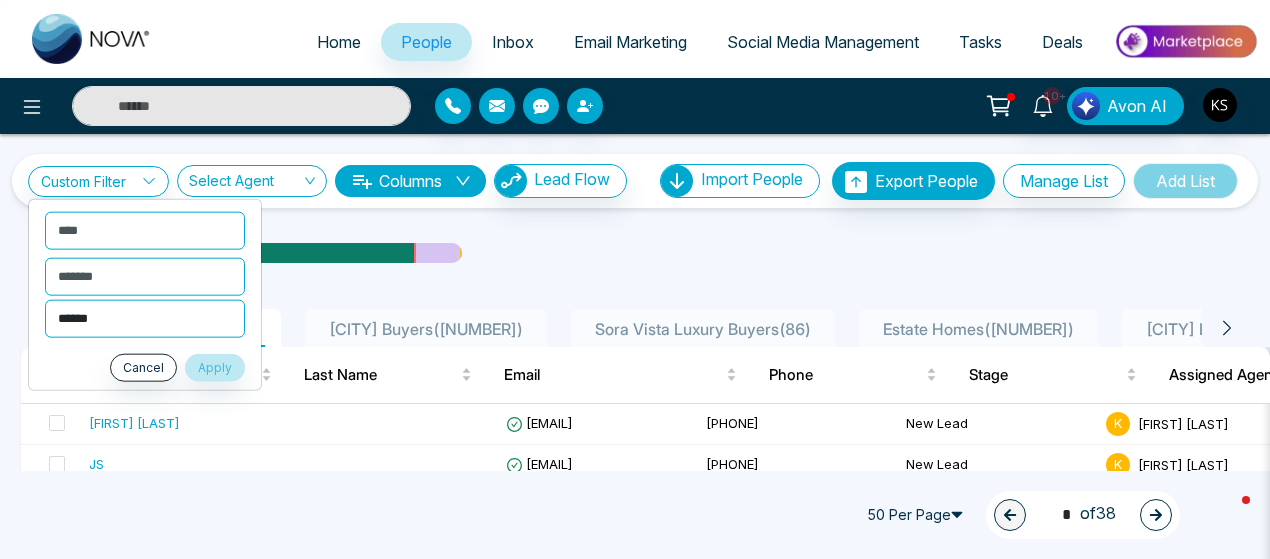 click on "**********" at bounding box center (145, 318) 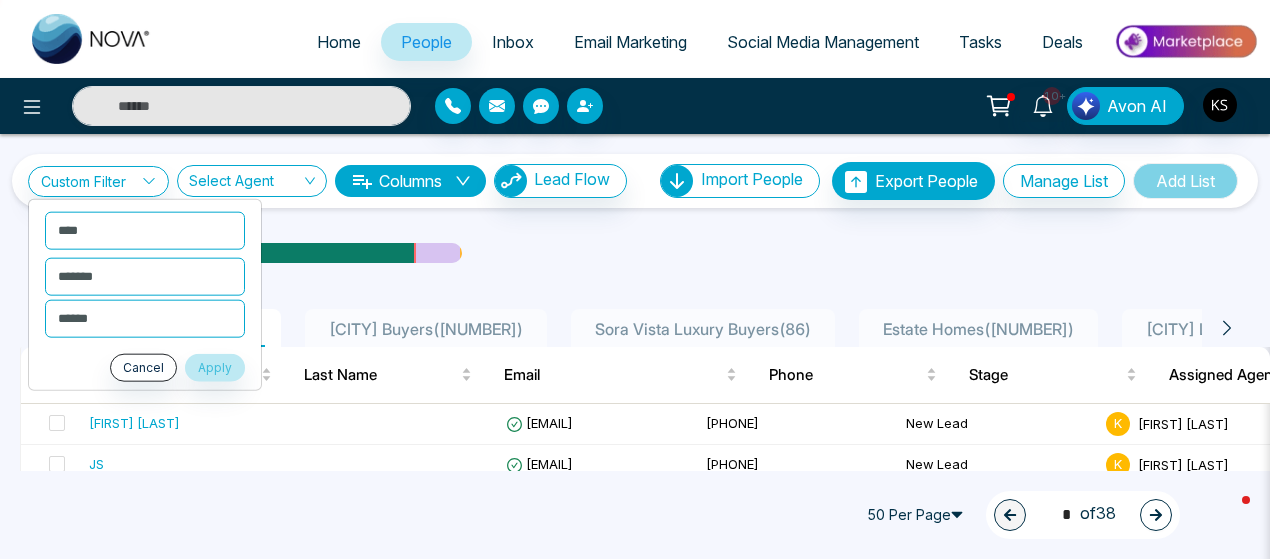 click on "Email Statistics:" at bounding box center [635, 253] 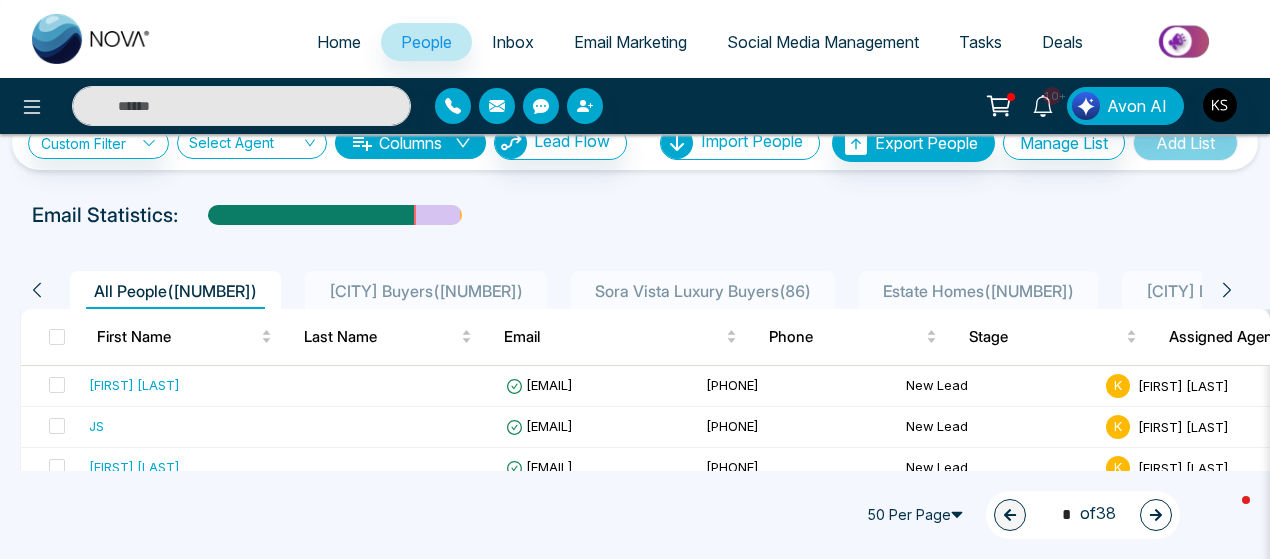 scroll, scrollTop: 34, scrollLeft: 0, axis: vertical 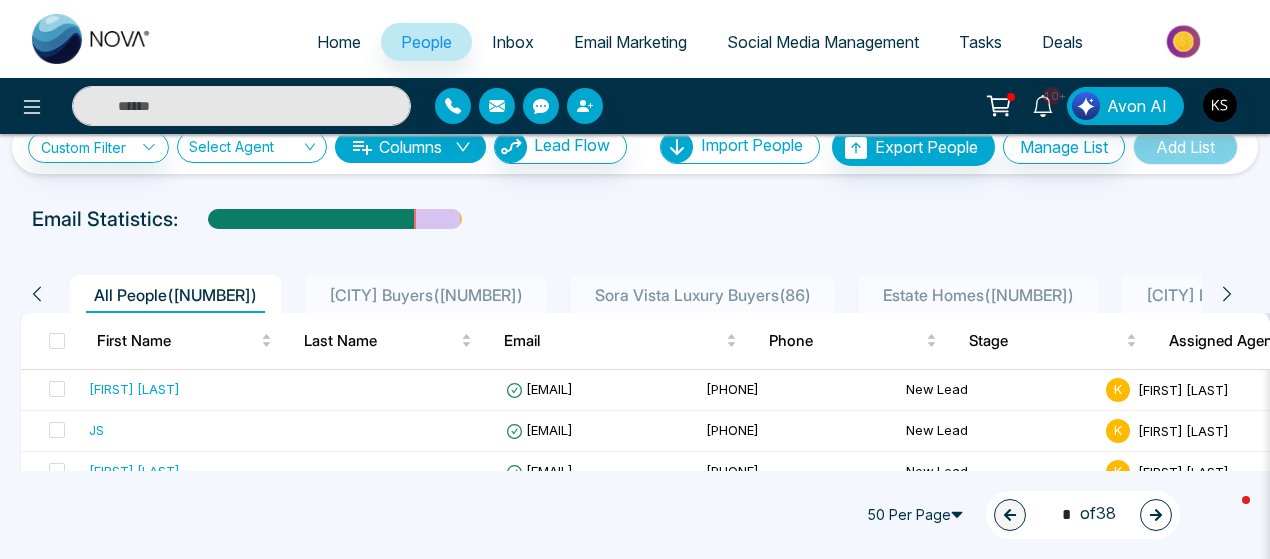 click on "Home People Inbox Email Marketing Social Media Management Tasks Deals" at bounding box center (715, 43) 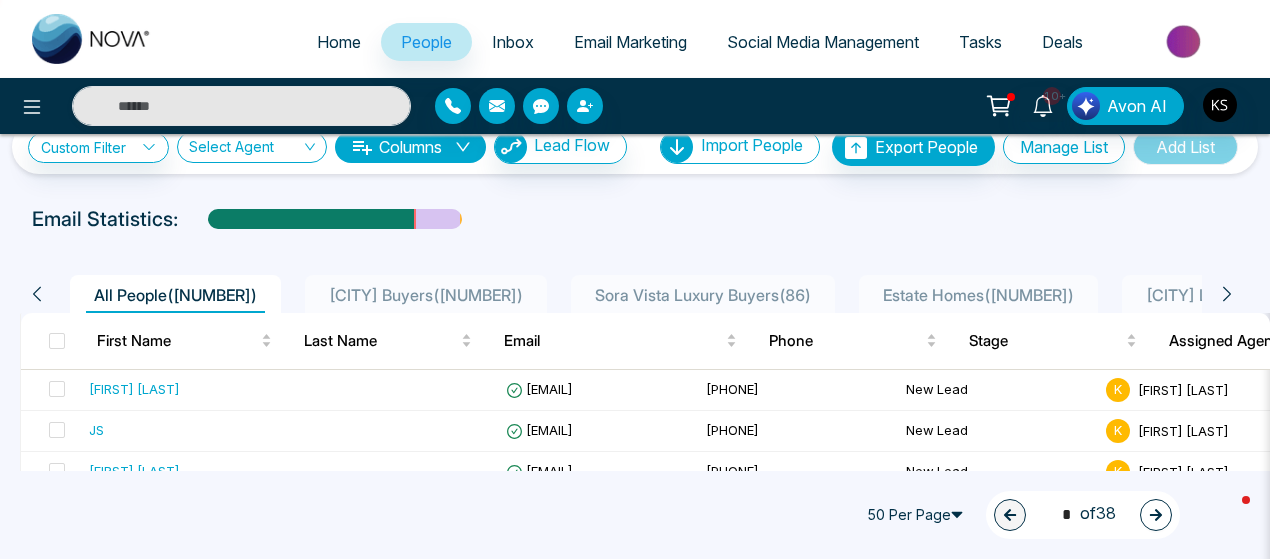 click on "People" at bounding box center (426, 42) 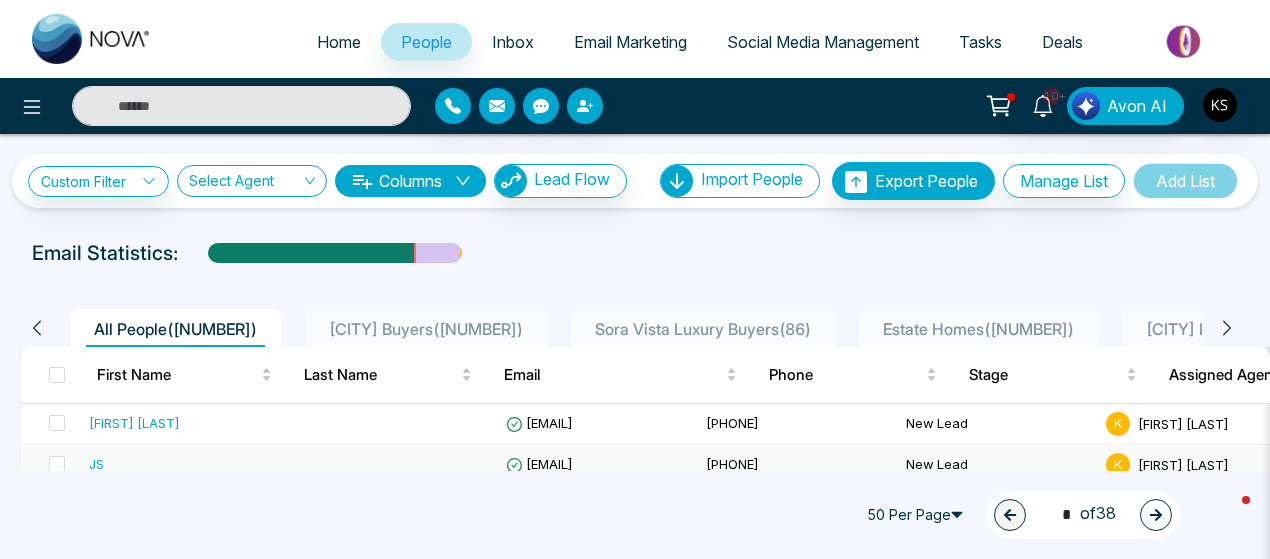 scroll, scrollTop: 189, scrollLeft: 0, axis: vertical 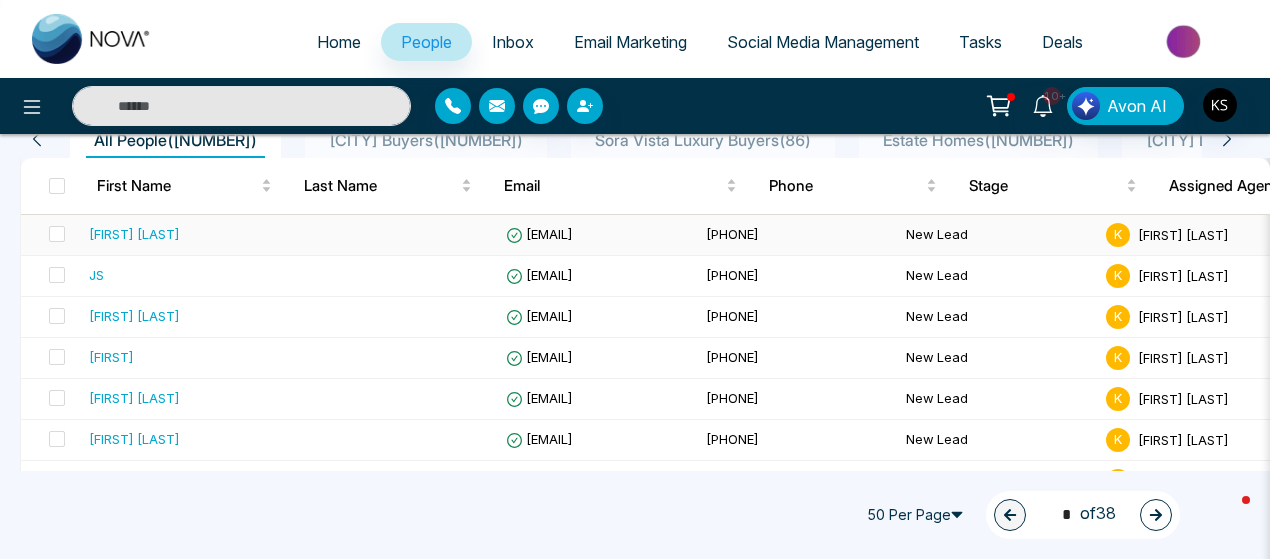 click on "[FIRST] [LAST]" at bounding box center [134, 234] 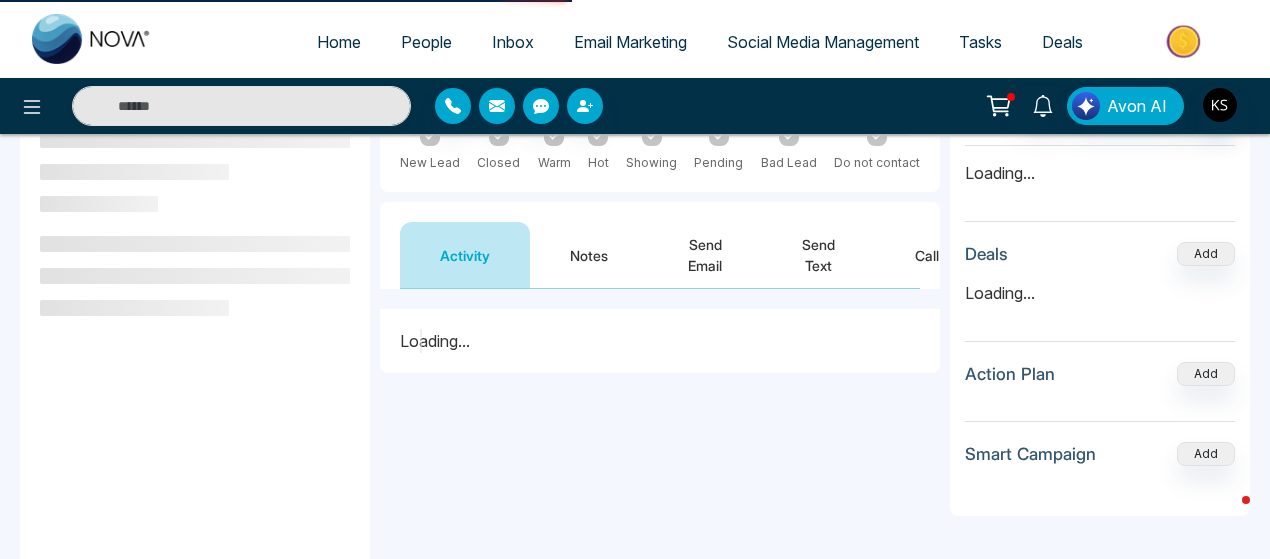 scroll, scrollTop: 0, scrollLeft: 0, axis: both 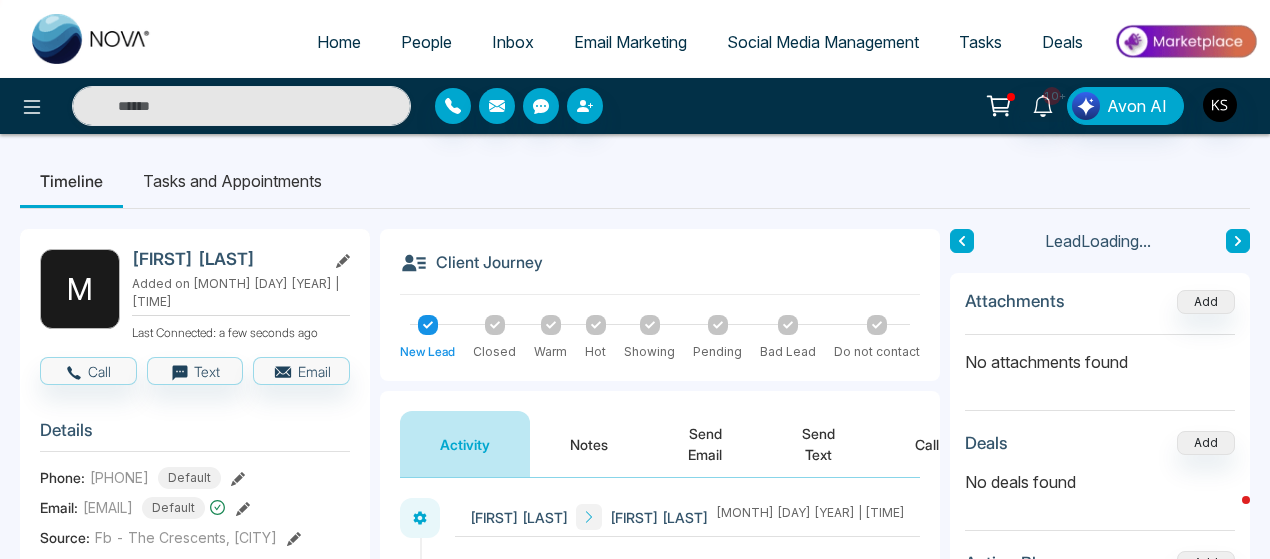 click at bounding box center [1238, 241] 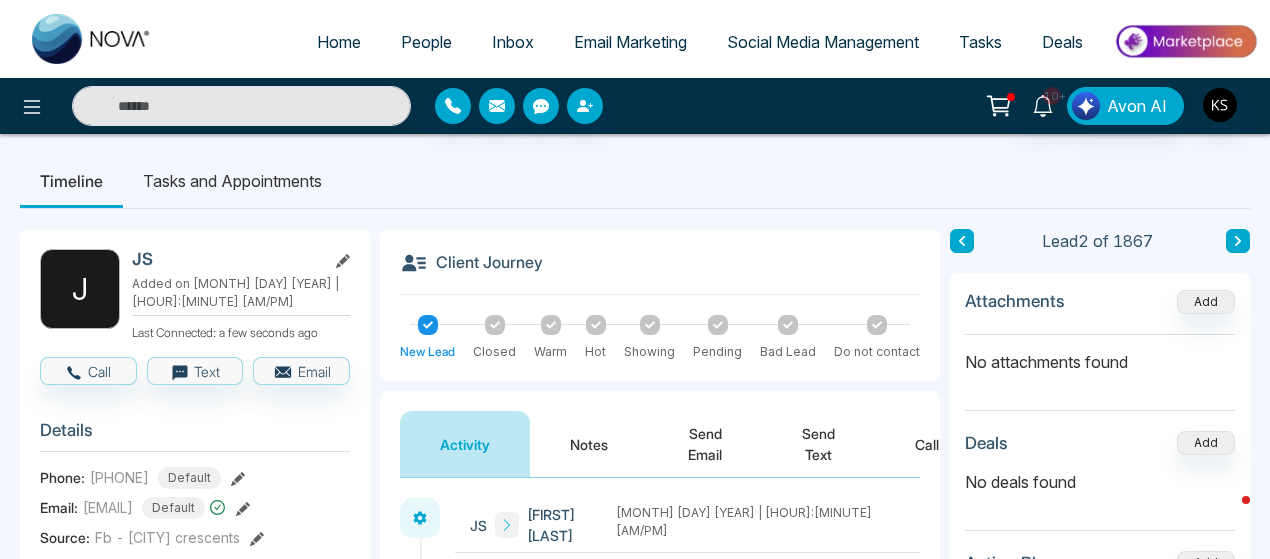 click at bounding box center (1238, 241) 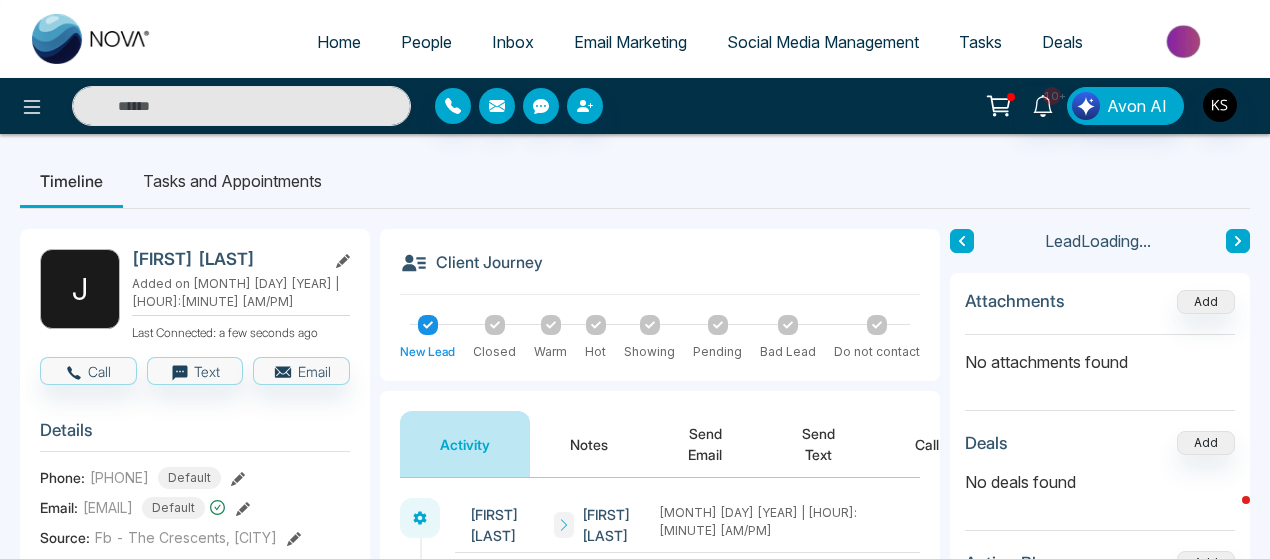 click at bounding box center (1238, 241) 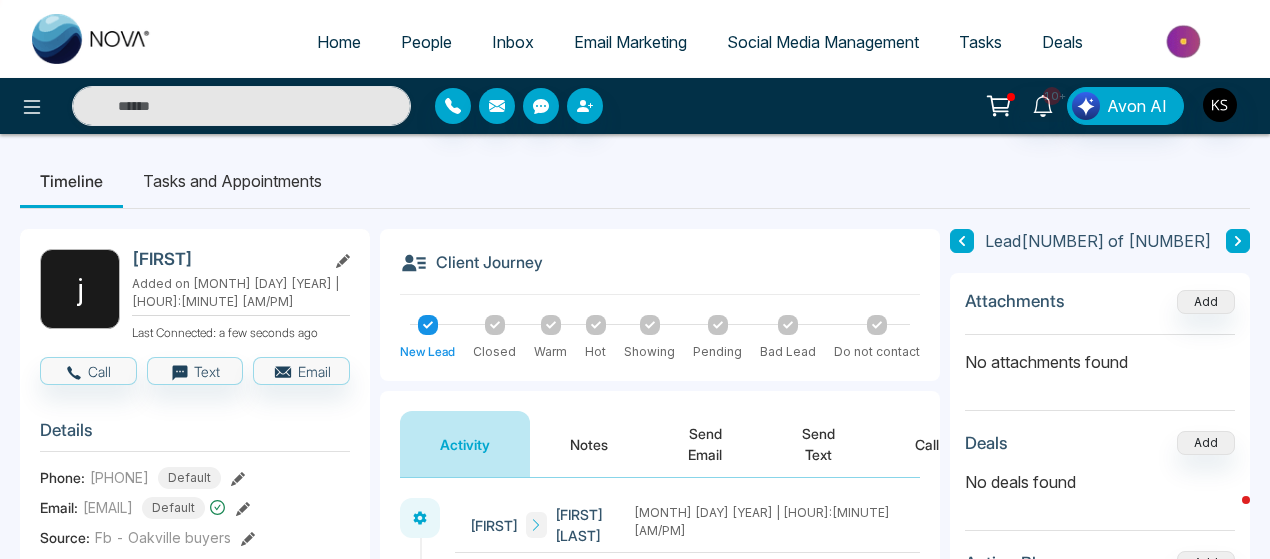 click at bounding box center [1238, 241] 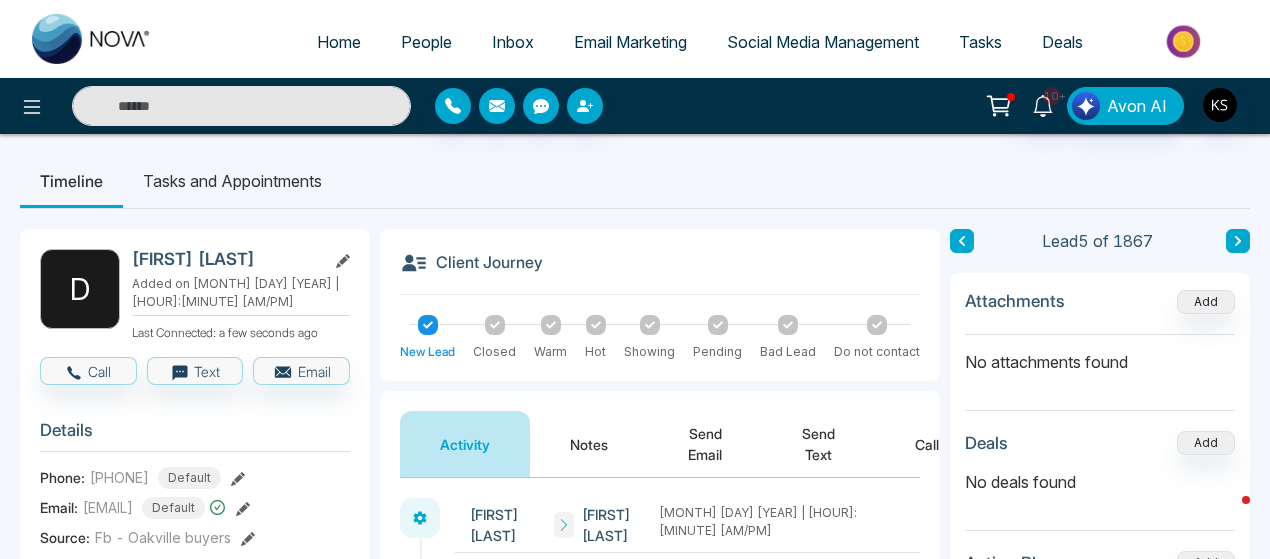 click at bounding box center [1238, 241] 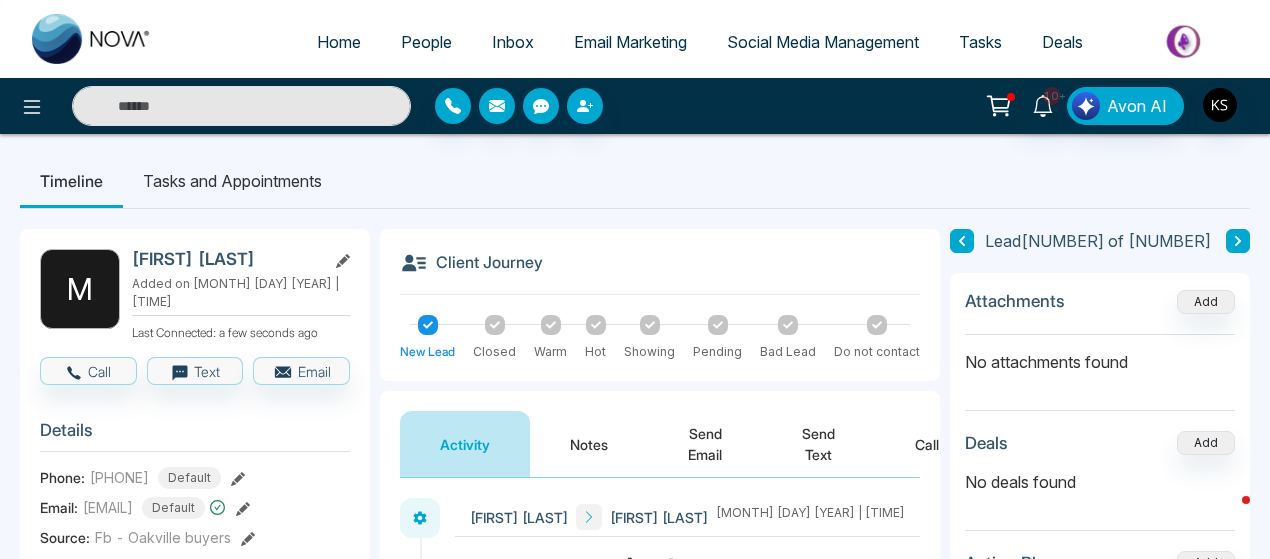 click at bounding box center (1238, 241) 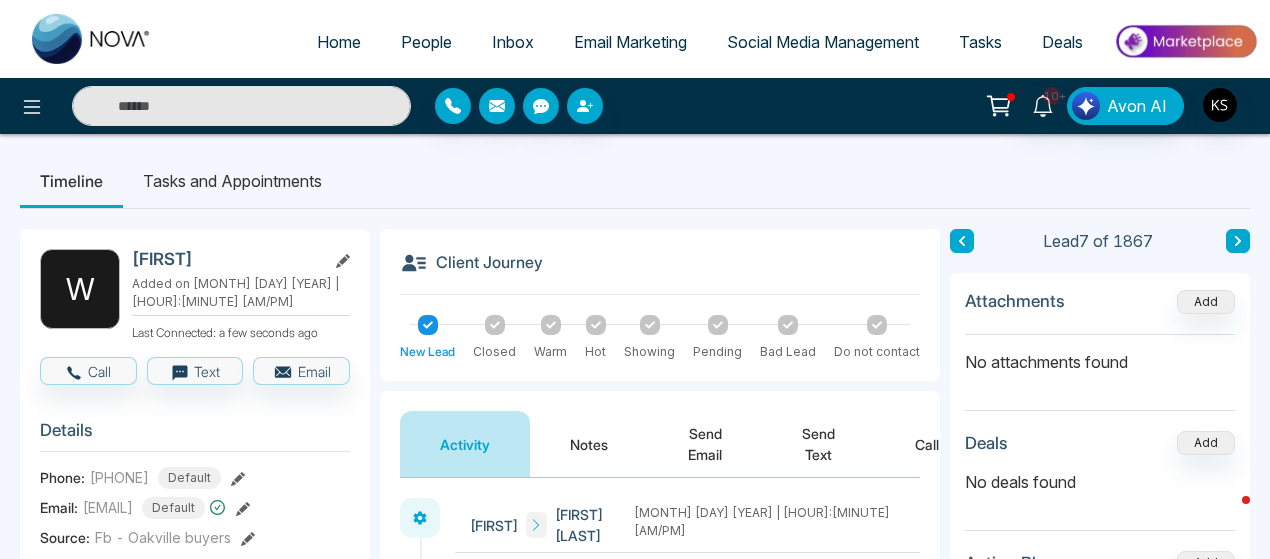 click at bounding box center (1238, 241) 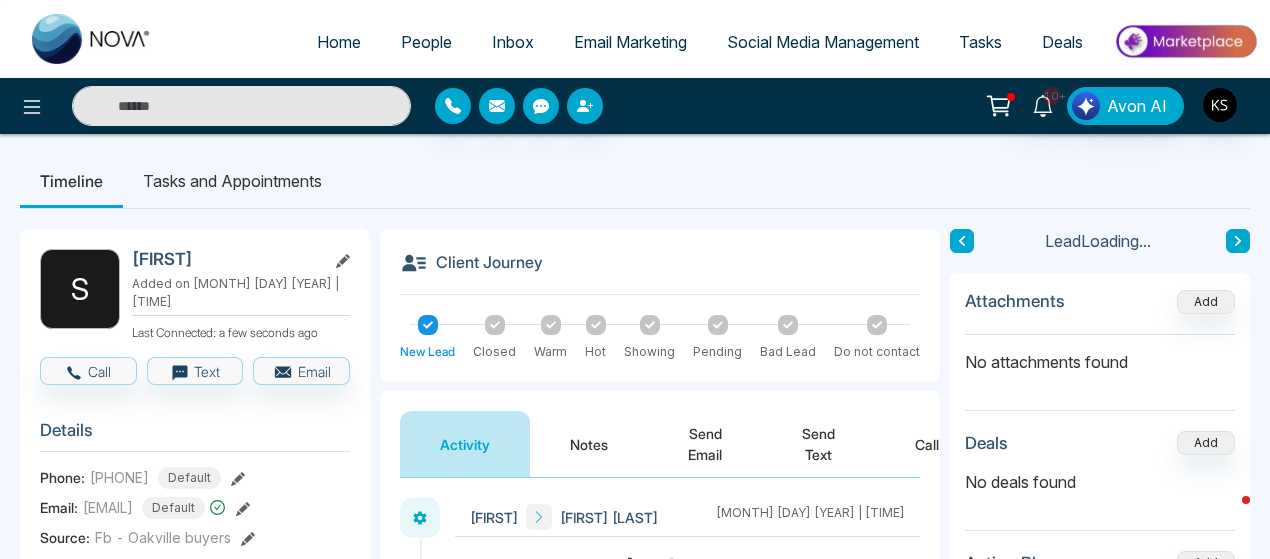 click at bounding box center (1238, 241) 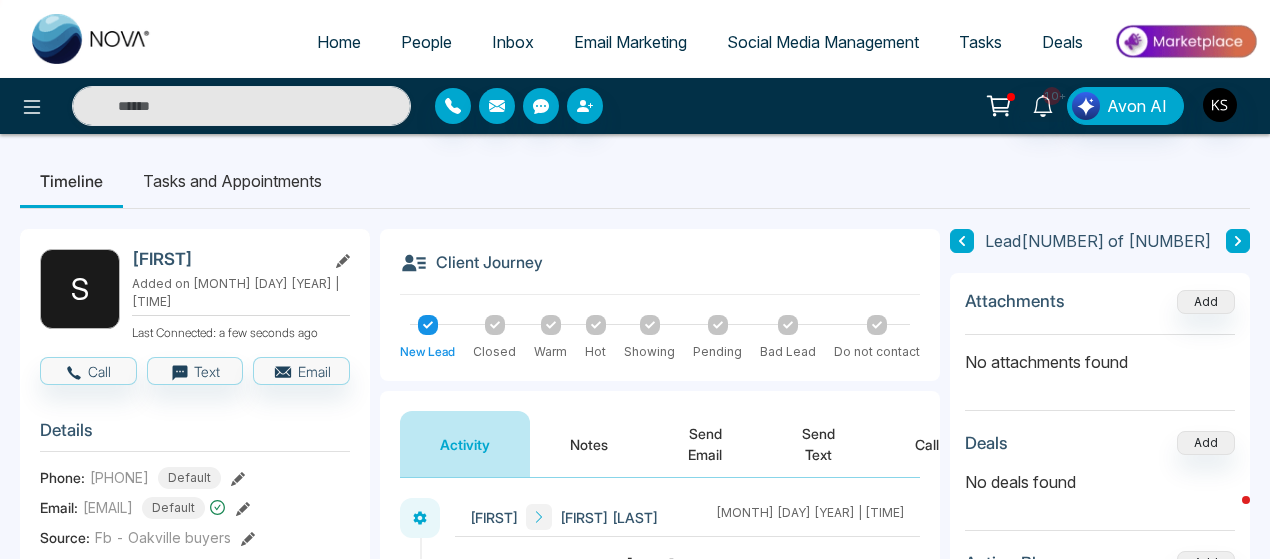 click at bounding box center (1238, 241) 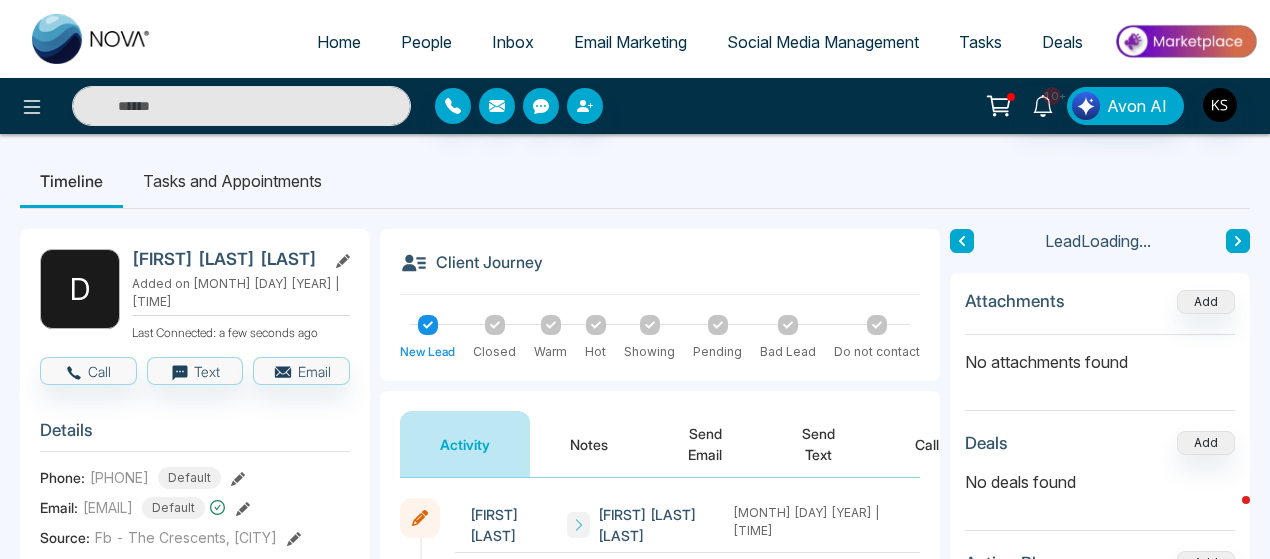 click at bounding box center (1238, 241) 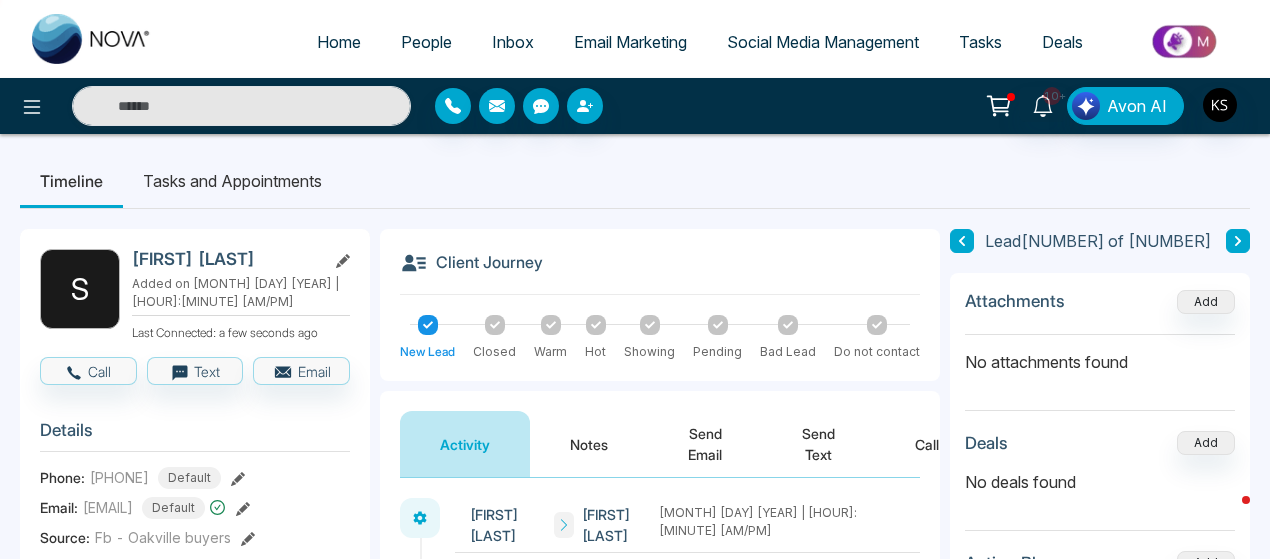 click at bounding box center [1238, 241] 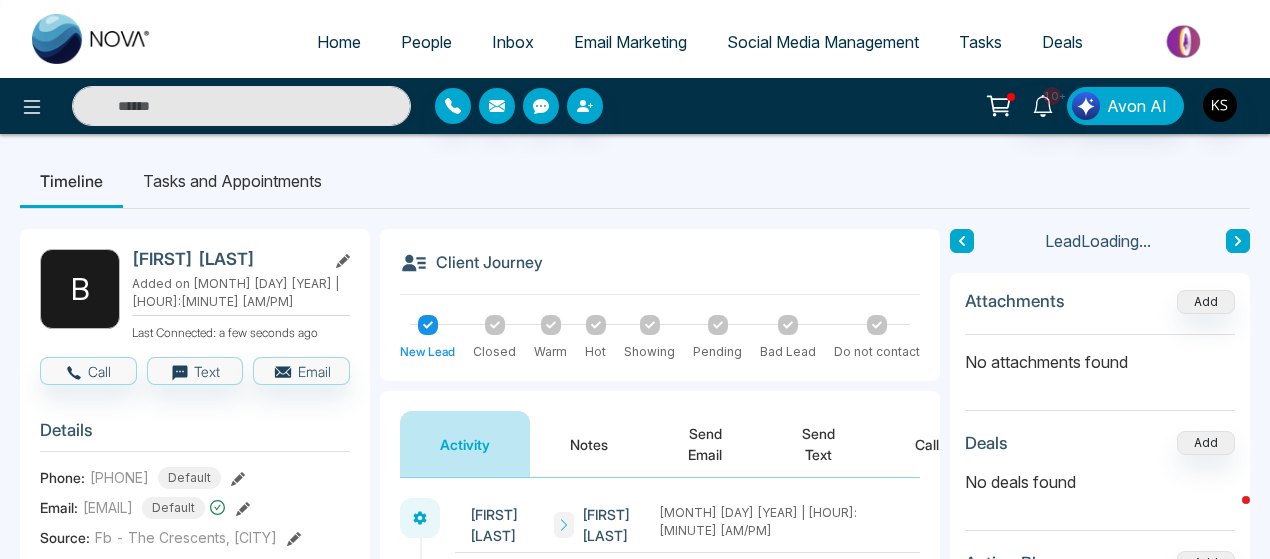 click at bounding box center (1238, 241) 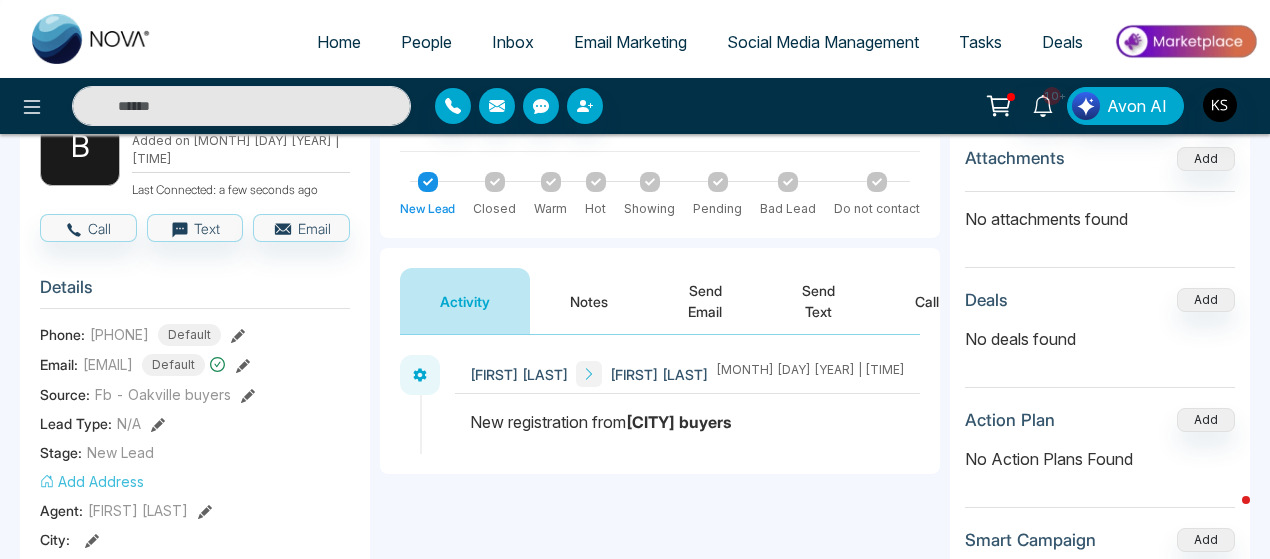 scroll, scrollTop: 144, scrollLeft: 0, axis: vertical 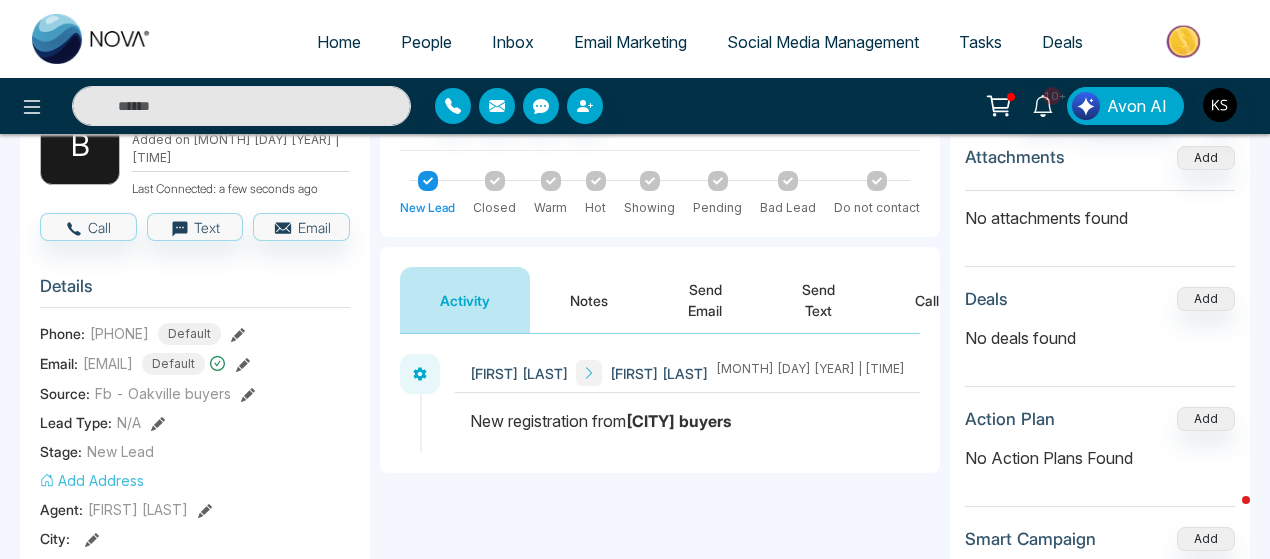 drag, startPoint x: 693, startPoint y: 340, endPoint x: 588, endPoint y: 301, distance: 112.00893 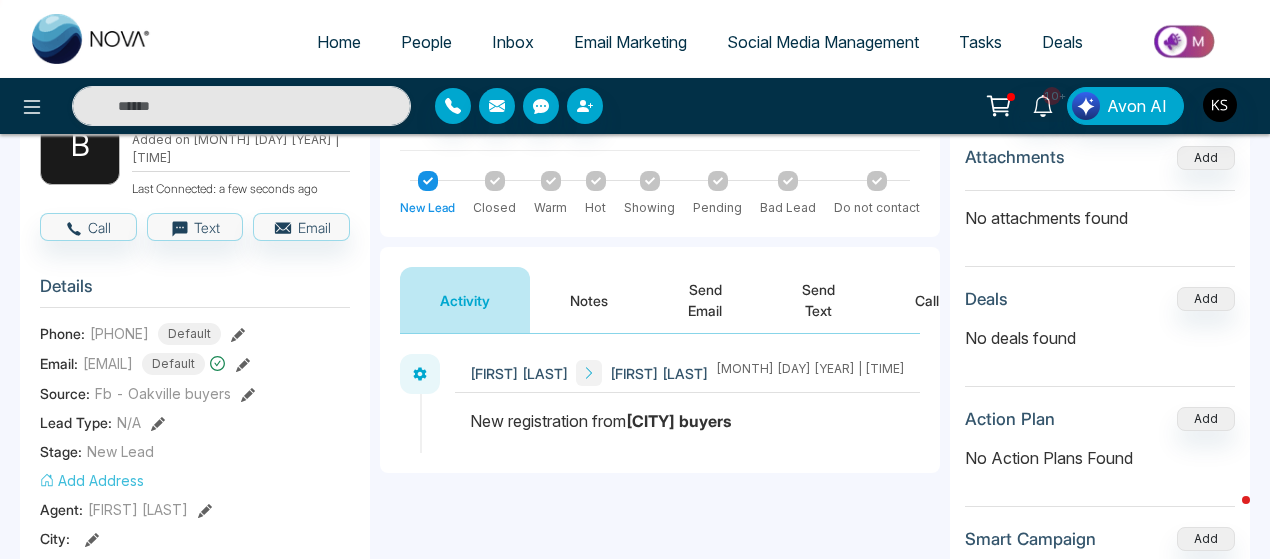 click on "Notes" at bounding box center (589, 300) 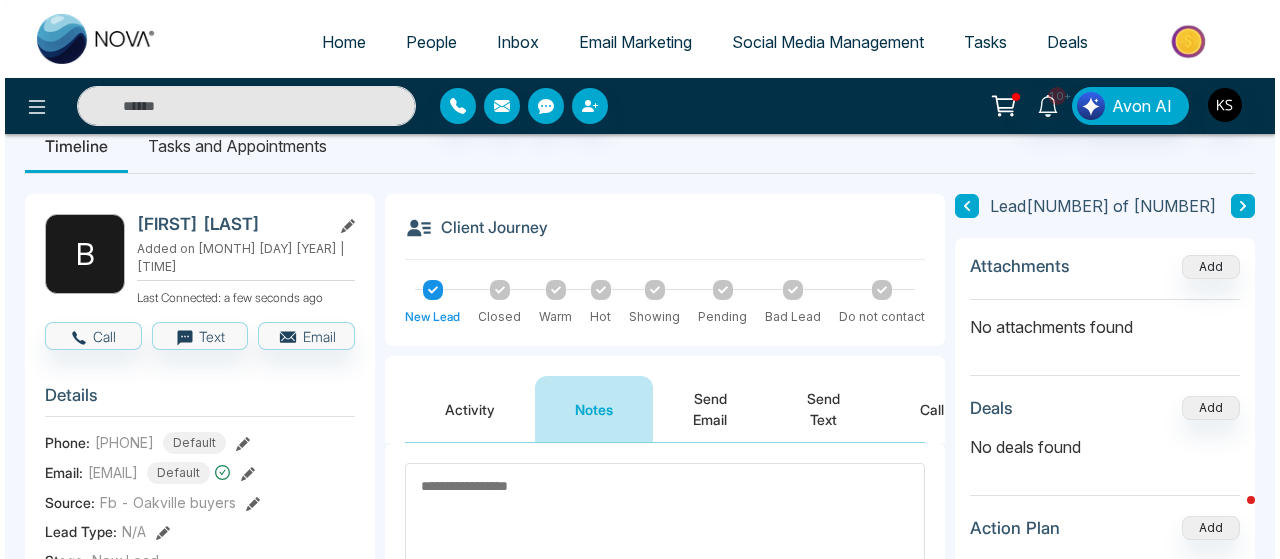 scroll, scrollTop: 0, scrollLeft: 0, axis: both 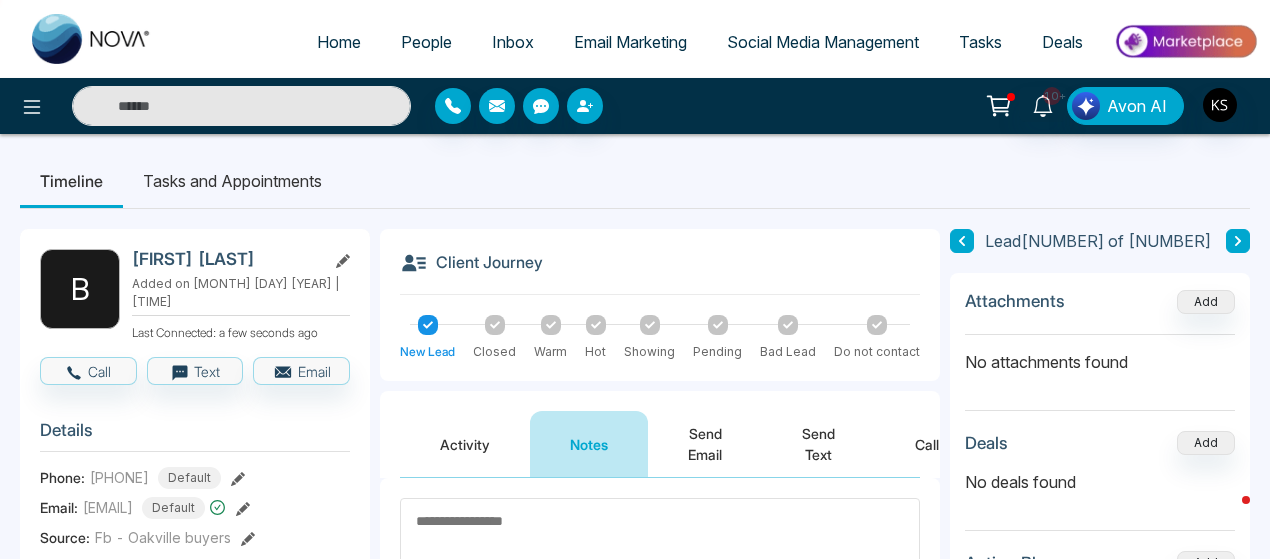 click at bounding box center [241, 106] 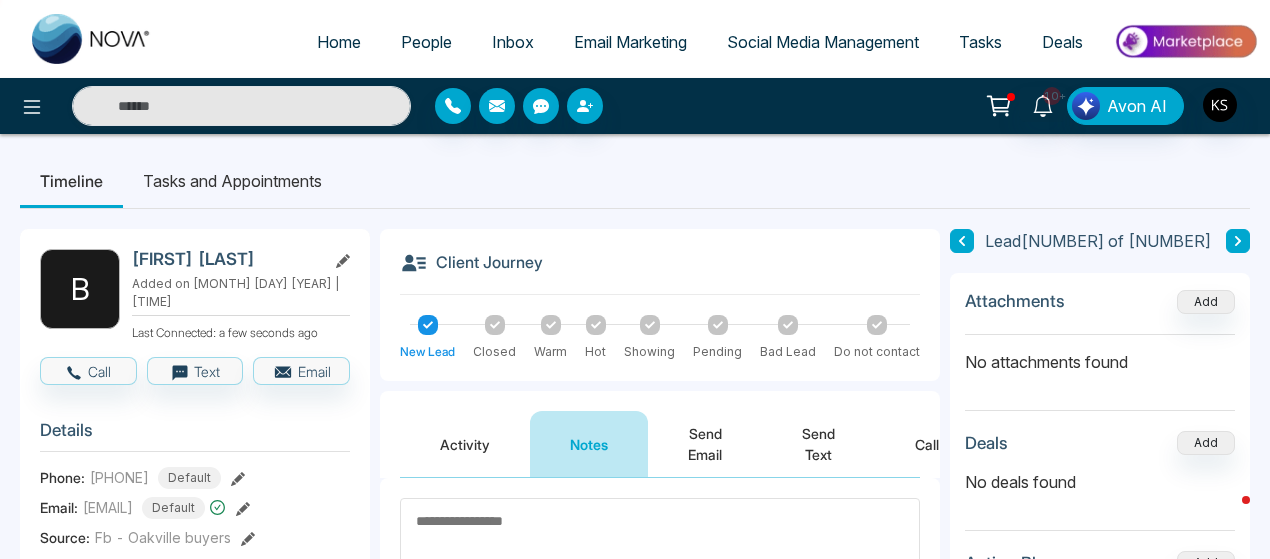 click on "Deals" at bounding box center (1062, 42) 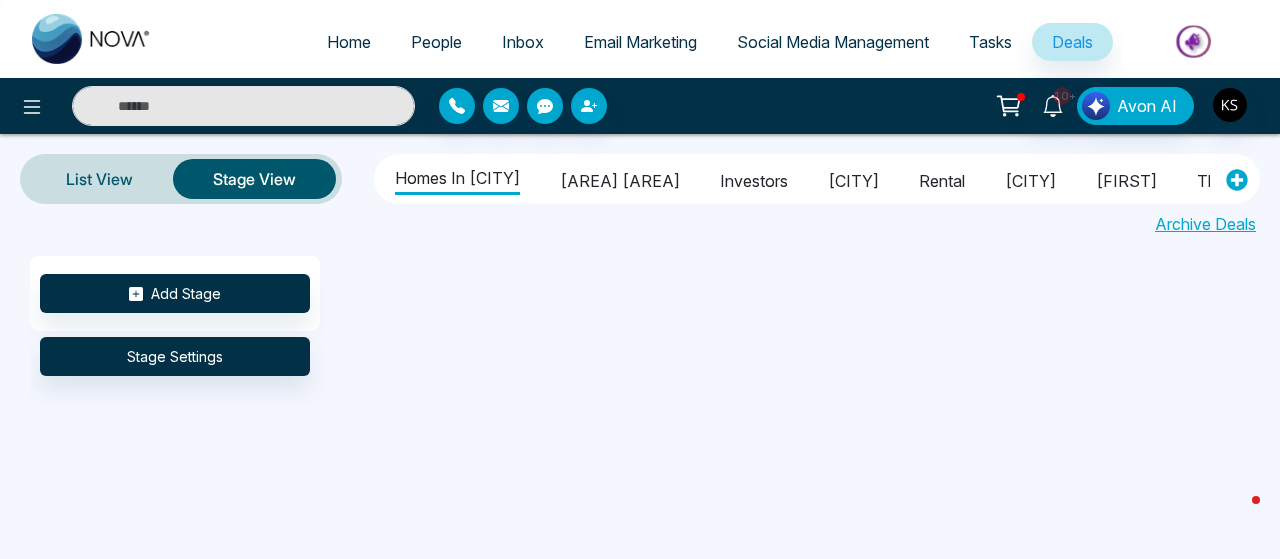 scroll, scrollTop: 0, scrollLeft: 448, axis: horizontal 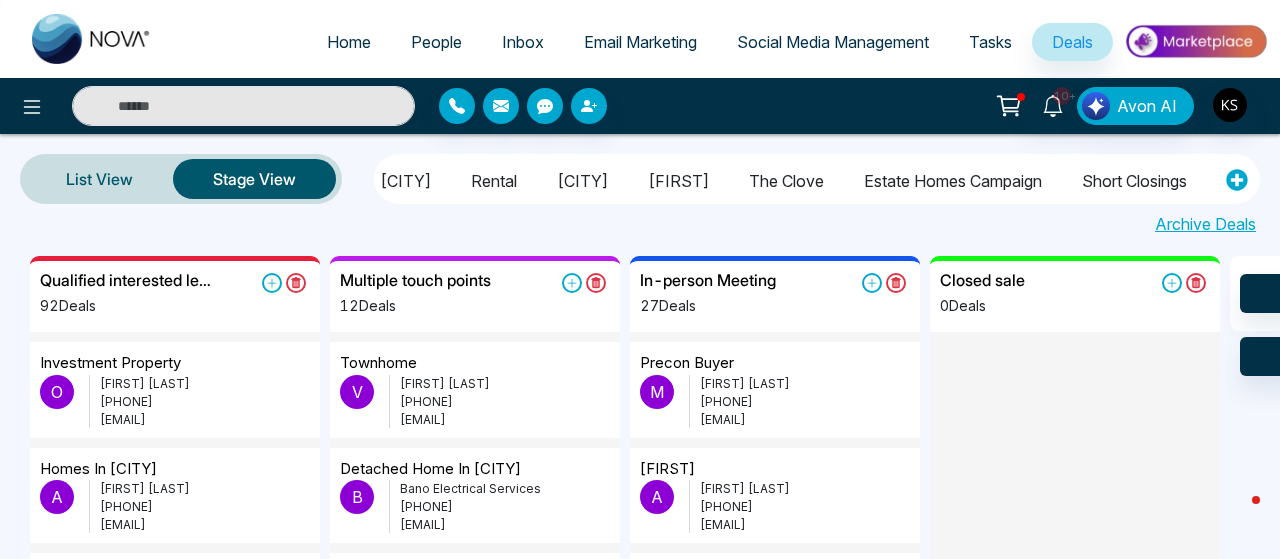 click on "Estate Homes Campaign" at bounding box center (953, 178) 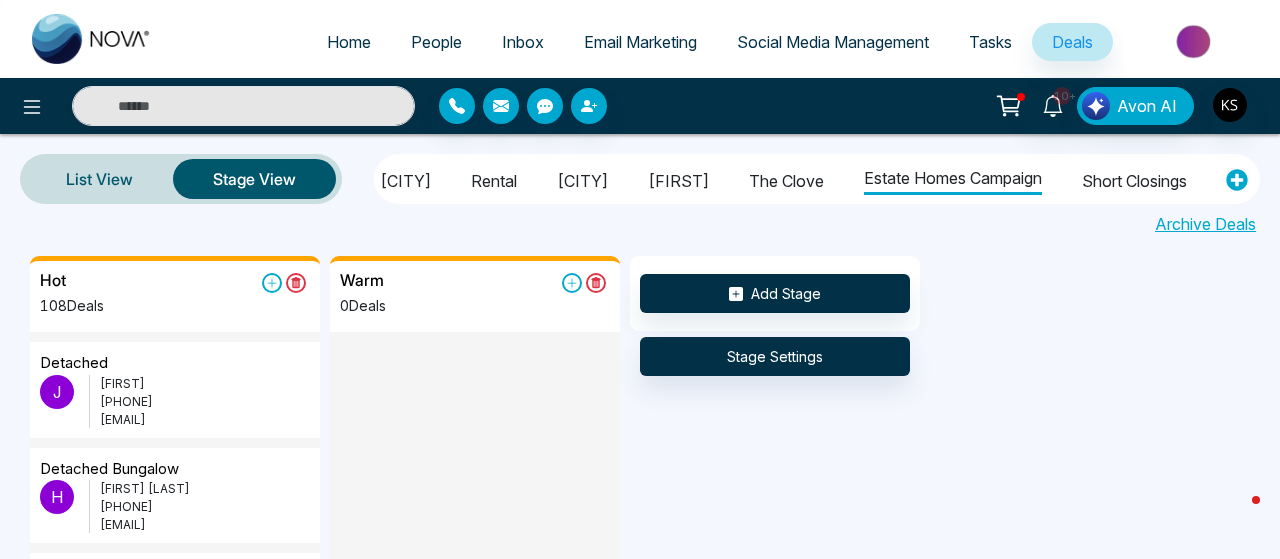 scroll, scrollTop: 20, scrollLeft: 0, axis: vertical 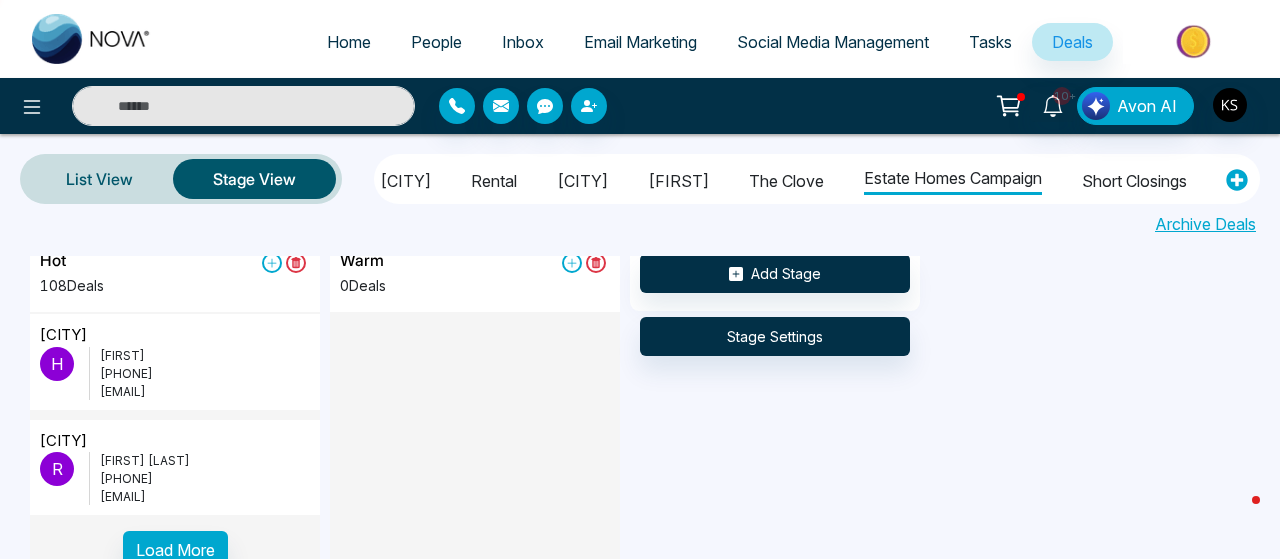 click at bounding box center [243, 106] 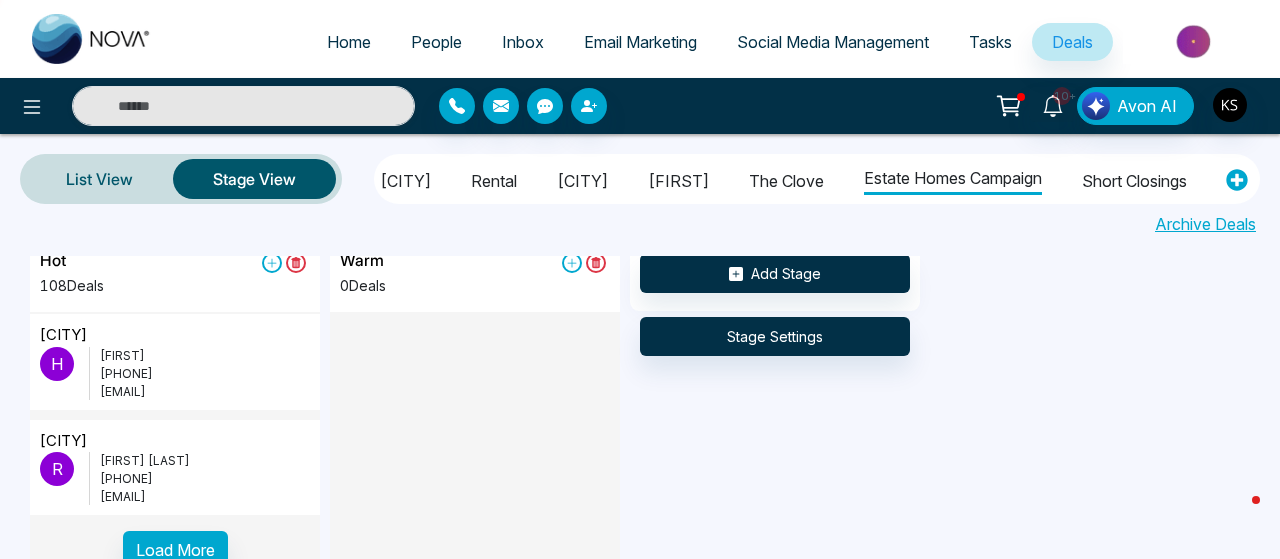click on "People" at bounding box center (436, 42) 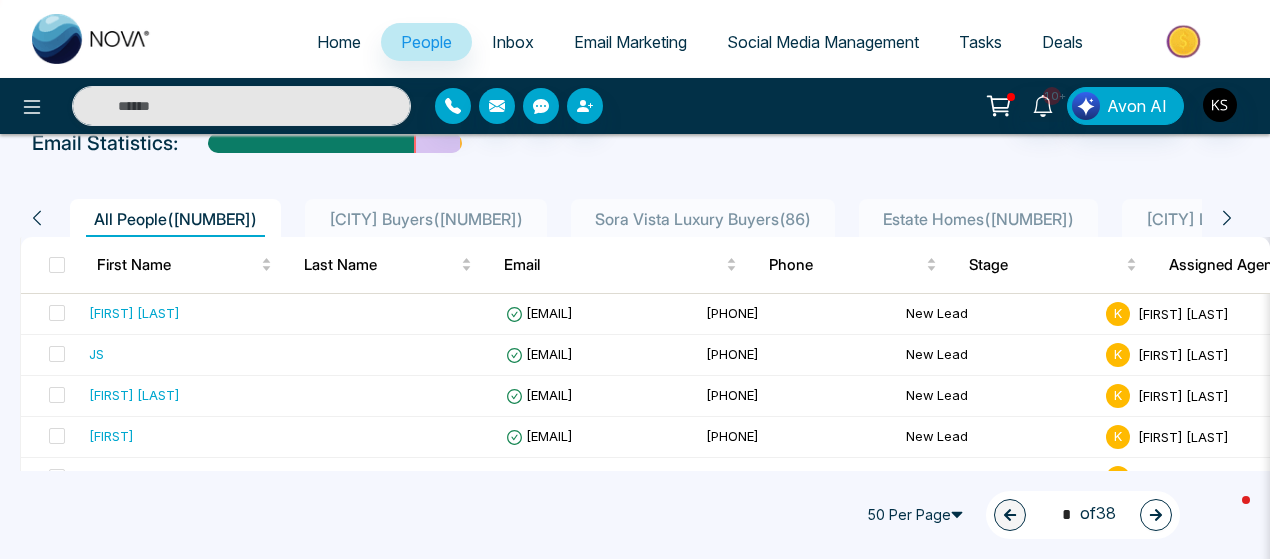 scroll, scrollTop: 154, scrollLeft: 0, axis: vertical 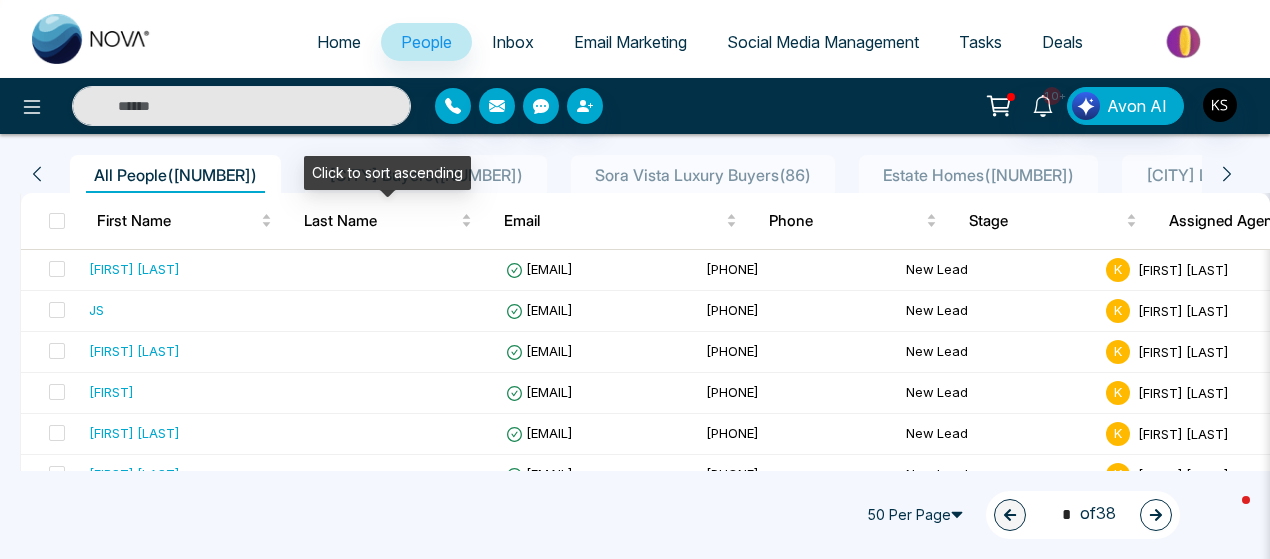 click on "Click to sort ascending" at bounding box center [387, 173] 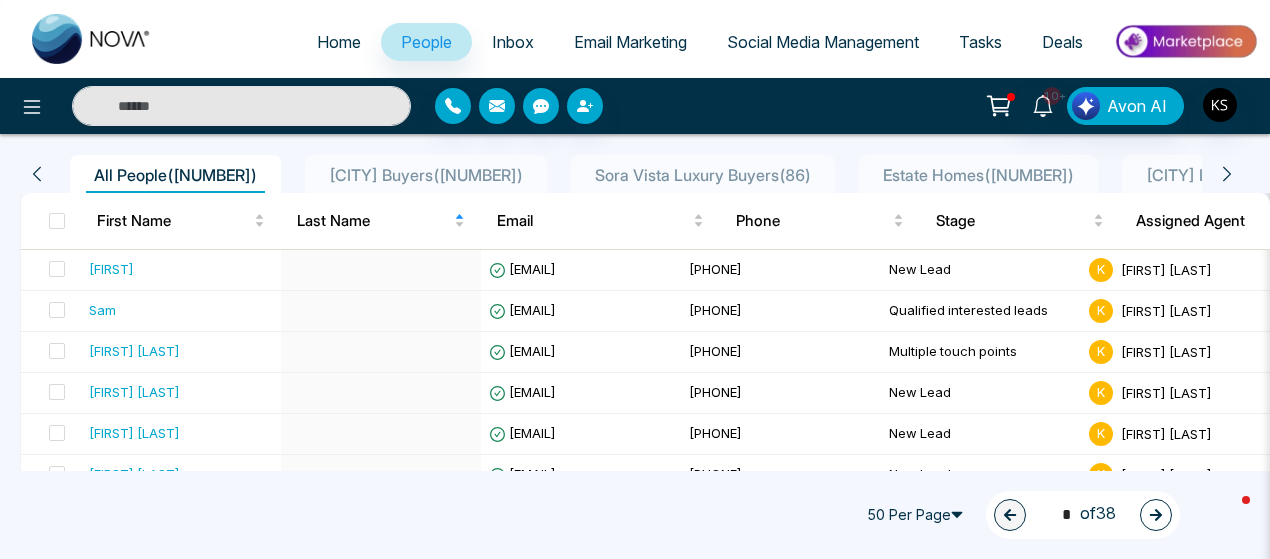 click on "Oakville Buyers  ( 128 )" at bounding box center [426, 175] 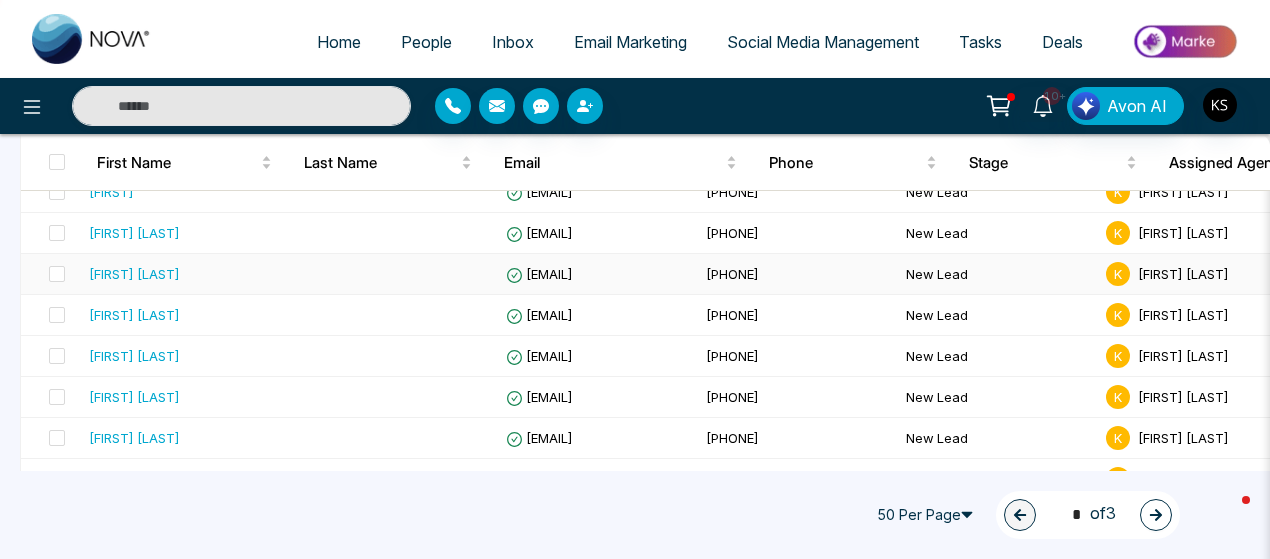scroll, scrollTop: 572, scrollLeft: 0, axis: vertical 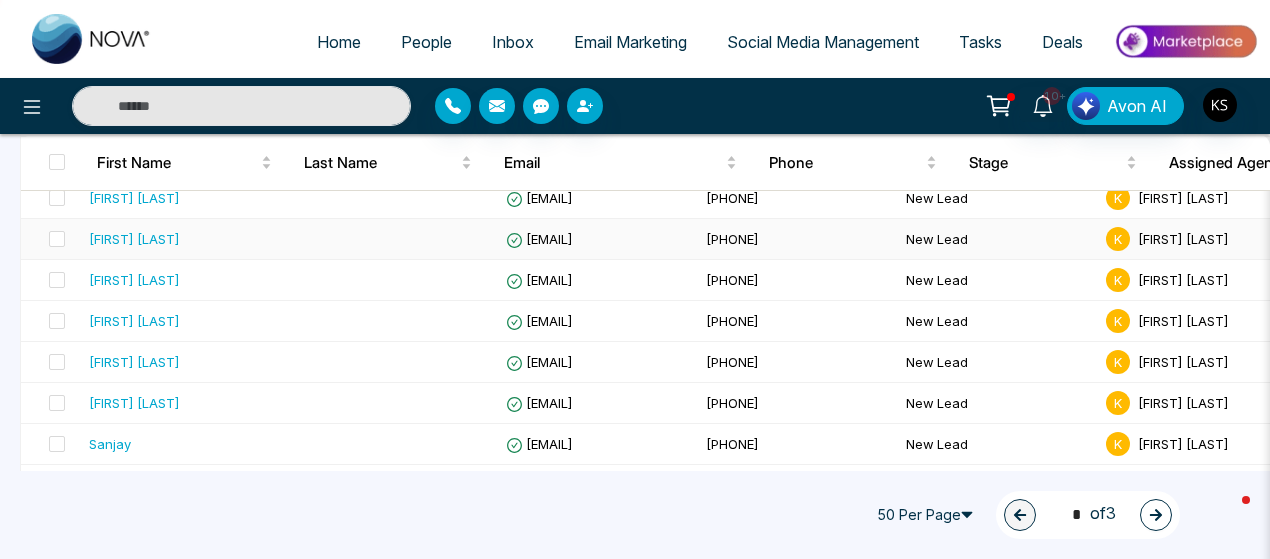 click on "[FIRST] [LAST]" at bounding box center [134, 239] 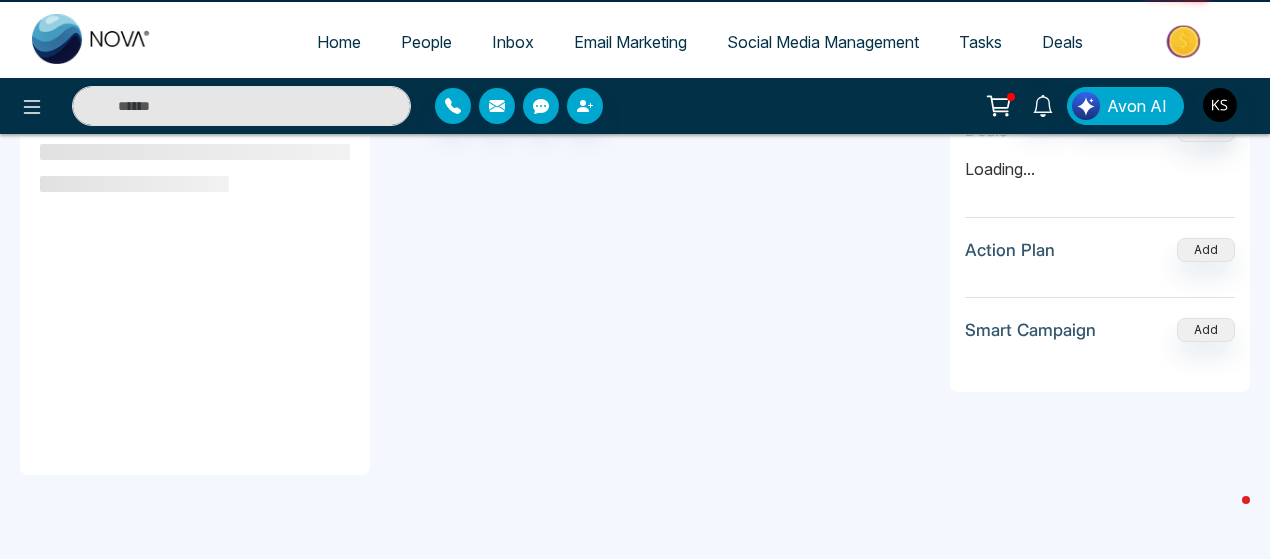 scroll, scrollTop: 0, scrollLeft: 0, axis: both 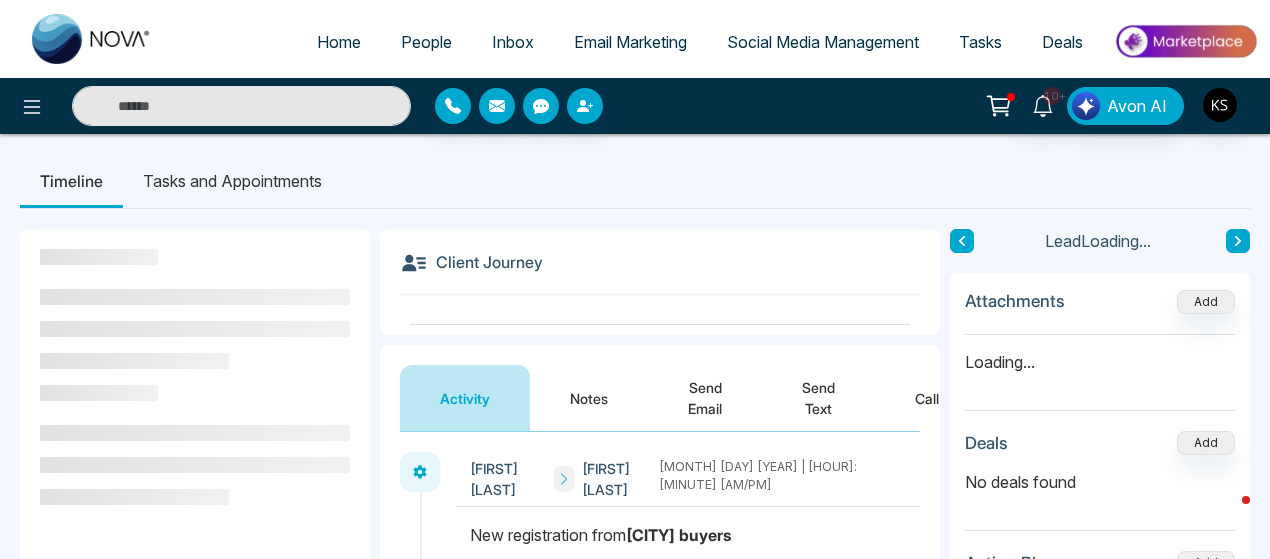 click on "Notes" at bounding box center (589, 398) 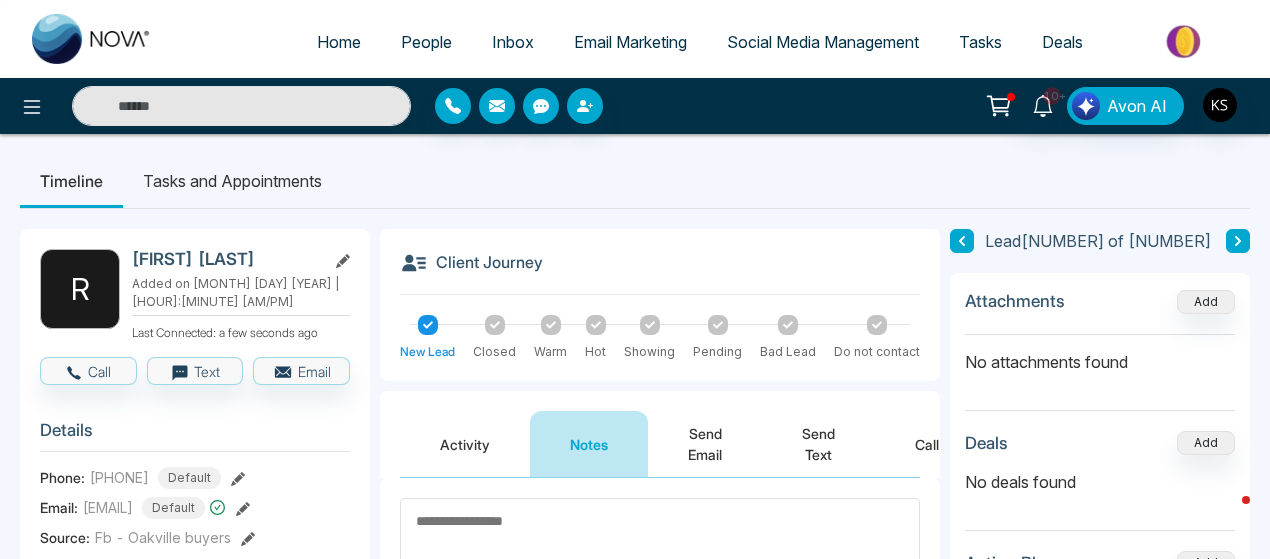 click 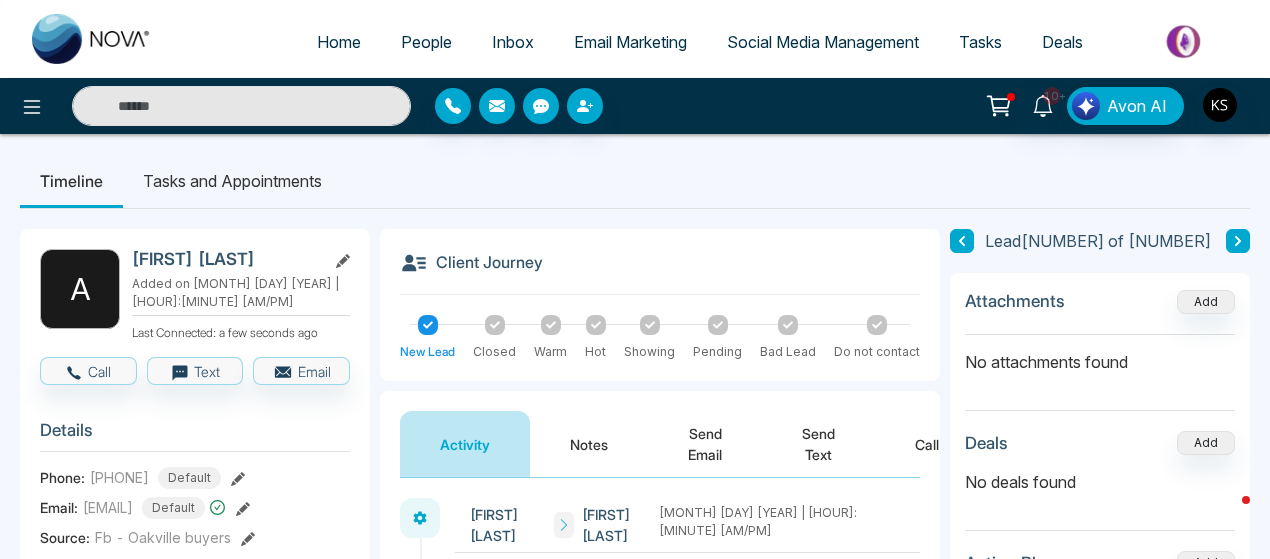 click on "Pending" at bounding box center (717, 338) 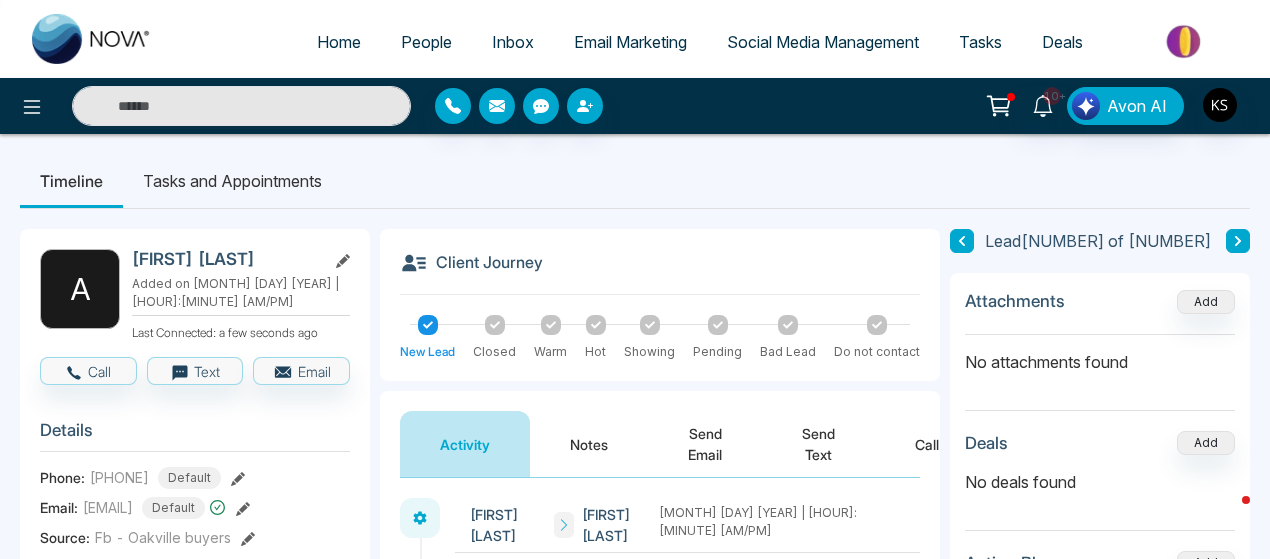 click at bounding box center [1238, 241] 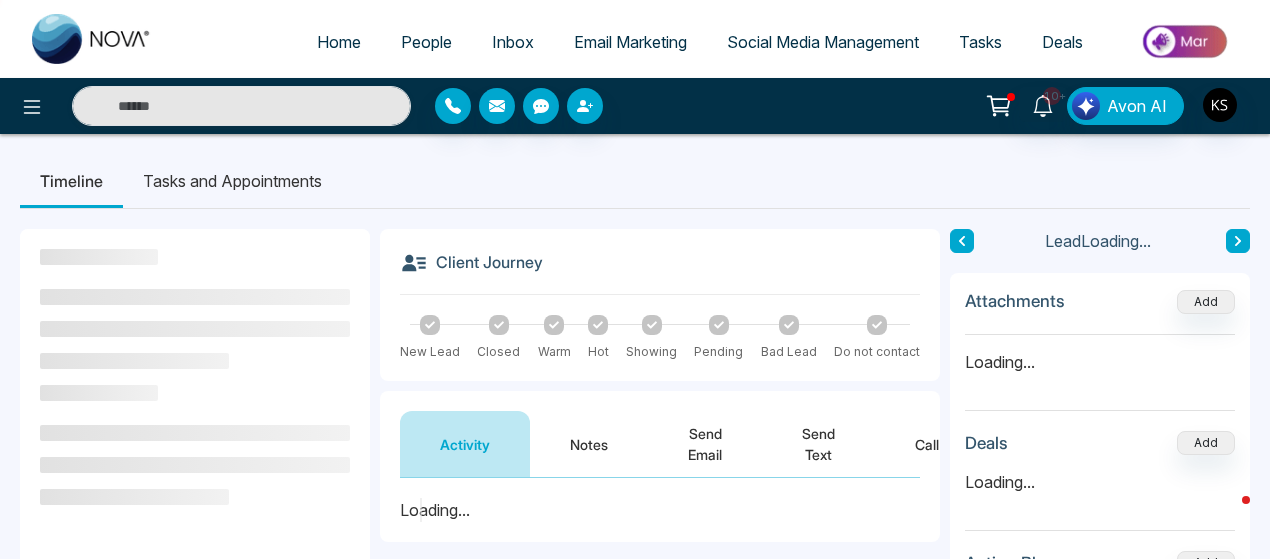click on "Timeline Tasks and Appointments" at bounding box center (635, 181) 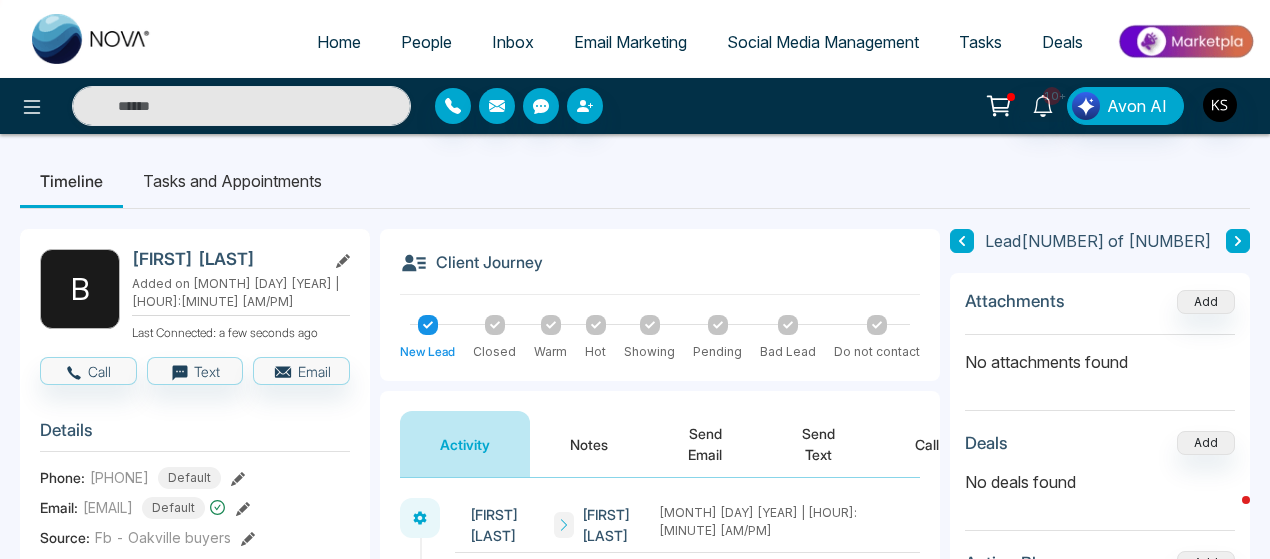 click 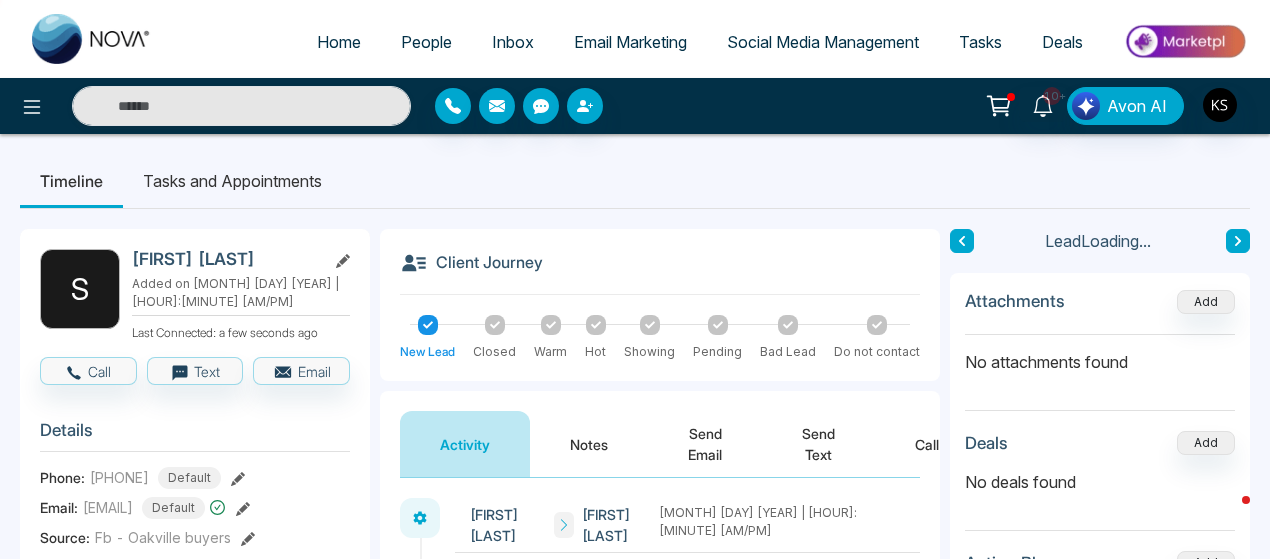 click on "Timeline Tasks and Appointments" at bounding box center [635, 181] 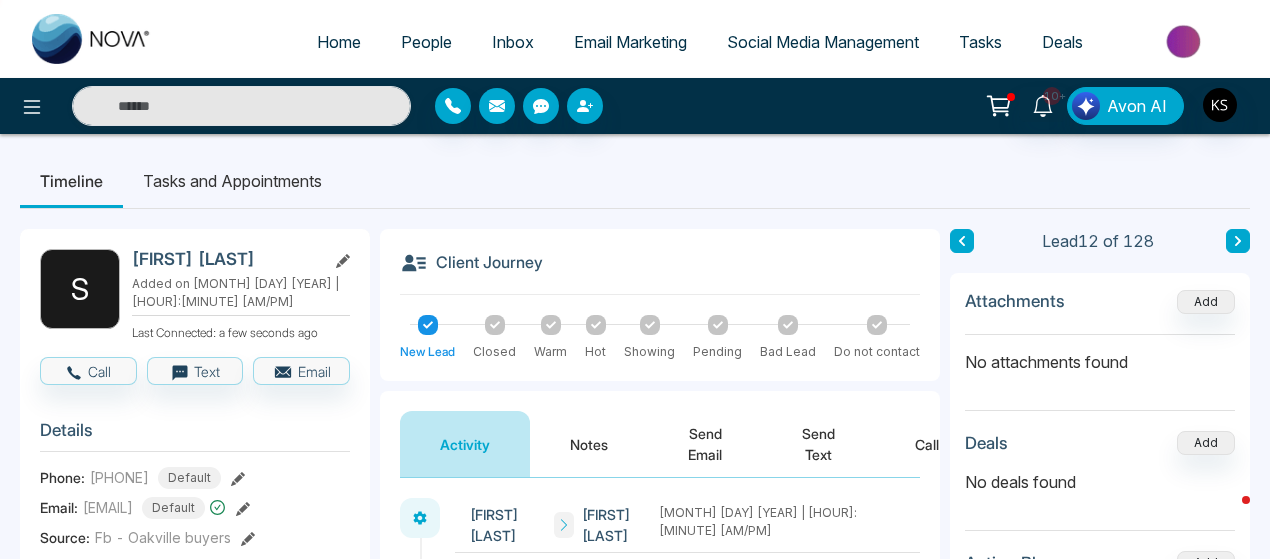 click 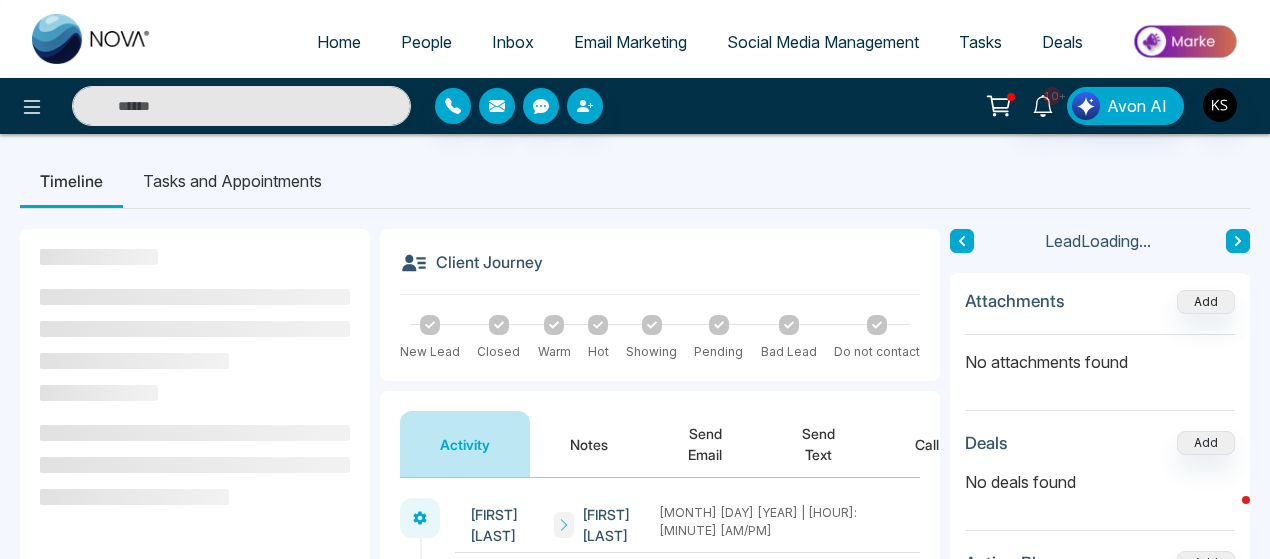 click on "Timeline Tasks and Appointments" at bounding box center [635, 181] 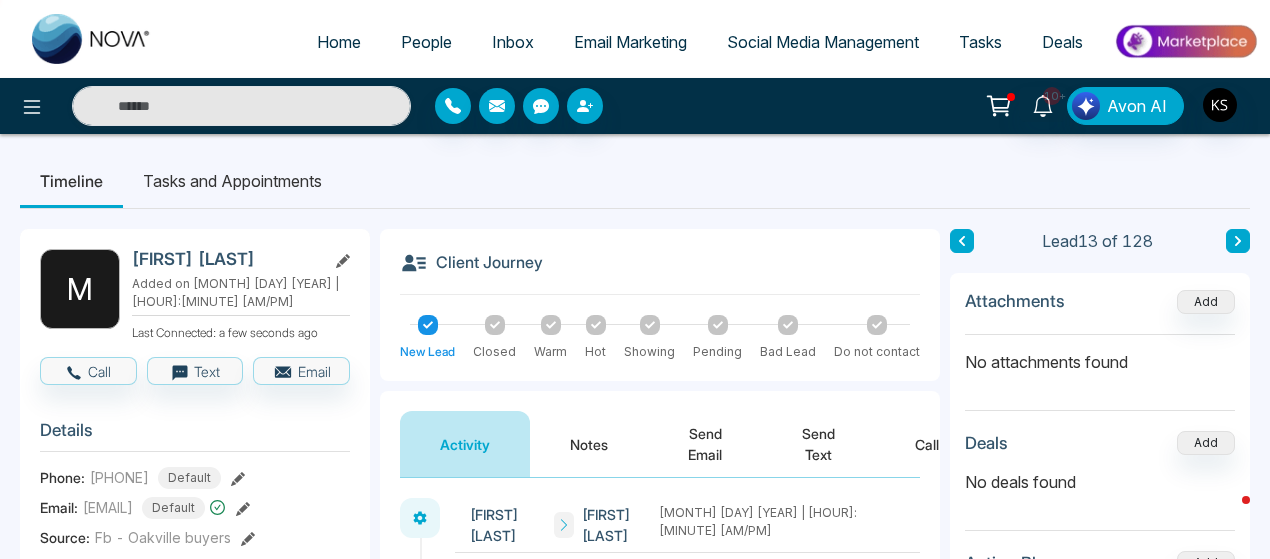 scroll, scrollTop: 54, scrollLeft: 0, axis: vertical 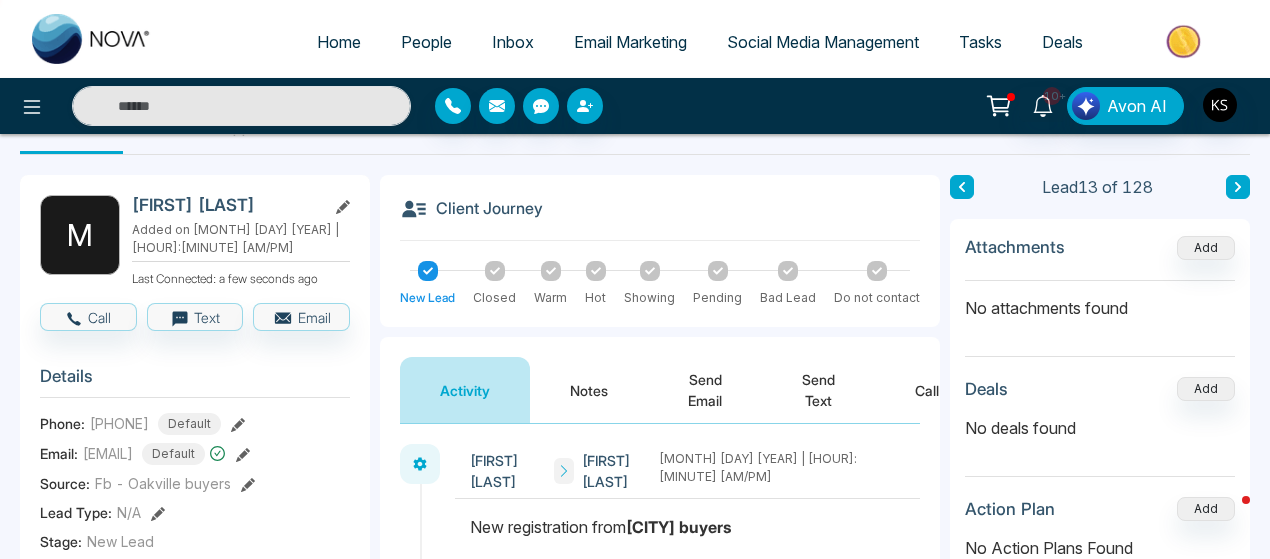 click 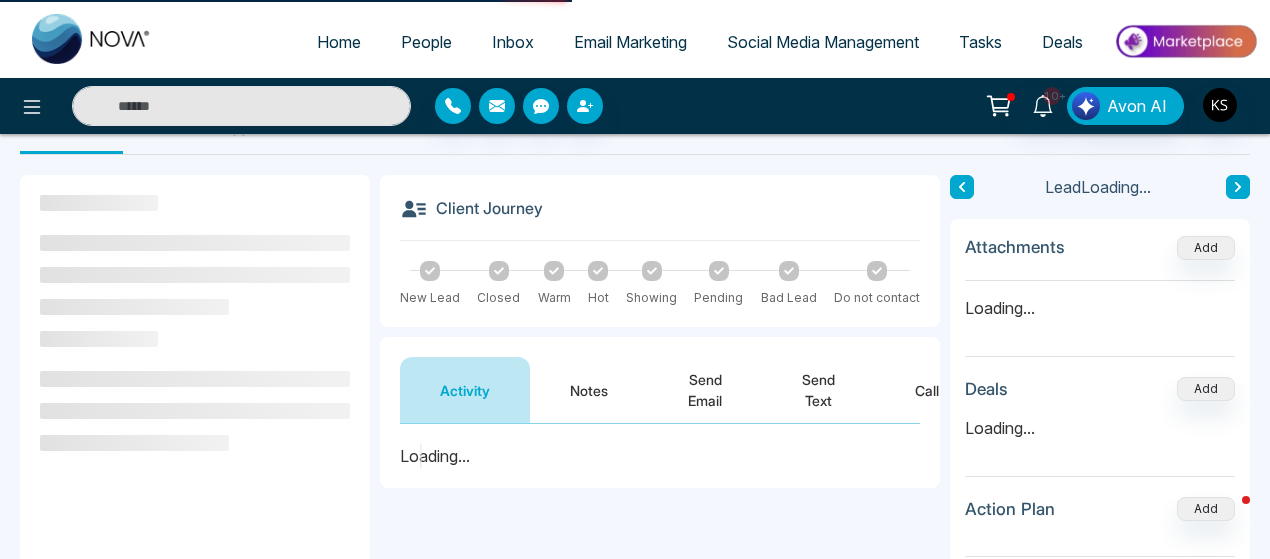 scroll, scrollTop: 0, scrollLeft: 0, axis: both 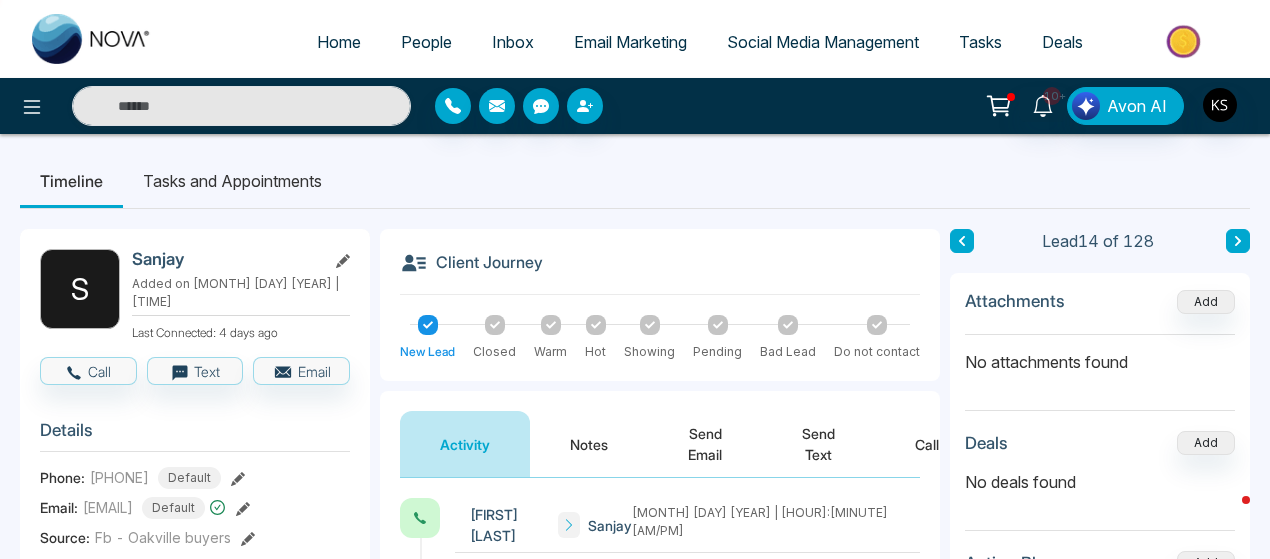 click on "Notes" at bounding box center [589, 444] 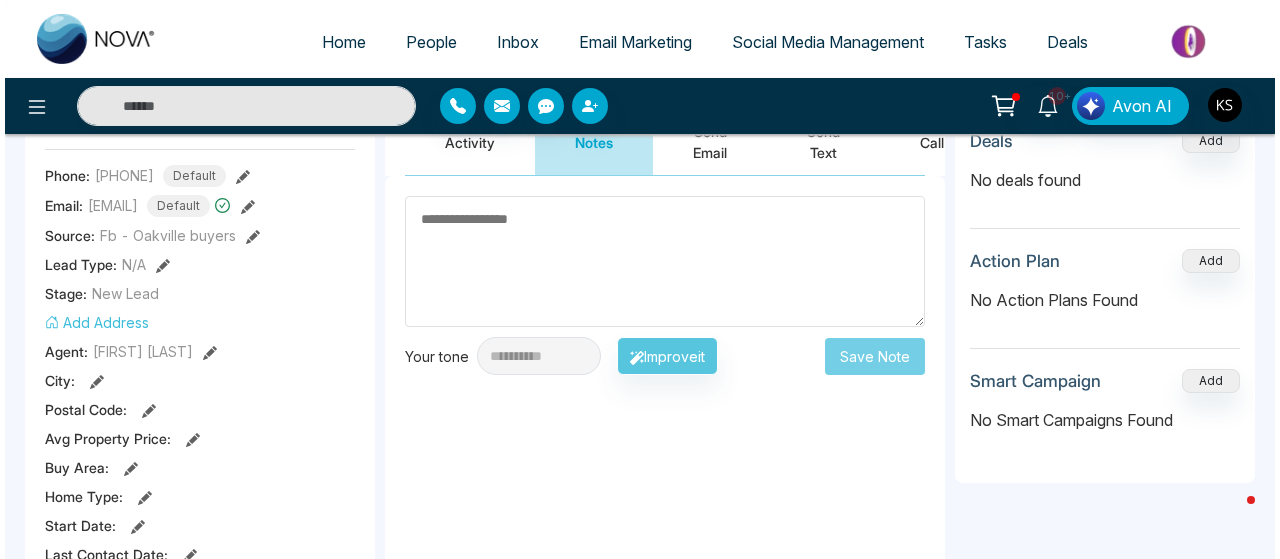 scroll, scrollTop: 0, scrollLeft: 0, axis: both 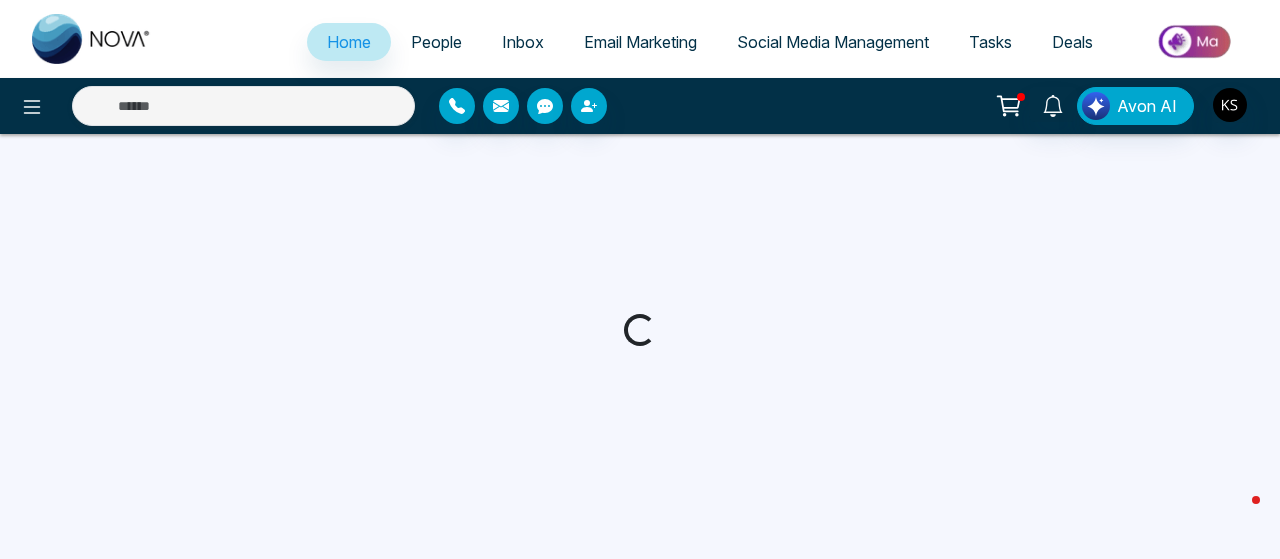 select on "*" 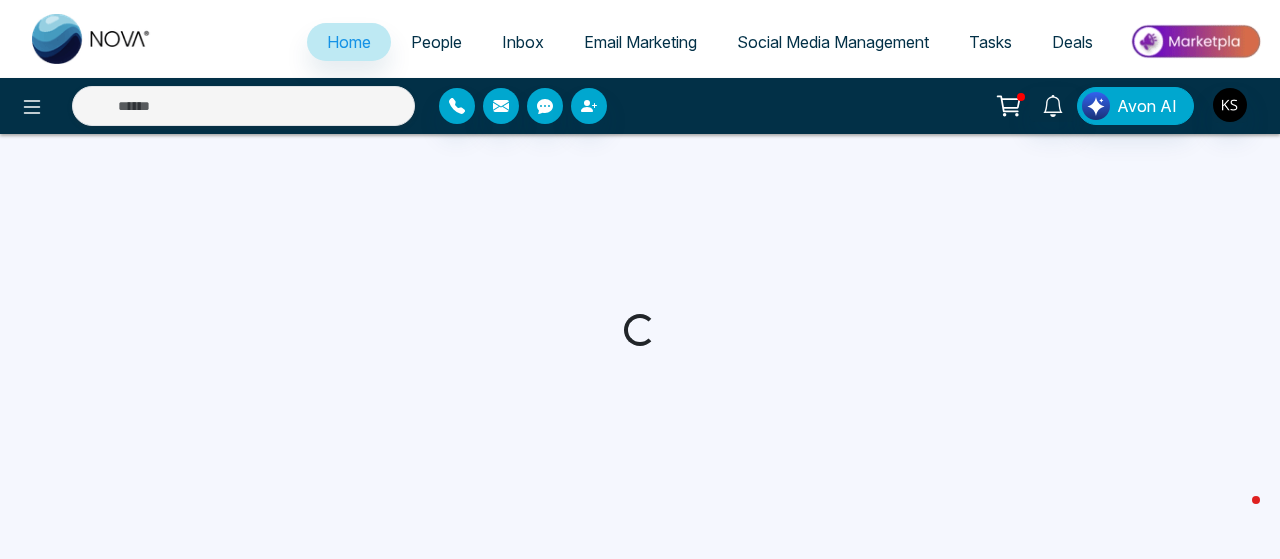 select on "*" 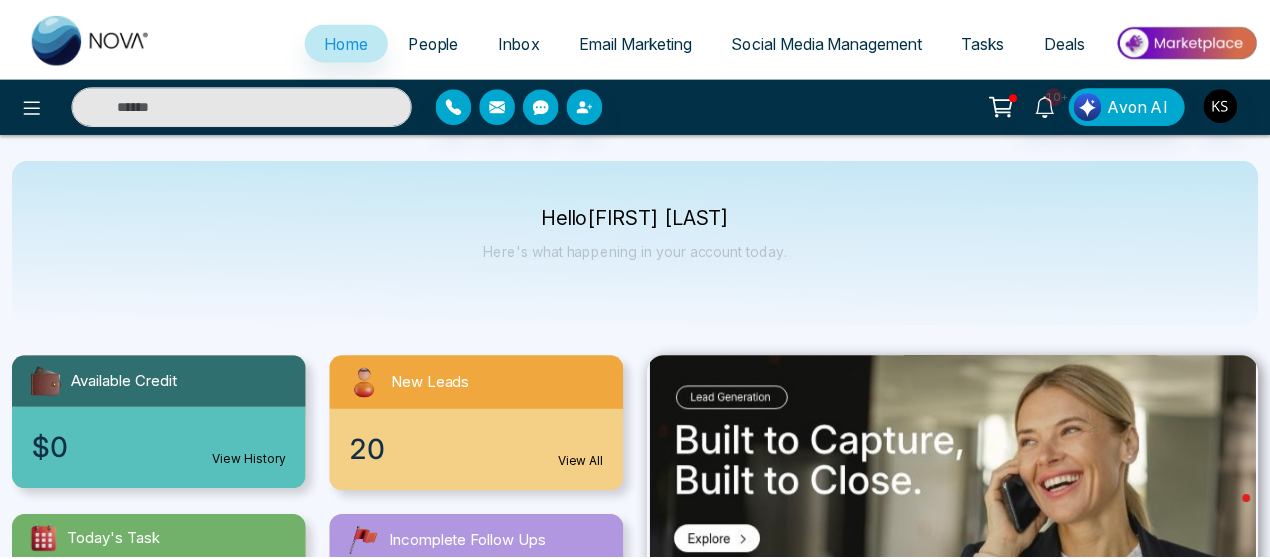 scroll, scrollTop: 0, scrollLeft: 0, axis: both 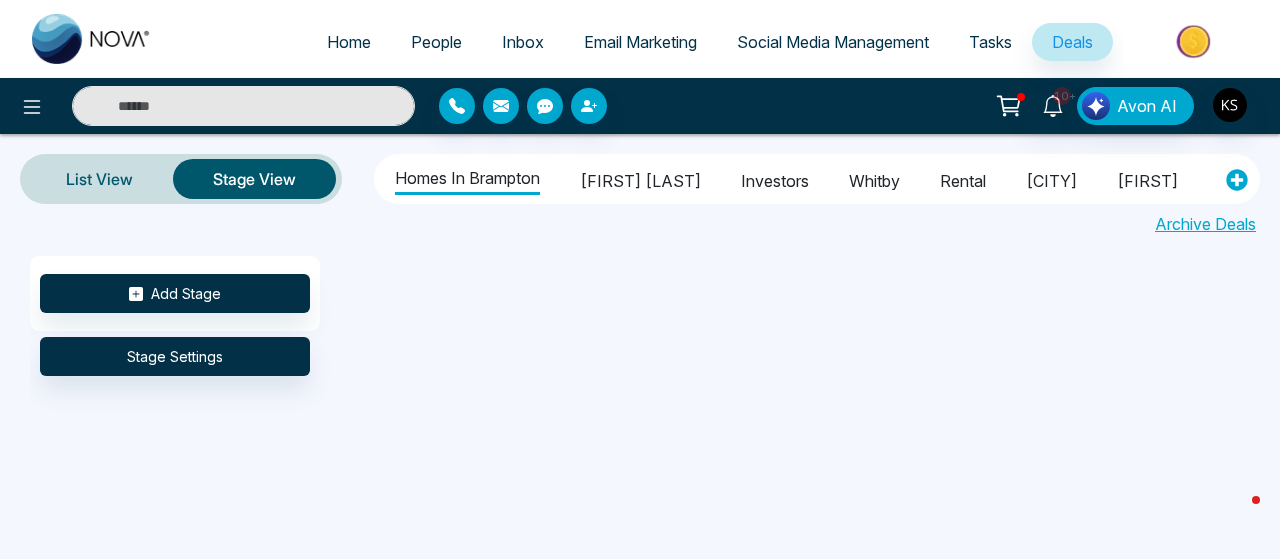 click at bounding box center [243, 106] 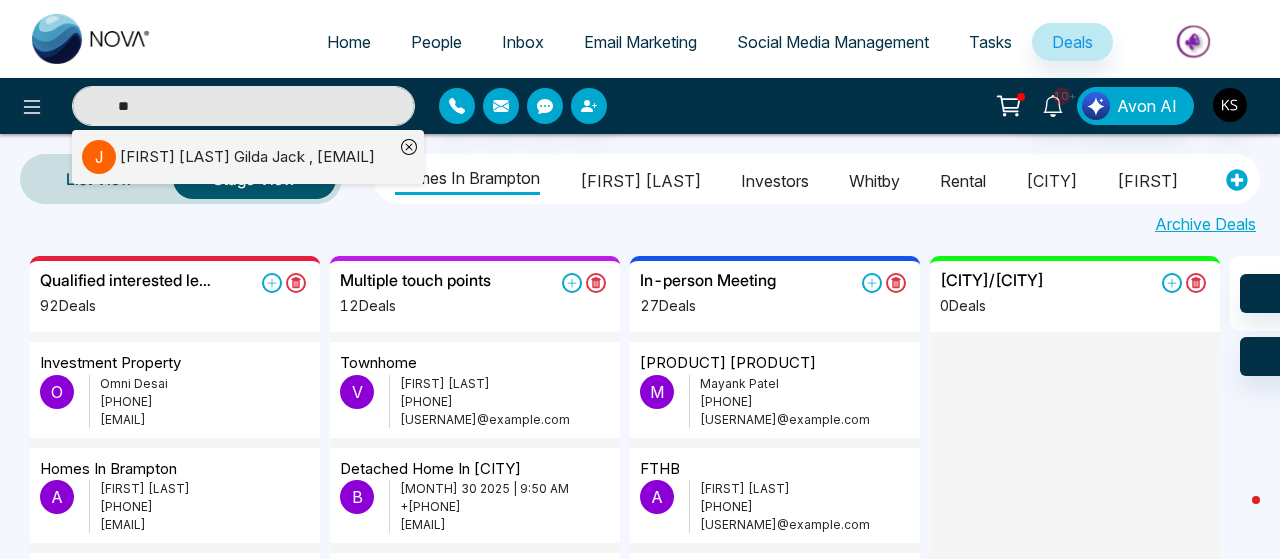 type on "*" 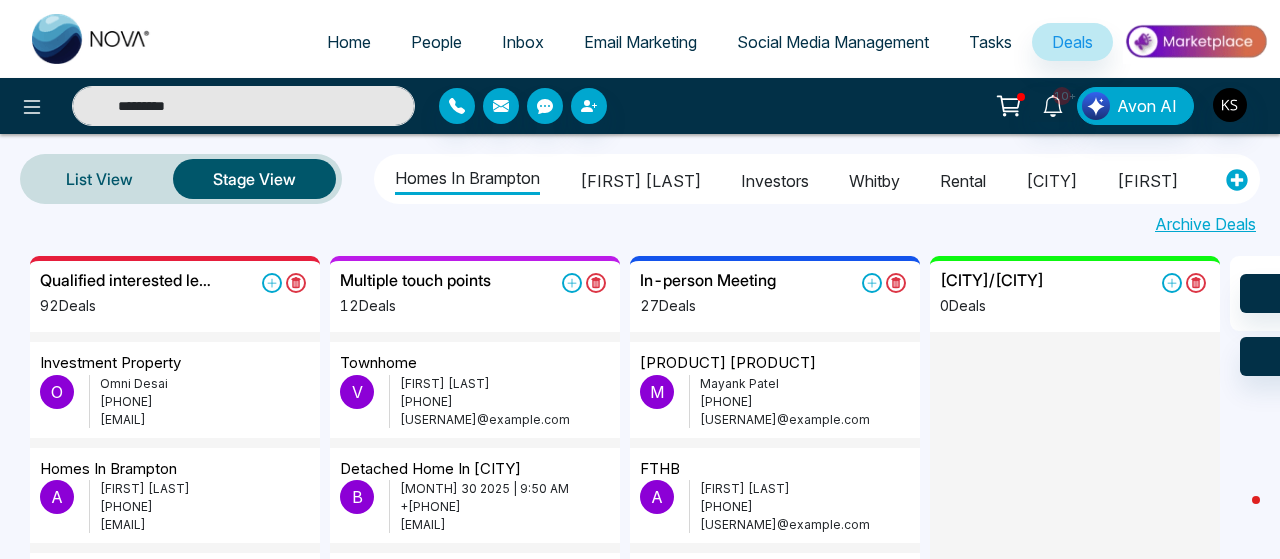 type on "*********" 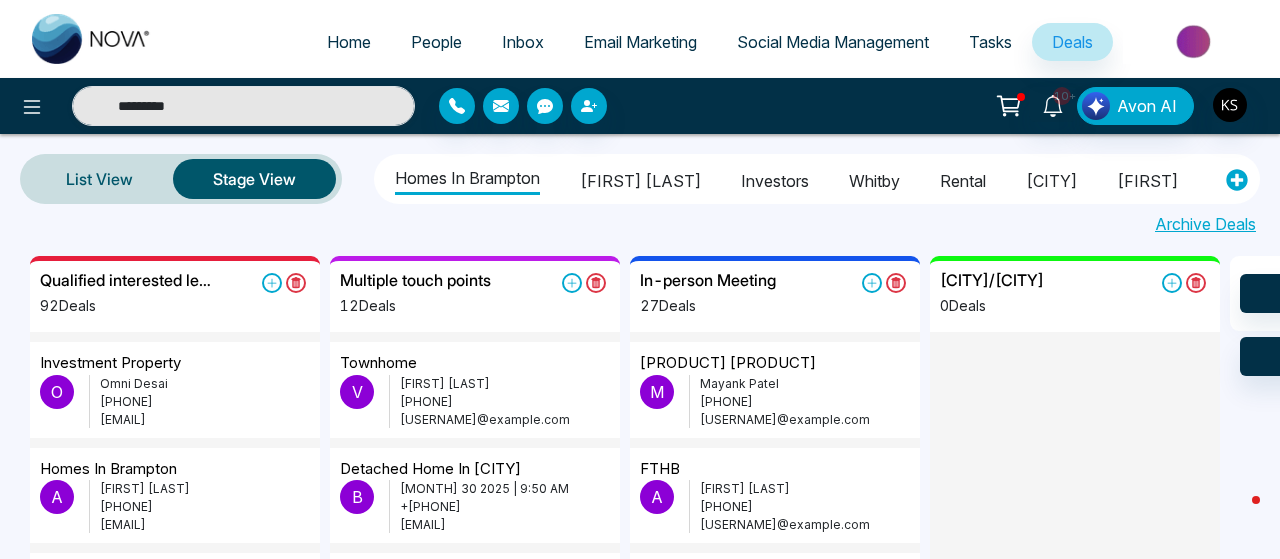 click on "People" at bounding box center [436, 42] 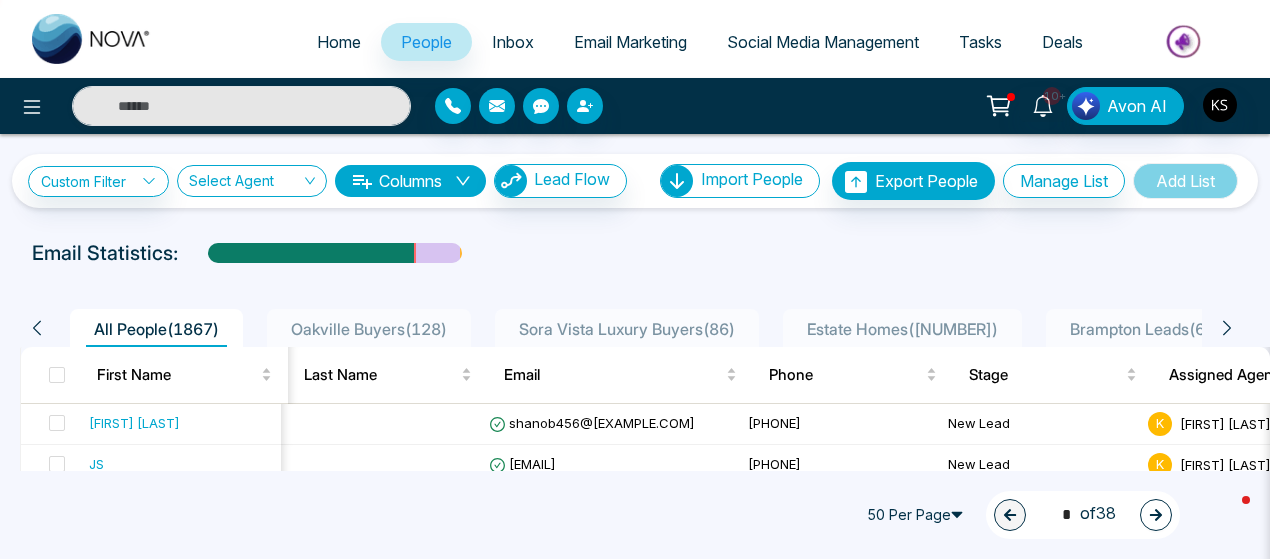 scroll, scrollTop: 0, scrollLeft: 158, axis: horizontal 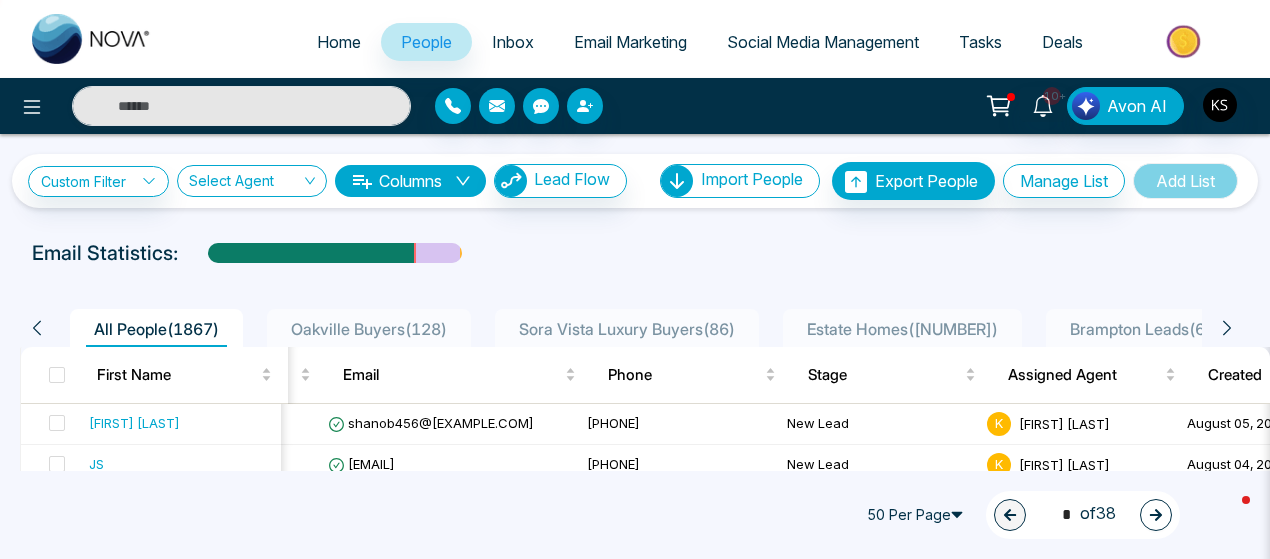 click on "Deals" at bounding box center (1062, 42) 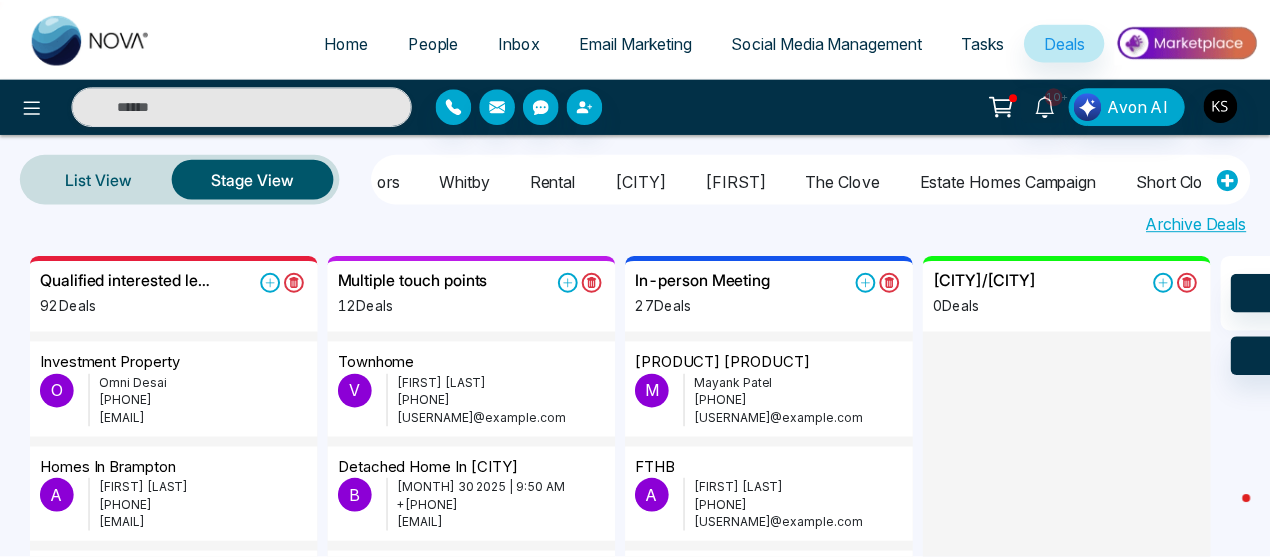 scroll, scrollTop: 0, scrollLeft: 448, axis: horizontal 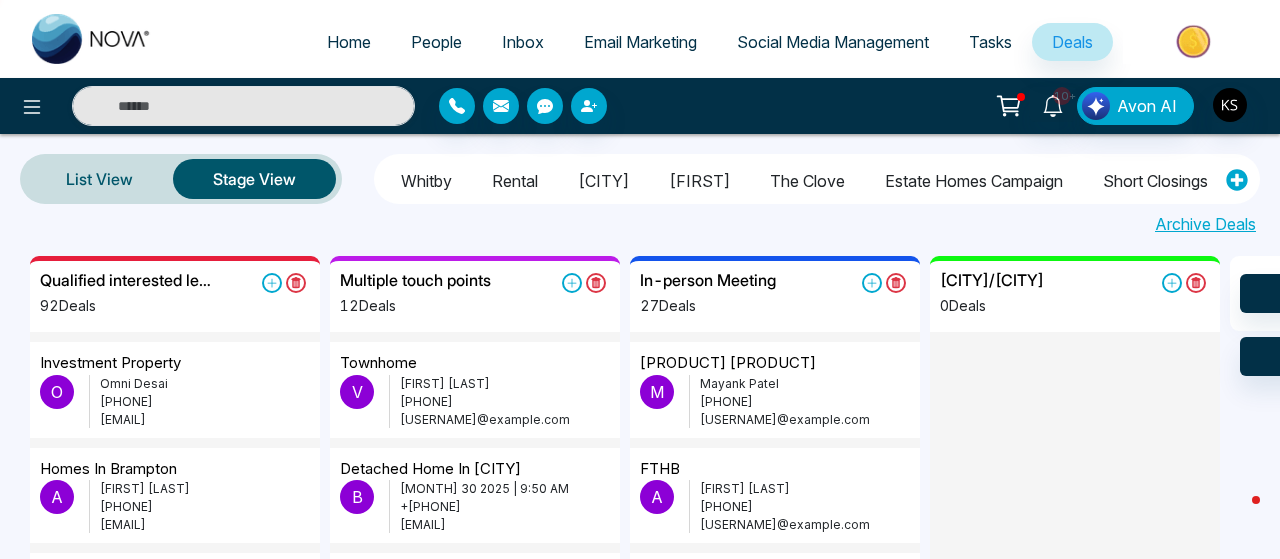 click on "Estate Homes Campaign" at bounding box center [974, 178] 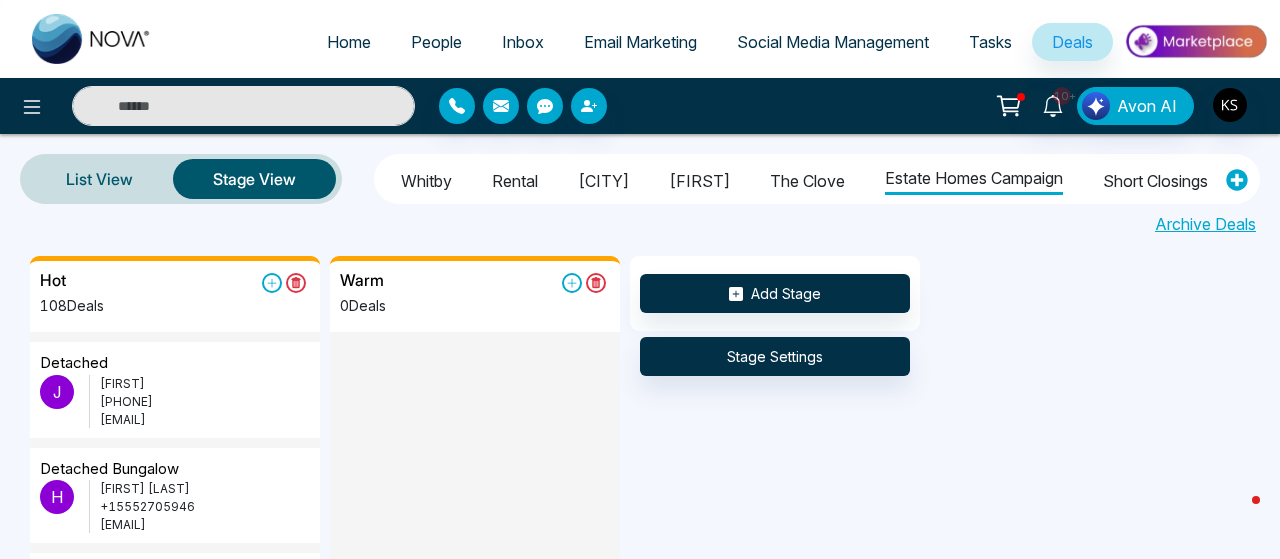 click at bounding box center [243, 106] 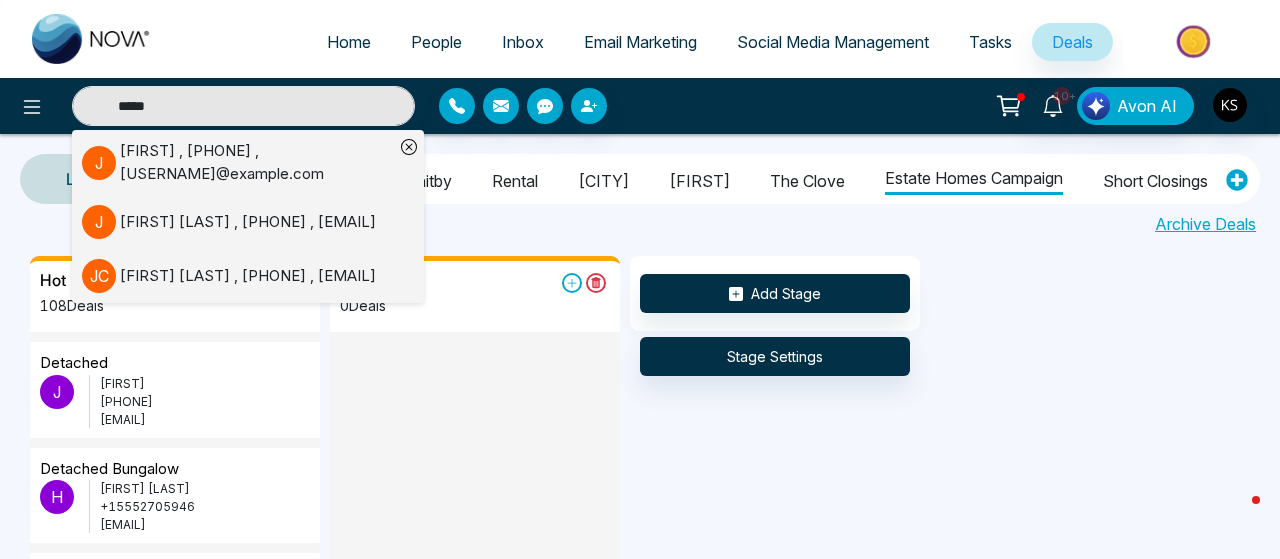 type on "*****" 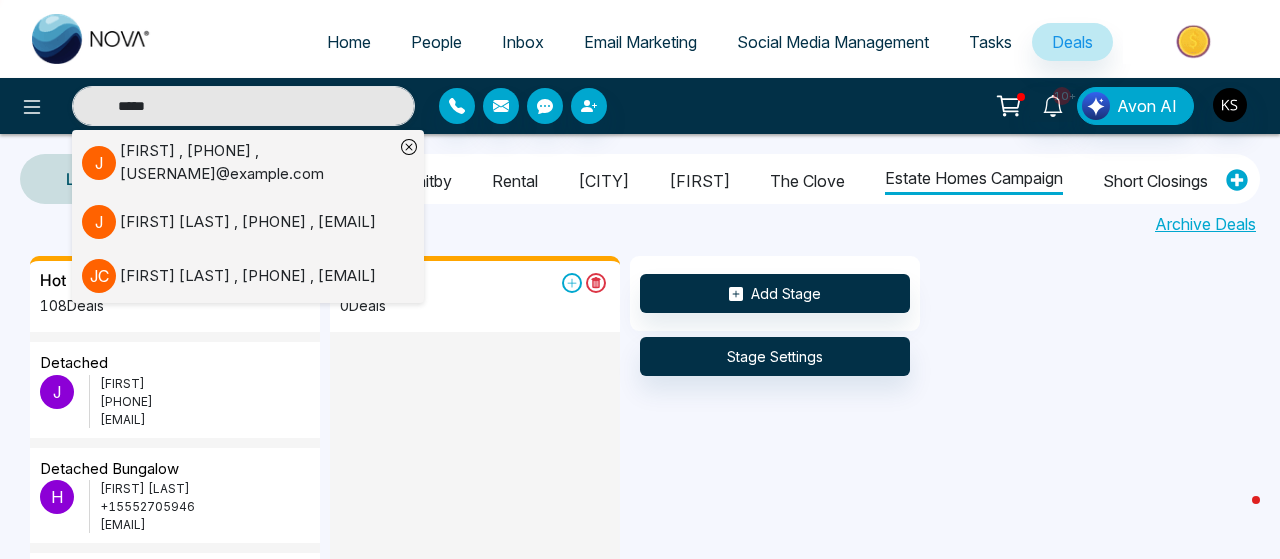 click on "[FIRST]     , [PHONE]   , [EMAIL]" at bounding box center [257, 162] 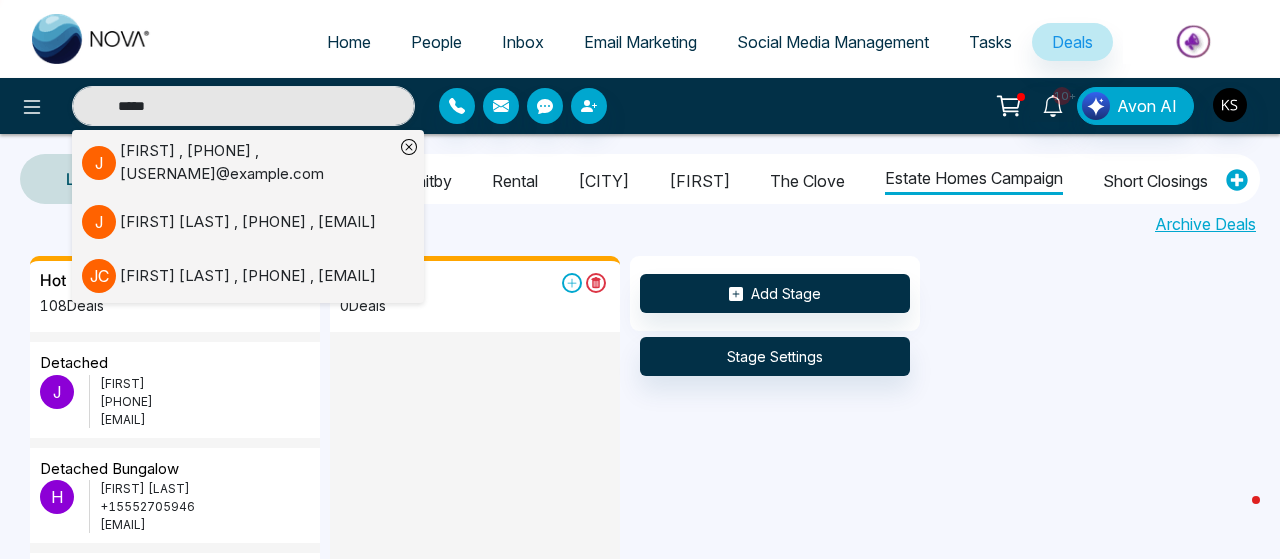 type 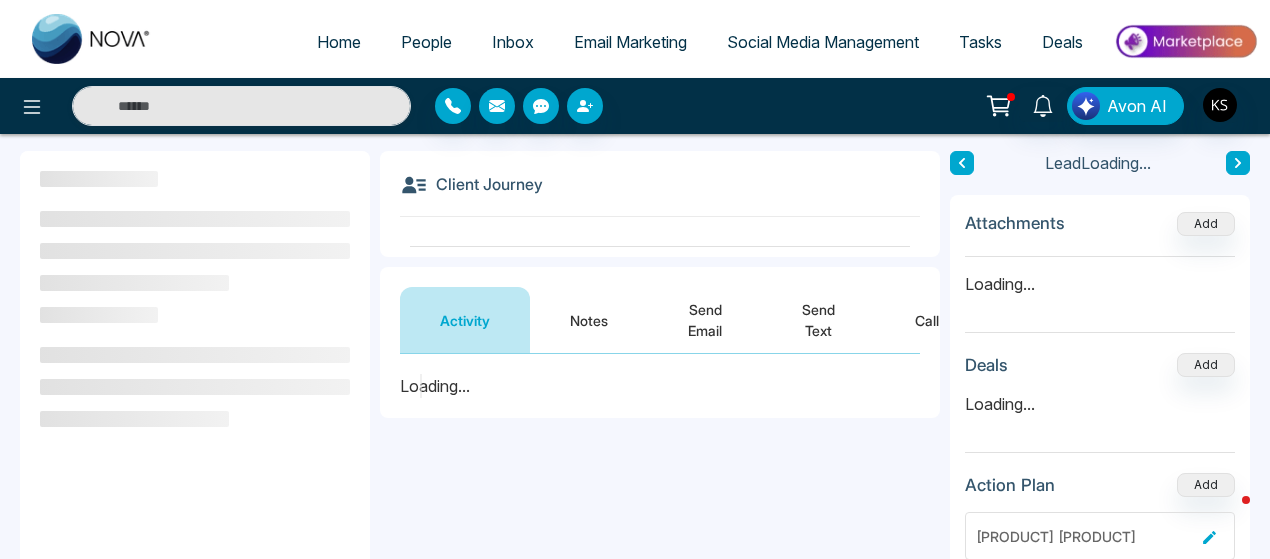scroll, scrollTop: 80, scrollLeft: 0, axis: vertical 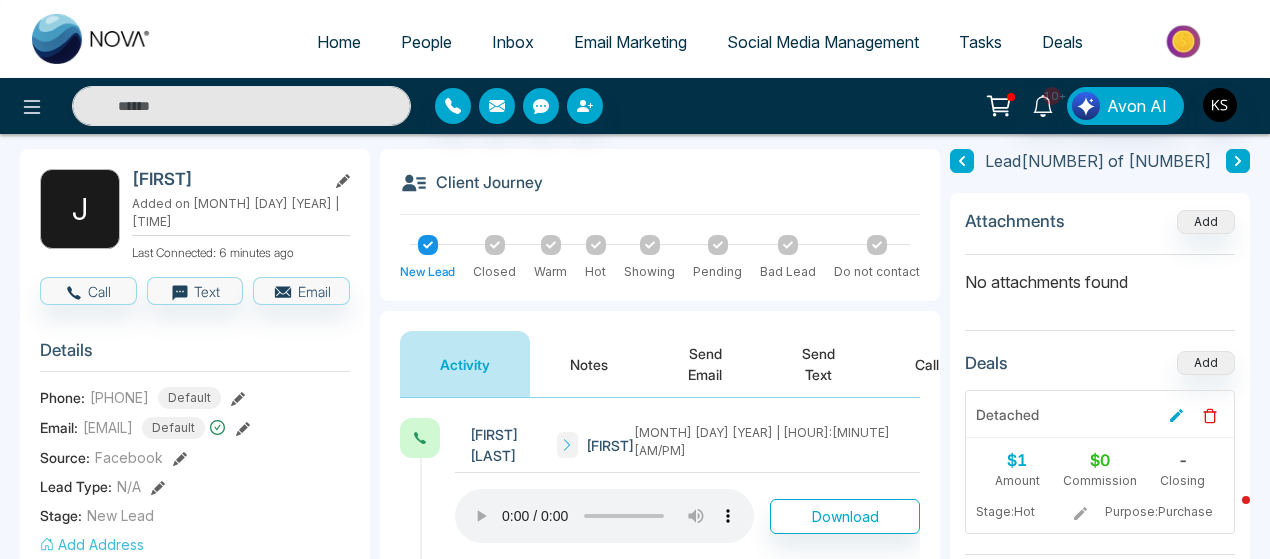 click on "Send Text" at bounding box center [818, 364] 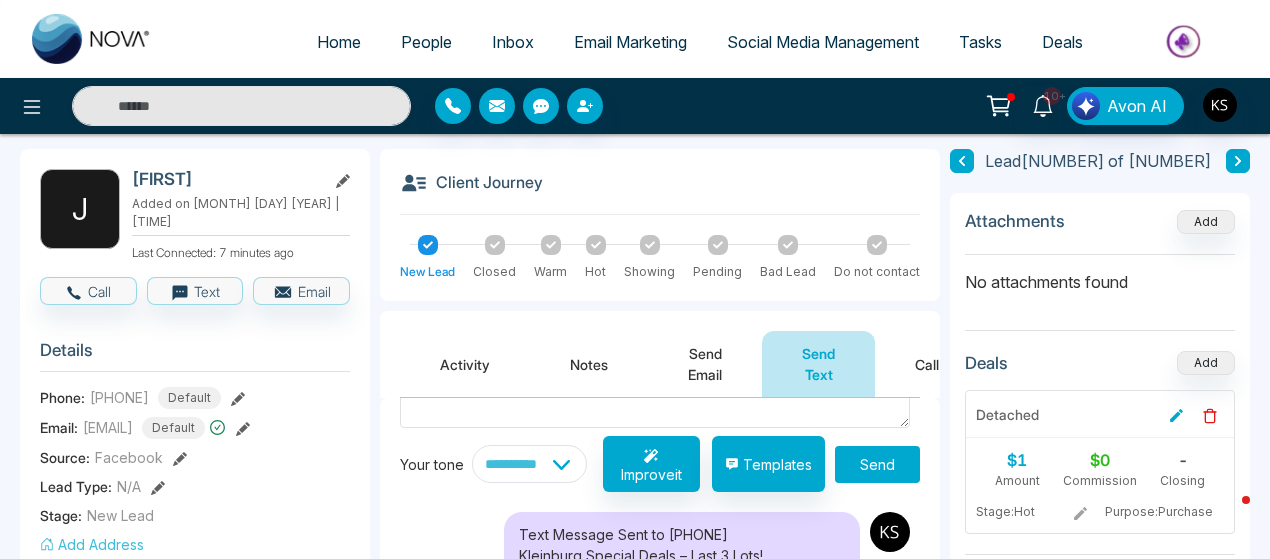 scroll, scrollTop: 111, scrollLeft: 0, axis: vertical 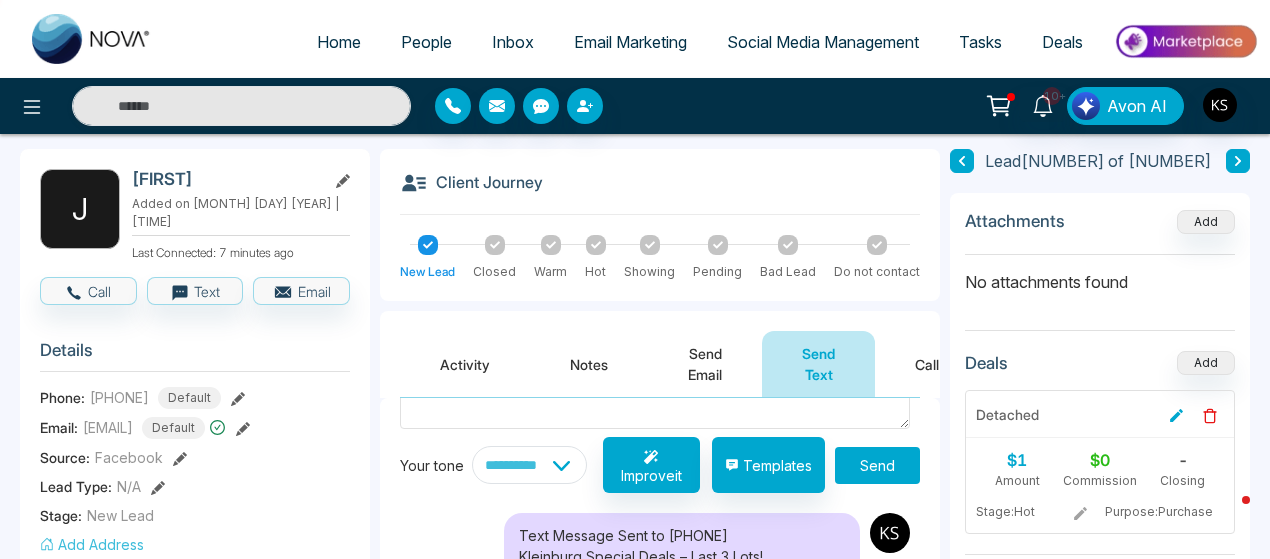 type on "**********" 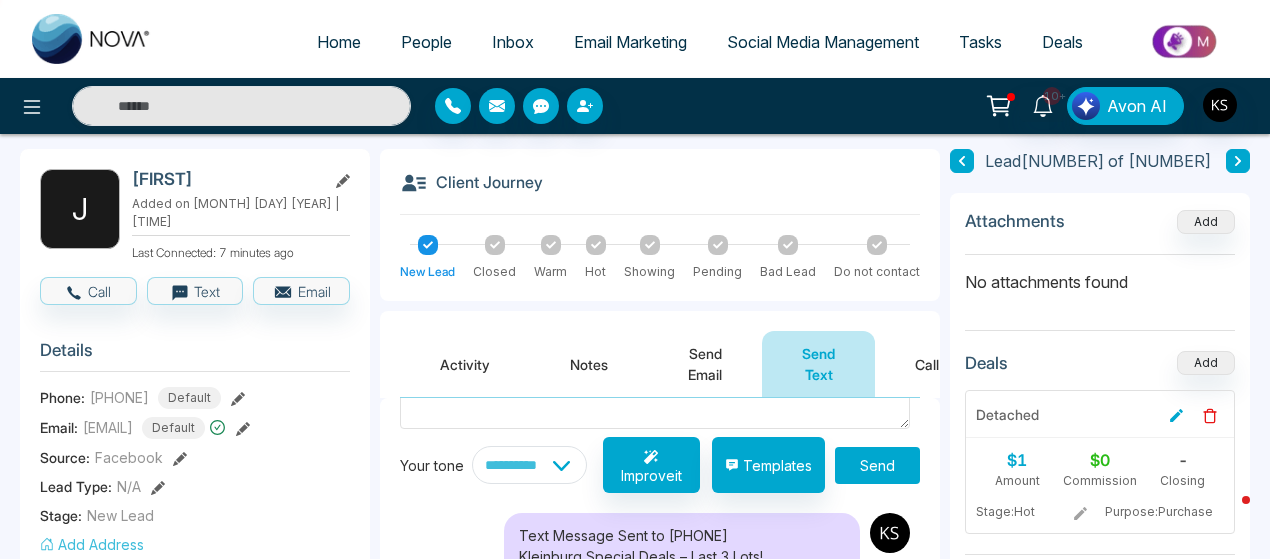 click on "Send" at bounding box center (877, 465) 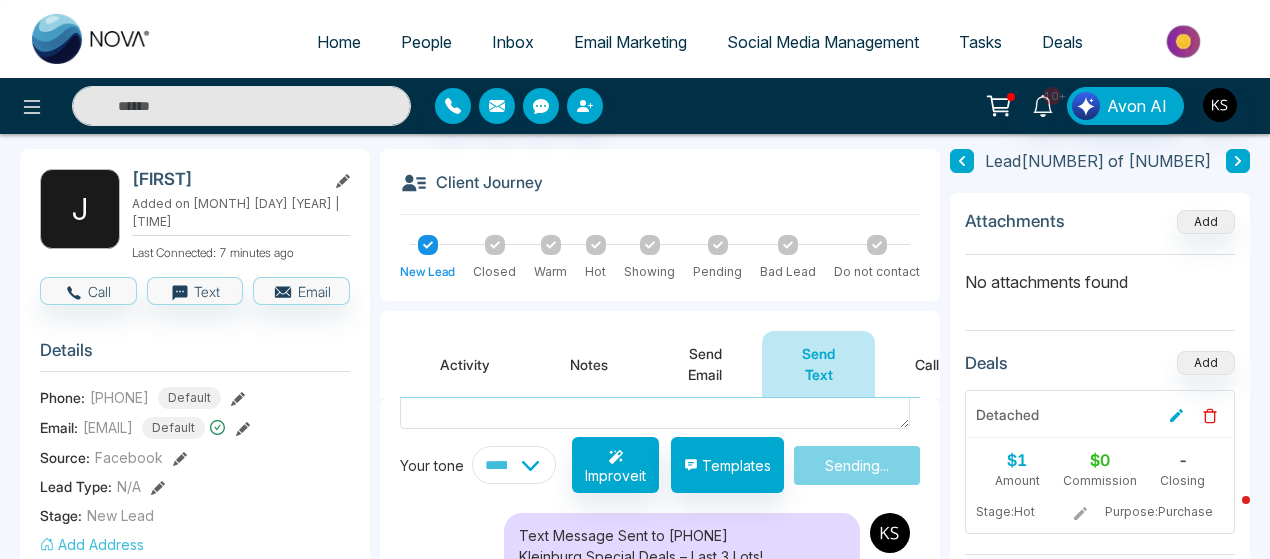 type 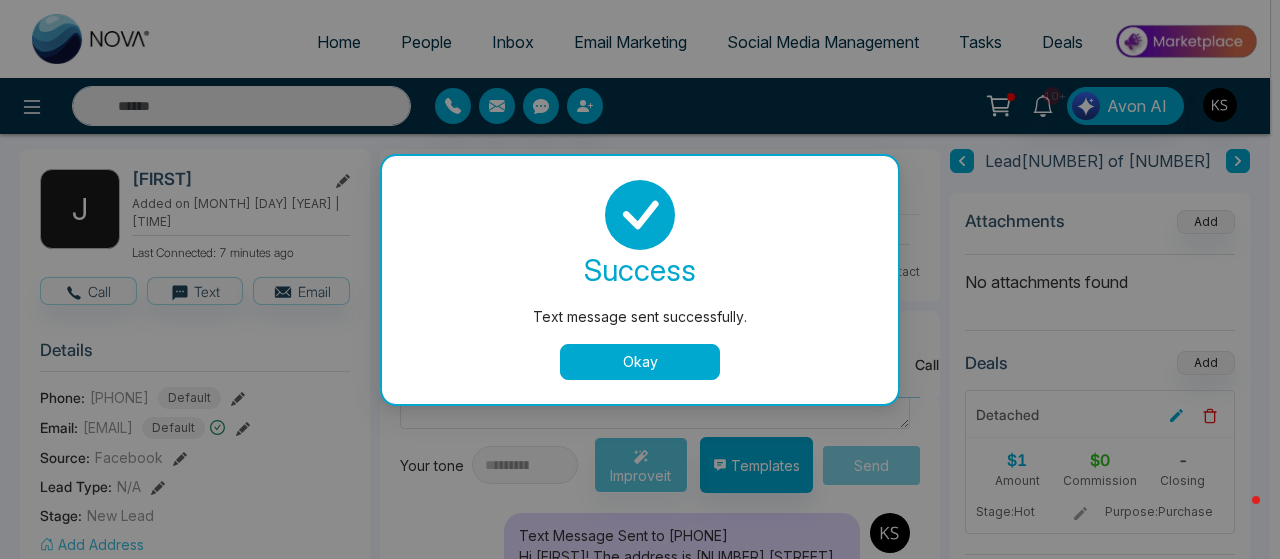click on "Okay" at bounding box center (640, 362) 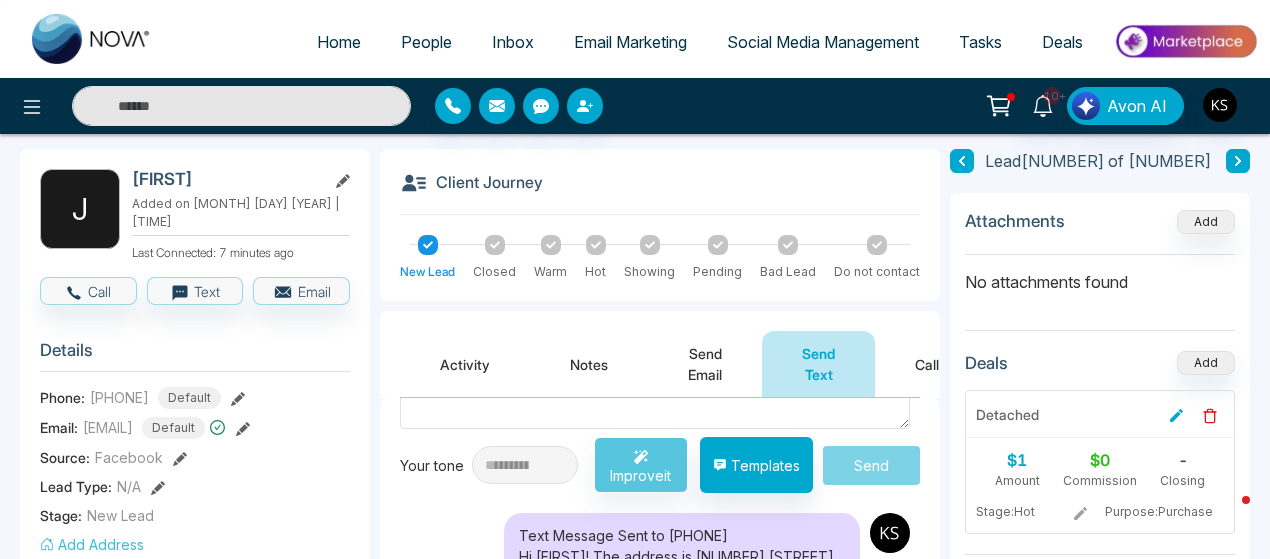scroll, scrollTop: 0, scrollLeft: 0, axis: both 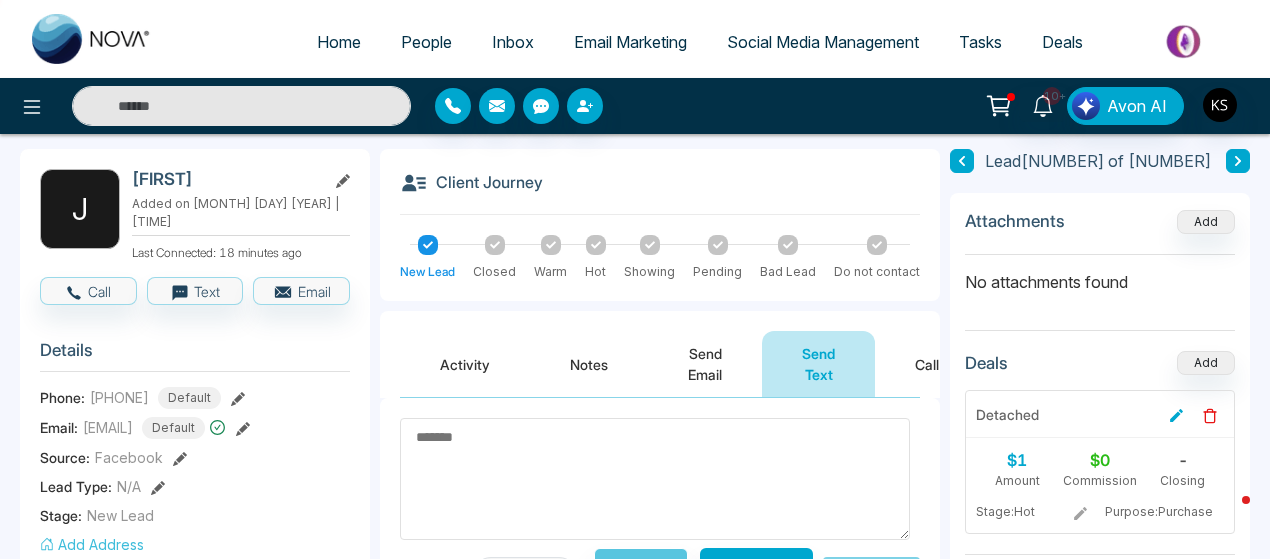 click at bounding box center (241, 106) 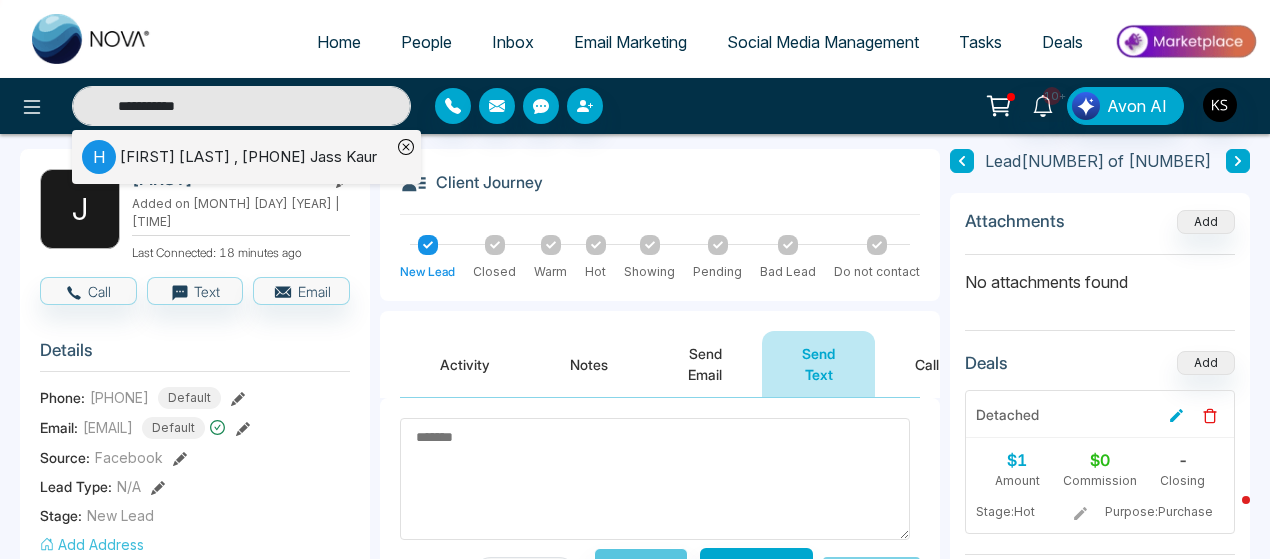 type on "**********" 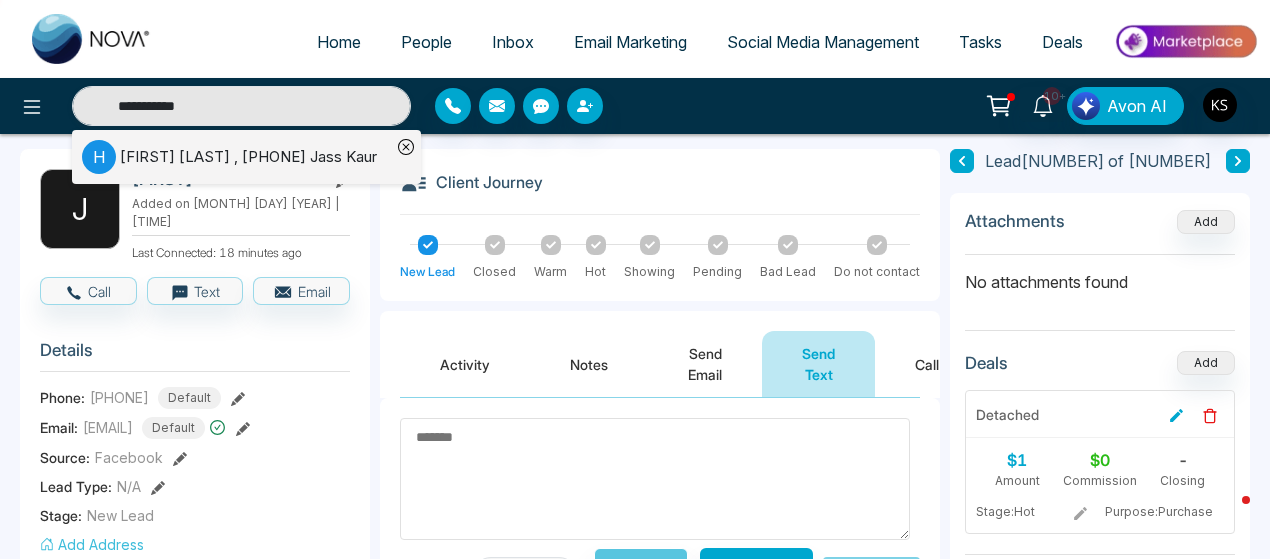 click on "[FIRST] [LAST] , [PHONE] , [USERNAME]@example.com" at bounding box center [248, 157] 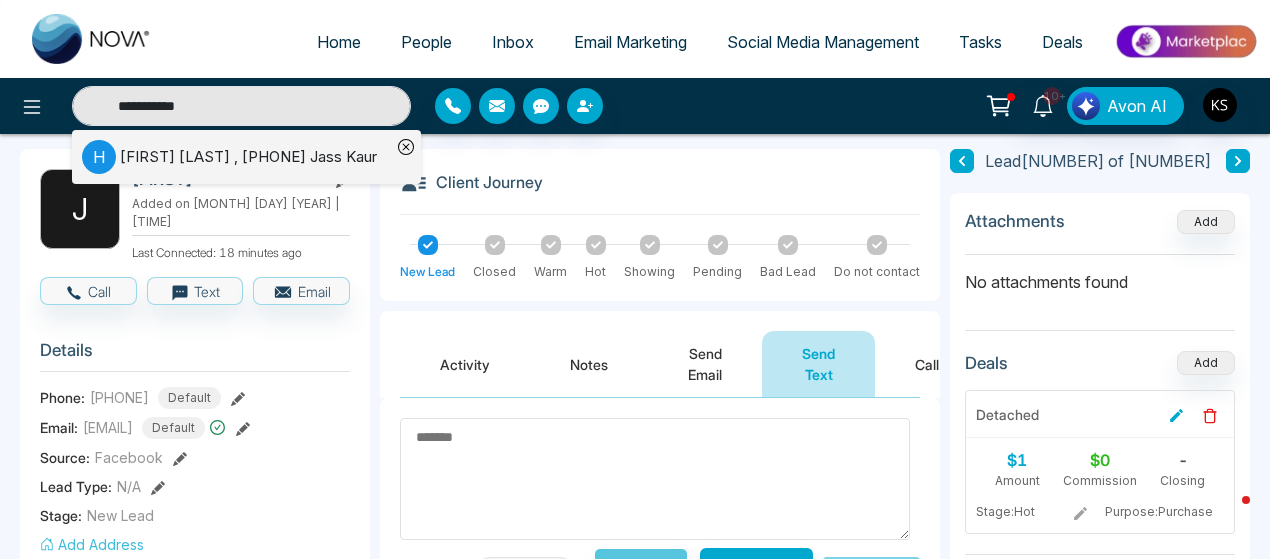 type 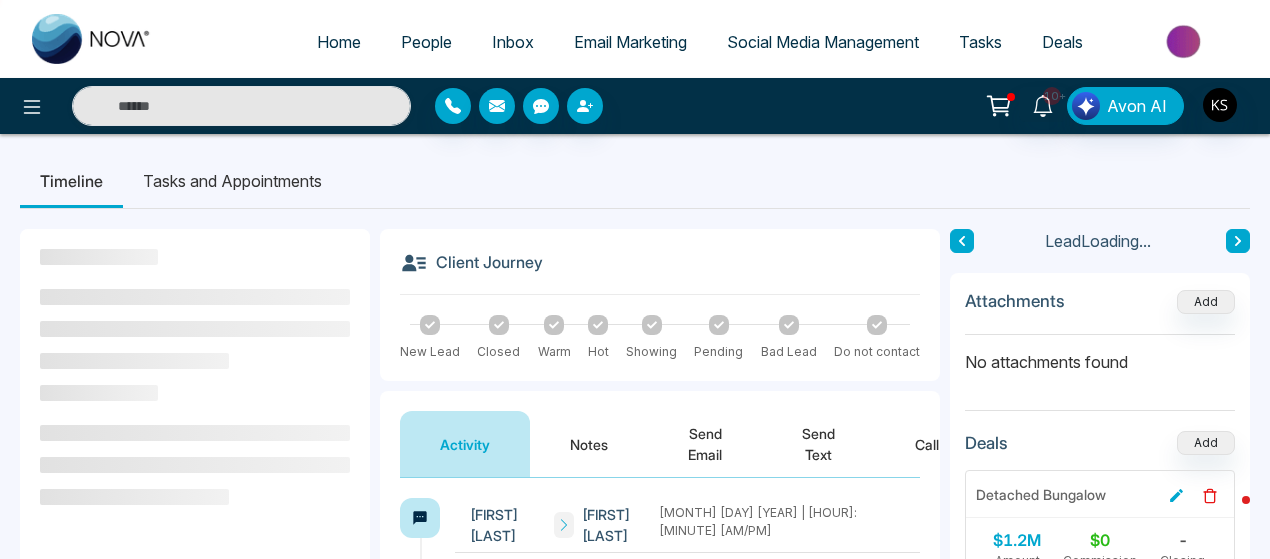 scroll, scrollTop: 168, scrollLeft: 0, axis: vertical 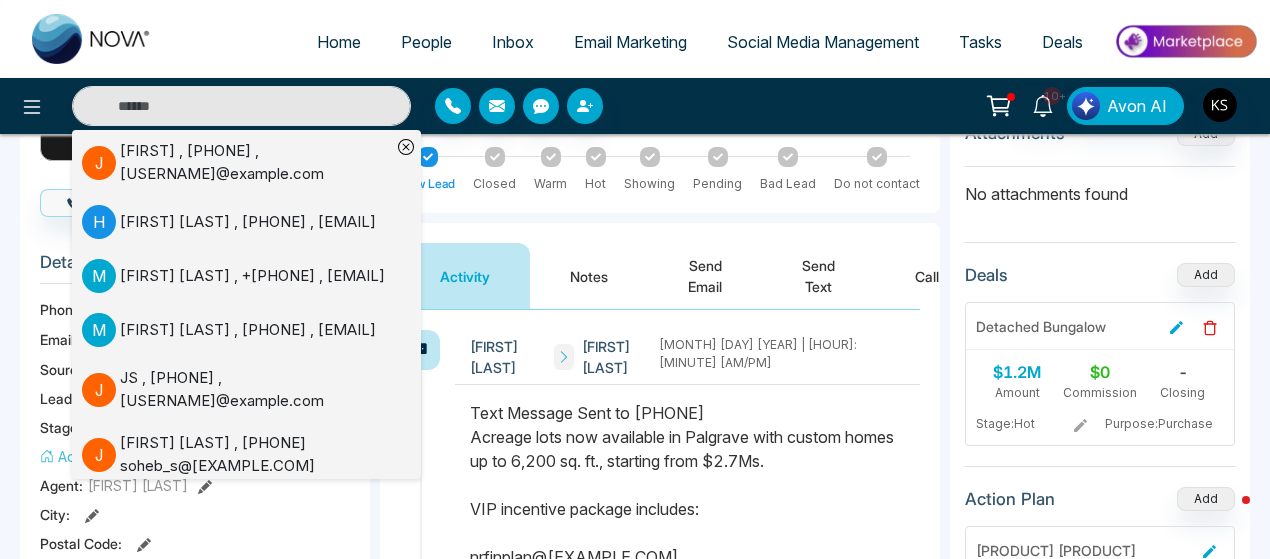click on "Notes" at bounding box center (589, 276) 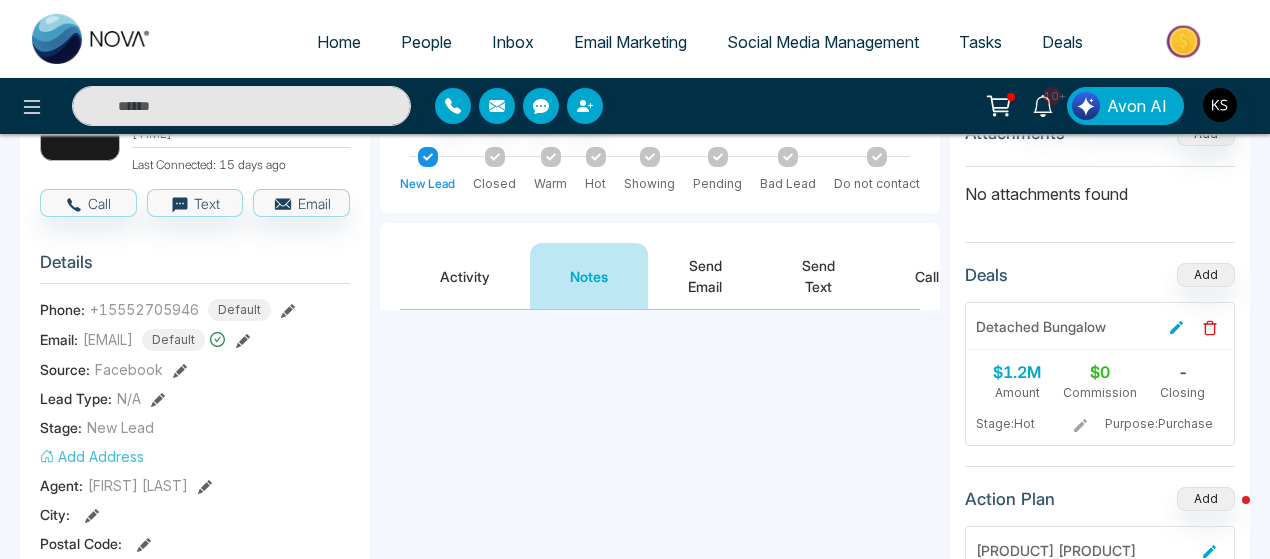 scroll, scrollTop: 0, scrollLeft: 0, axis: both 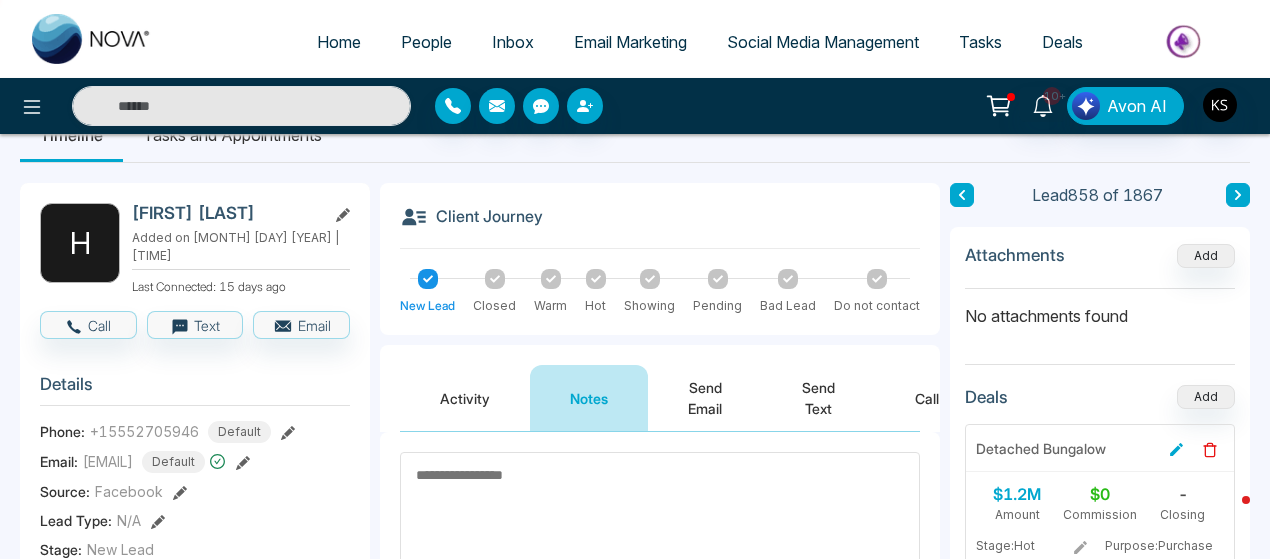 click at bounding box center [660, 517] 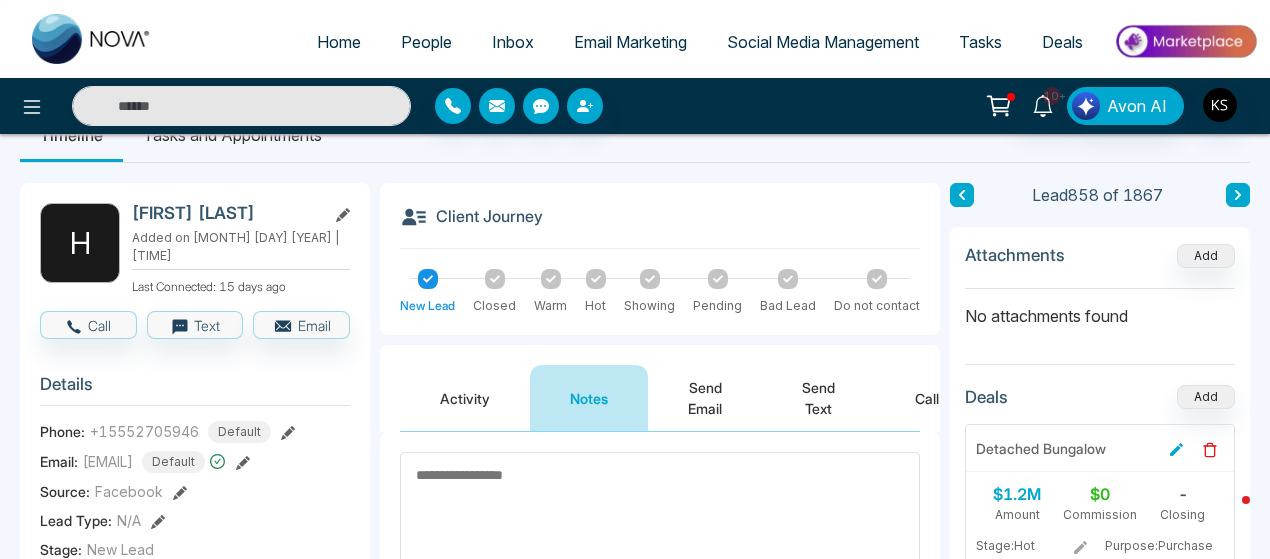 click on "Send Text" at bounding box center (818, 398) 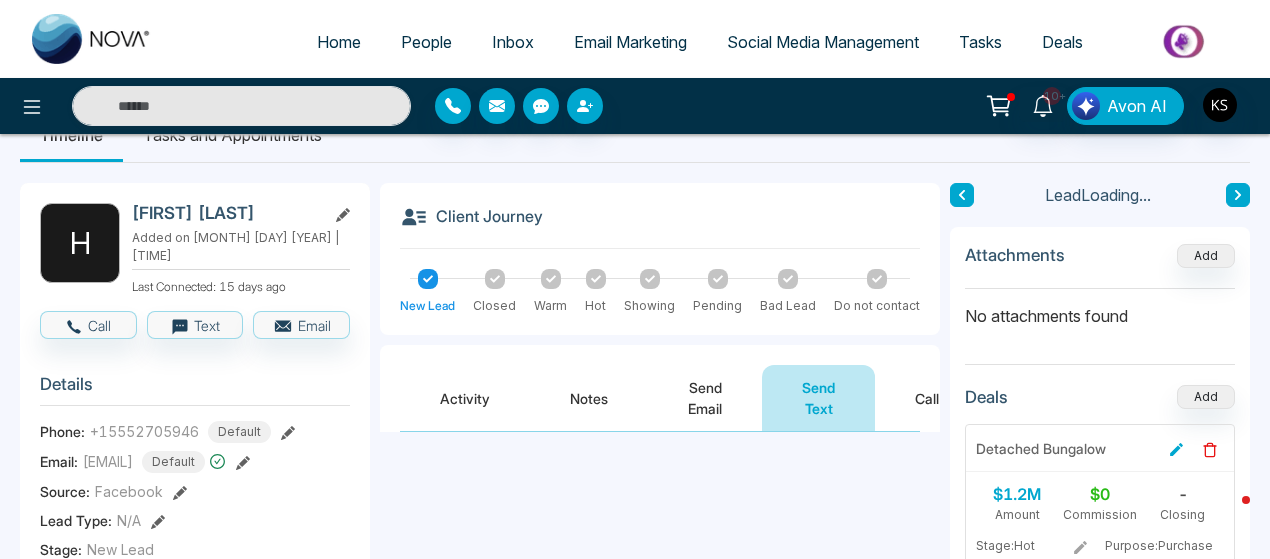 scroll, scrollTop: 0, scrollLeft: 0, axis: both 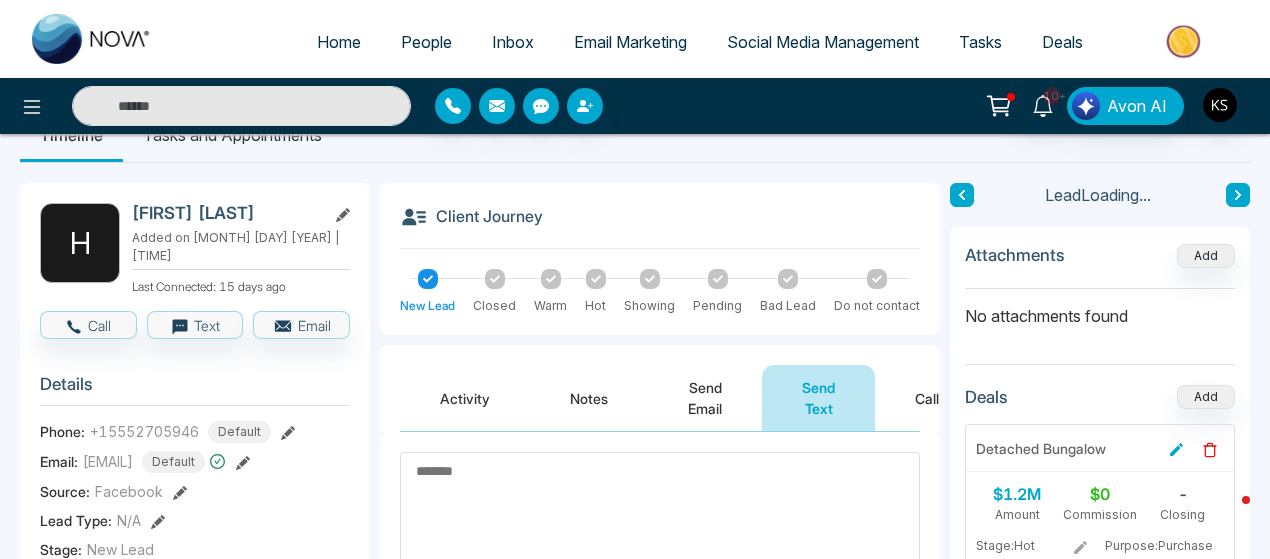 click at bounding box center (660, 513) 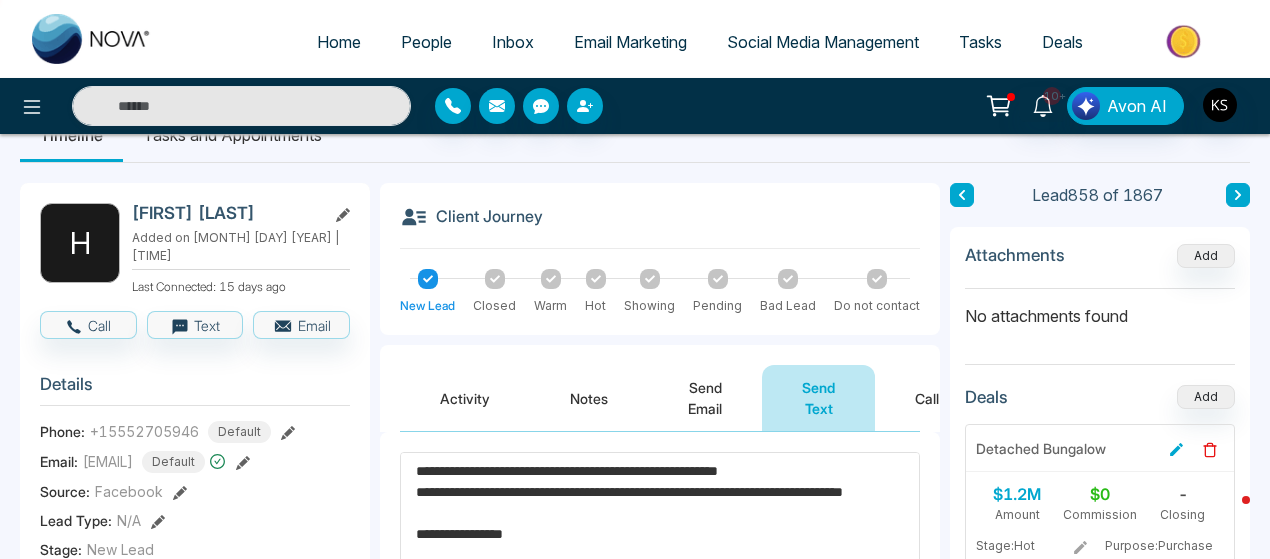 scroll, scrollTop: 178, scrollLeft: 0, axis: vertical 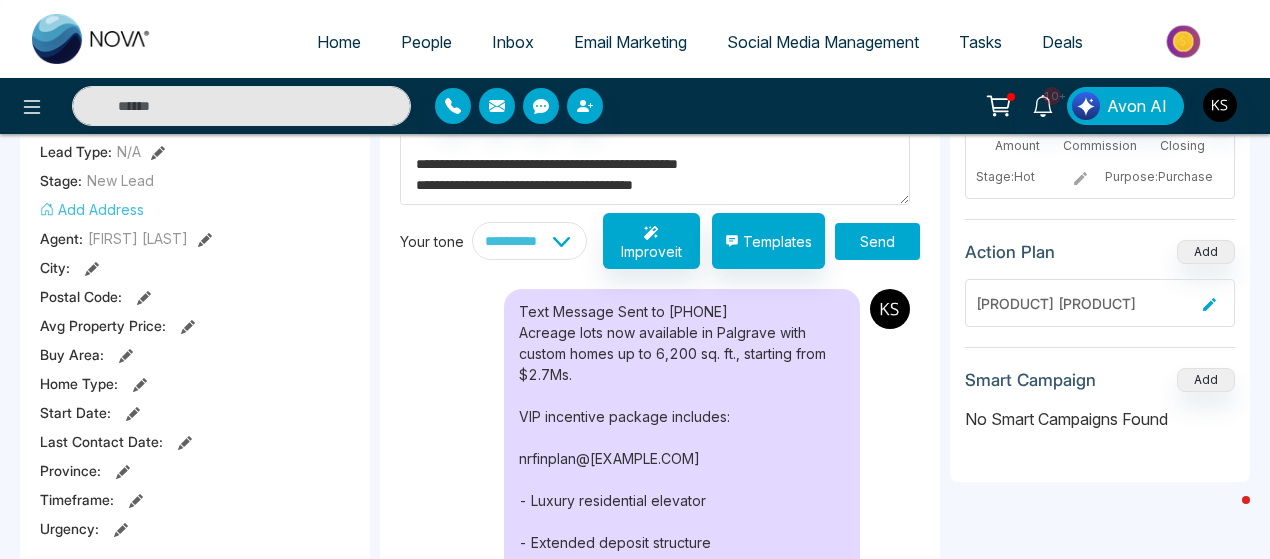 type on "**********" 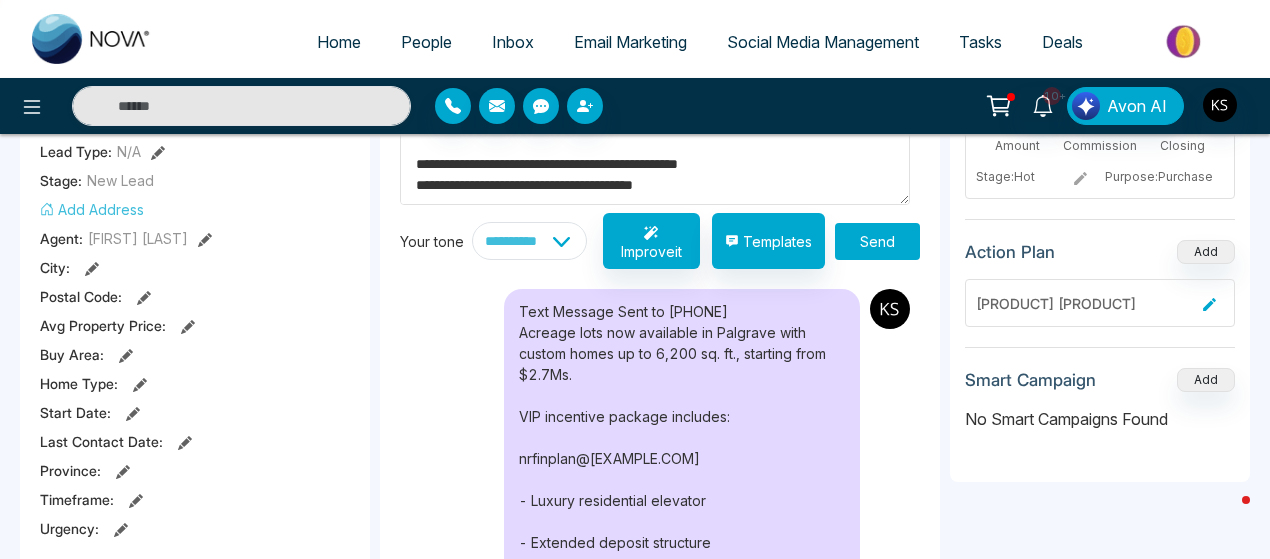 click on "Send" at bounding box center [877, 241] 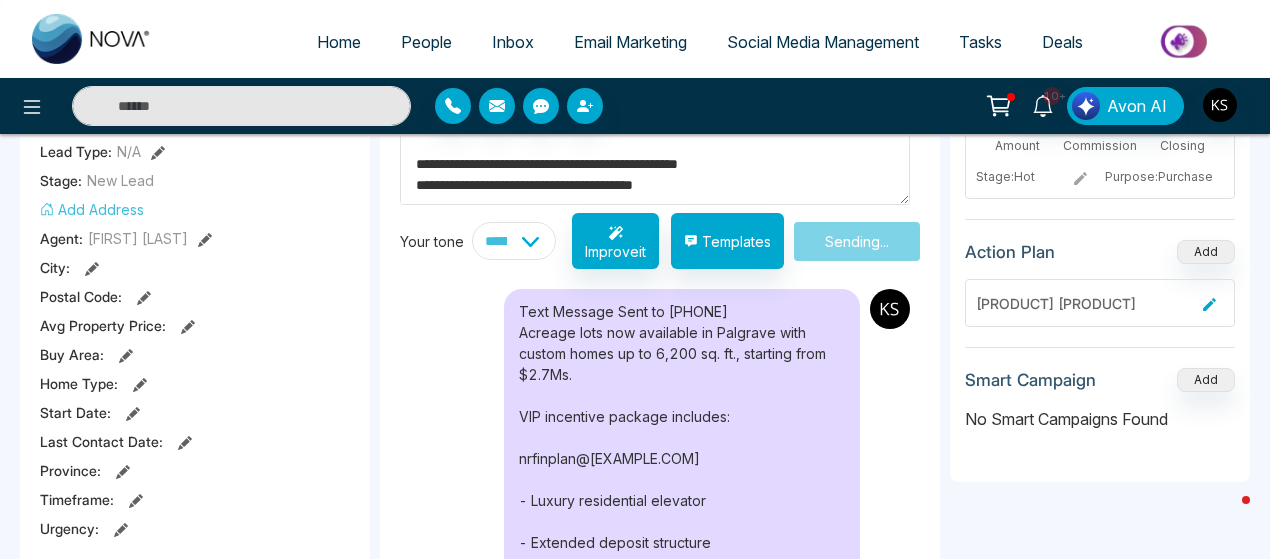 type 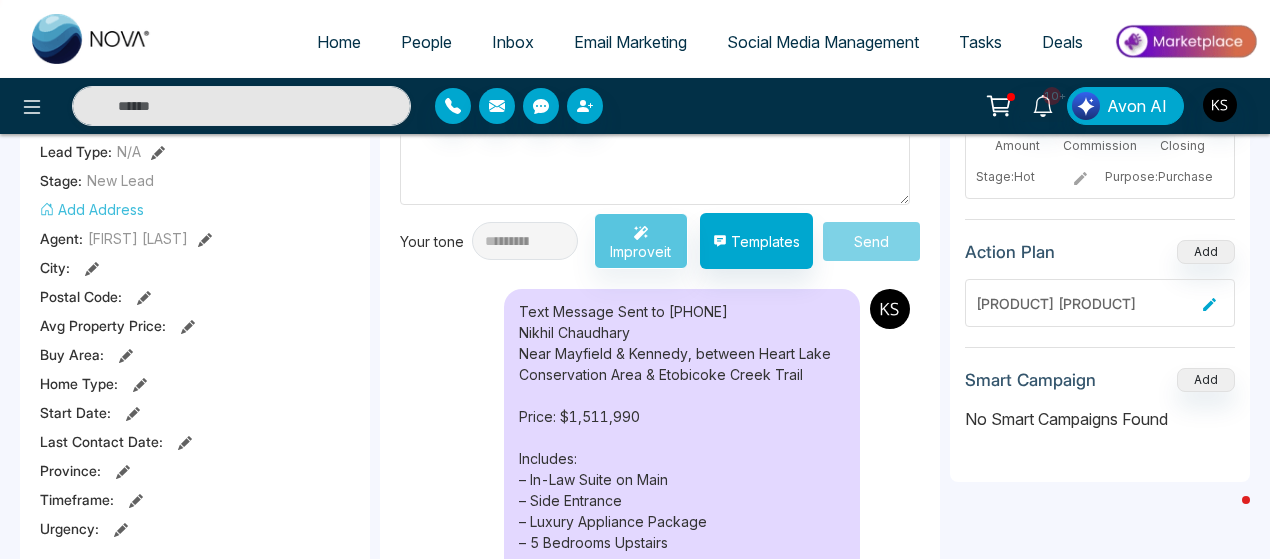 scroll, scrollTop: 0, scrollLeft: 0, axis: both 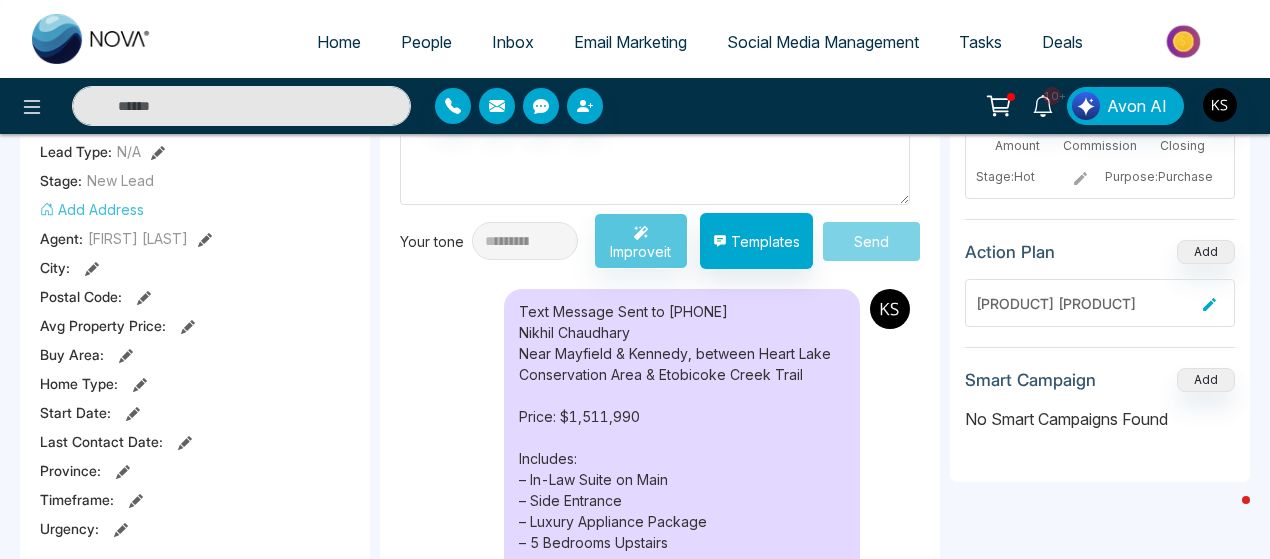 click at bounding box center (241, 106) 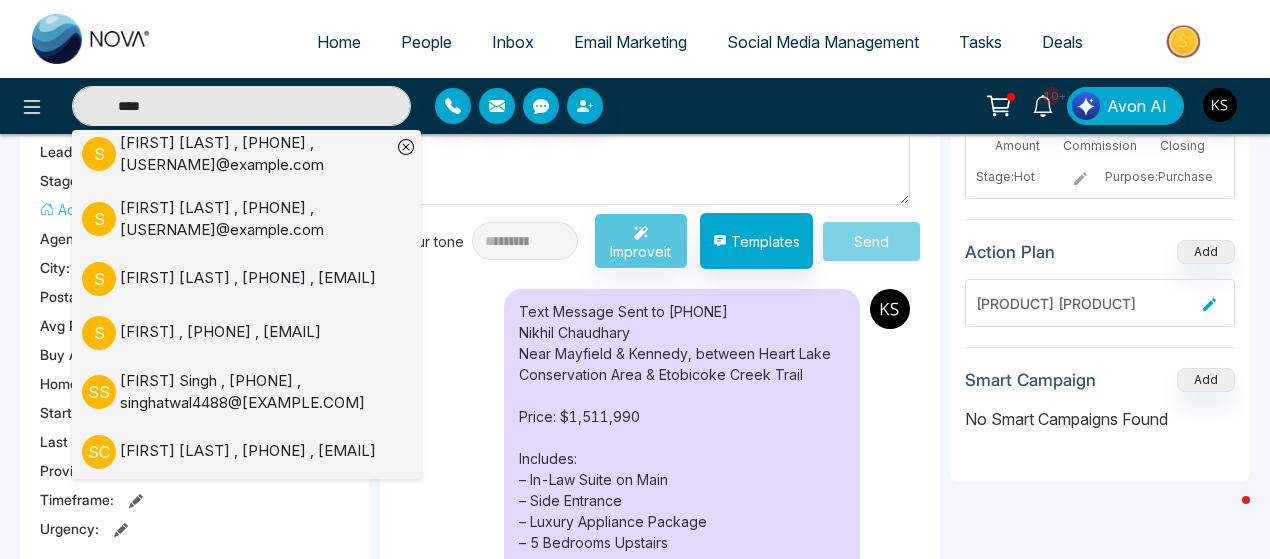 scroll, scrollTop: 713, scrollLeft: 0, axis: vertical 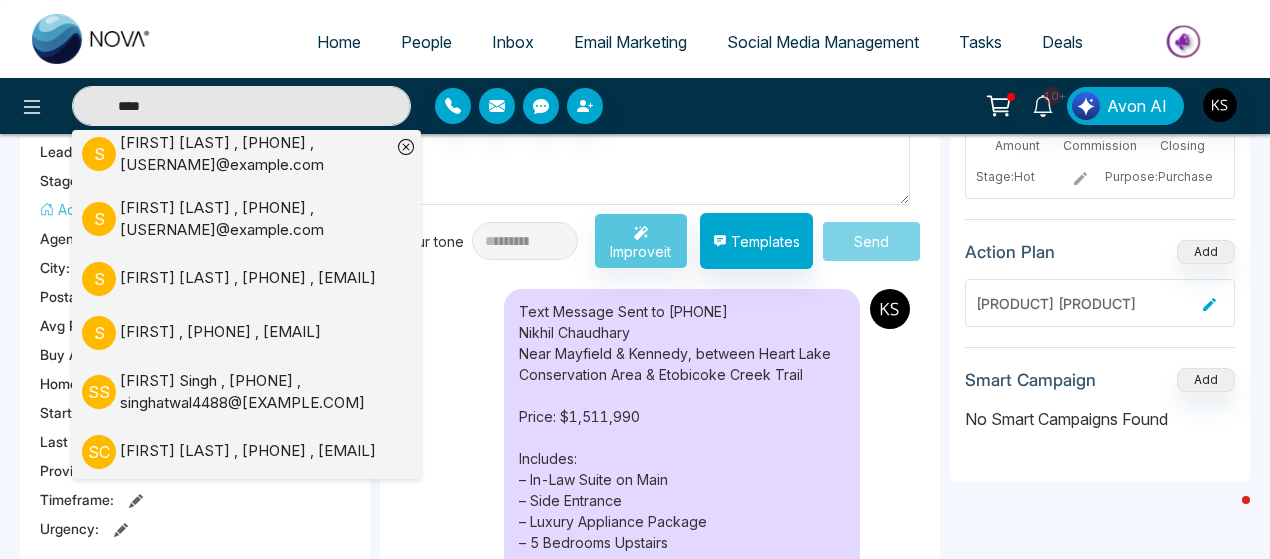 type on "****" 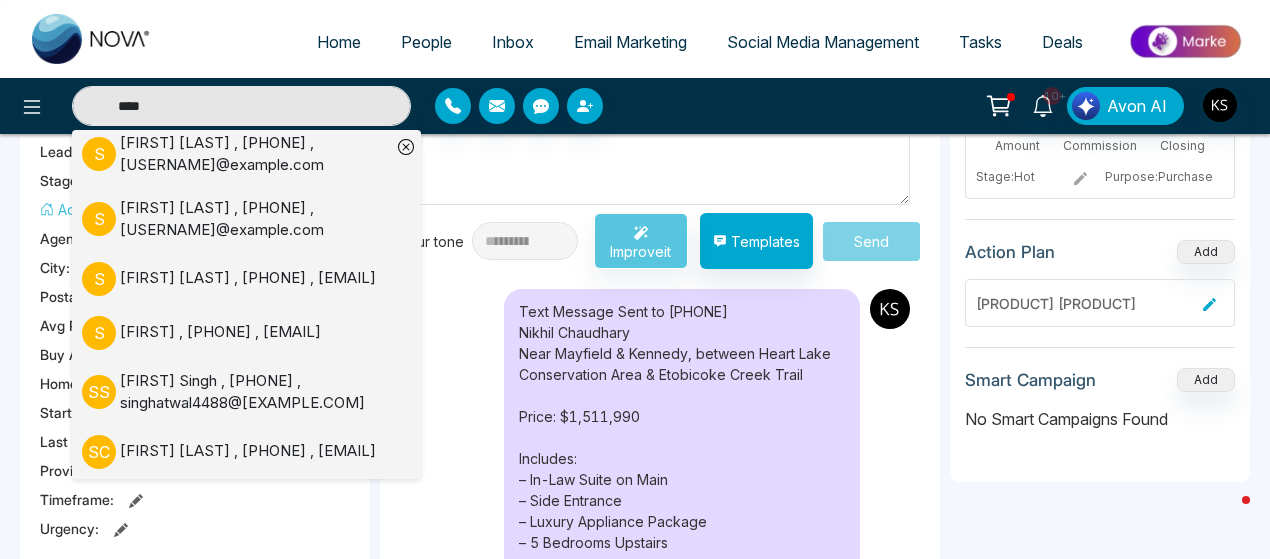 click on "****" at bounding box center (241, 106) 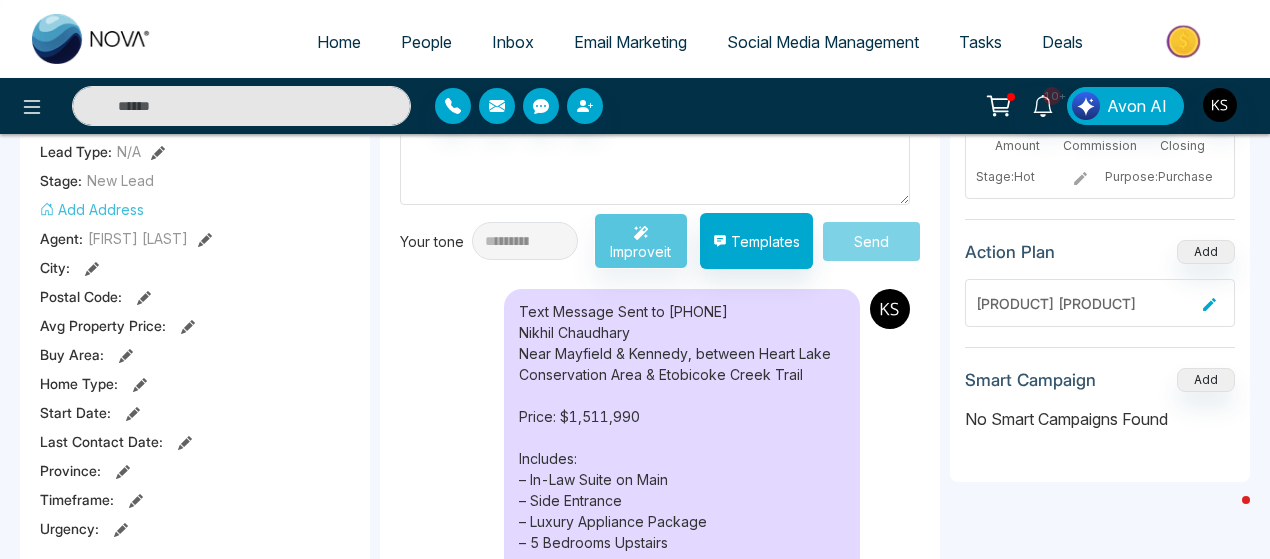 scroll, scrollTop: 0, scrollLeft: 0, axis: both 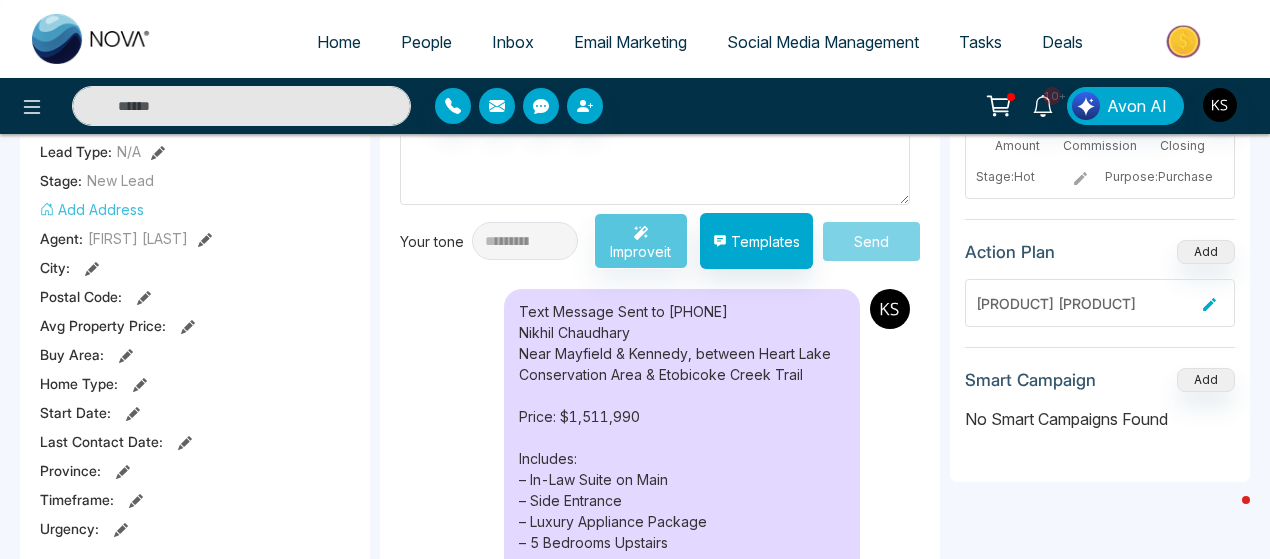 click at bounding box center (241, 106) 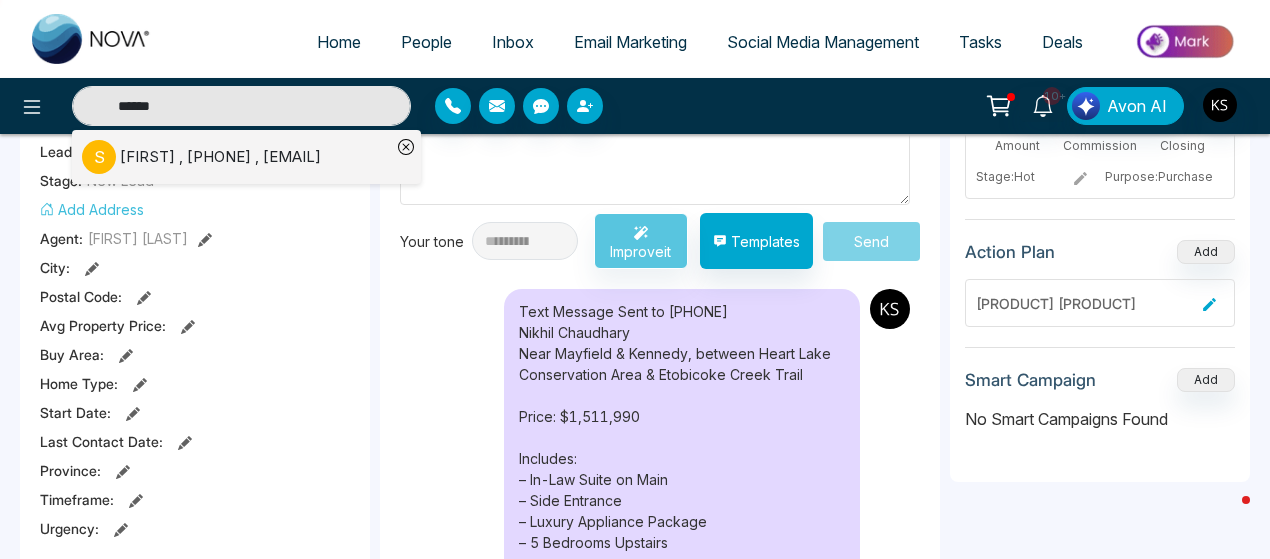 type on "******" 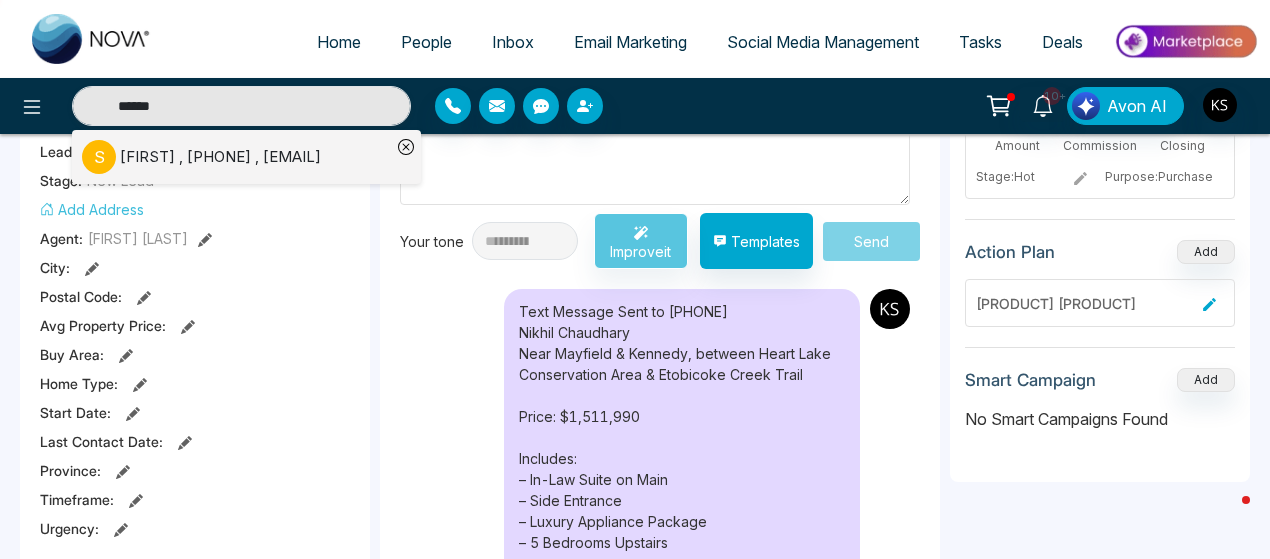 click on "S" at bounding box center [101, 157] 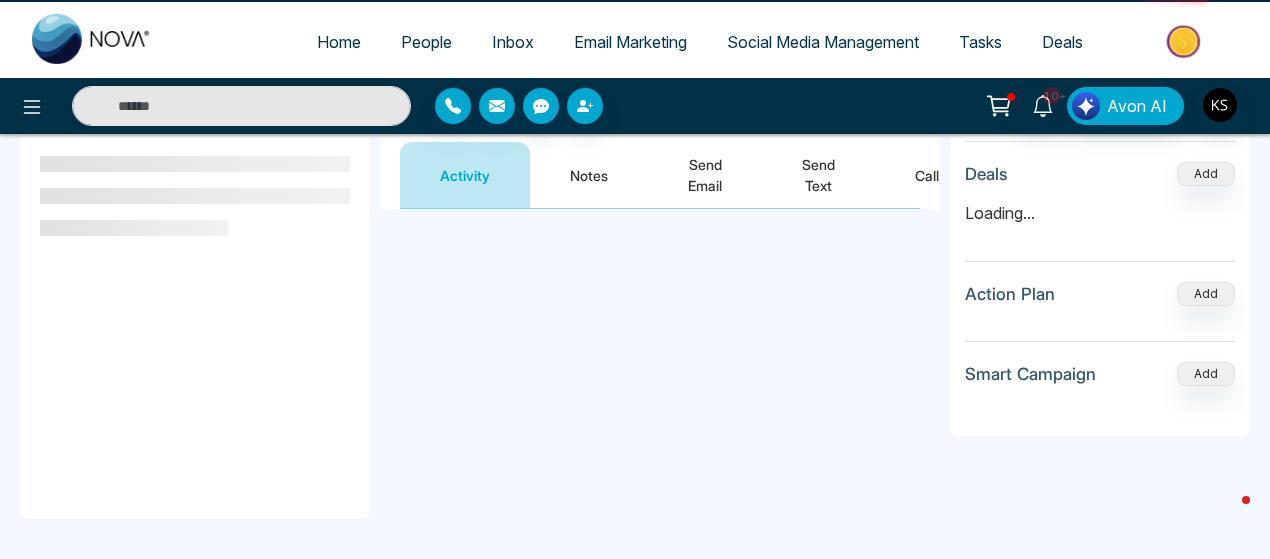 scroll, scrollTop: 0, scrollLeft: 0, axis: both 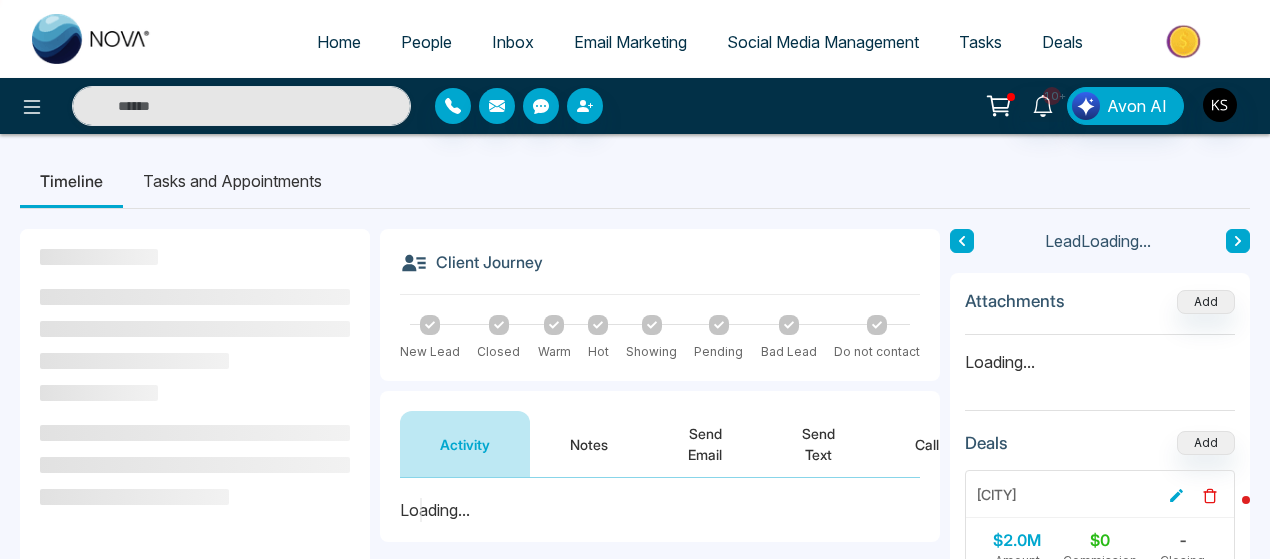 click on "Send Text" at bounding box center [818, 444] 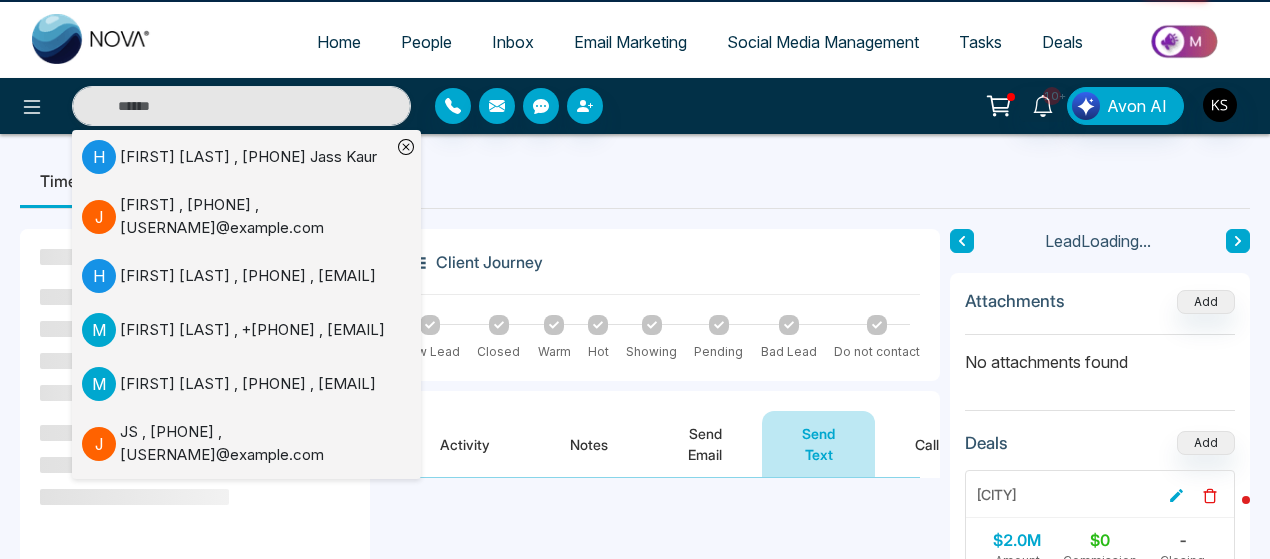 scroll, scrollTop: 264, scrollLeft: 0, axis: vertical 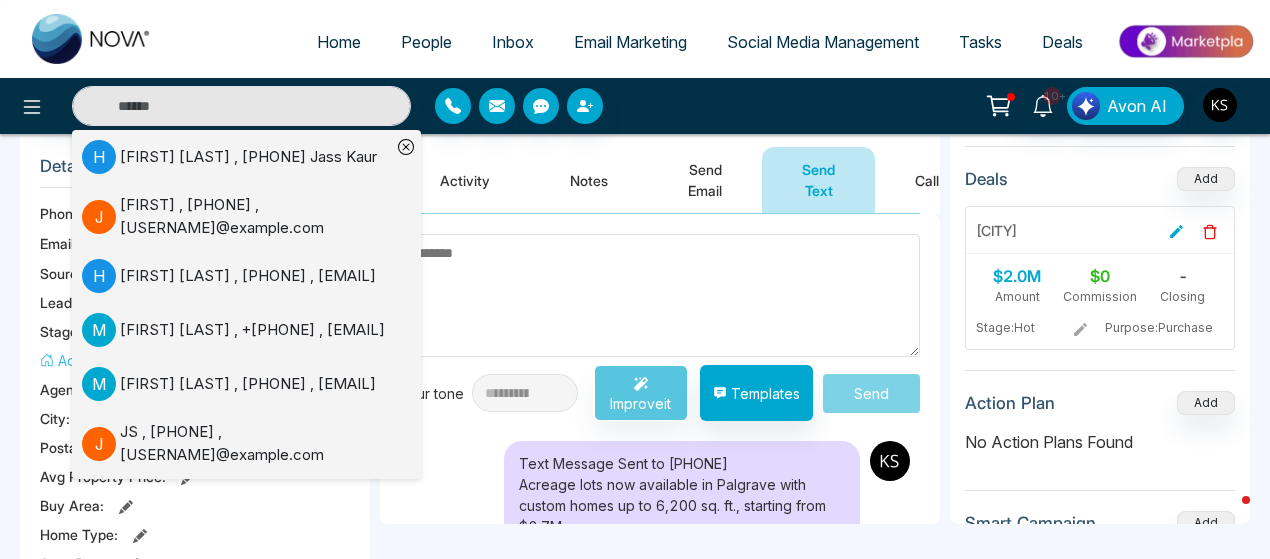 click at bounding box center [660, 295] 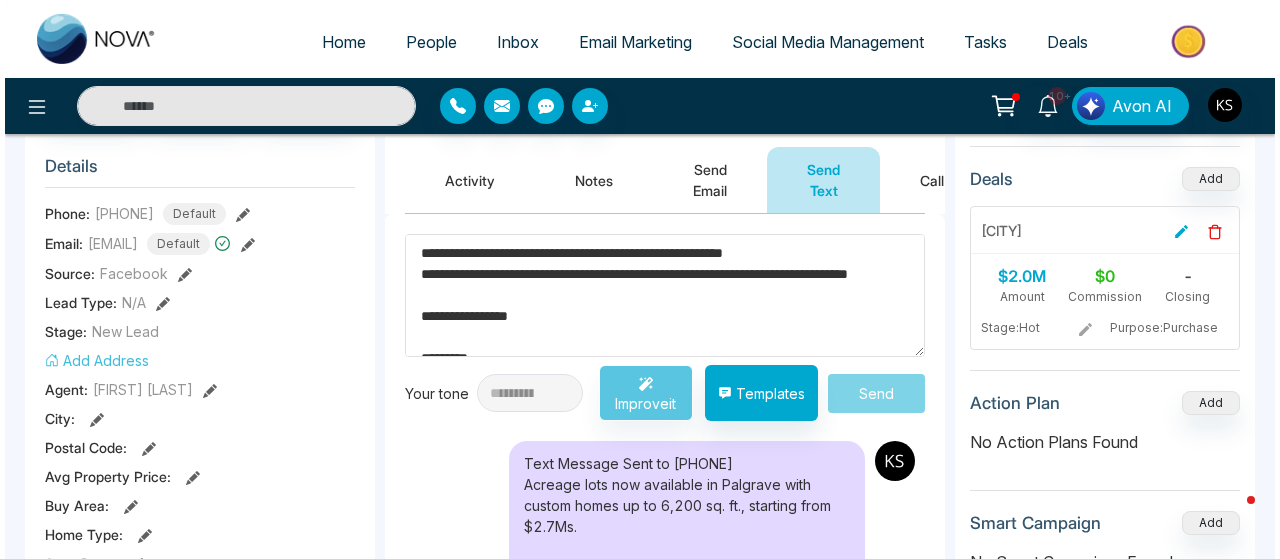 scroll, scrollTop: 178, scrollLeft: 0, axis: vertical 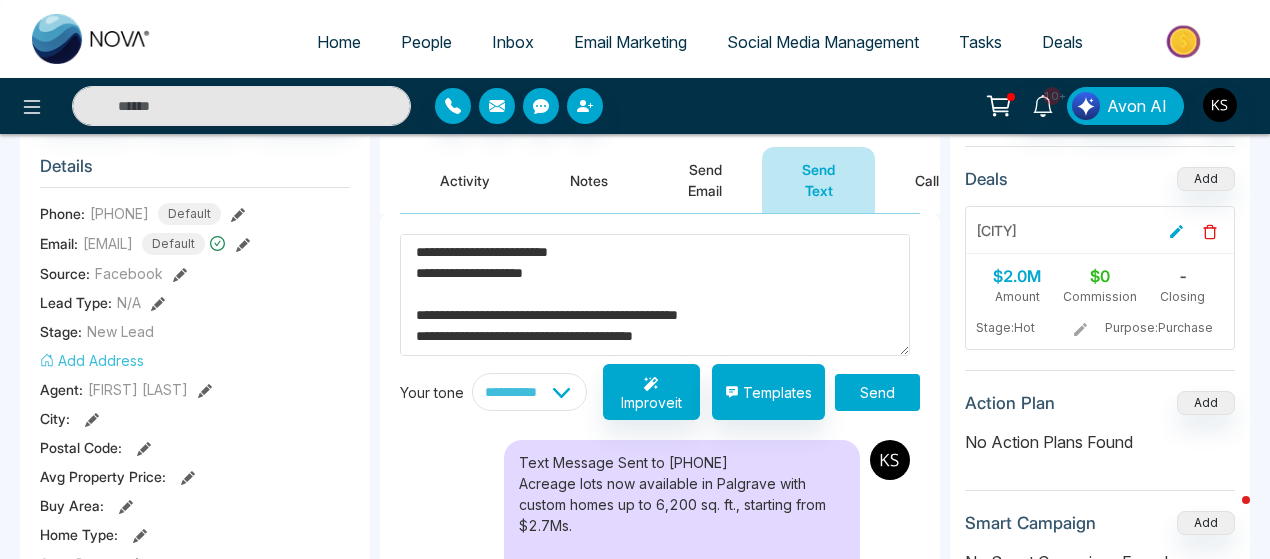 type on "**********" 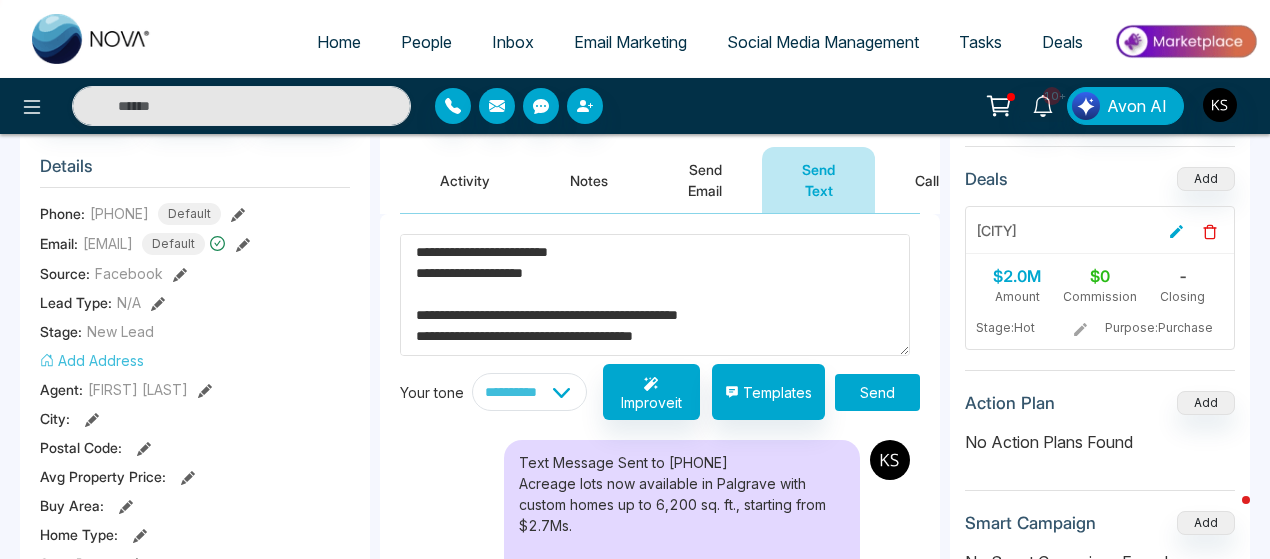 click on "Send" at bounding box center [877, 392] 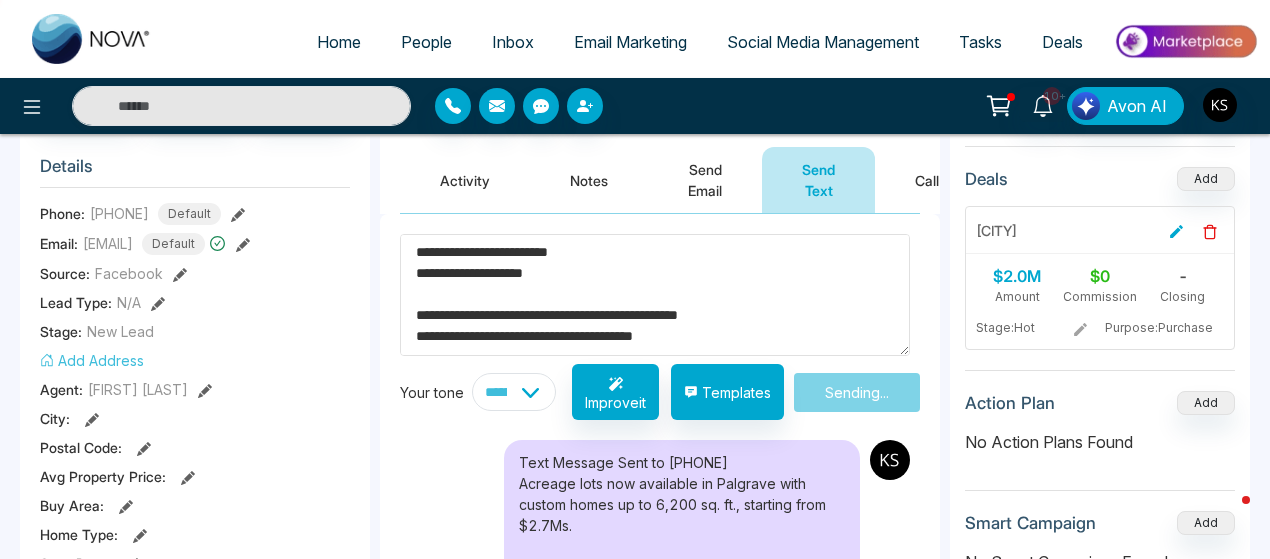 type 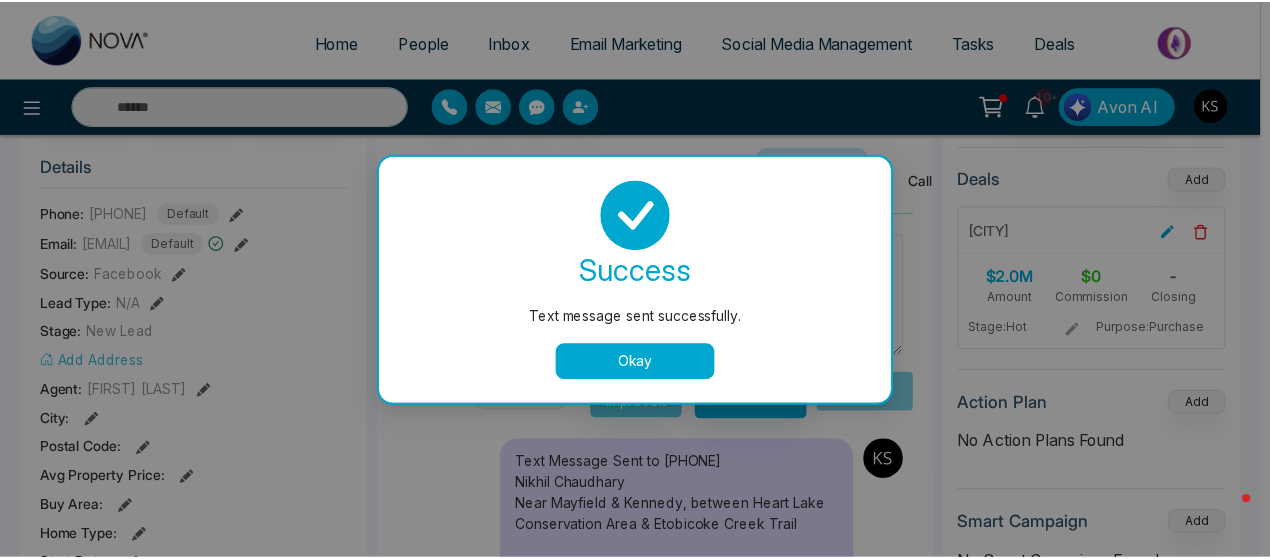 scroll, scrollTop: 0, scrollLeft: 0, axis: both 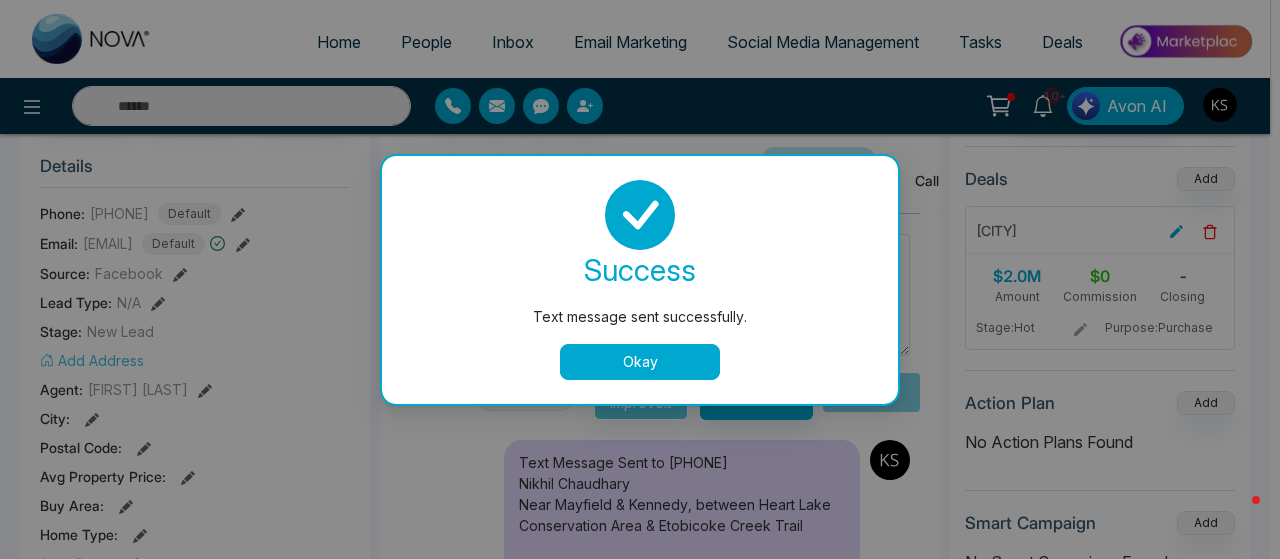 click on "Okay" at bounding box center [640, 362] 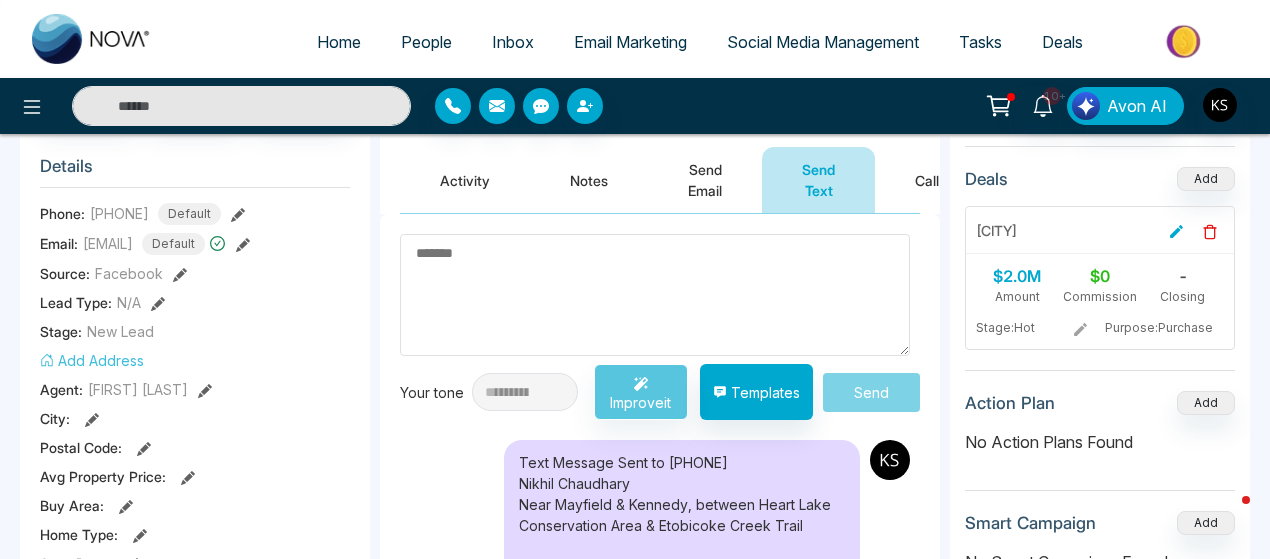 click at bounding box center (241, 106) 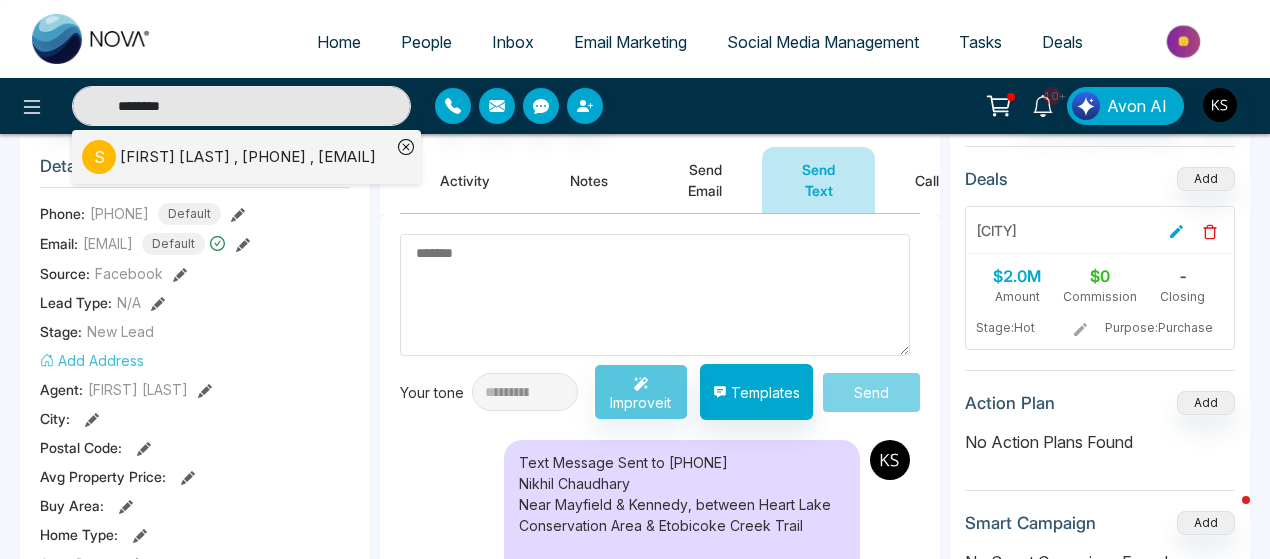 type on "********" 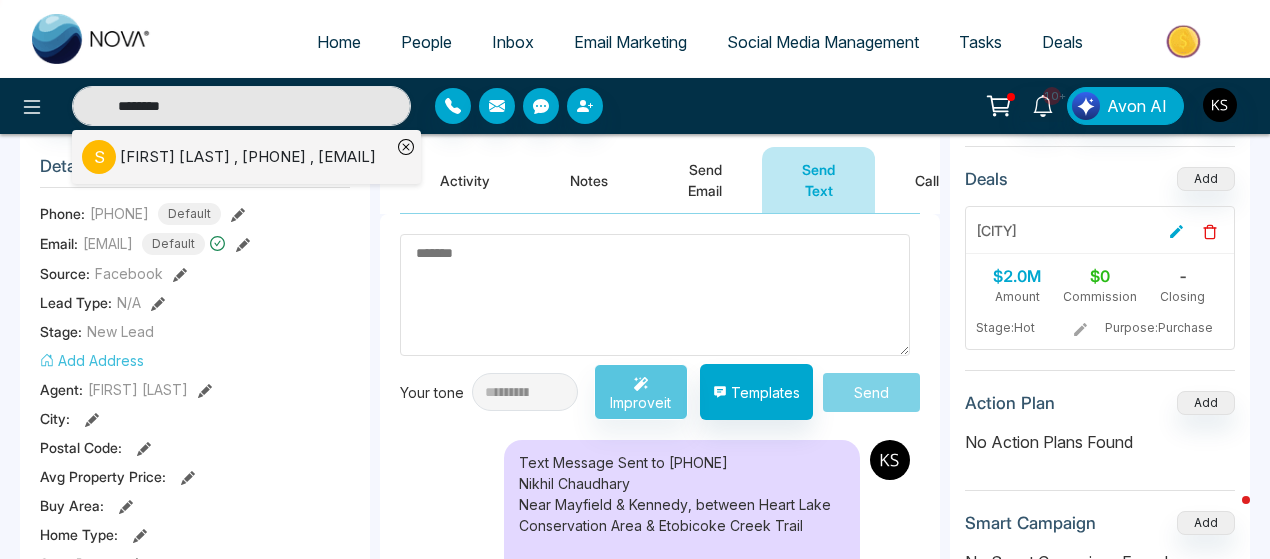 click on "S" at bounding box center (101, 157) 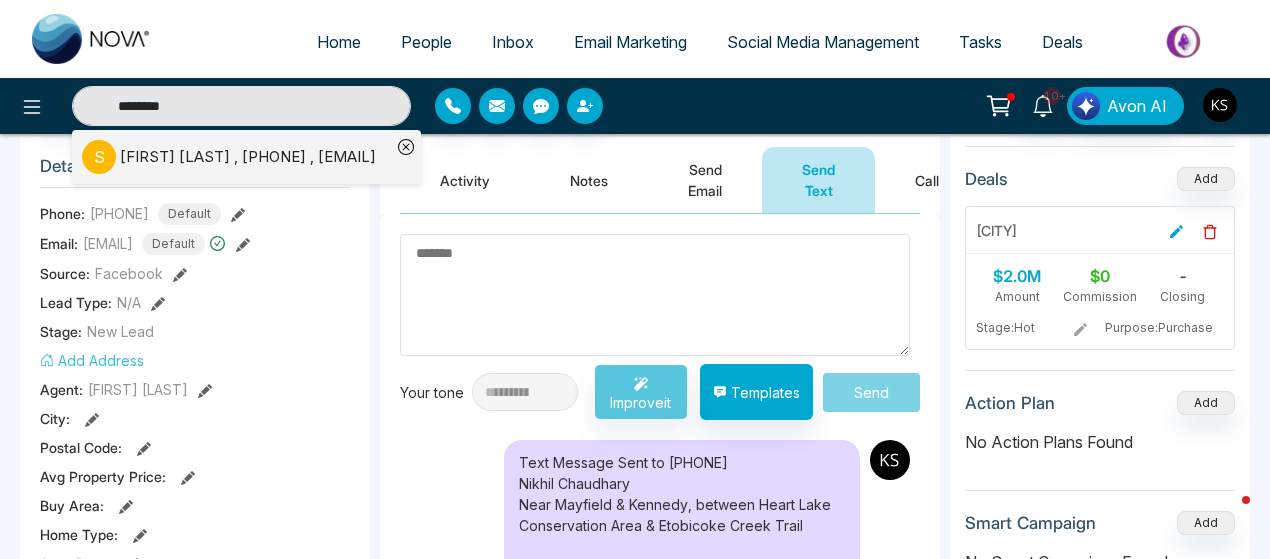 type 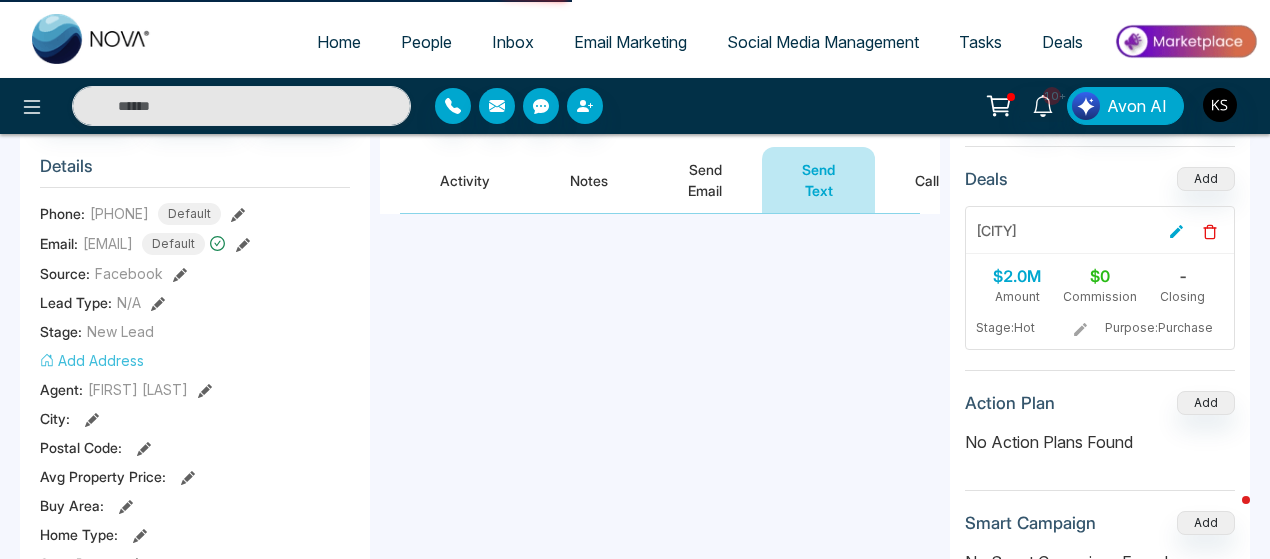 scroll, scrollTop: 0, scrollLeft: 0, axis: both 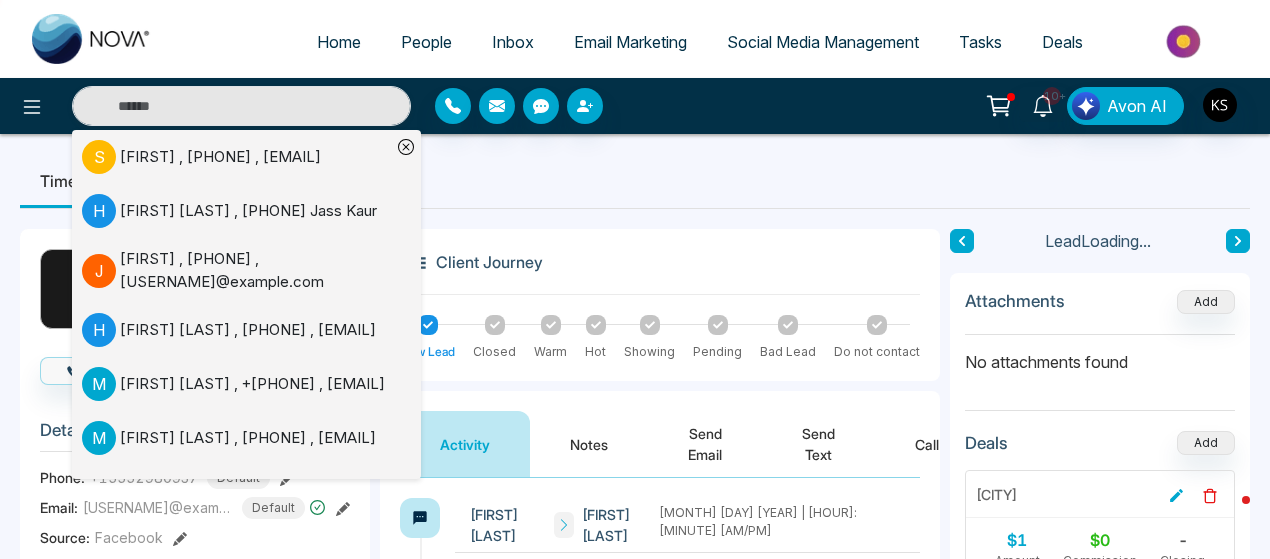click on "Send Text" at bounding box center (818, 444) 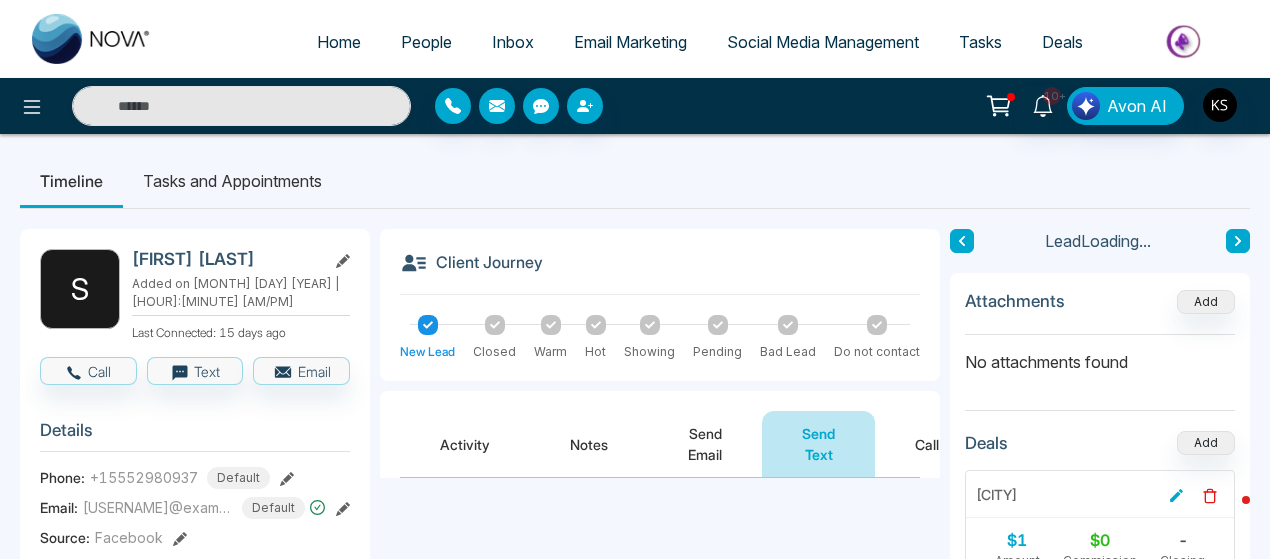scroll, scrollTop: 184, scrollLeft: 0, axis: vertical 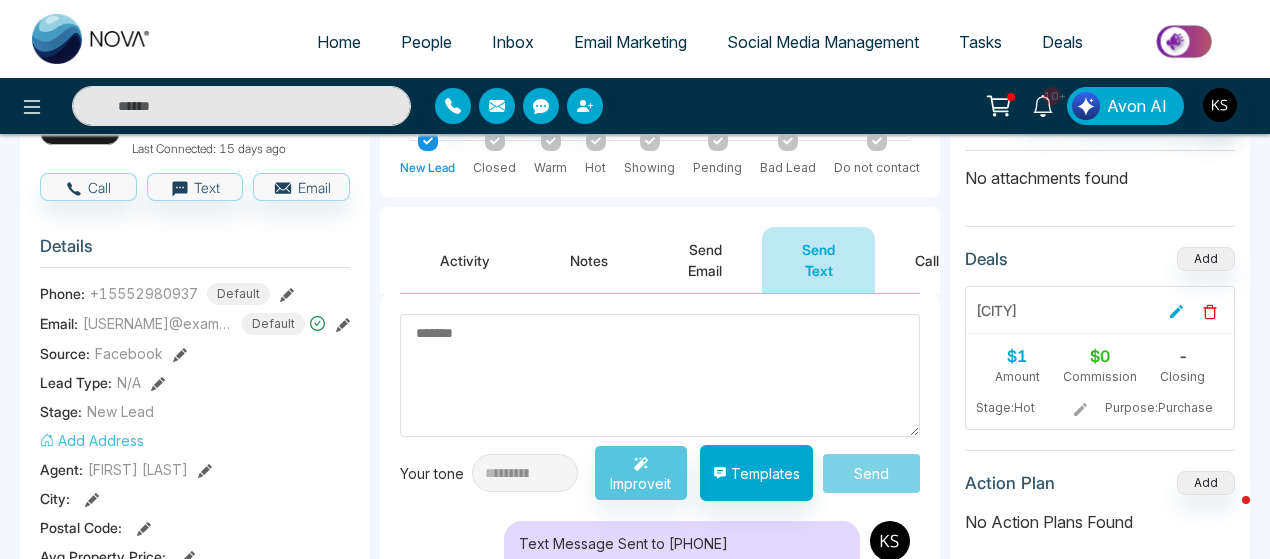click at bounding box center (660, 375) 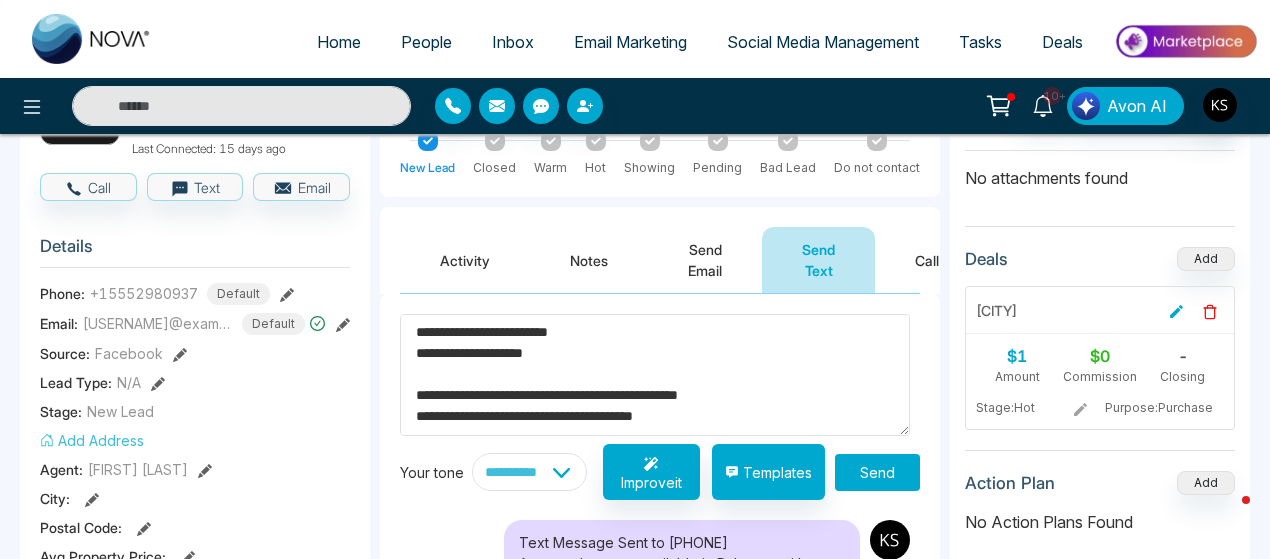 scroll, scrollTop: 0, scrollLeft: 0, axis: both 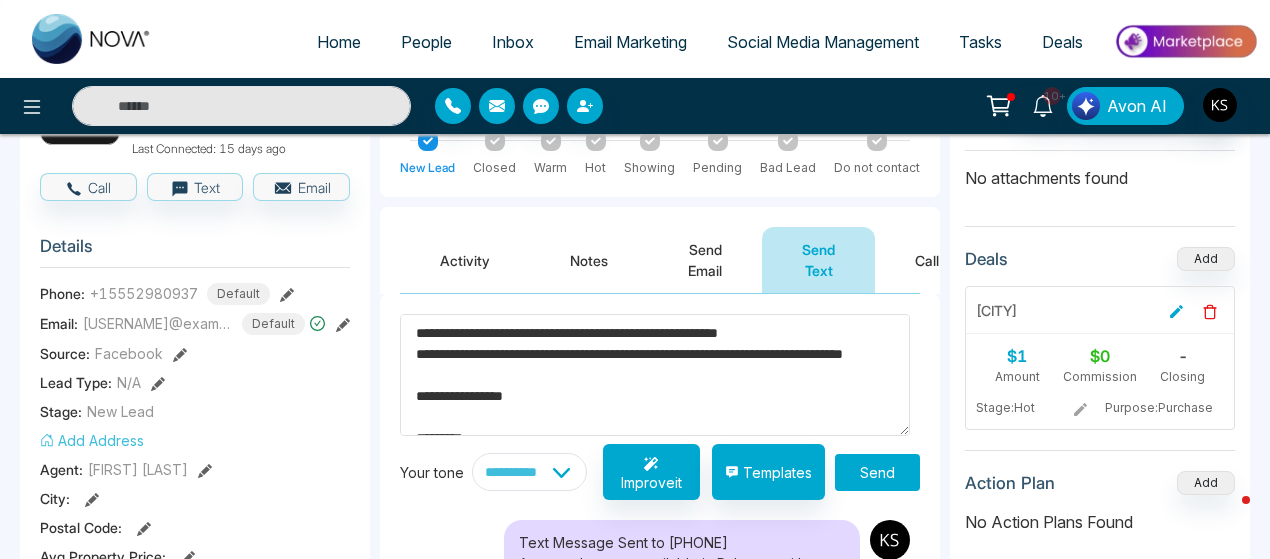 type on "**********" 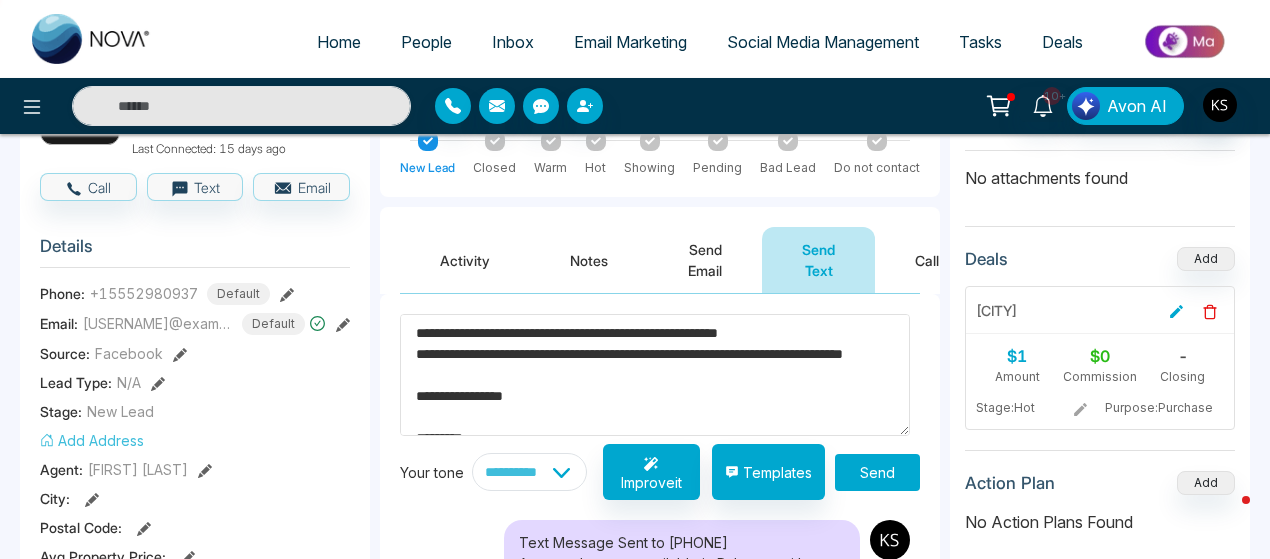 click on "Send" at bounding box center [877, 472] 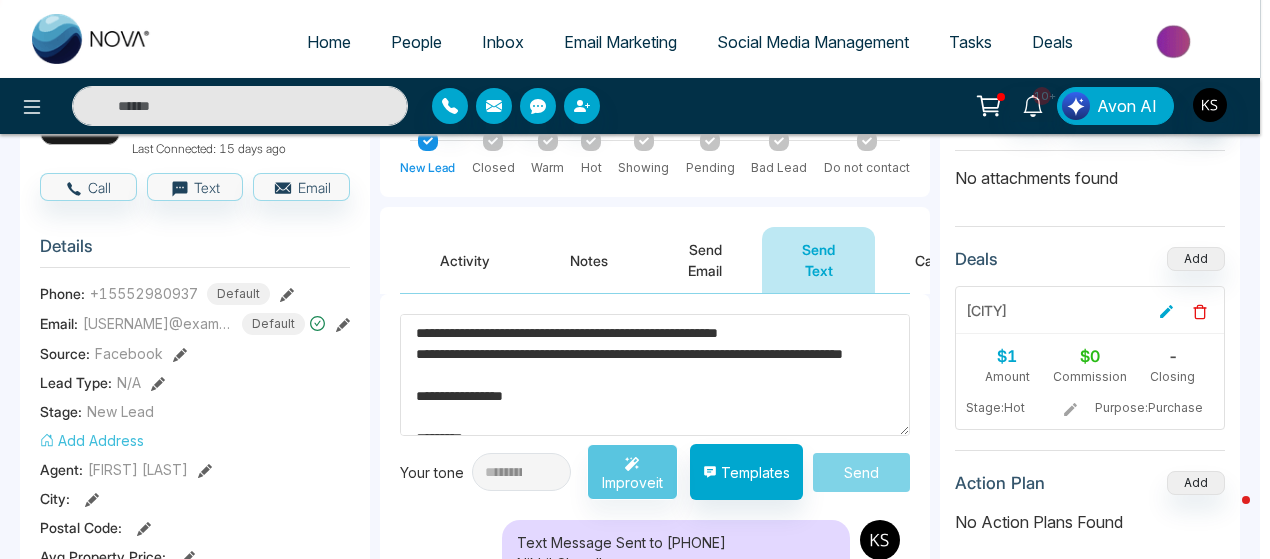 type 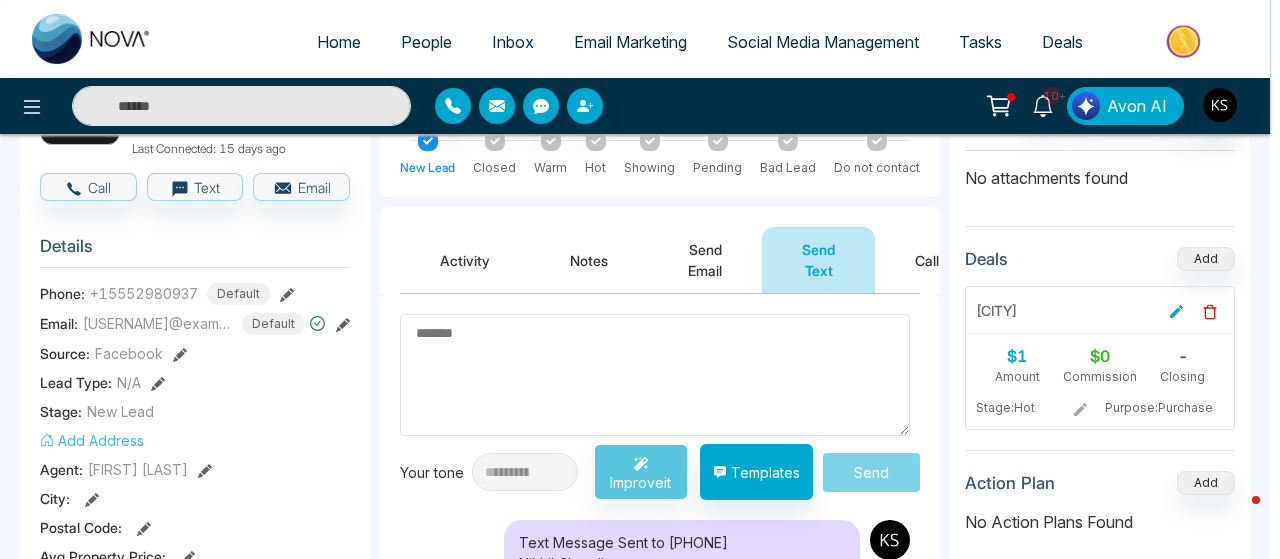 click on "**********" at bounding box center [635, 95] 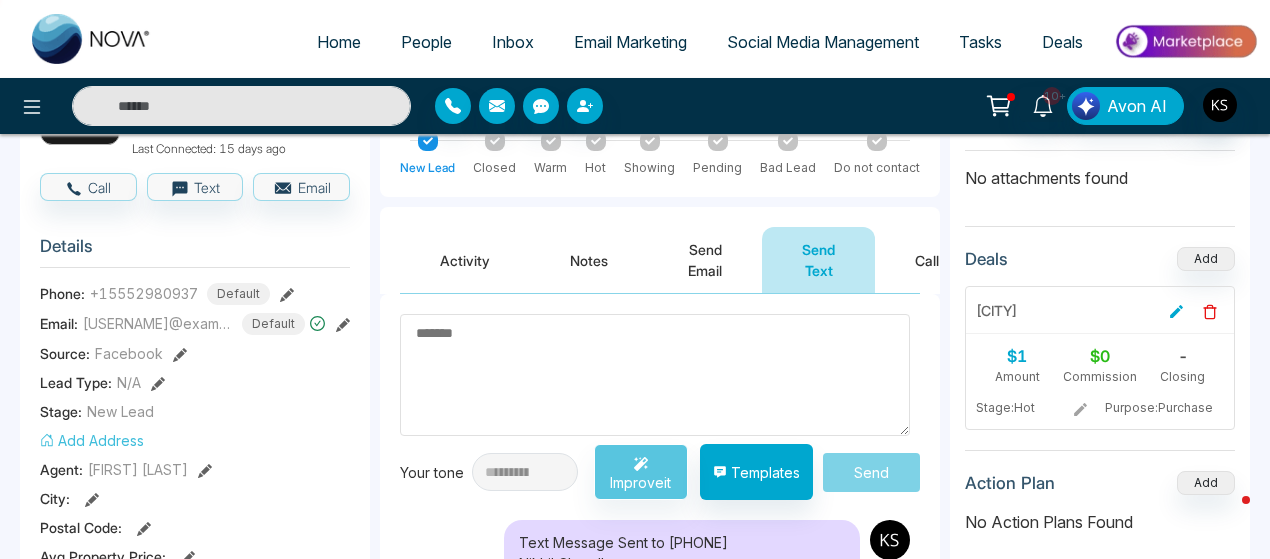click at bounding box center [241, 106] 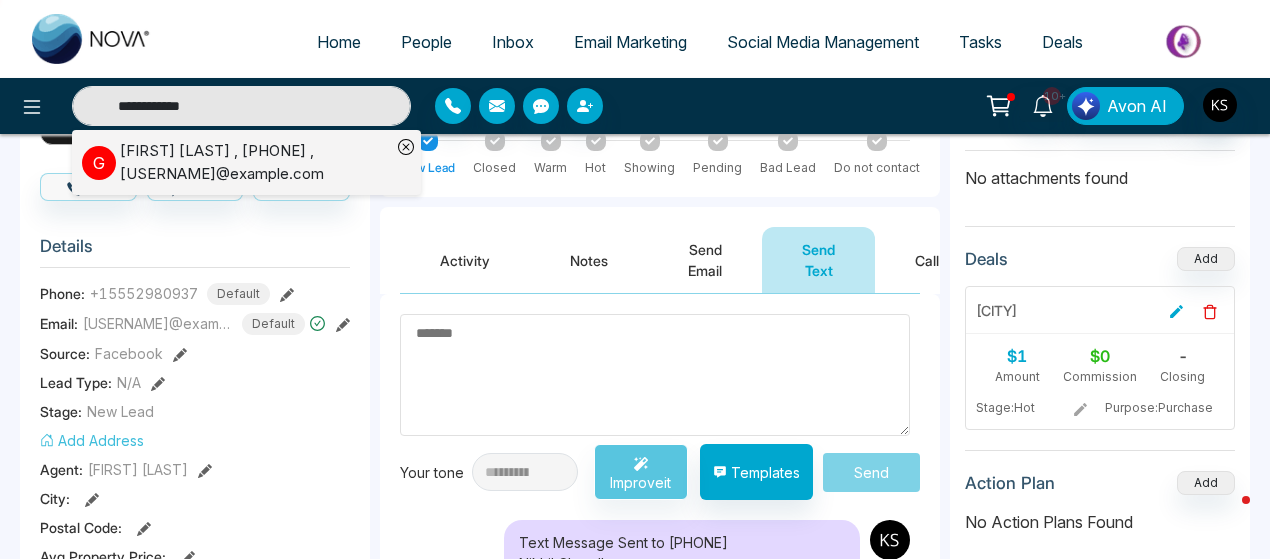 type on "**********" 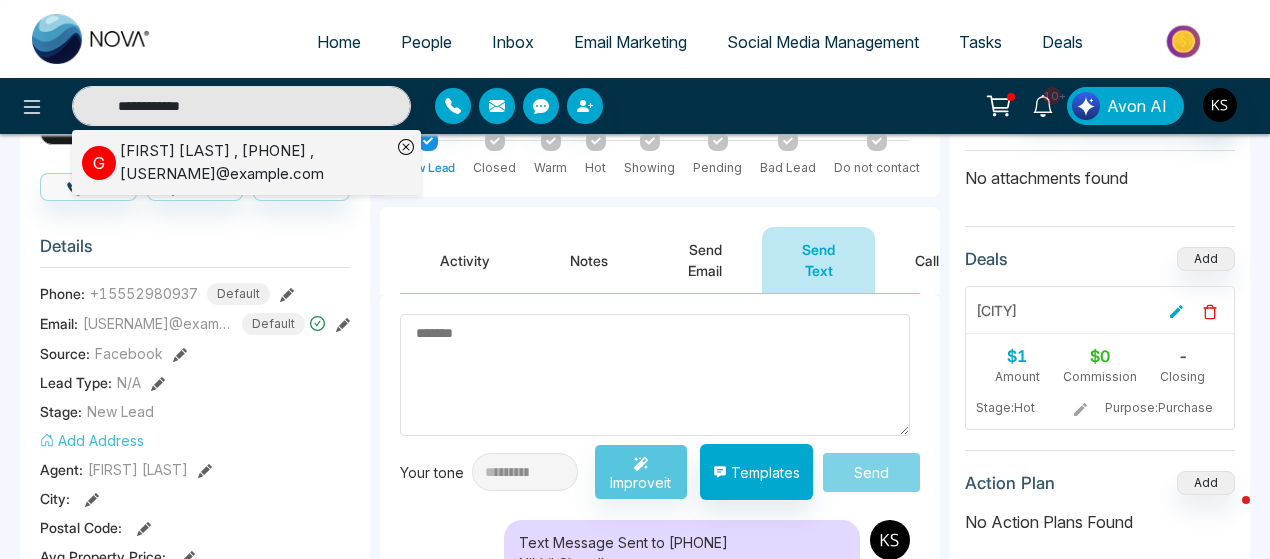 click on ", [PHONE]" at bounding box center (255, 162) 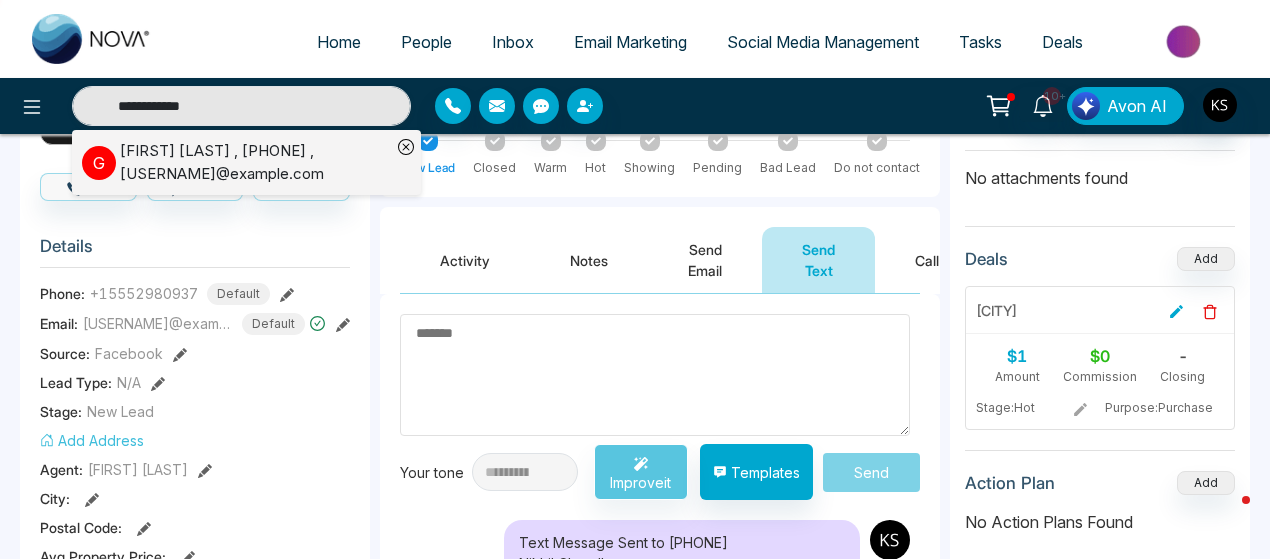 type 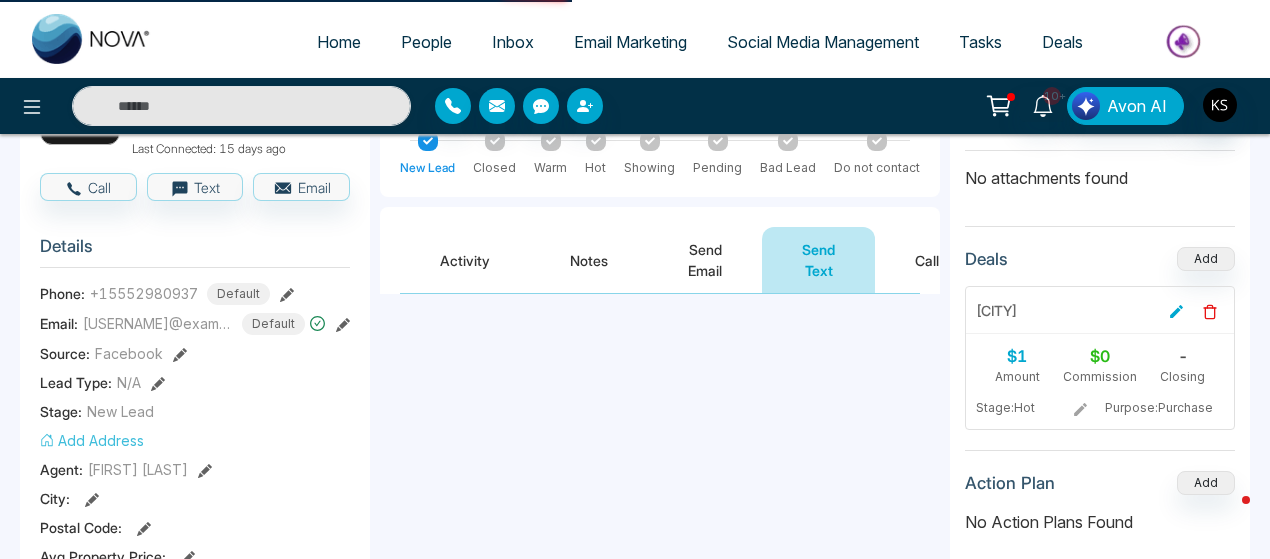 scroll, scrollTop: 0, scrollLeft: 0, axis: both 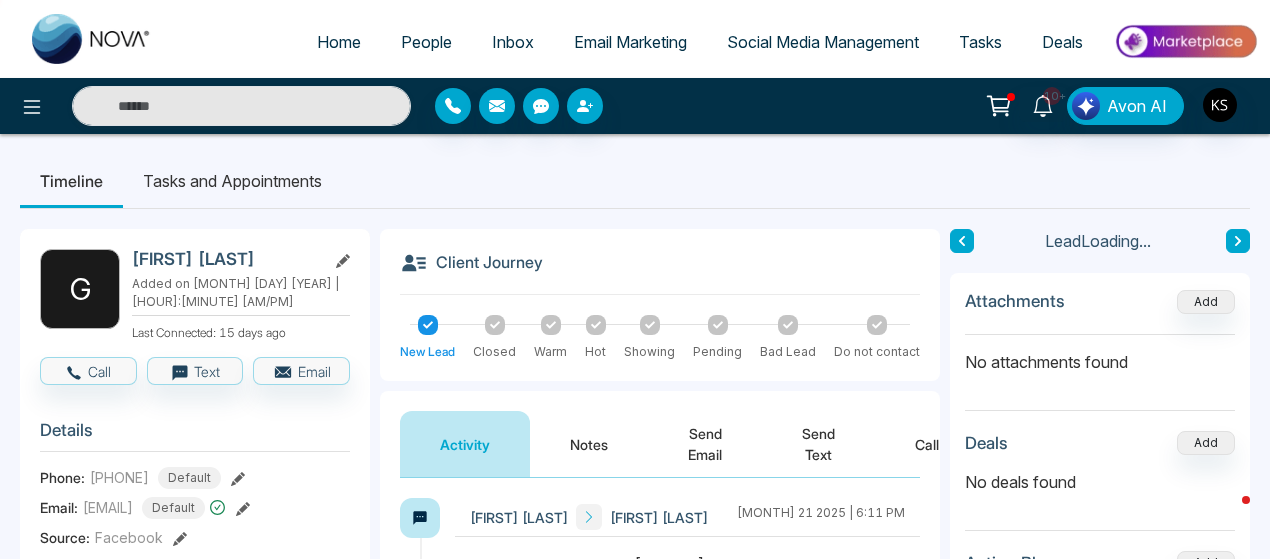 click on "Send Text" at bounding box center [818, 444] 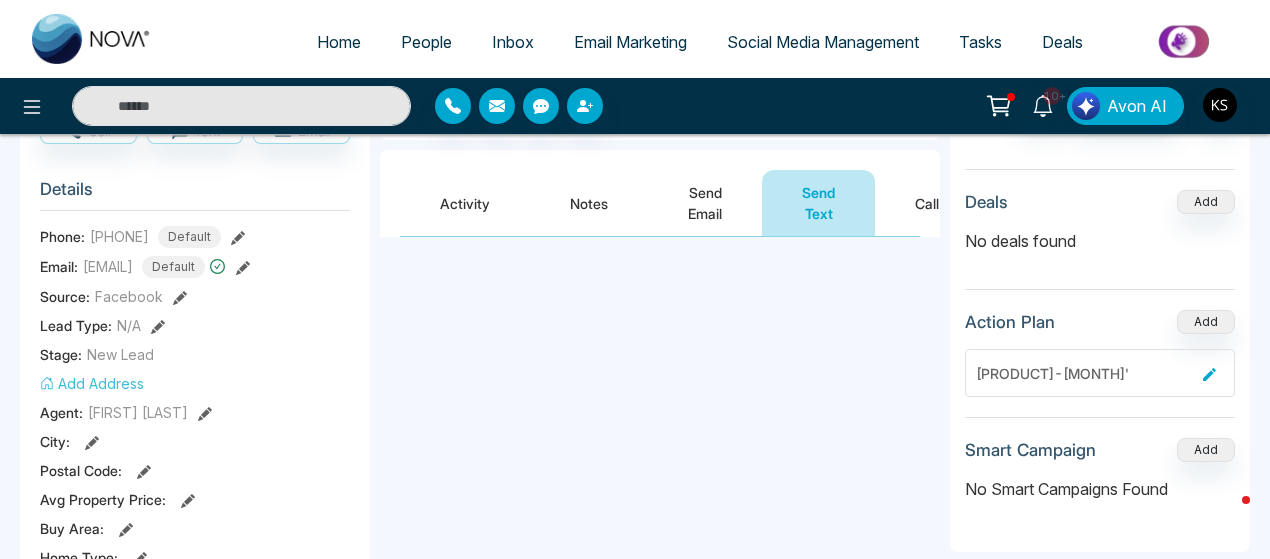 scroll, scrollTop: 242, scrollLeft: 0, axis: vertical 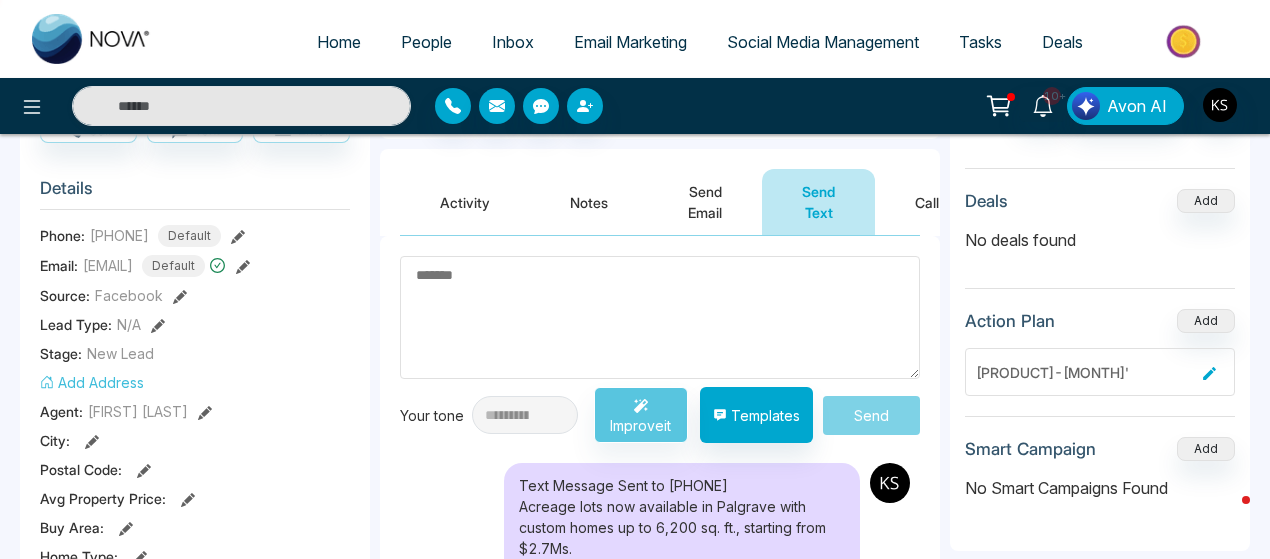 click at bounding box center (660, 317) 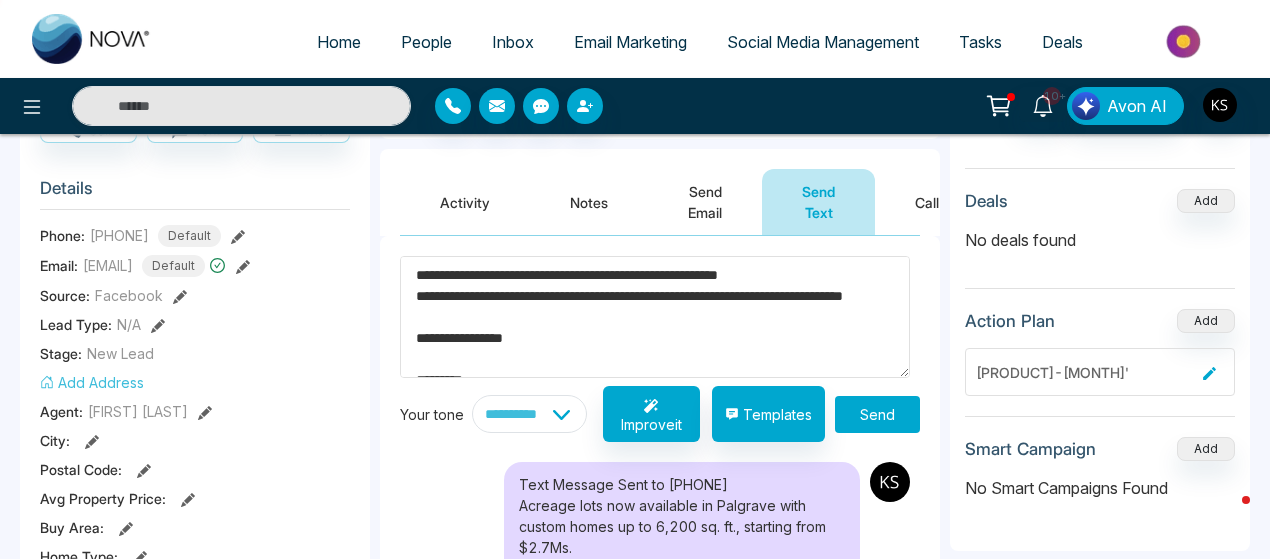 scroll, scrollTop: 188, scrollLeft: 0, axis: vertical 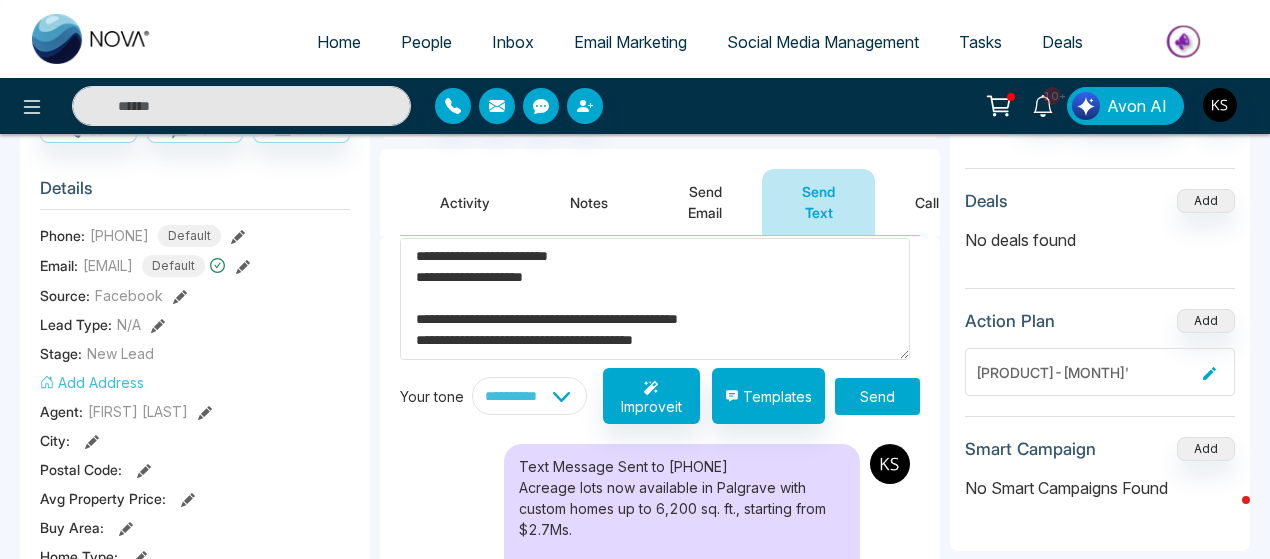 type on "**********" 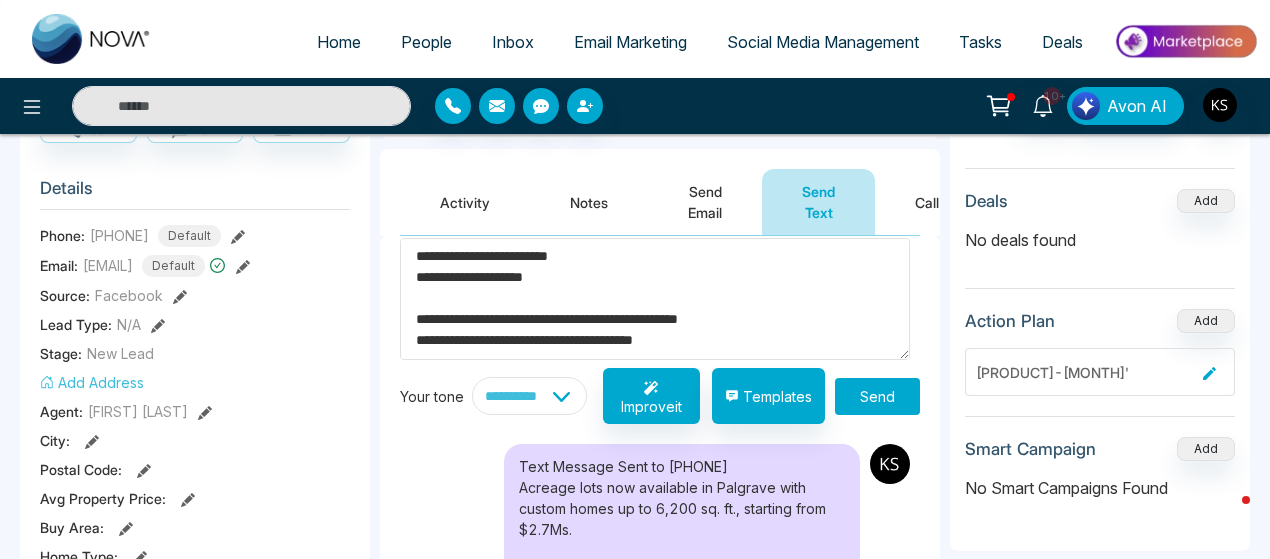 click on "Send" at bounding box center (877, 396) 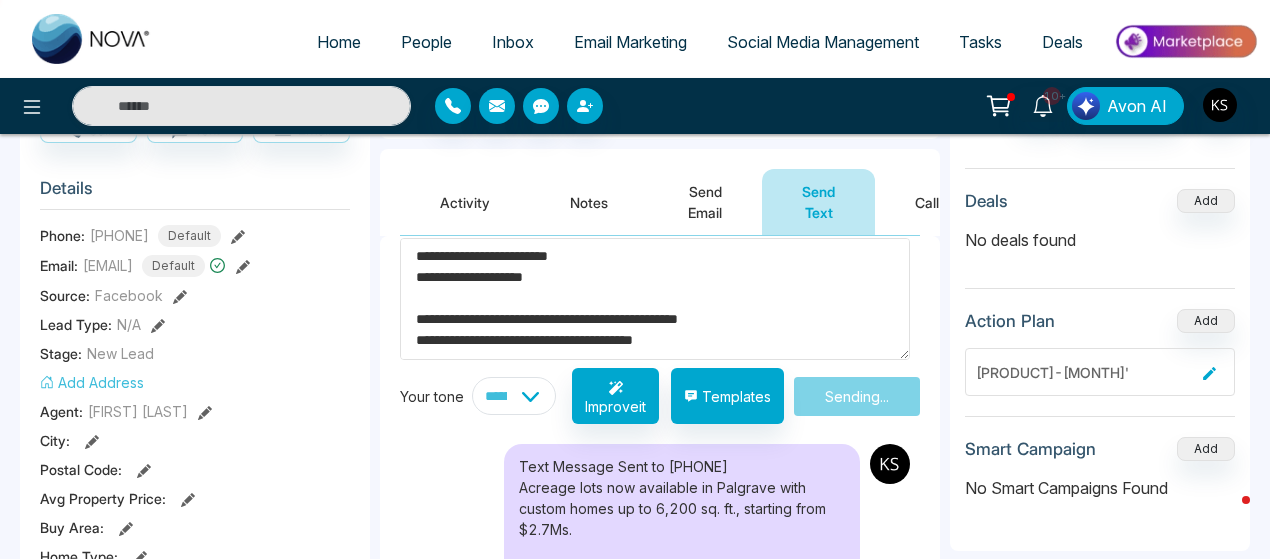 type 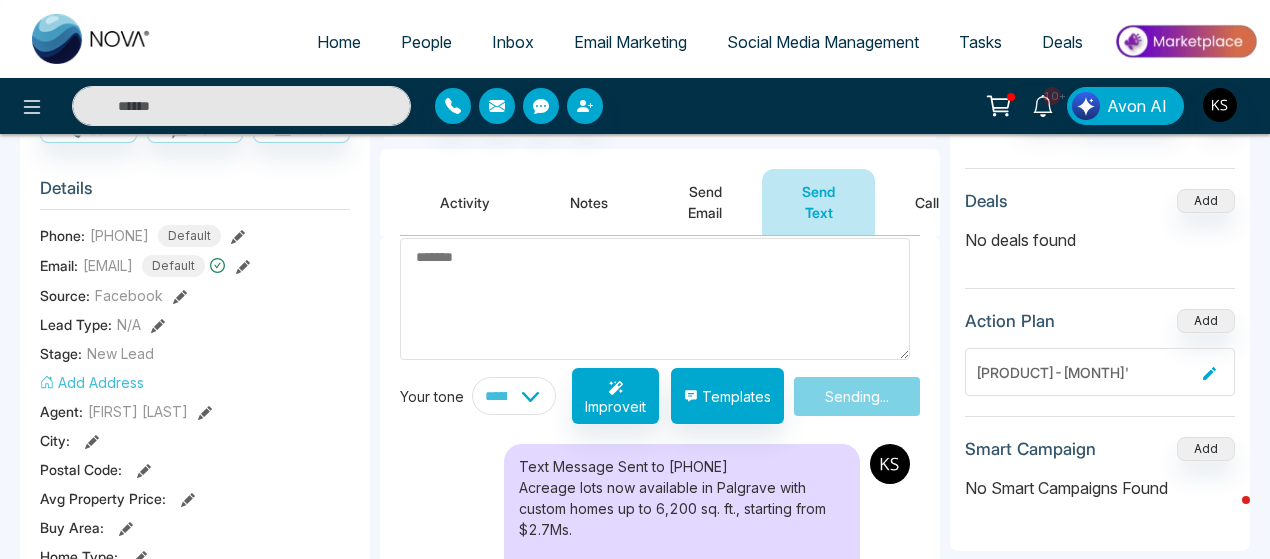 scroll, scrollTop: 0, scrollLeft: 0, axis: both 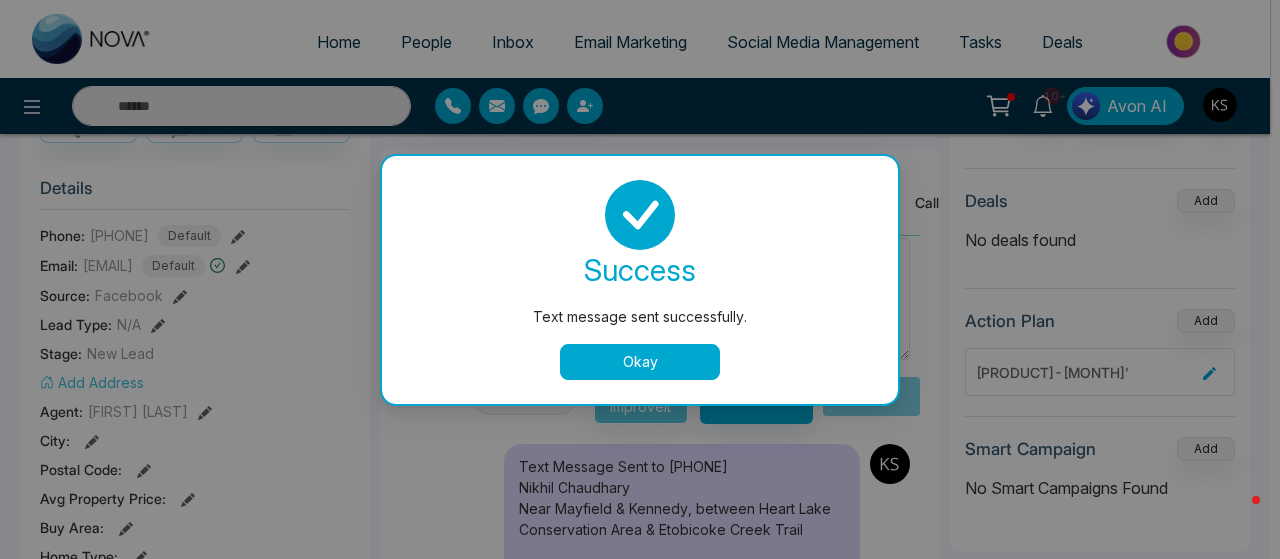 click on "Okay" at bounding box center [640, 362] 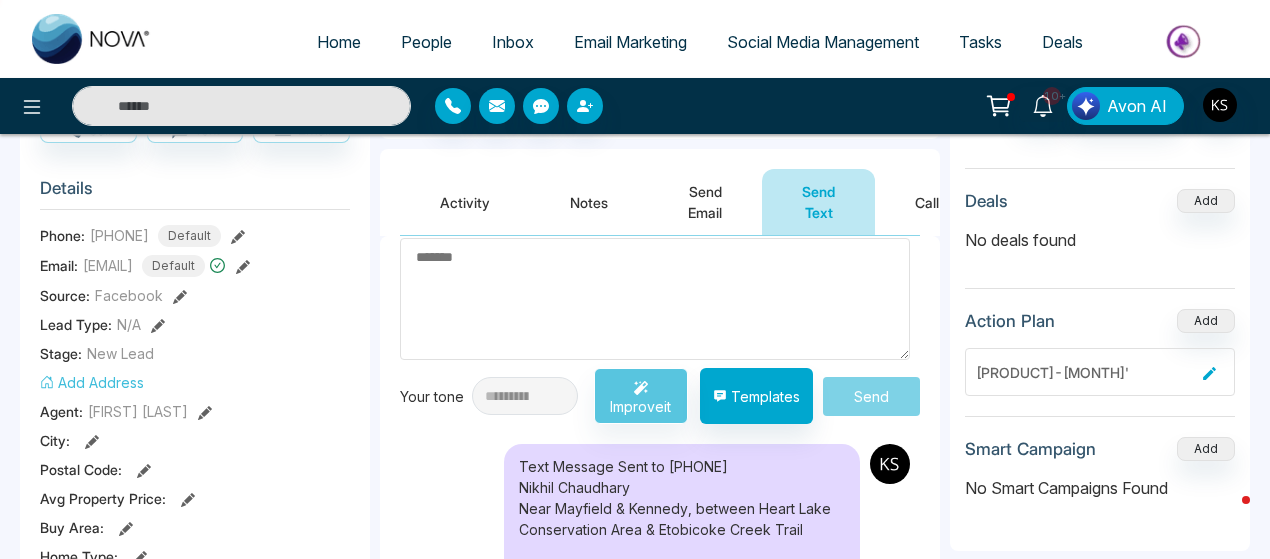 click at bounding box center [241, 106] 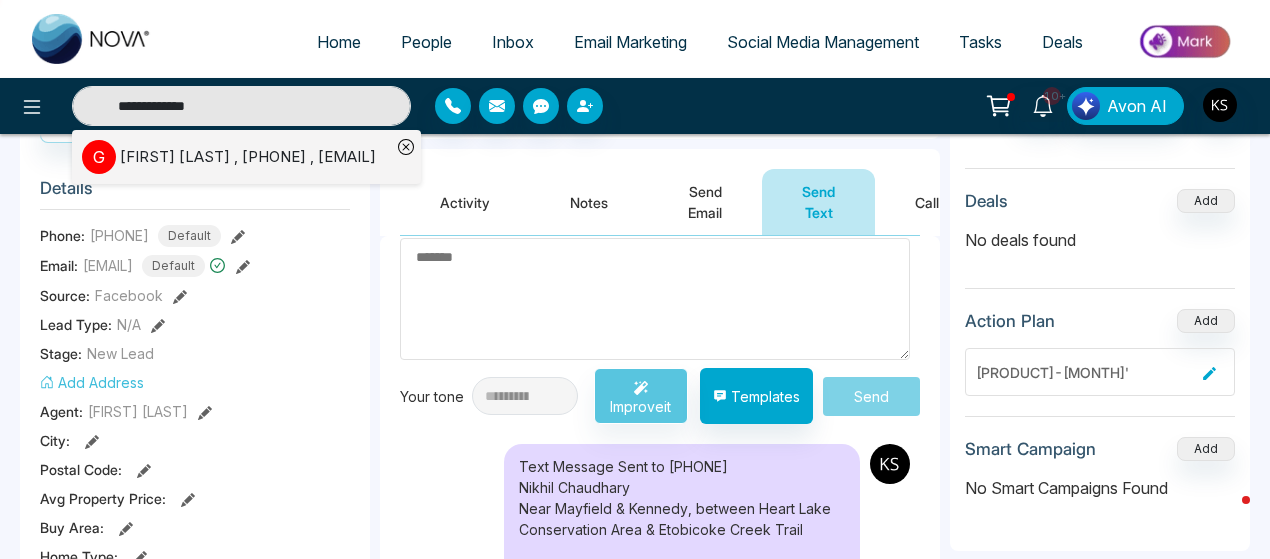 type on "**********" 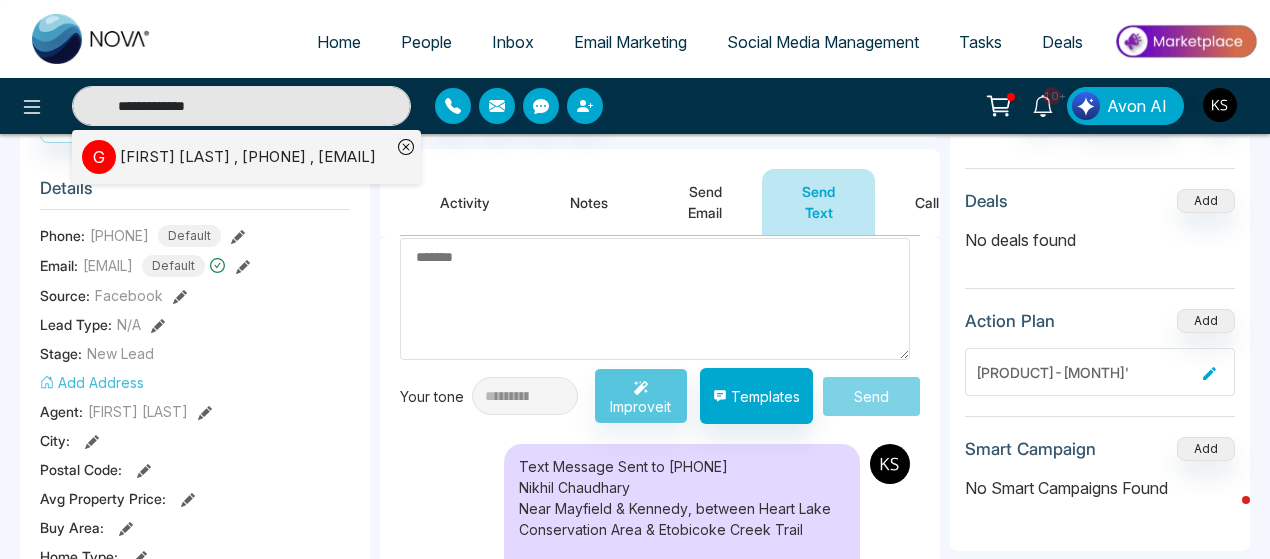 click on "[FIRST] [LAST] , +[PHONE] , [EMAIL]" at bounding box center (248, 157) 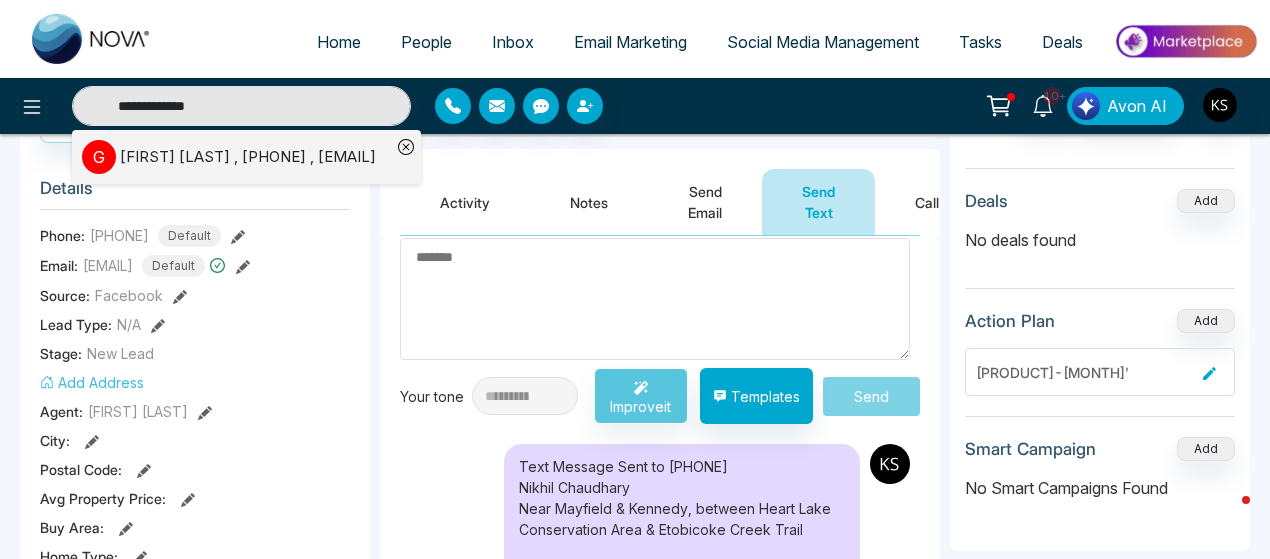 type 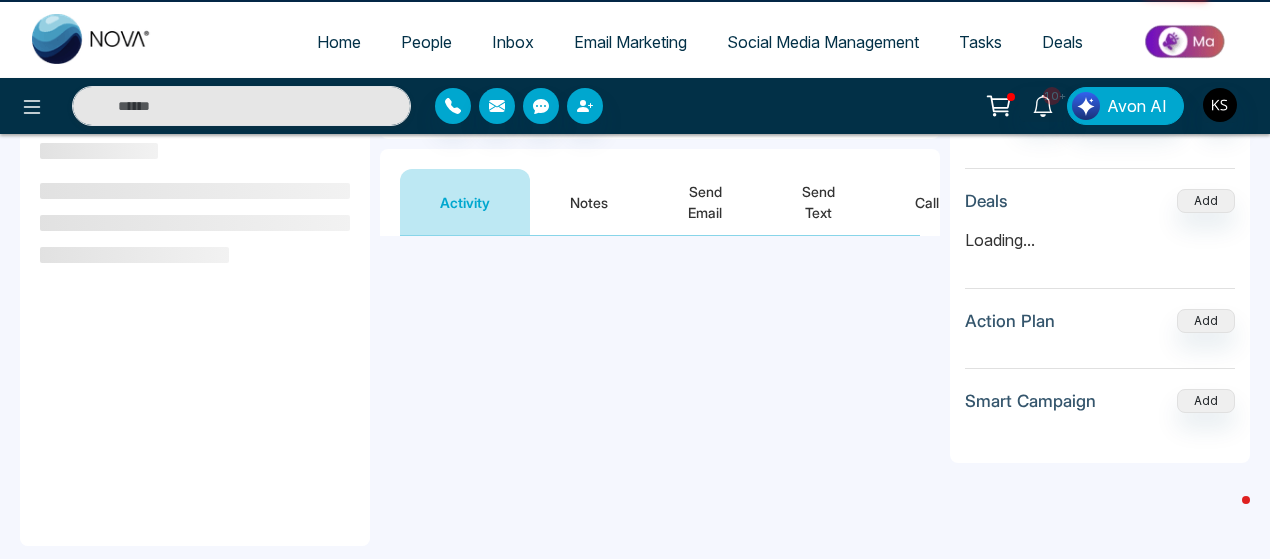 scroll, scrollTop: 0, scrollLeft: 0, axis: both 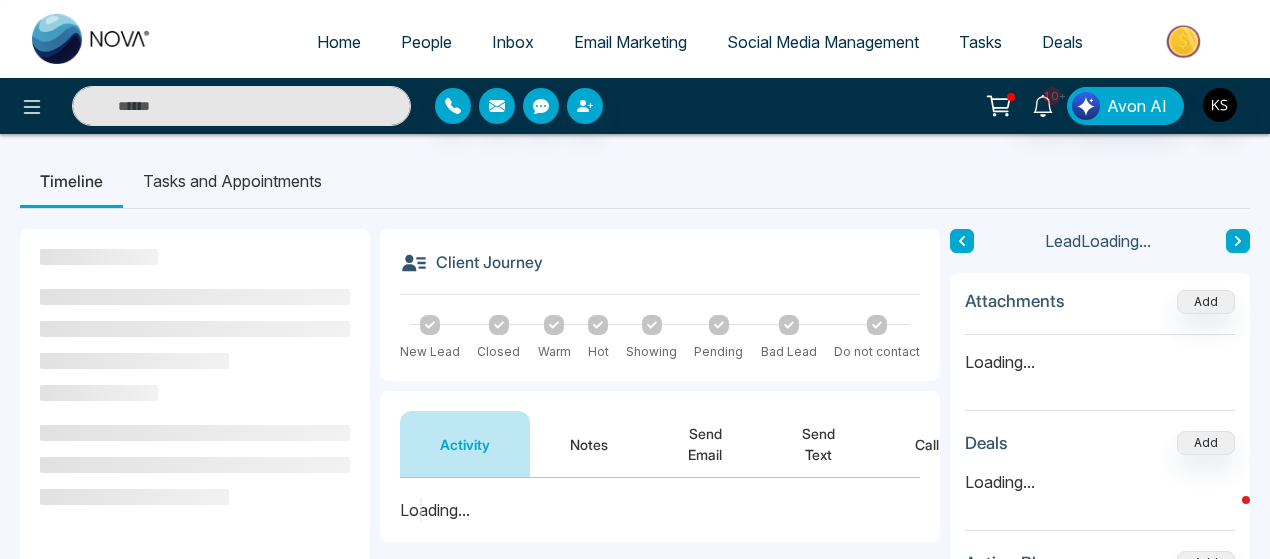 click on "Notes" at bounding box center [589, 444] 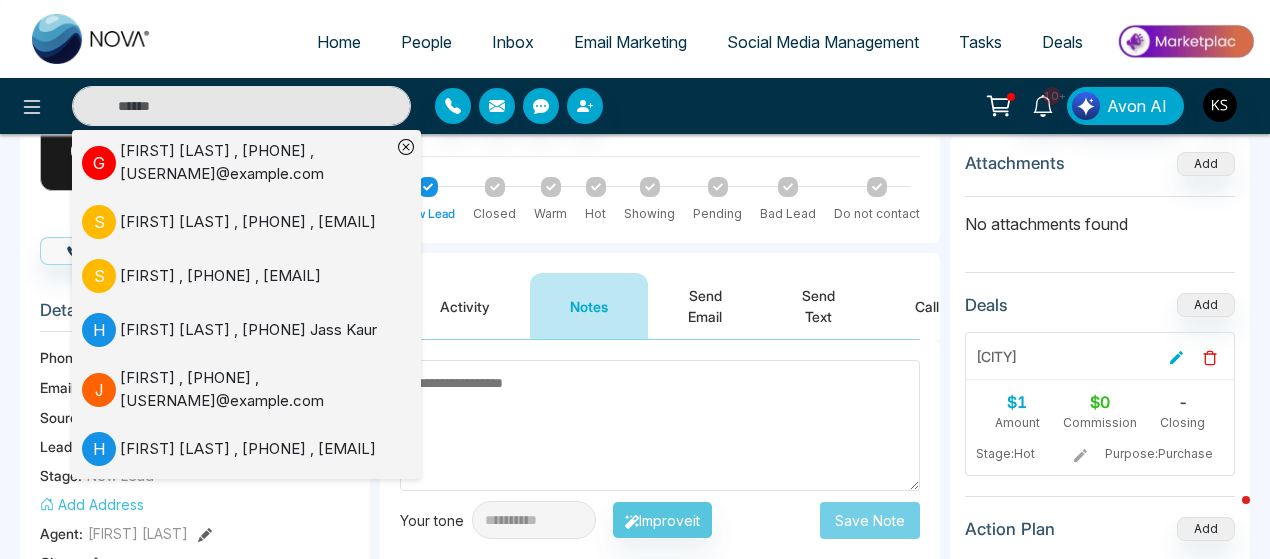 scroll, scrollTop: 138, scrollLeft: 0, axis: vertical 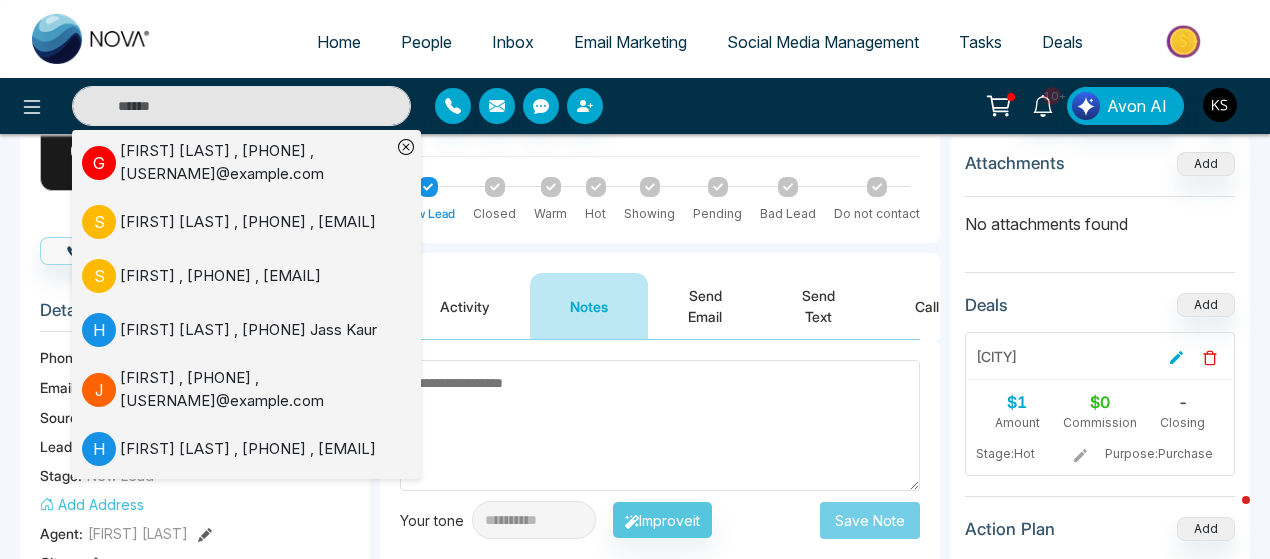click on "Send Text" at bounding box center [818, 306] 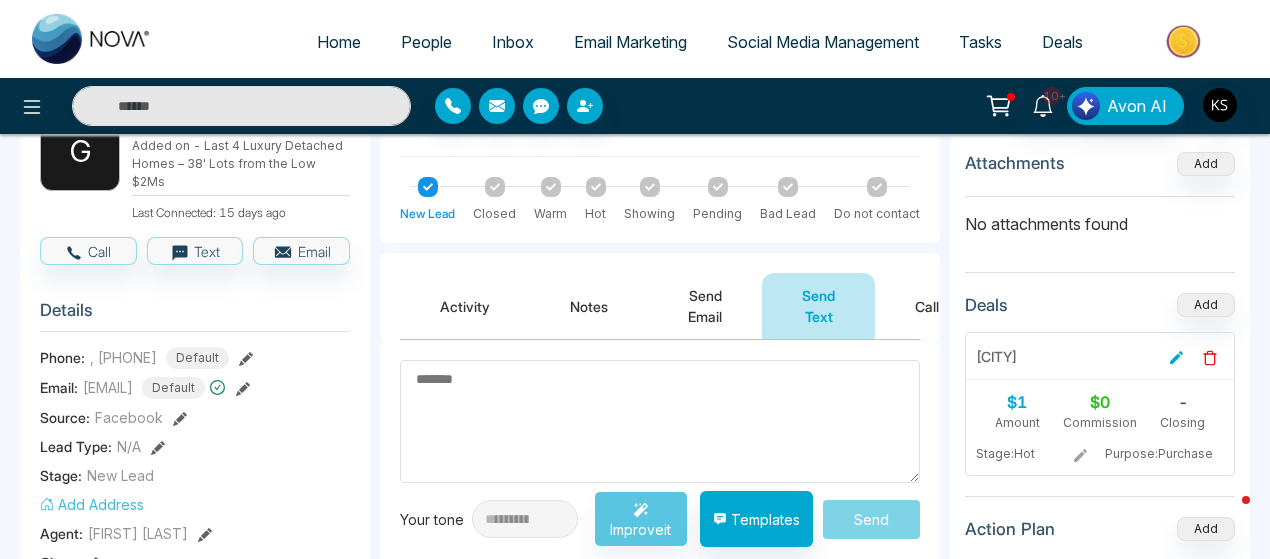 click at bounding box center (660, 421) 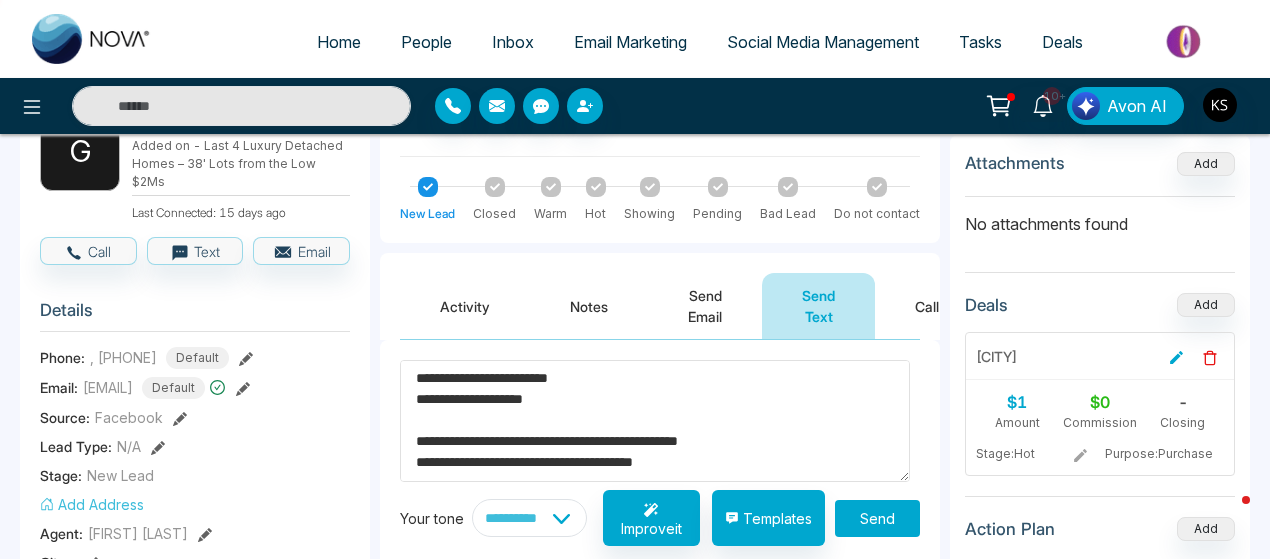 scroll, scrollTop: 0, scrollLeft: 0, axis: both 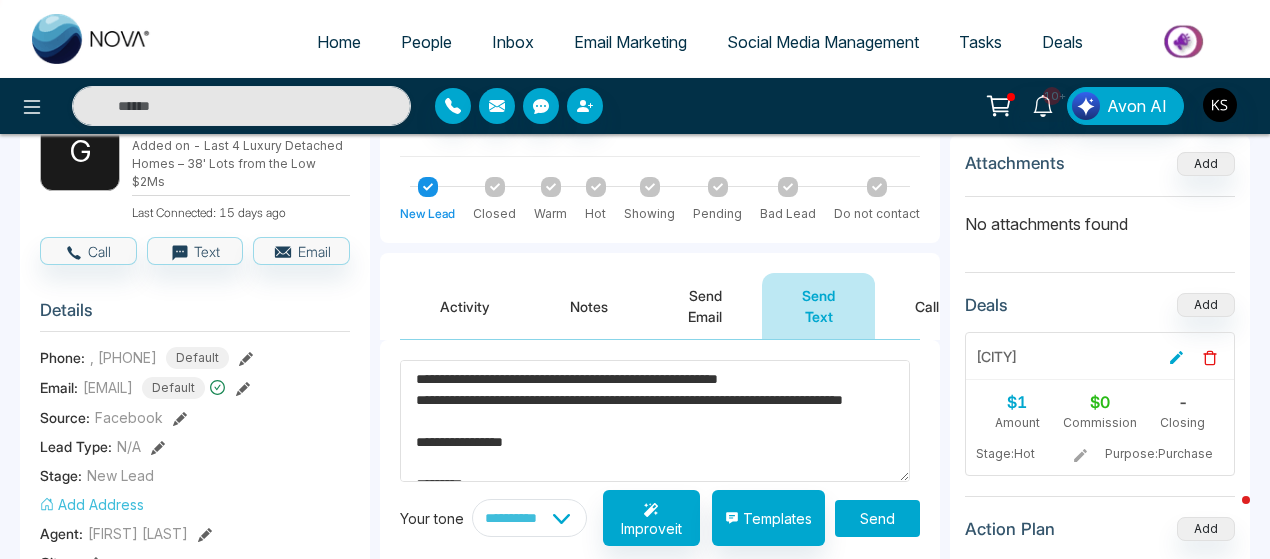 type on "**********" 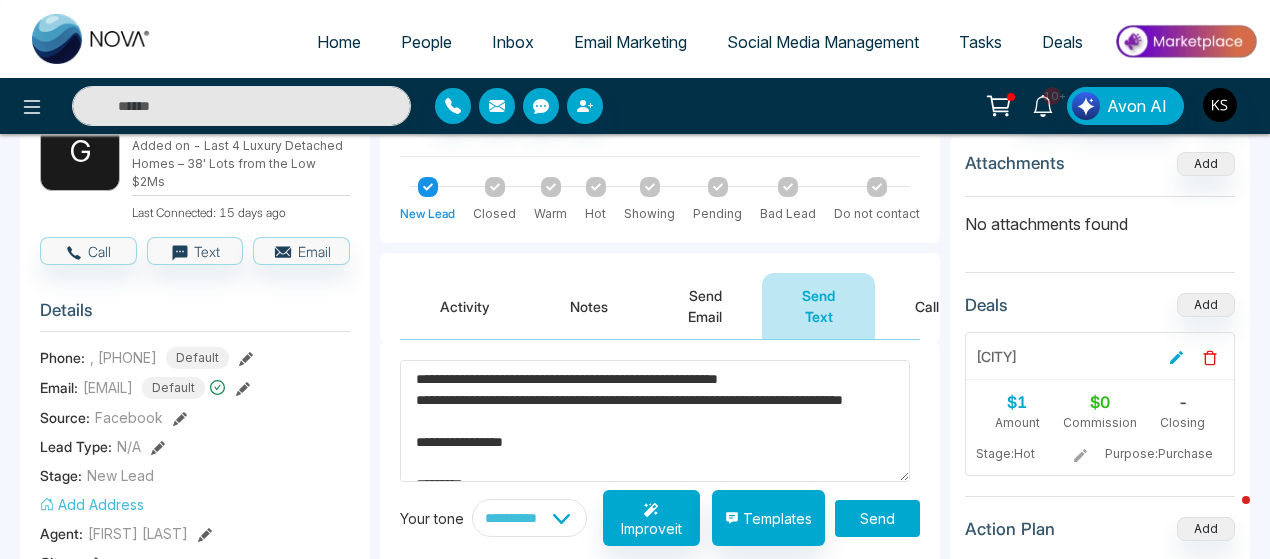 click on "Send" at bounding box center [877, 518] 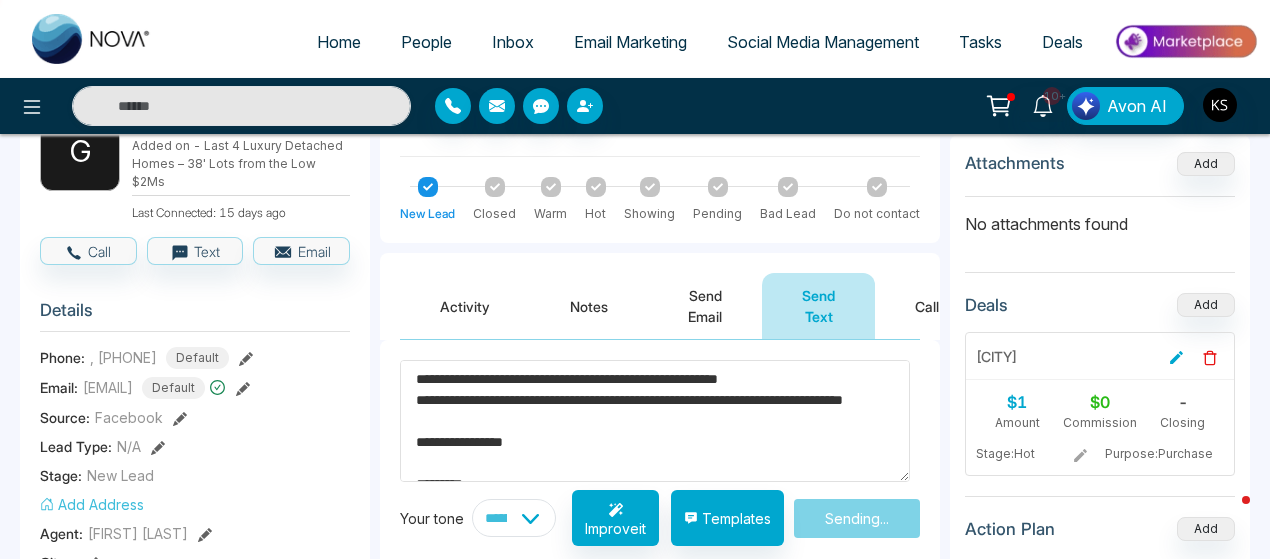 type 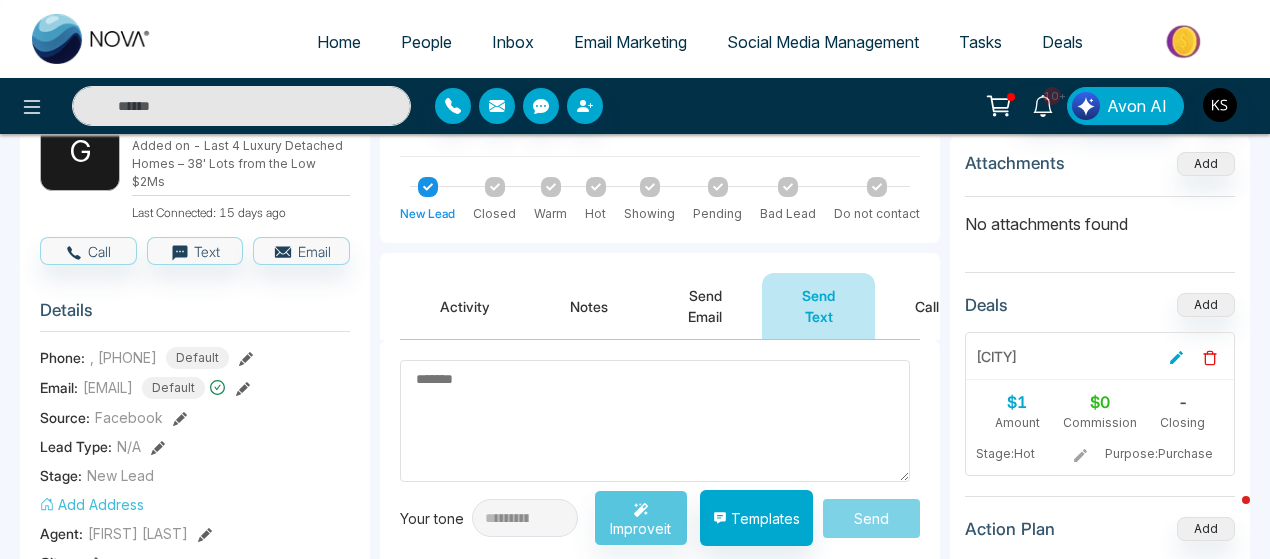 click at bounding box center (241, 106) 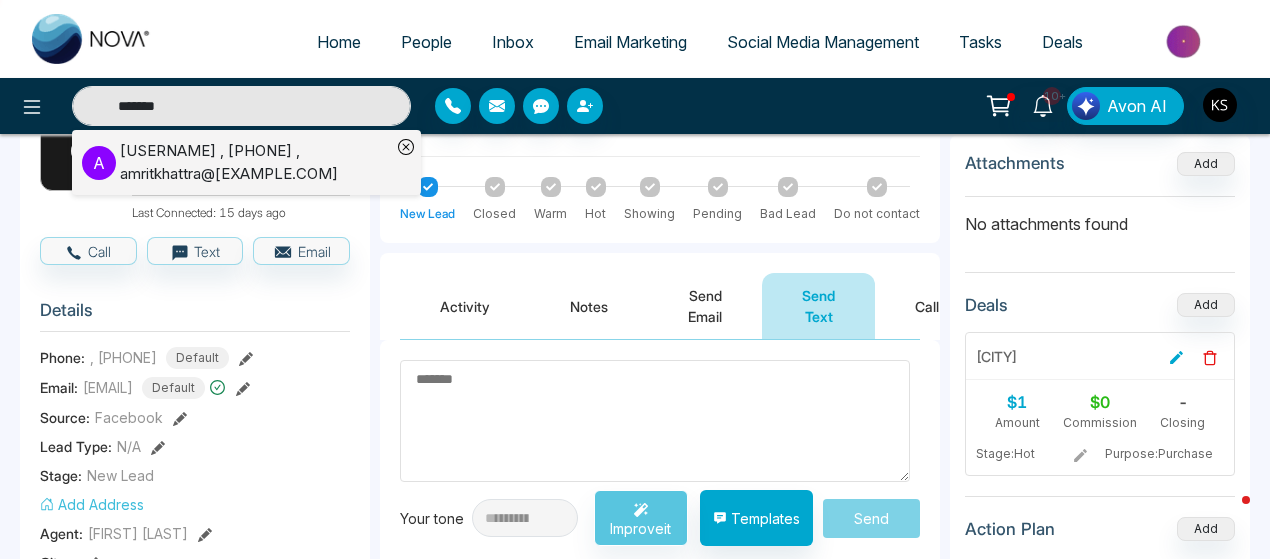 type on "*******" 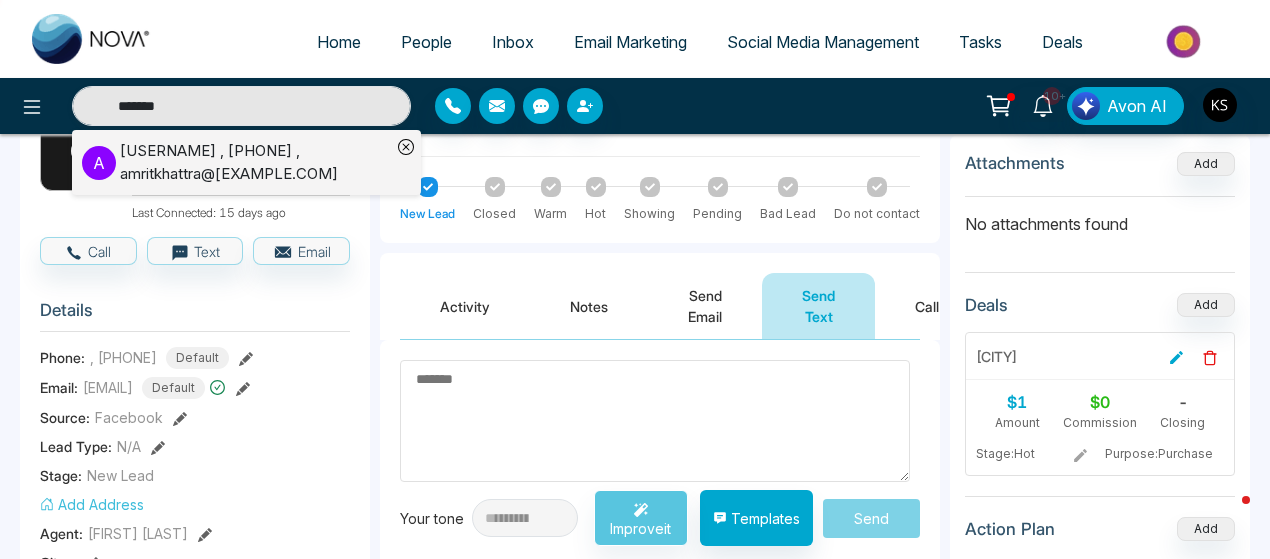 click on "amritKhattra , [PHONE] , amritkhattra@[EXAMPLE.COM]" at bounding box center (255, 162) 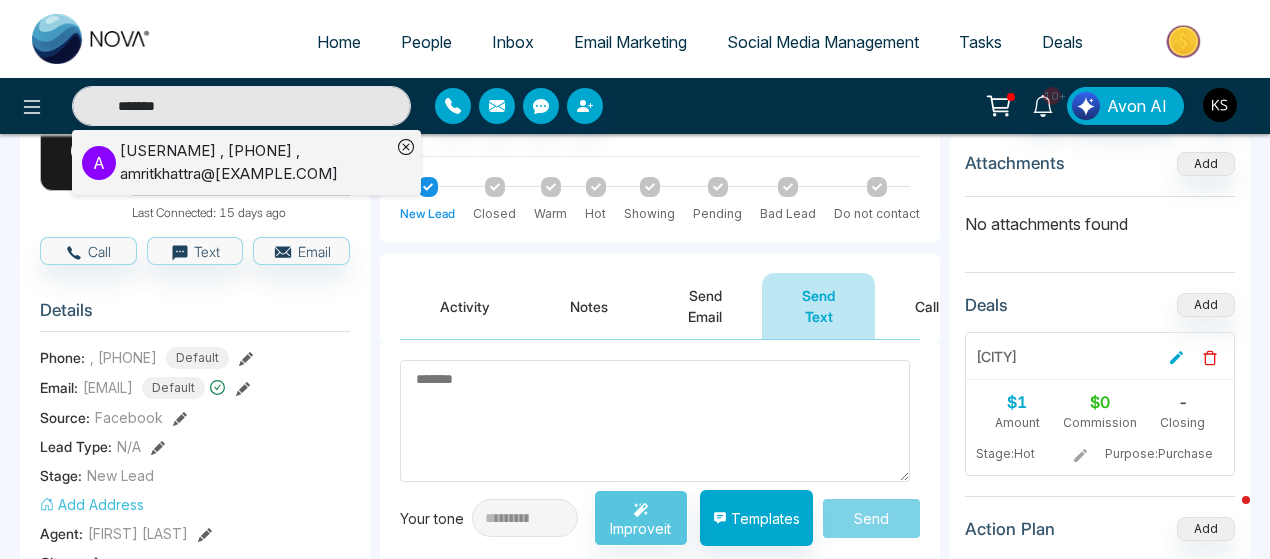 type 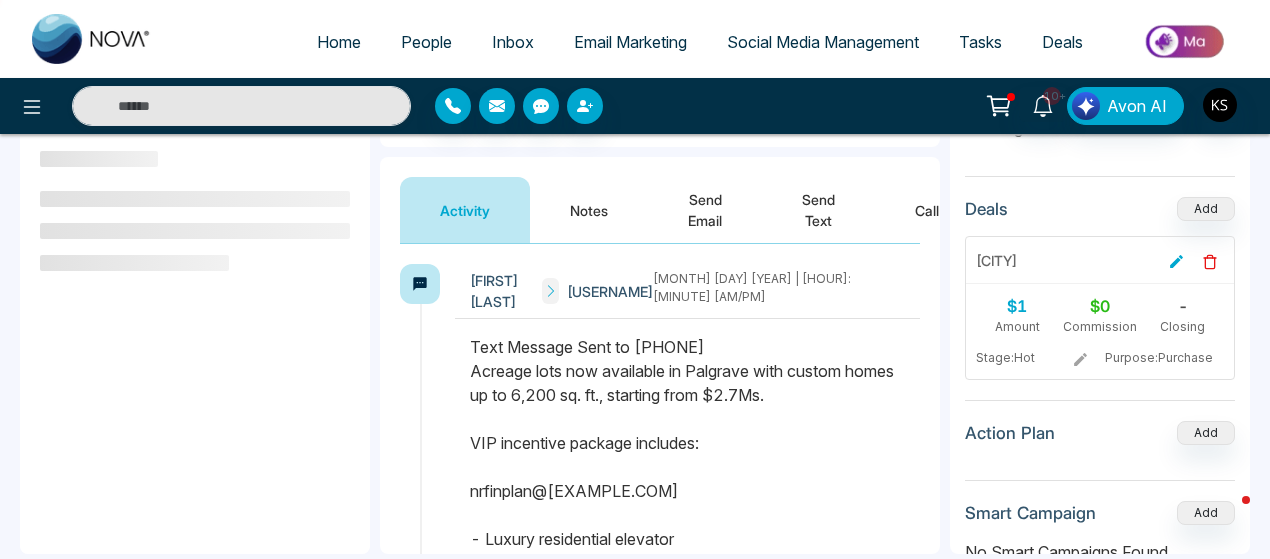 scroll, scrollTop: 244, scrollLeft: 0, axis: vertical 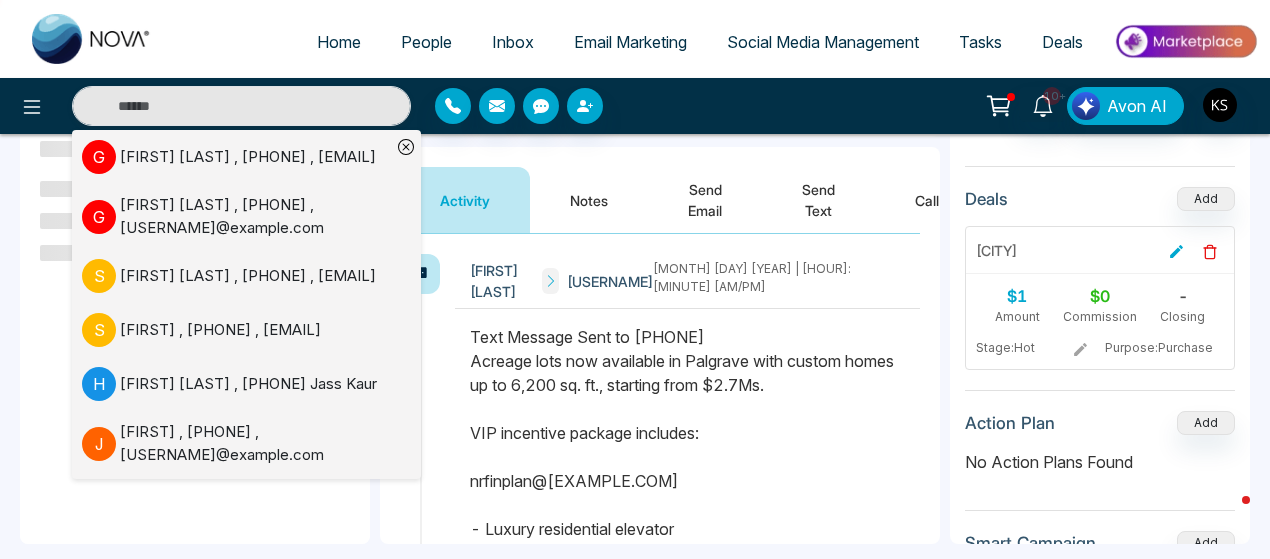 click on "Notes" at bounding box center [589, 200] 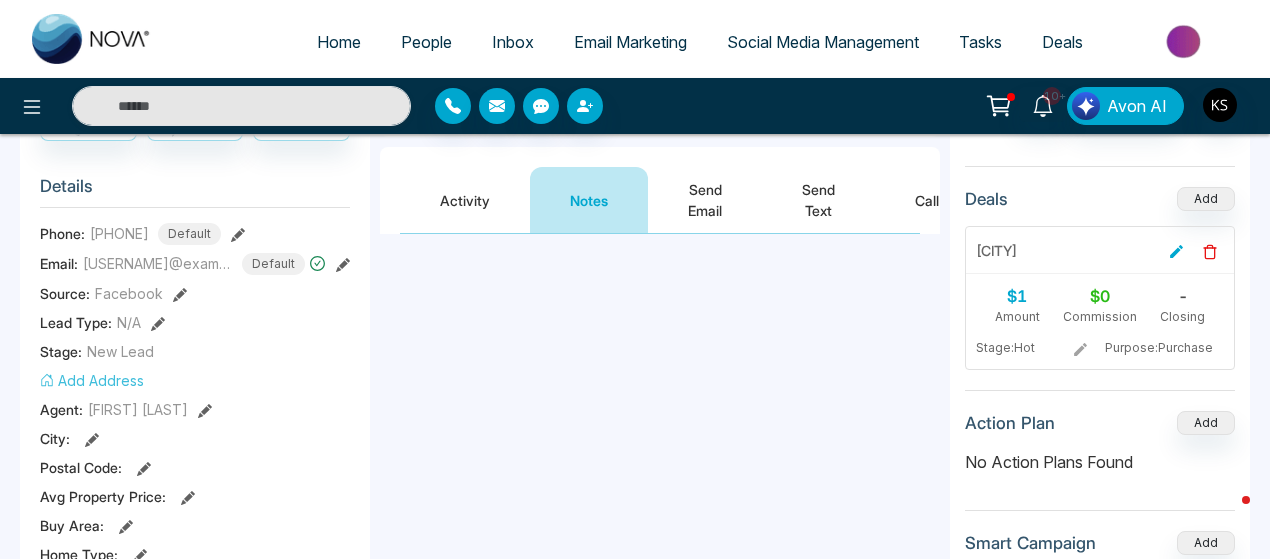 scroll, scrollTop: 0, scrollLeft: 0, axis: both 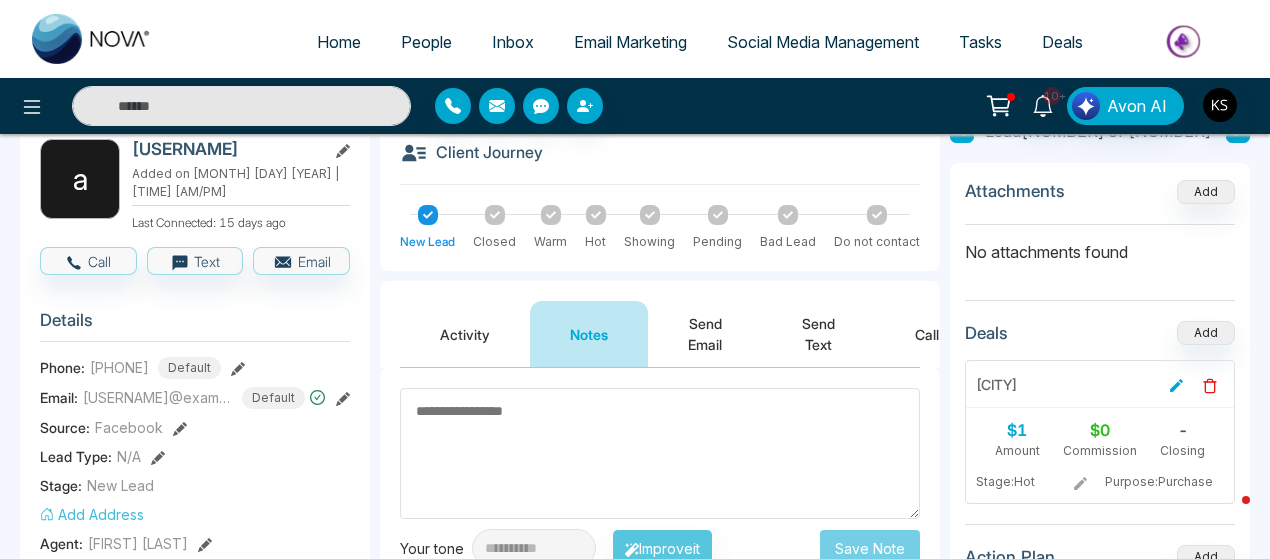 click on "Send Text" at bounding box center (818, 334) 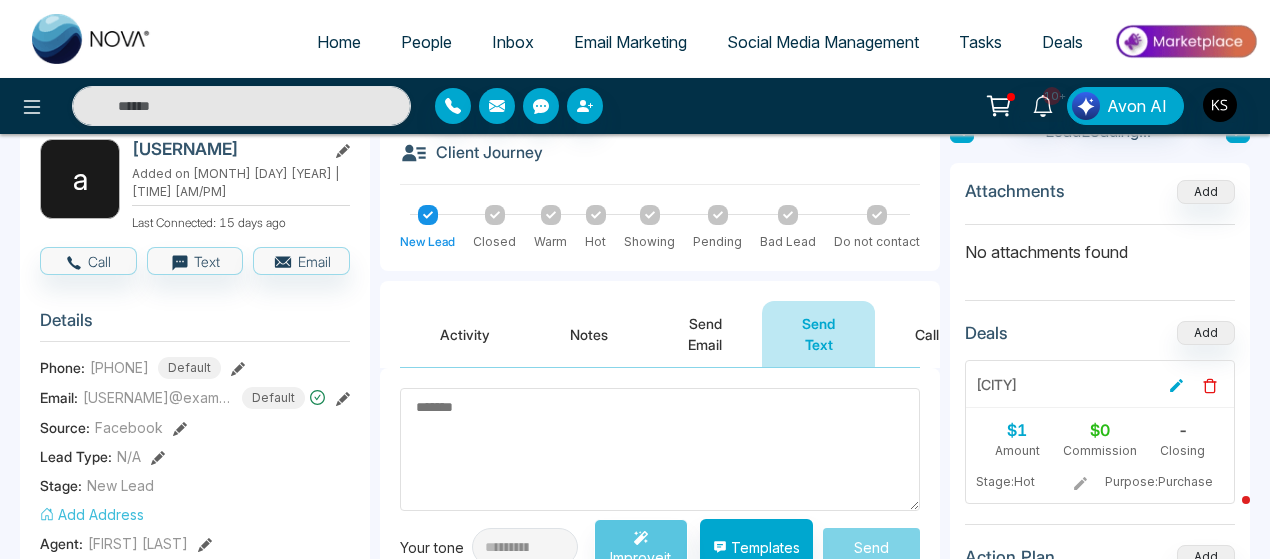 click at bounding box center (660, 449) 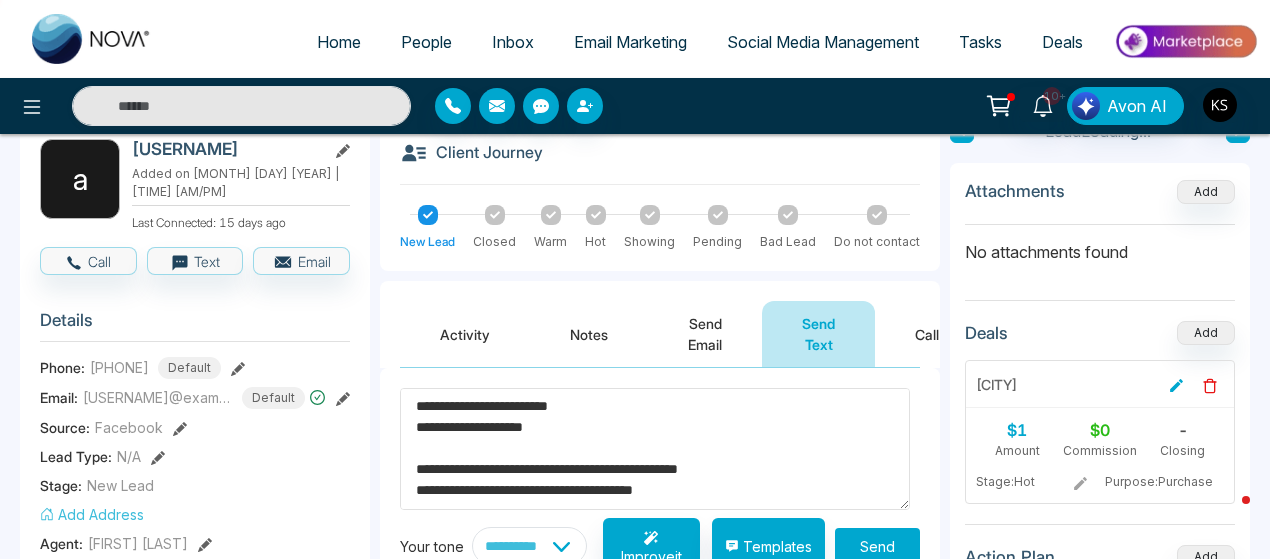 scroll, scrollTop: 0, scrollLeft: 0, axis: both 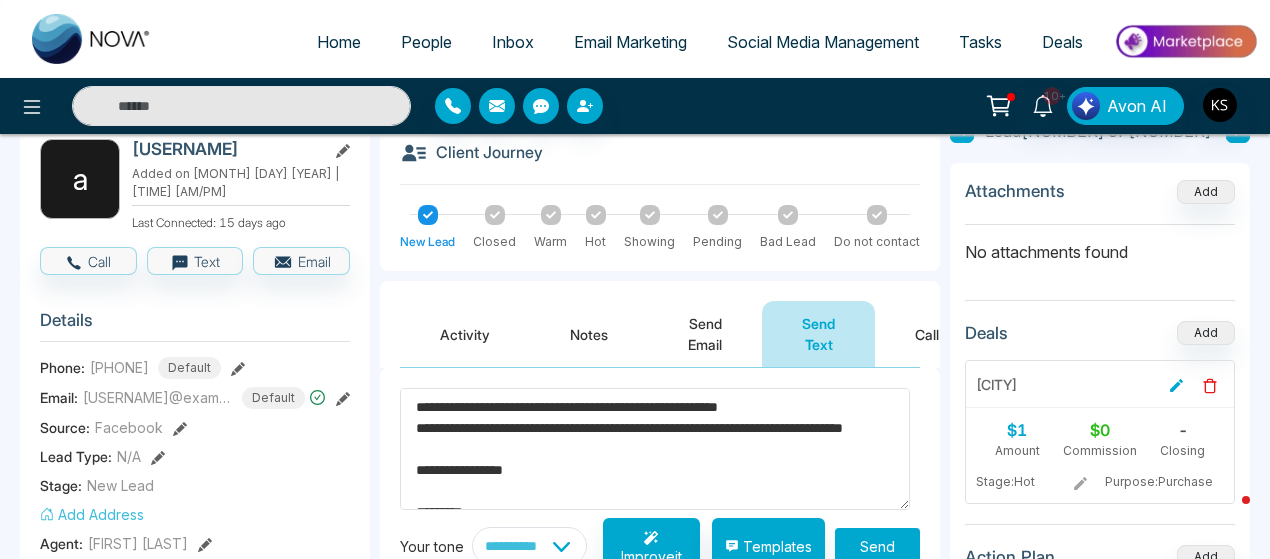 type on "**********" 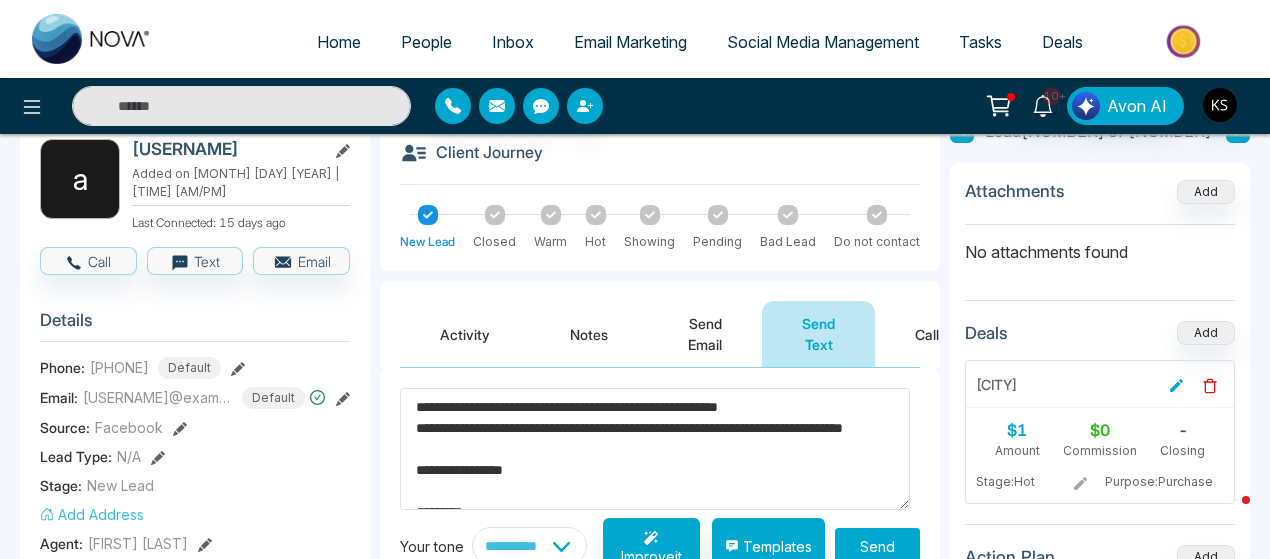 click on "Send" at bounding box center [877, 546] 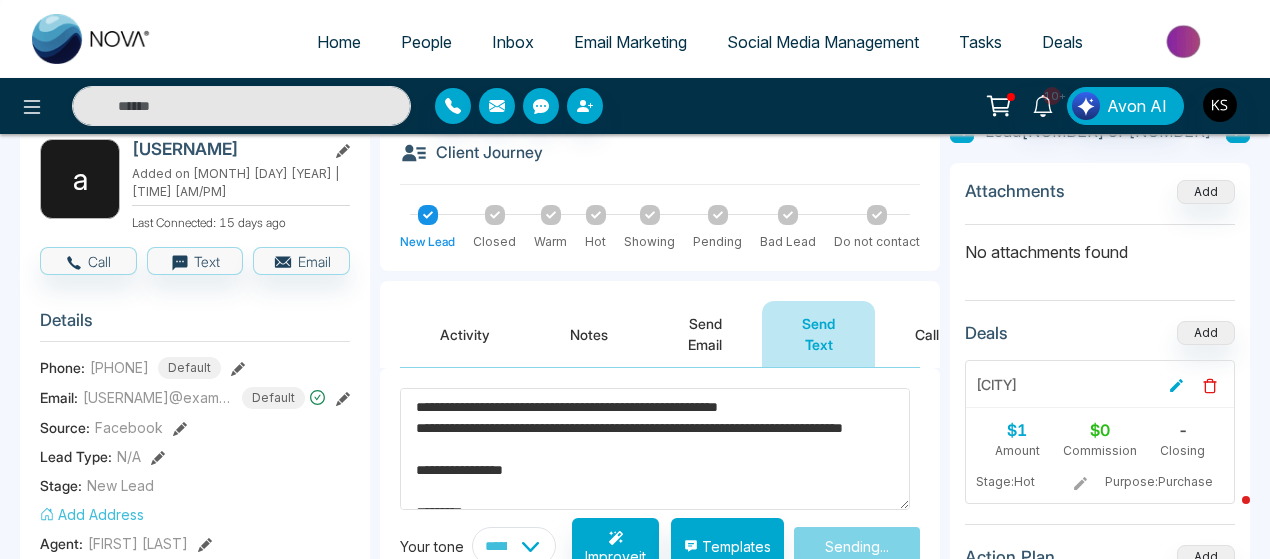 type 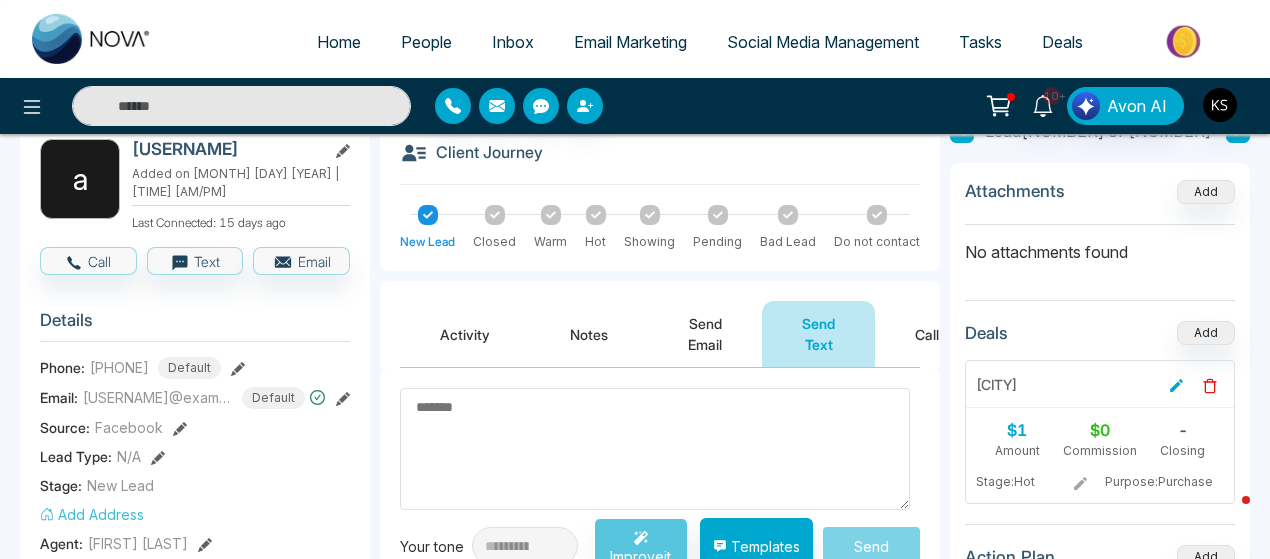 click at bounding box center [241, 106] 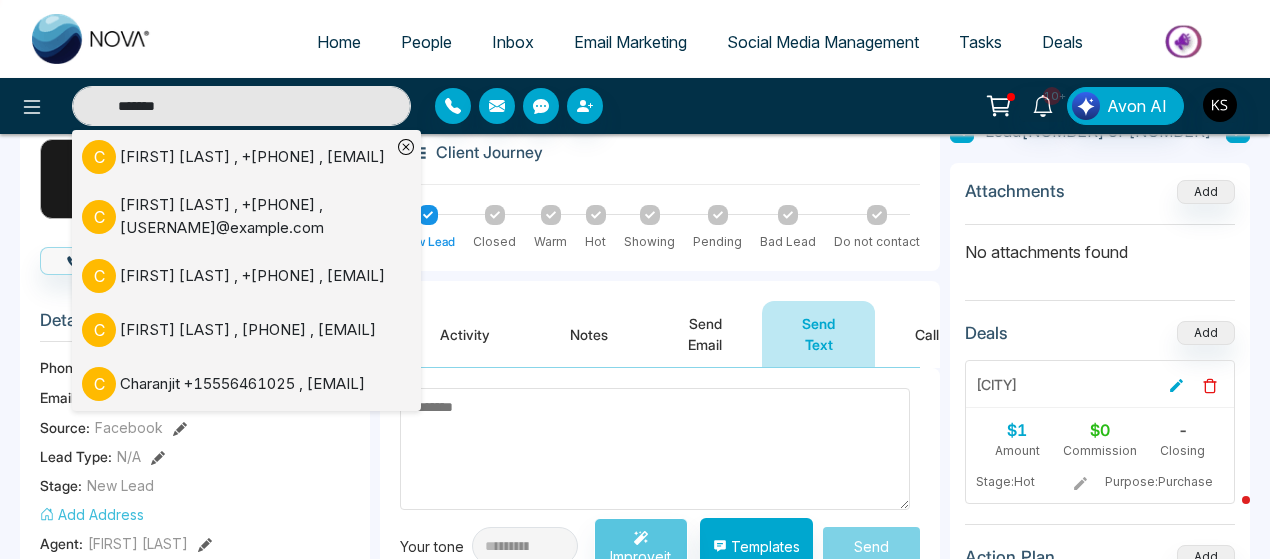 type on "*******" 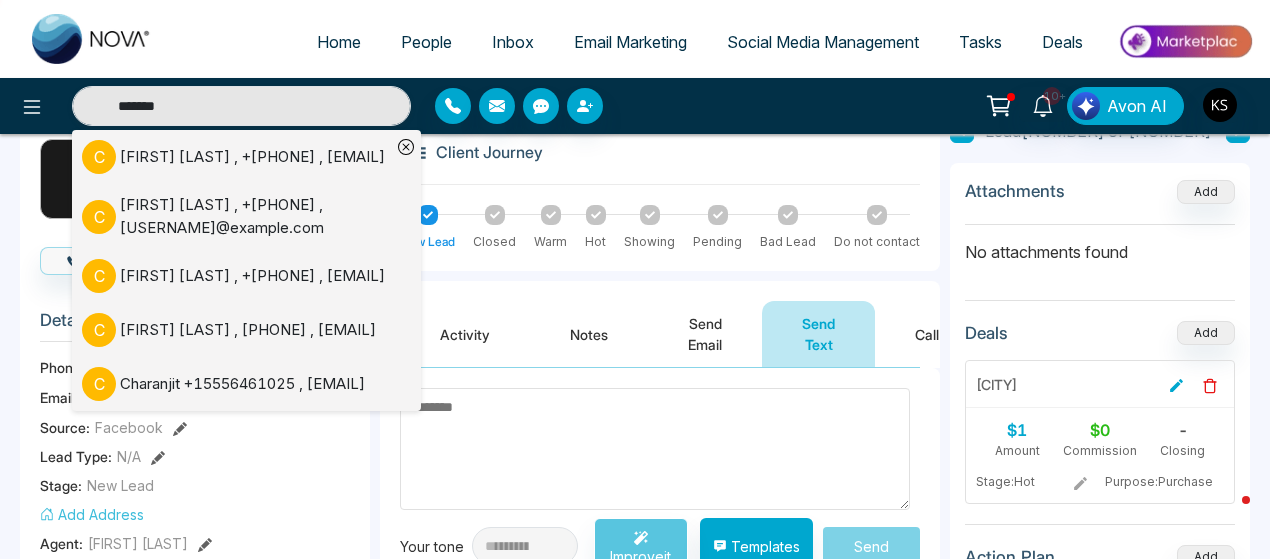 click on "[FIRST] [LAST] [LAST] , [PHONE] , [USERNAME]@example.com" at bounding box center [252, 157] 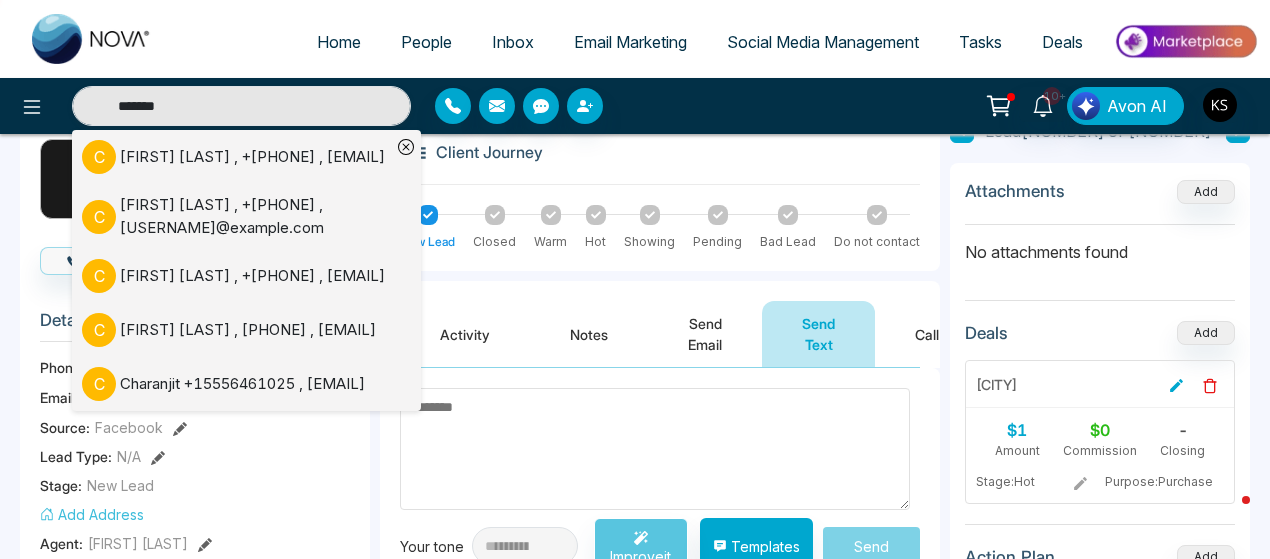 type 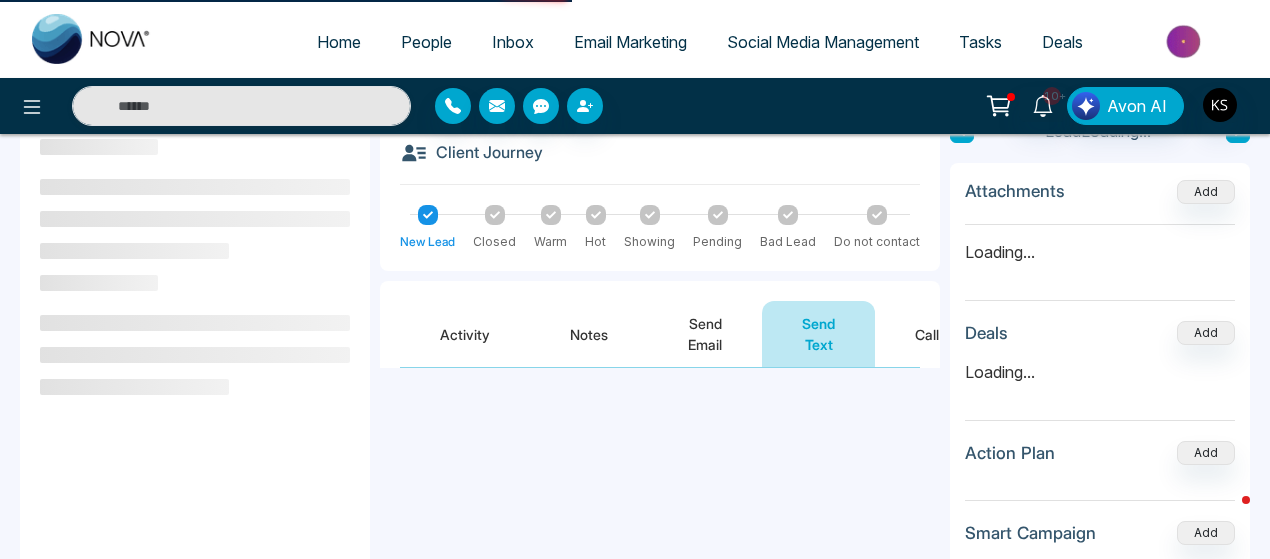 scroll, scrollTop: 0, scrollLeft: 0, axis: both 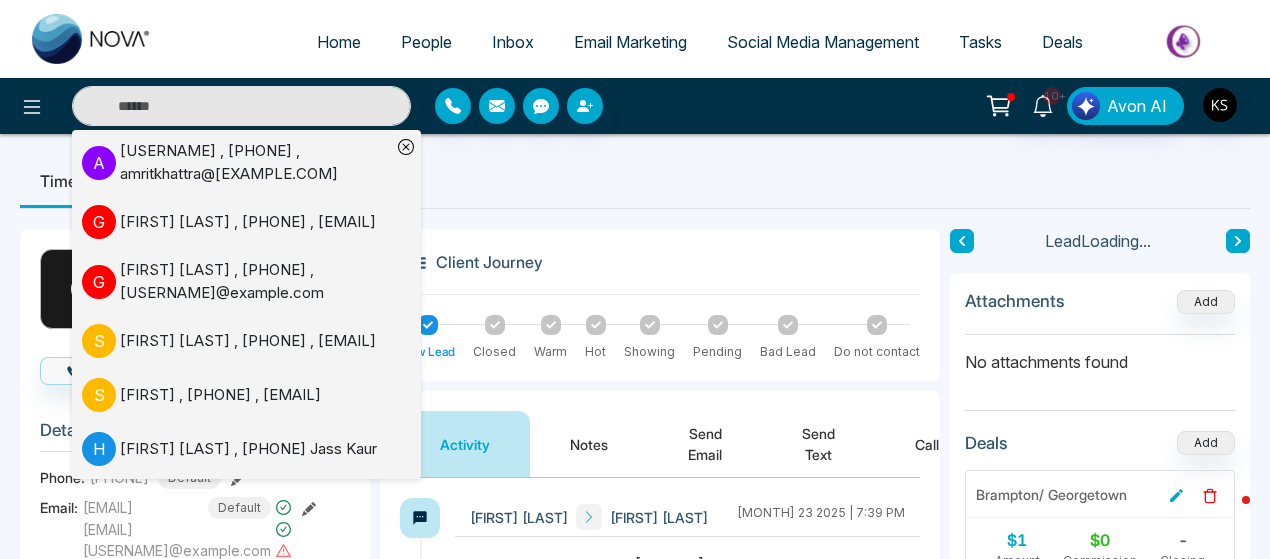click on "Timeline Tasks and Appointments" at bounding box center [635, 181] 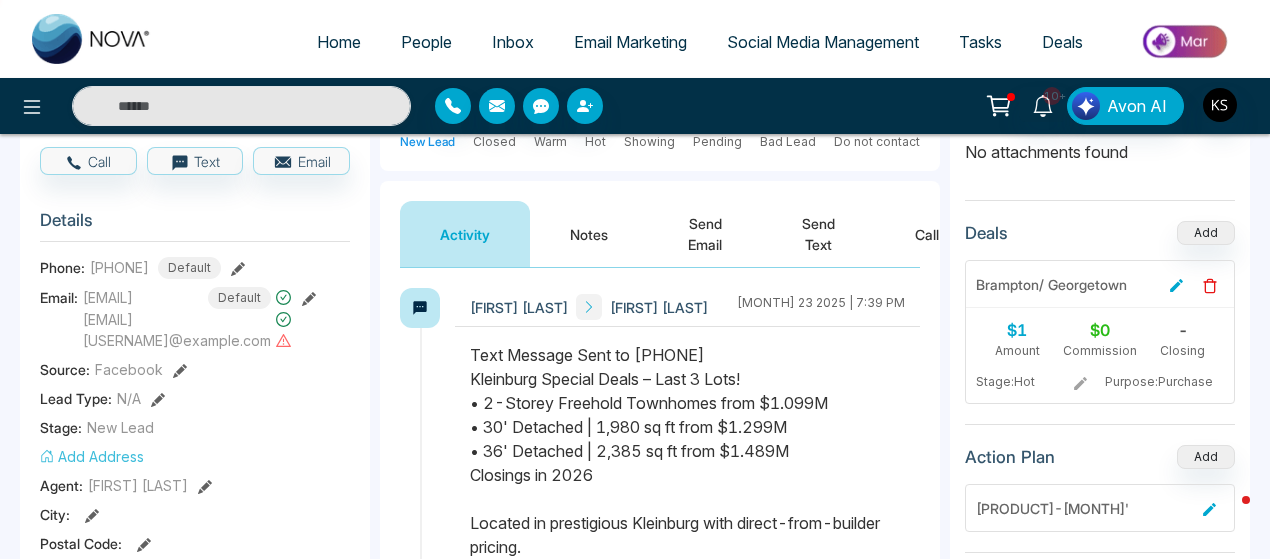 scroll, scrollTop: 215, scrollLeft: 0, axis: vertical 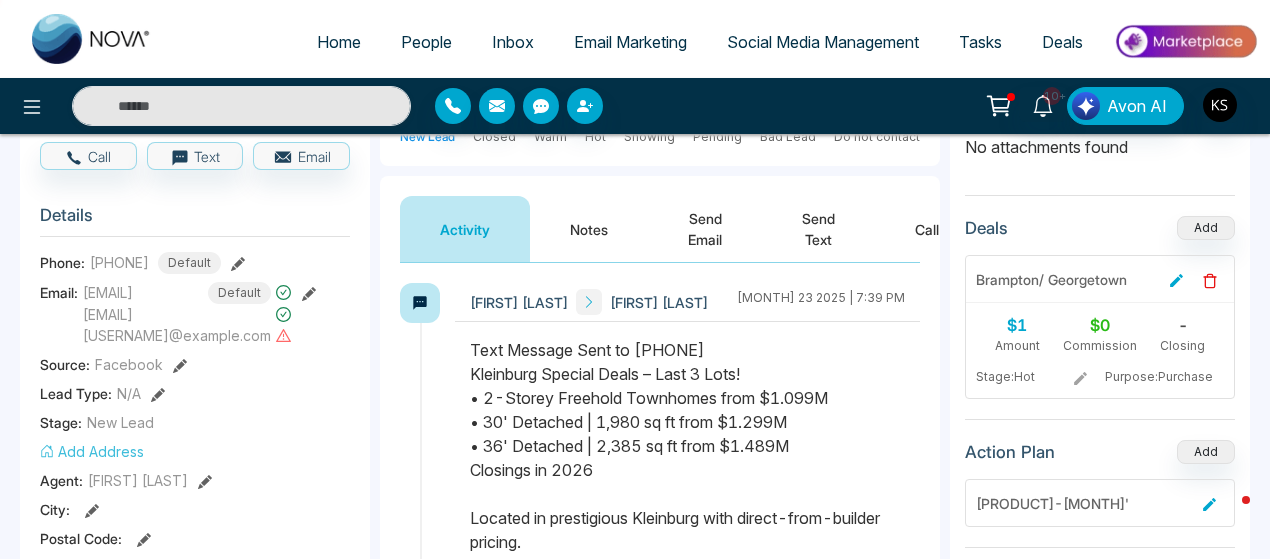 click on "Send Text" at bounding box center [818, 229] 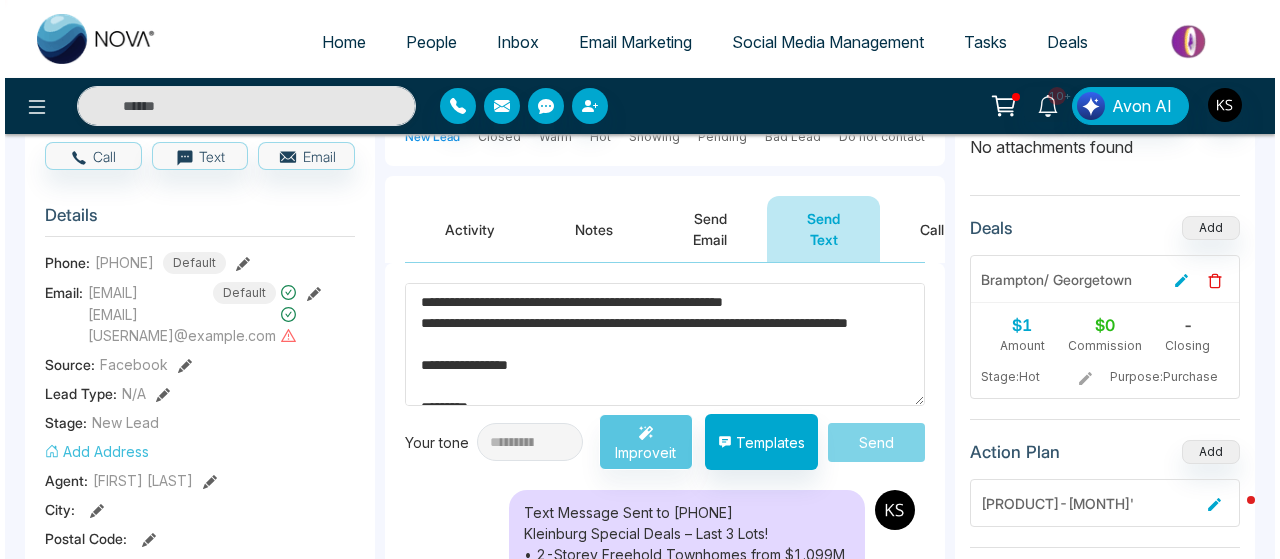 scroll, scrollTop: 178, scrollLeft: 0, axis: vertical 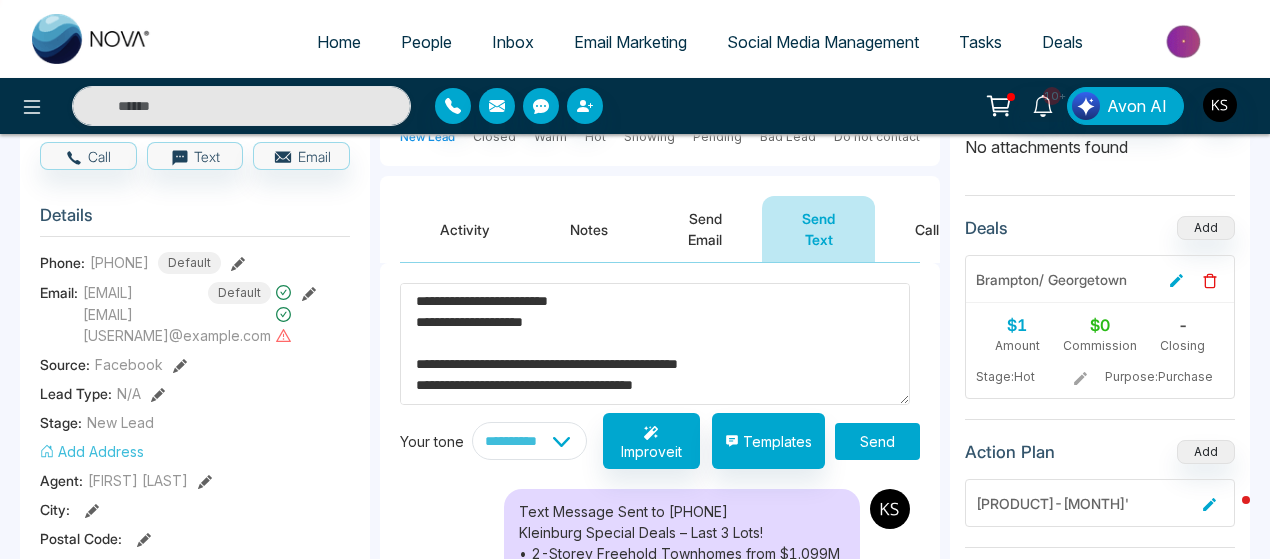 type on "**********" 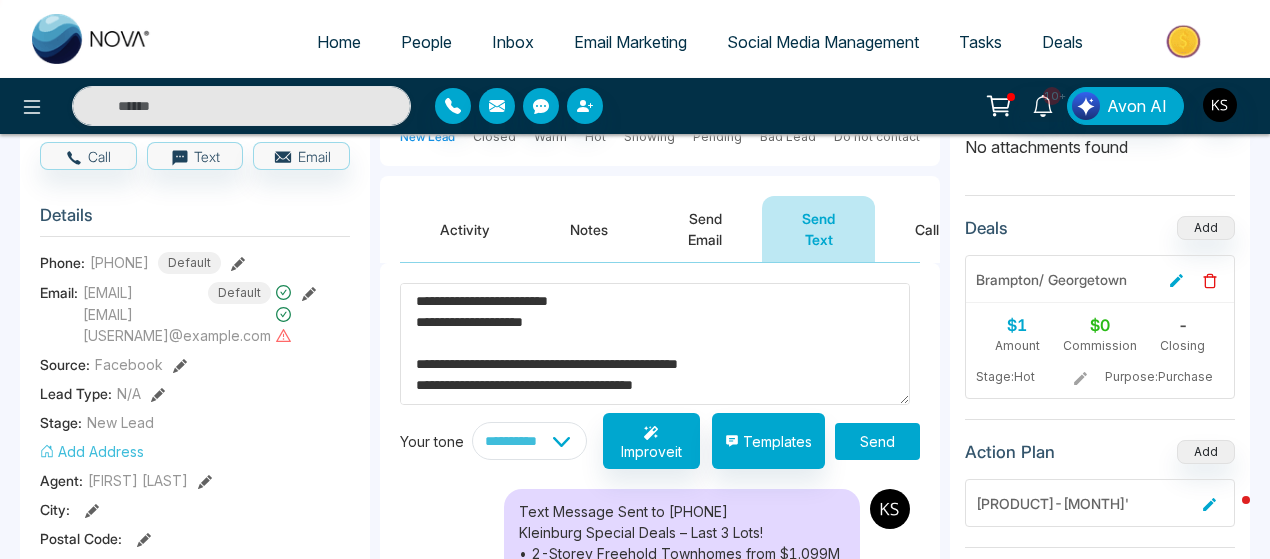 click on "Send" at bounding box center (877, 441) 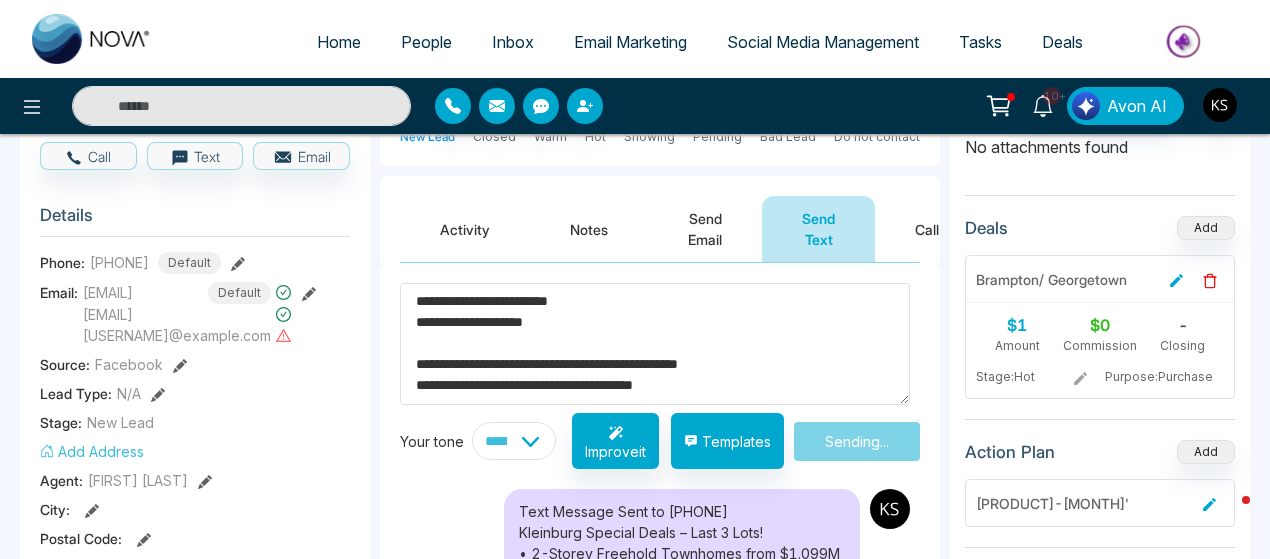 type 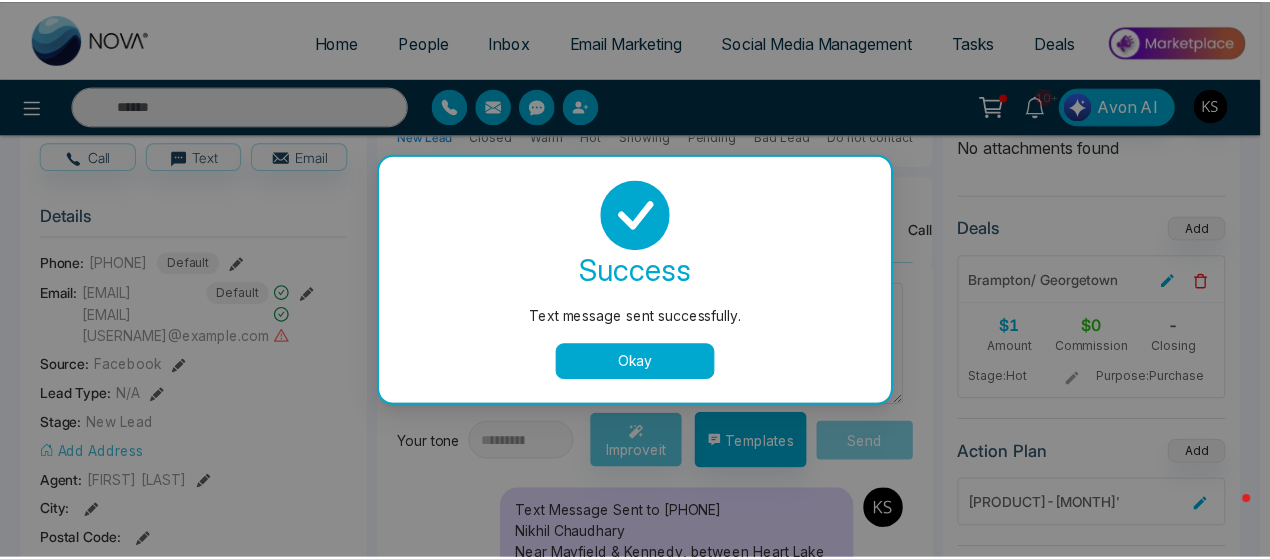 scroll, scrollTop: 0, scrollLeft: 0, axis: both 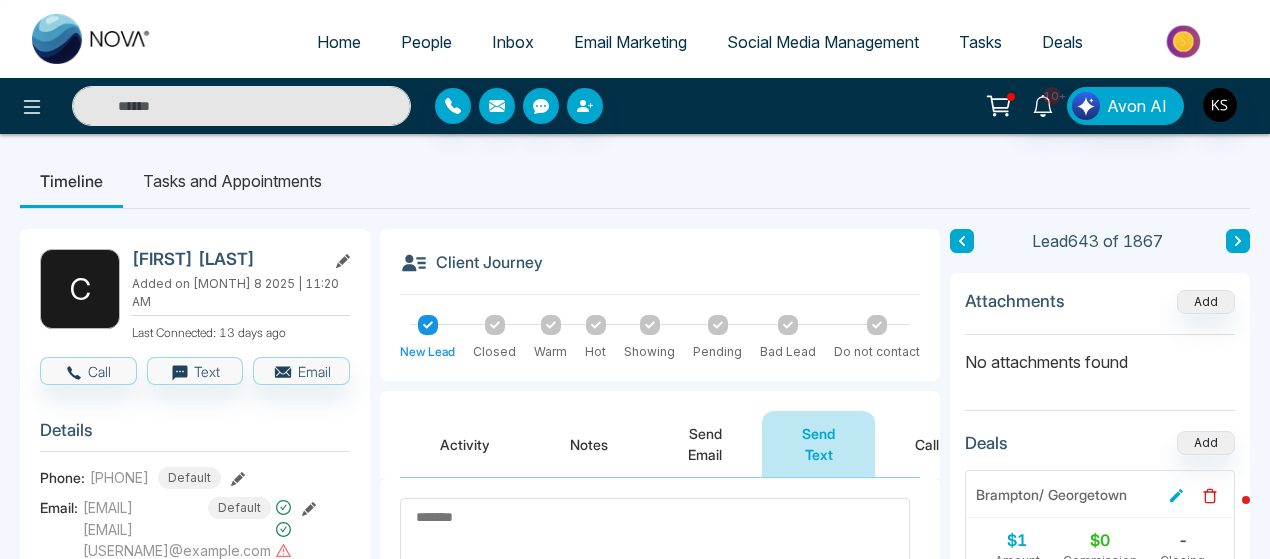 click at bounding box center [241, 106] 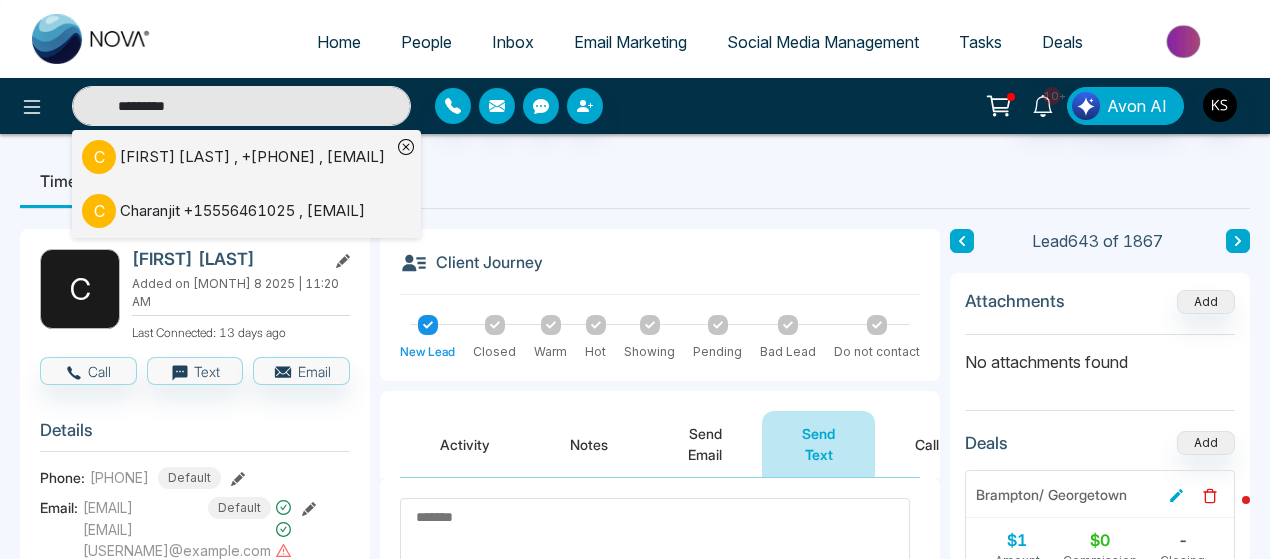 type on "*********" 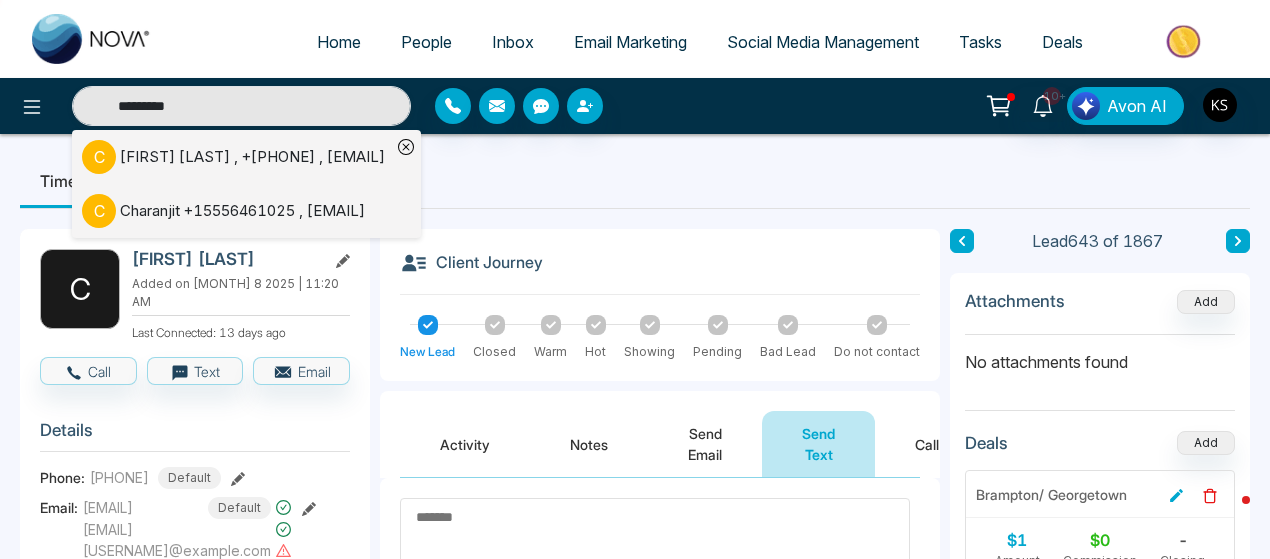click on "[FIRST] , [PHONE] , [EMAIL]" at bounding box center [242, 211] 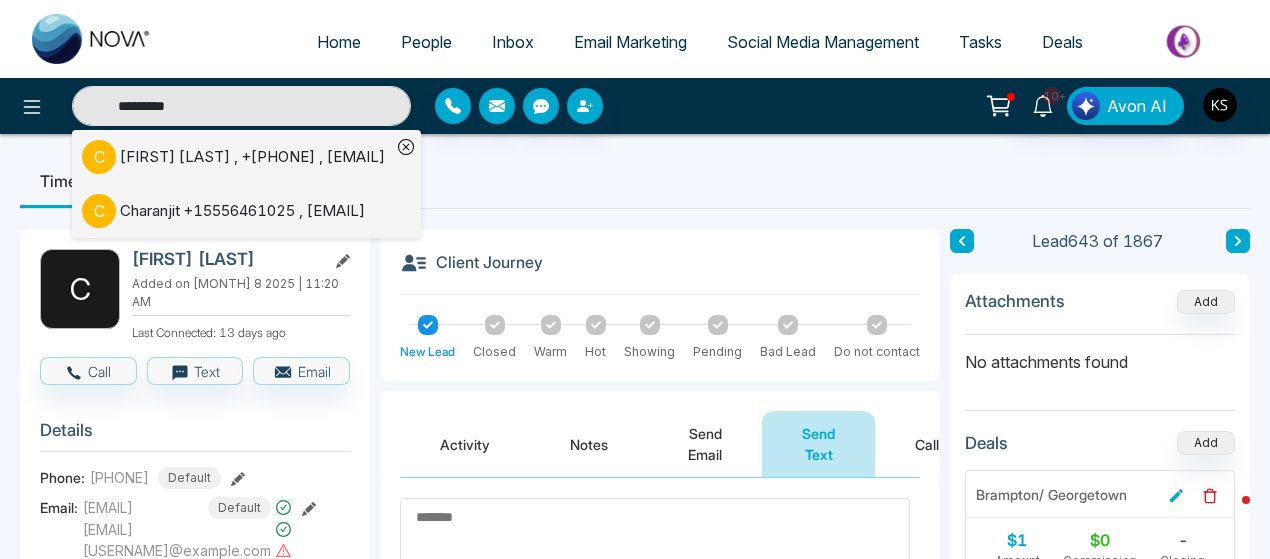 type 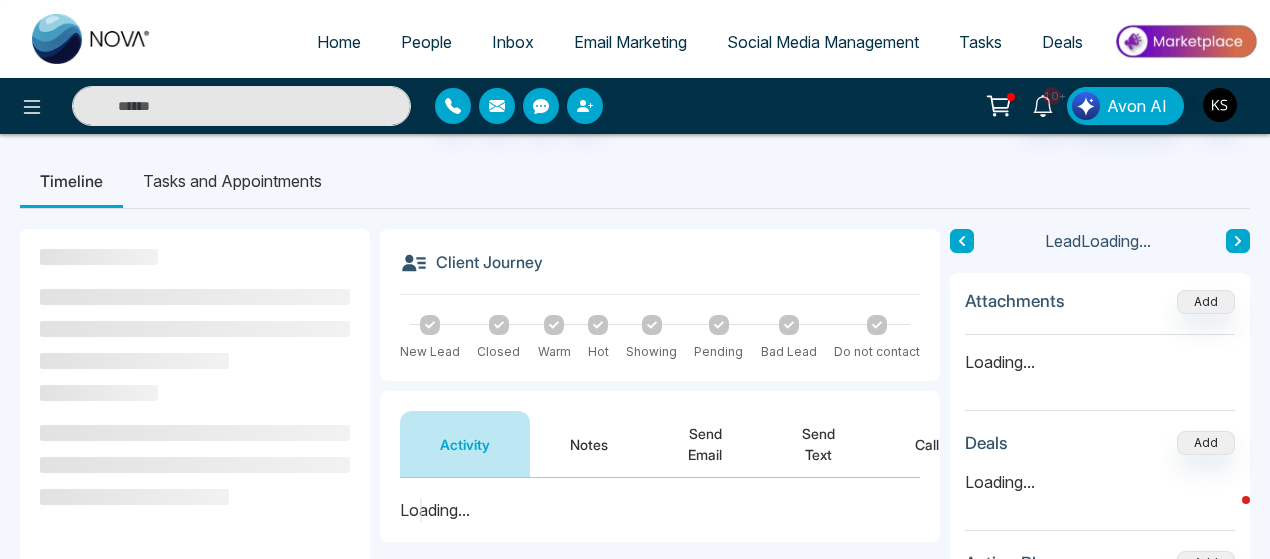 click on "Send Text" at bounding box center [818, 444] 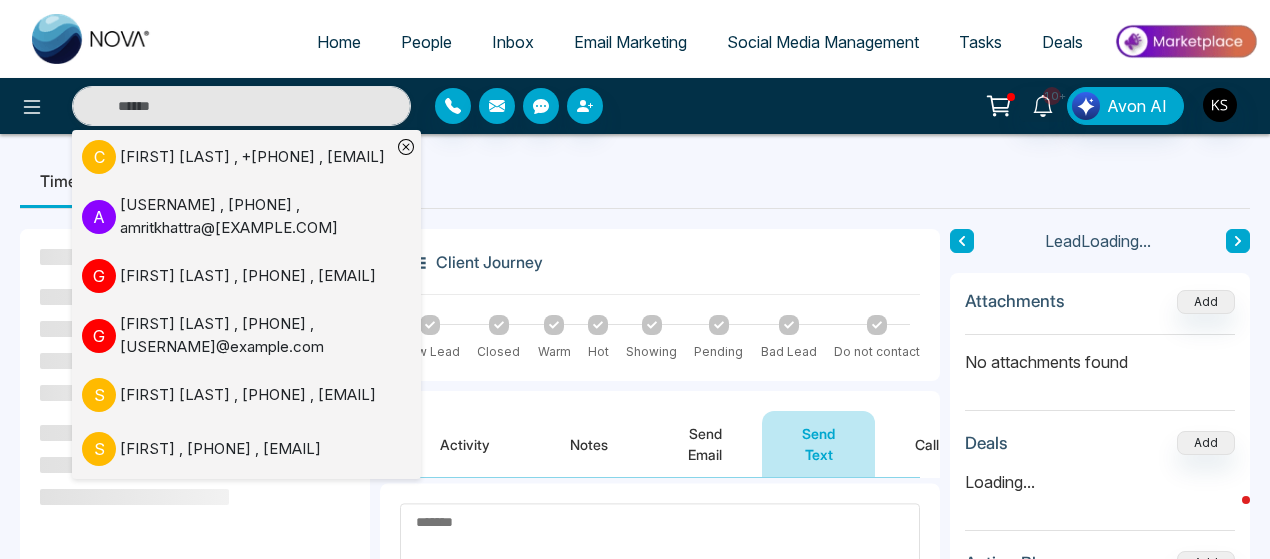 scroll, scrollTop: 268, scrollLeft: 0, axis: vertical 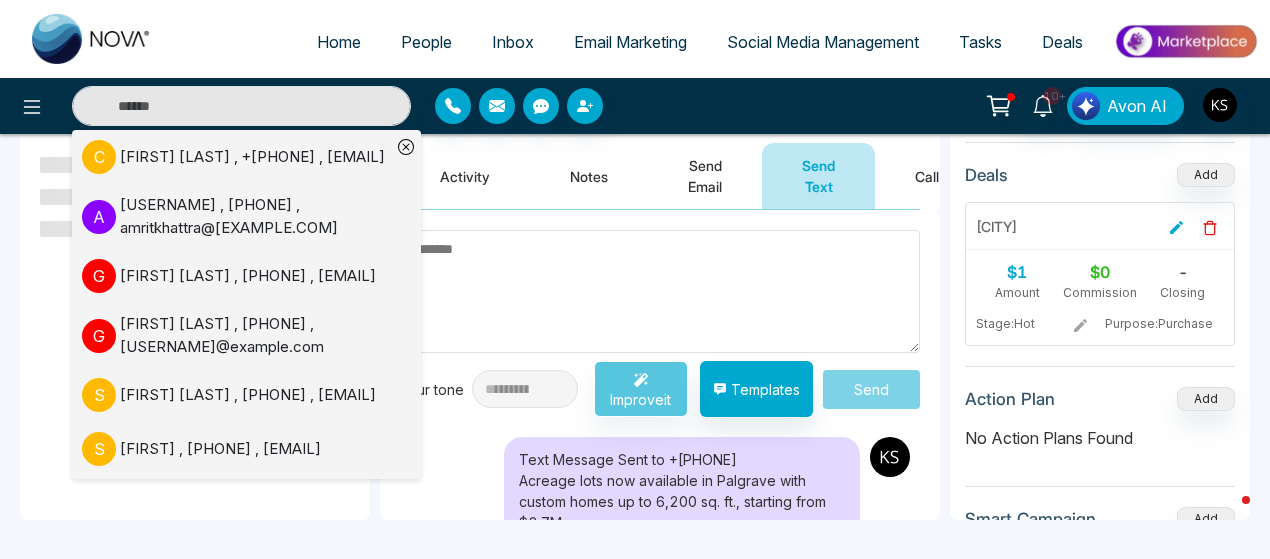 click at bounding box center [660, 291] 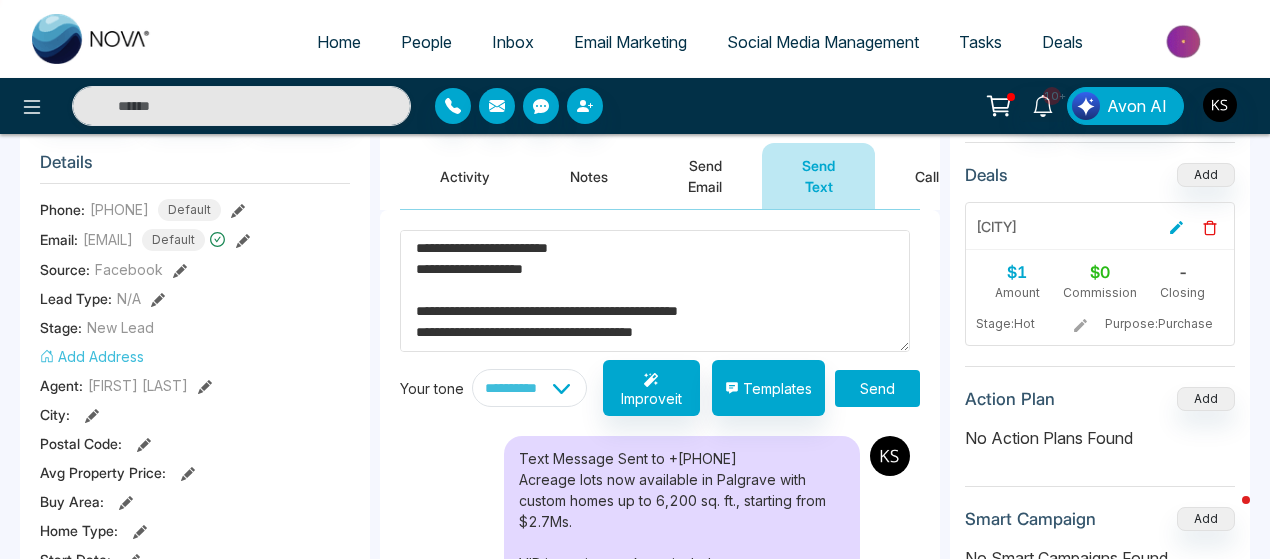 scroll, scrollTop: 0, scrollLeft: 0, axis: both 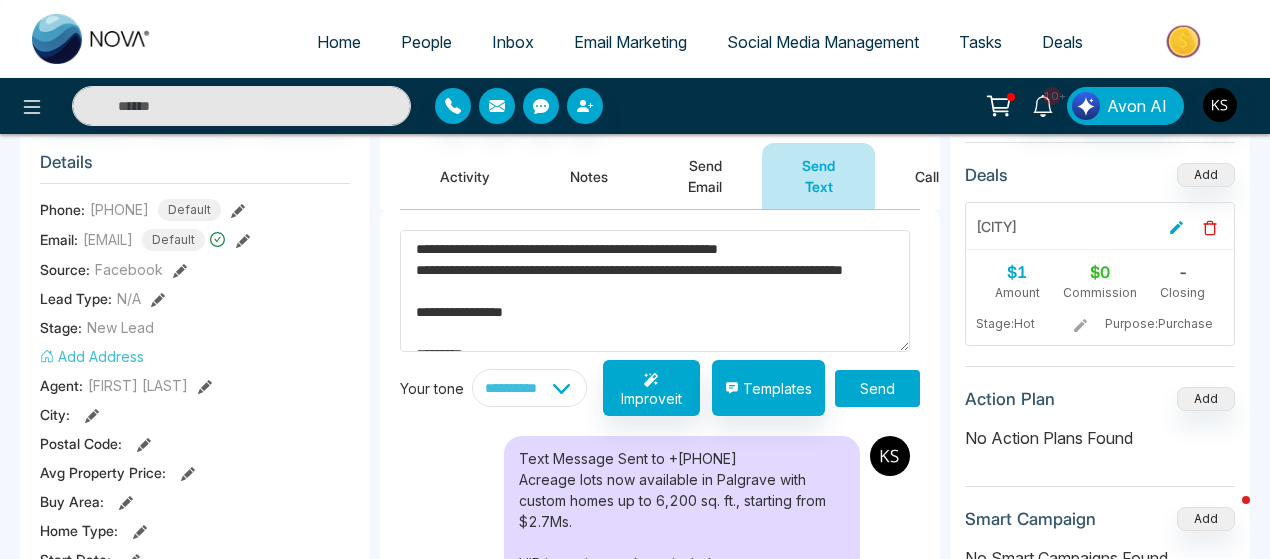 type on "**********" 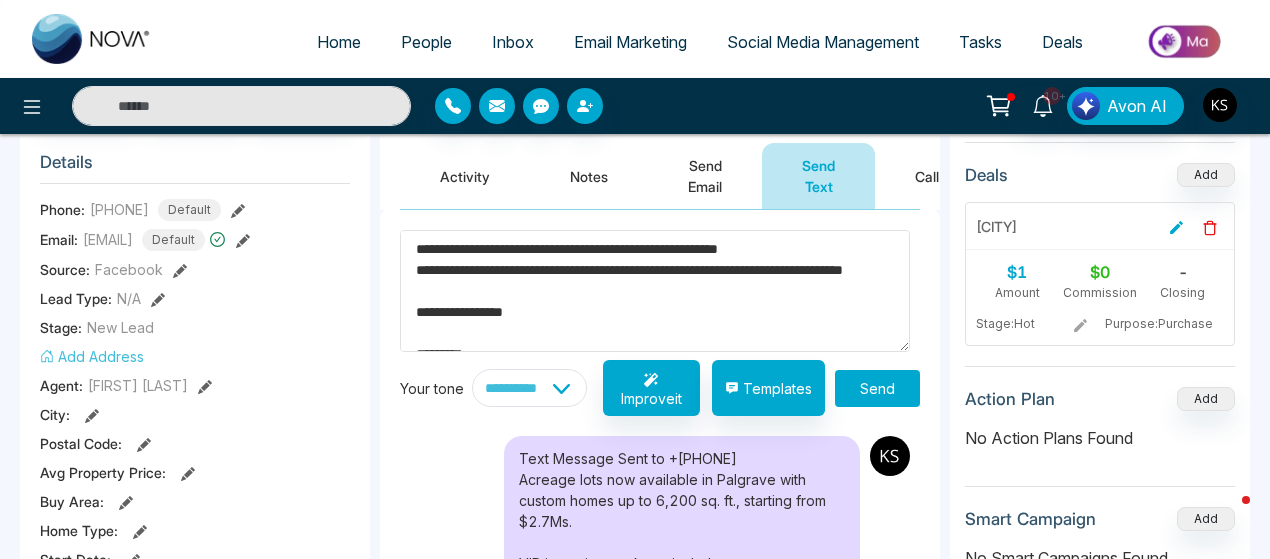 click on "Send" at bounding box center (877, 388) 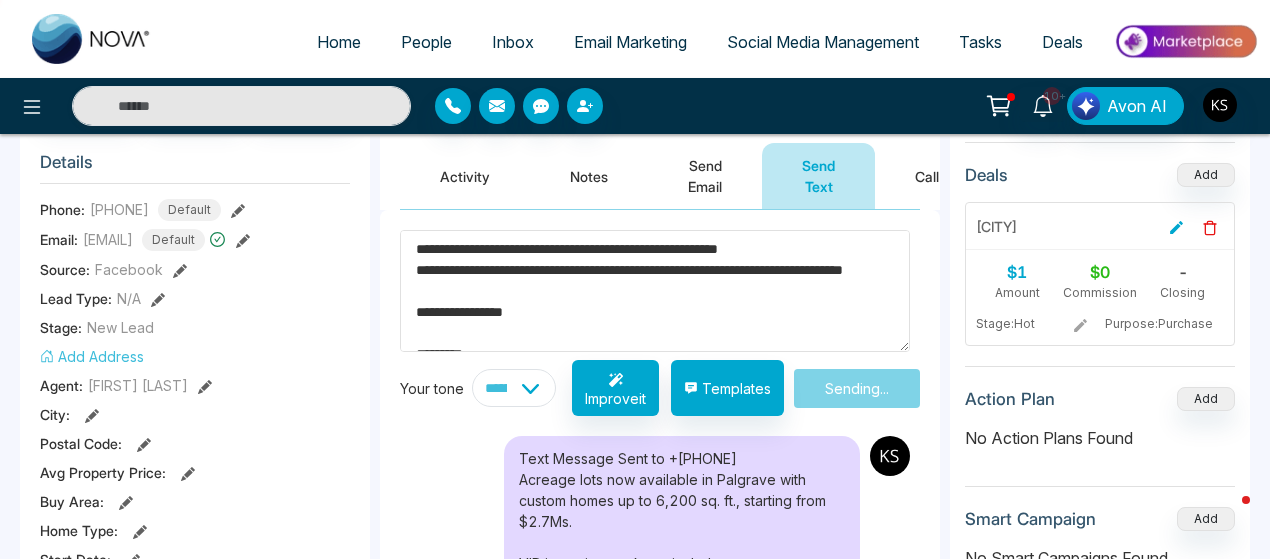 type 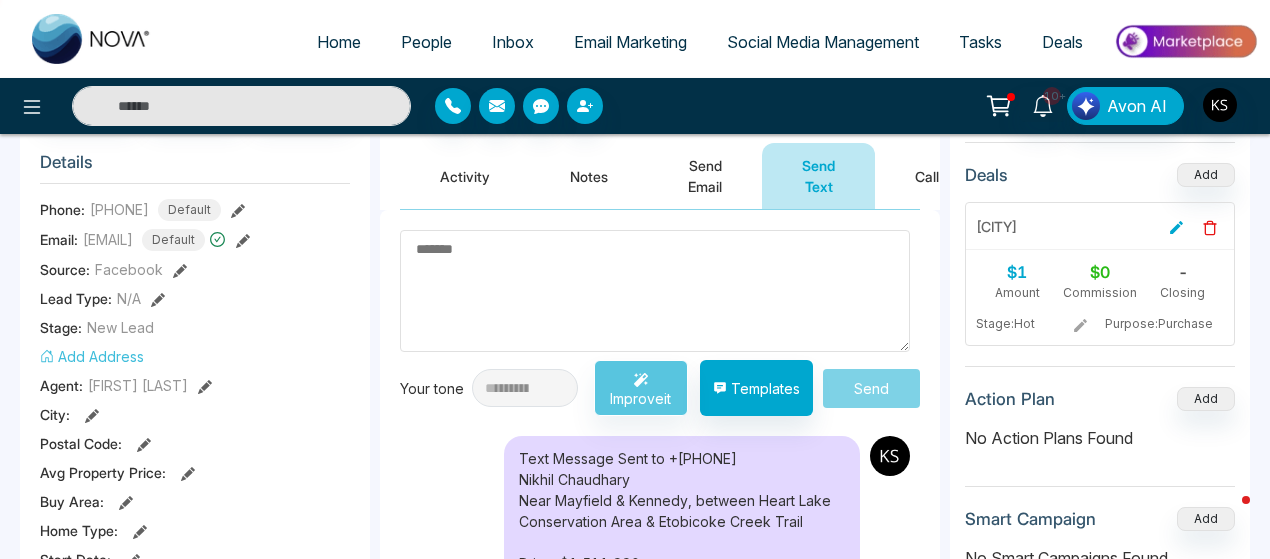 click at bounding box center [241, 106] 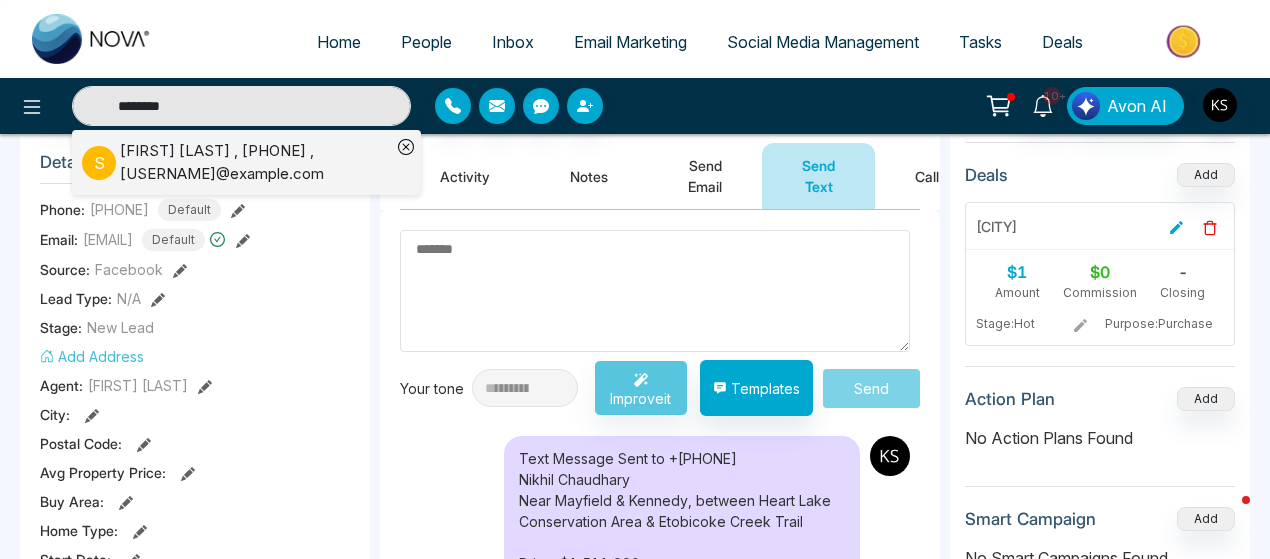type on "********" 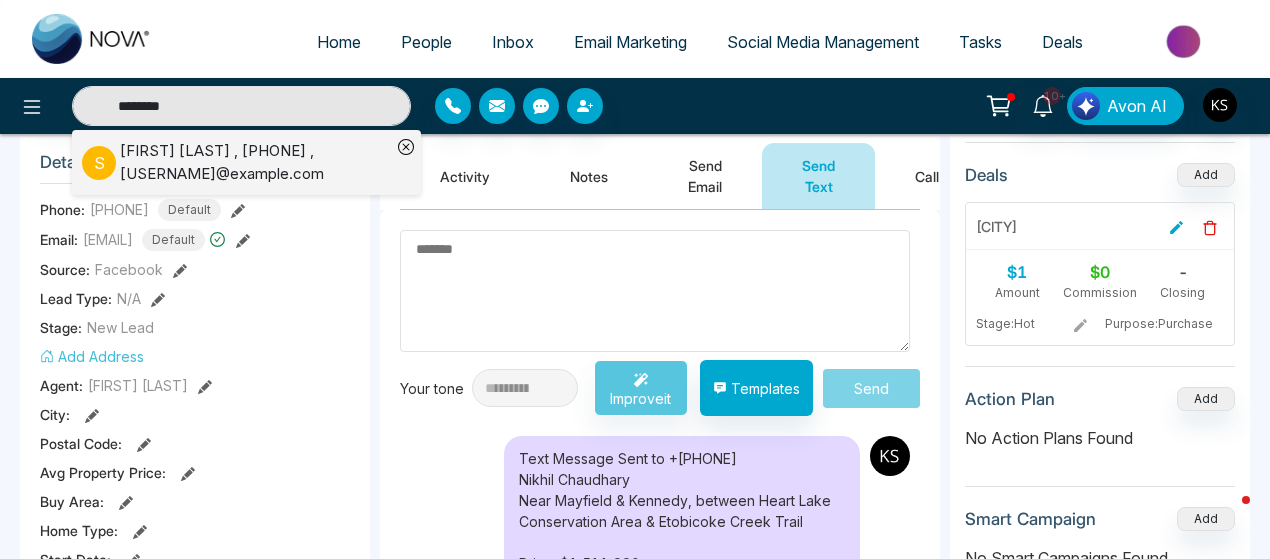 click on "Saranjit Singh , [PHONE] , wilkhoo_saranjit@[EXAMPLE.COM]" at bounding box center [255, 162] 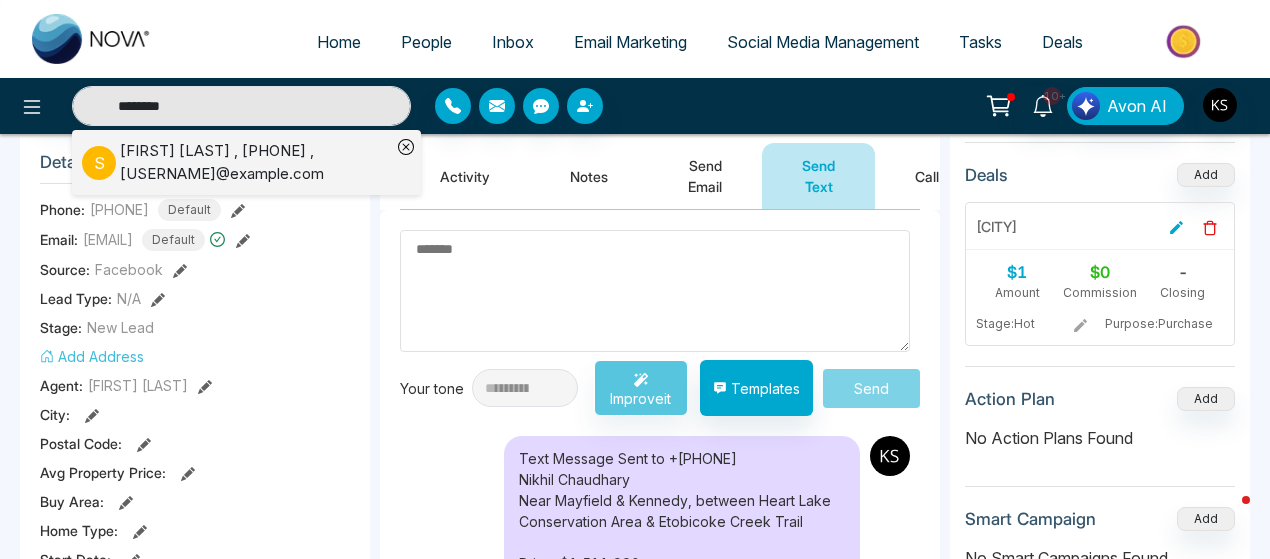 type 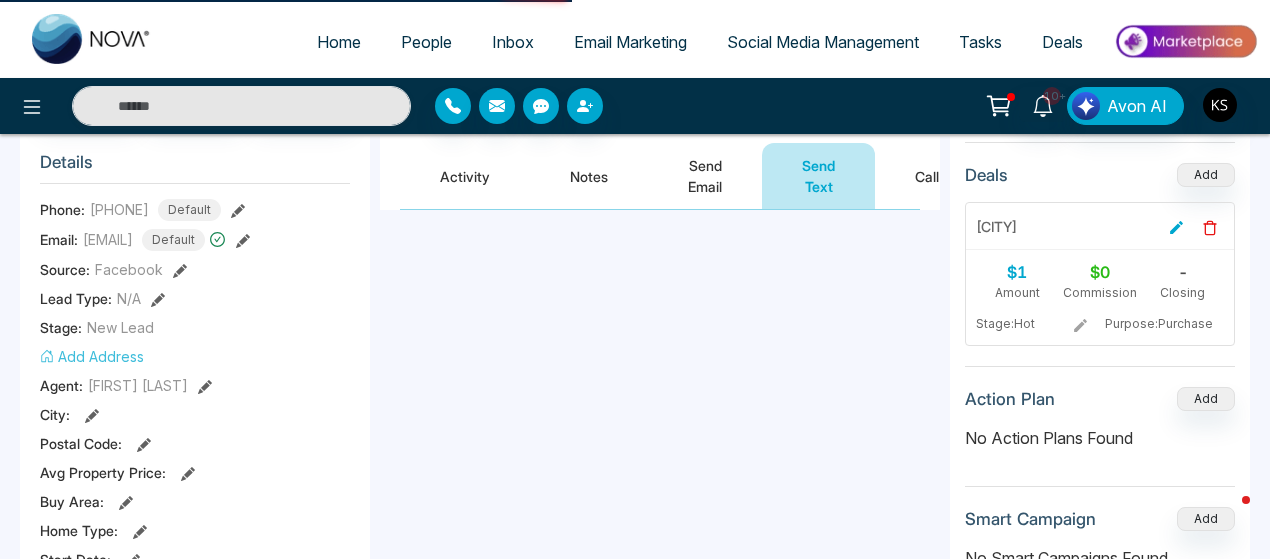 scroll, scrollTop: 0, scrollLeft: 0, axis: both 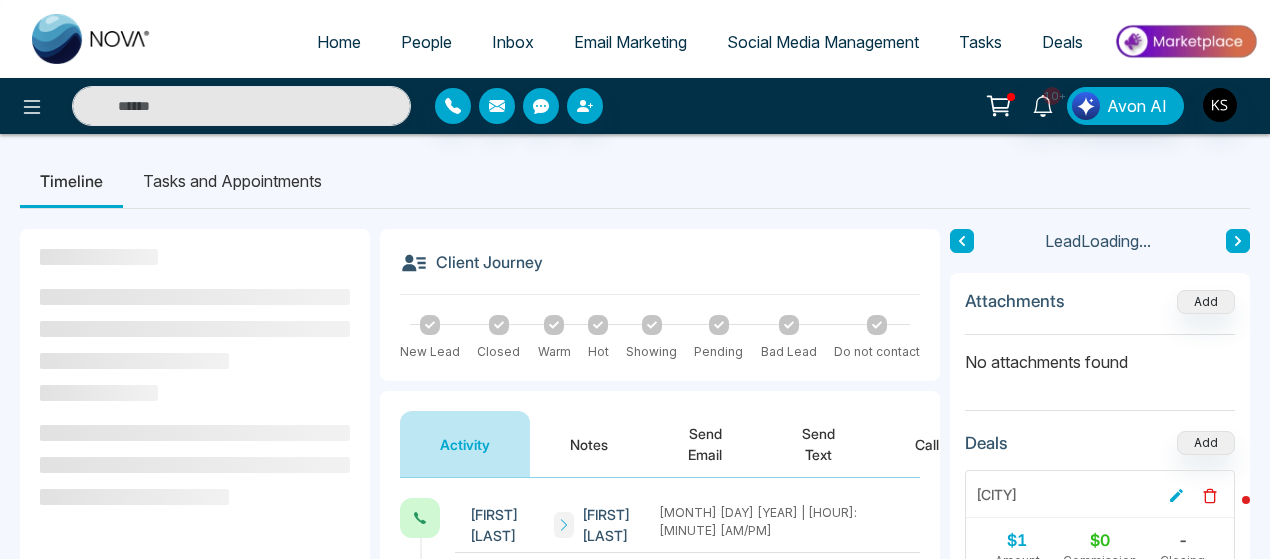 click on "Send Text" at bounding box center (818, 444) 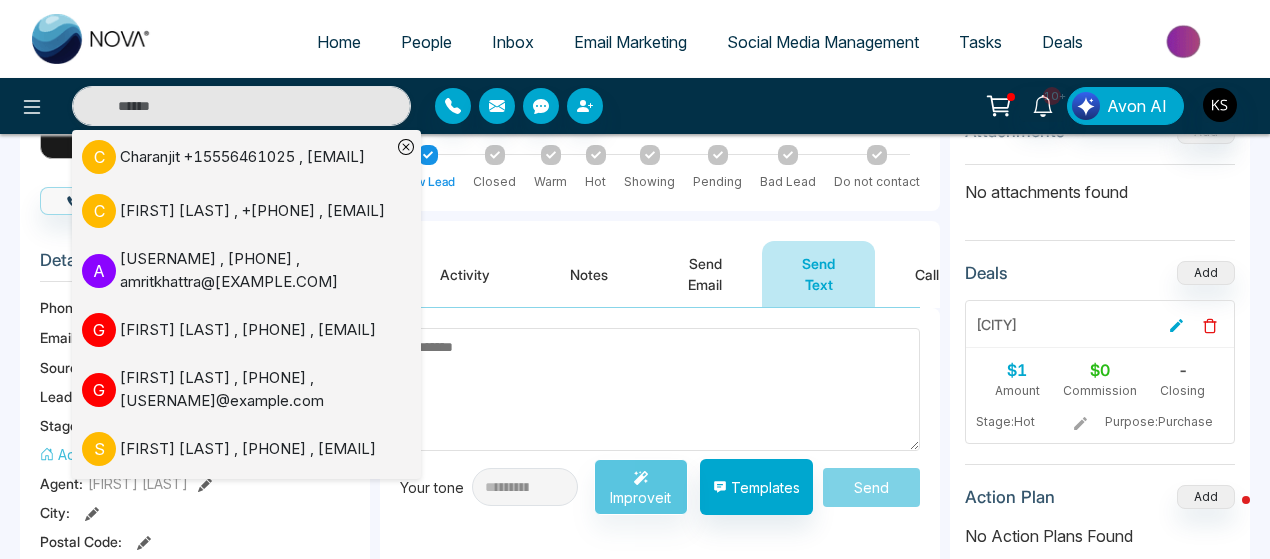 scroll, scrollTop: 174, scrollLeft: 0, axis: vertical 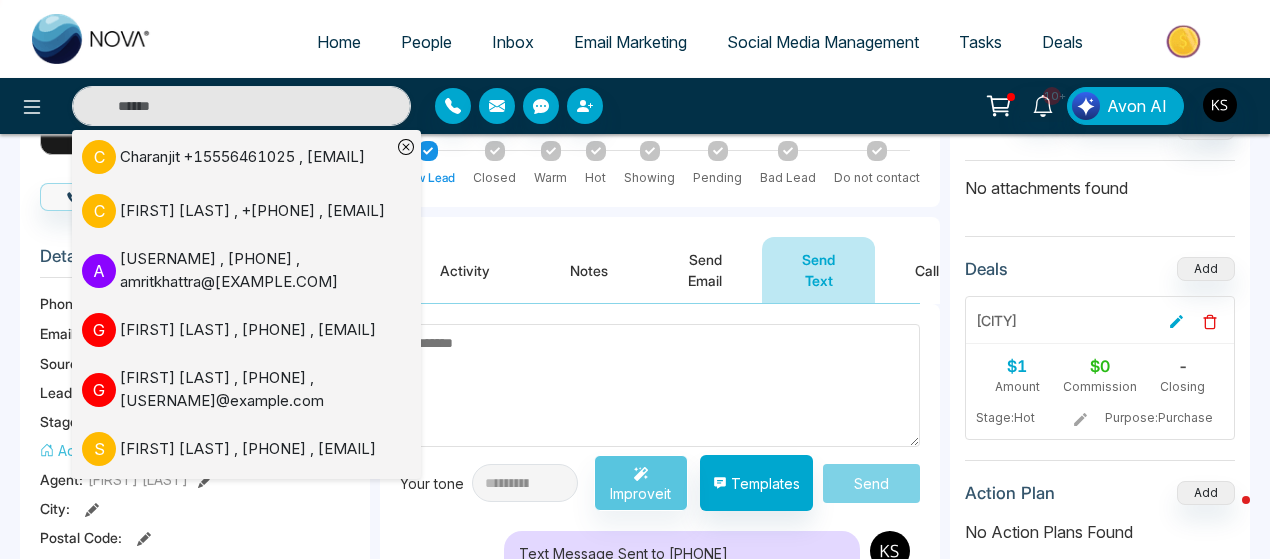 click at bounding box center [660, 385] 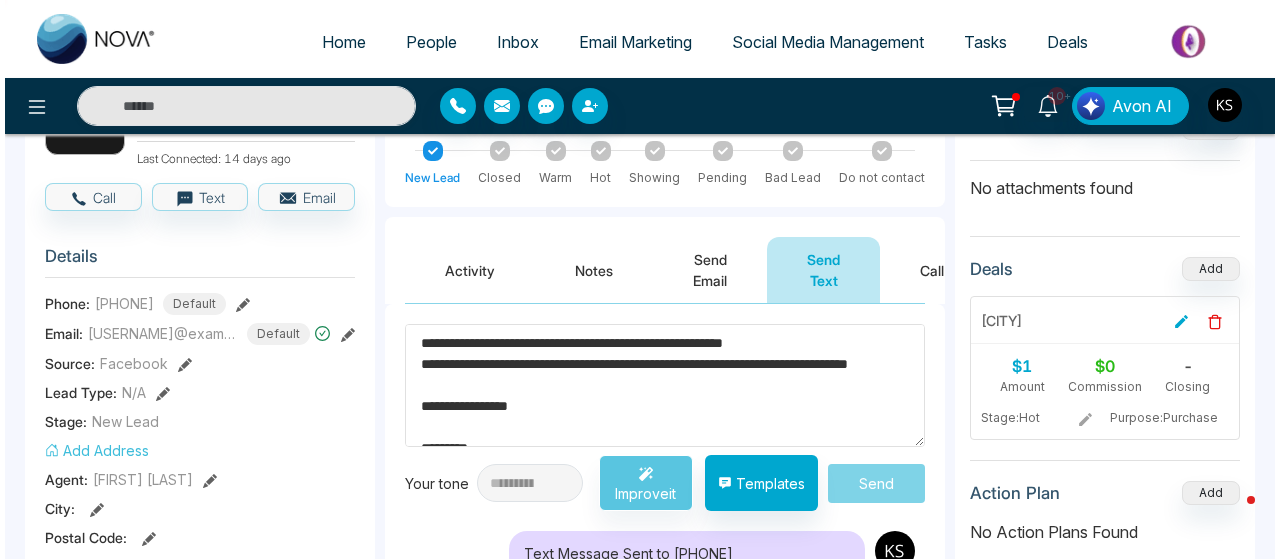 scroll, scrollTop: 178, scrollLeft: 0, axis: vertical 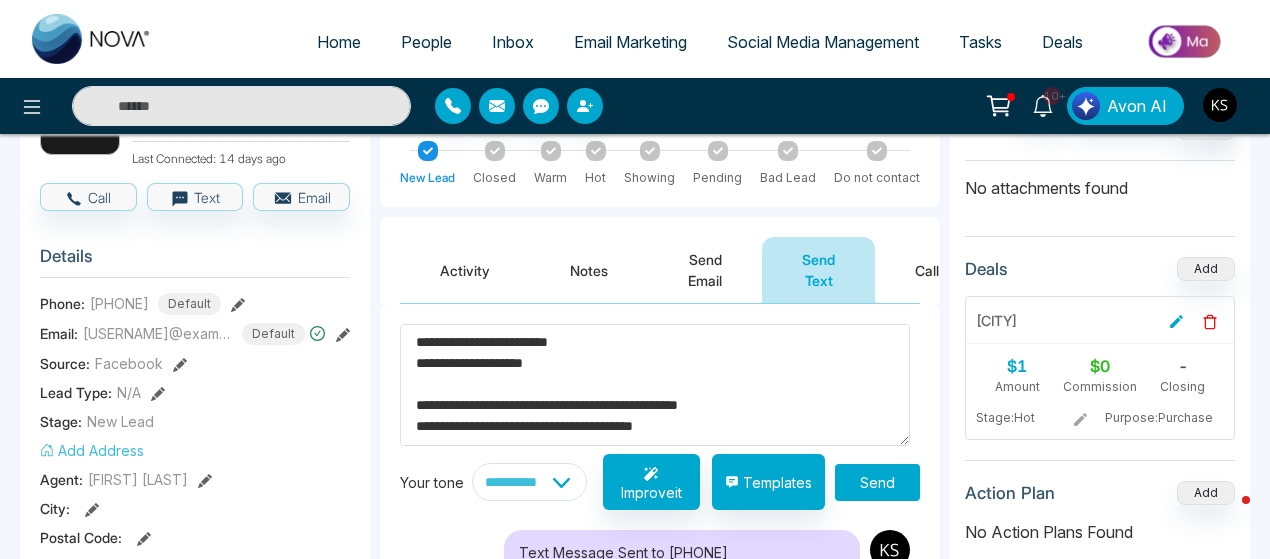 type on "**********" 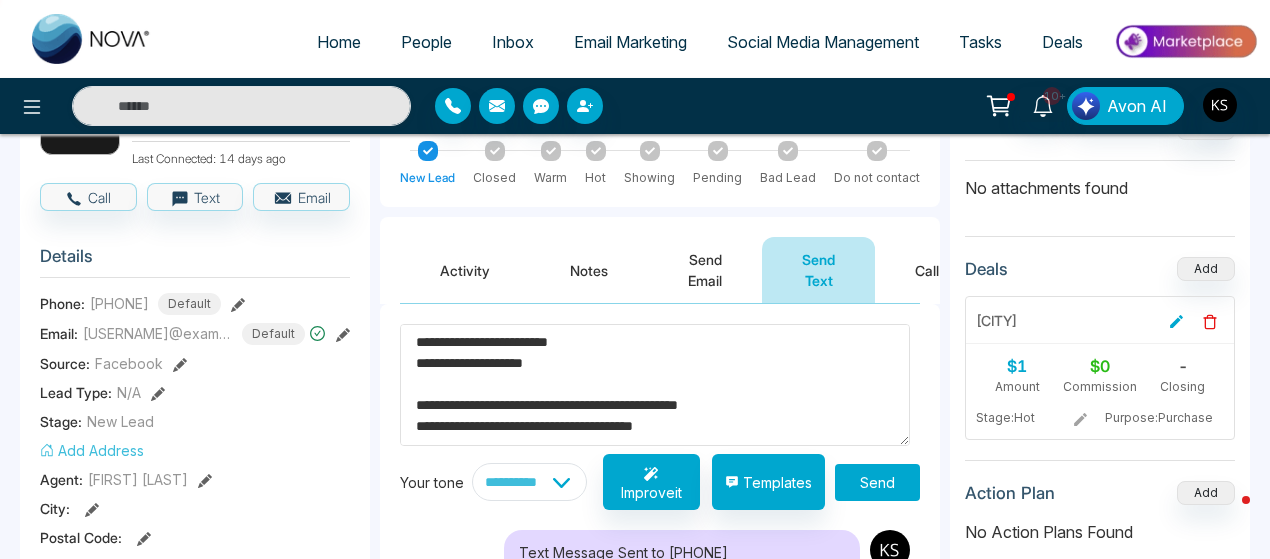 click on "Send" at bounding box center [877, 482] 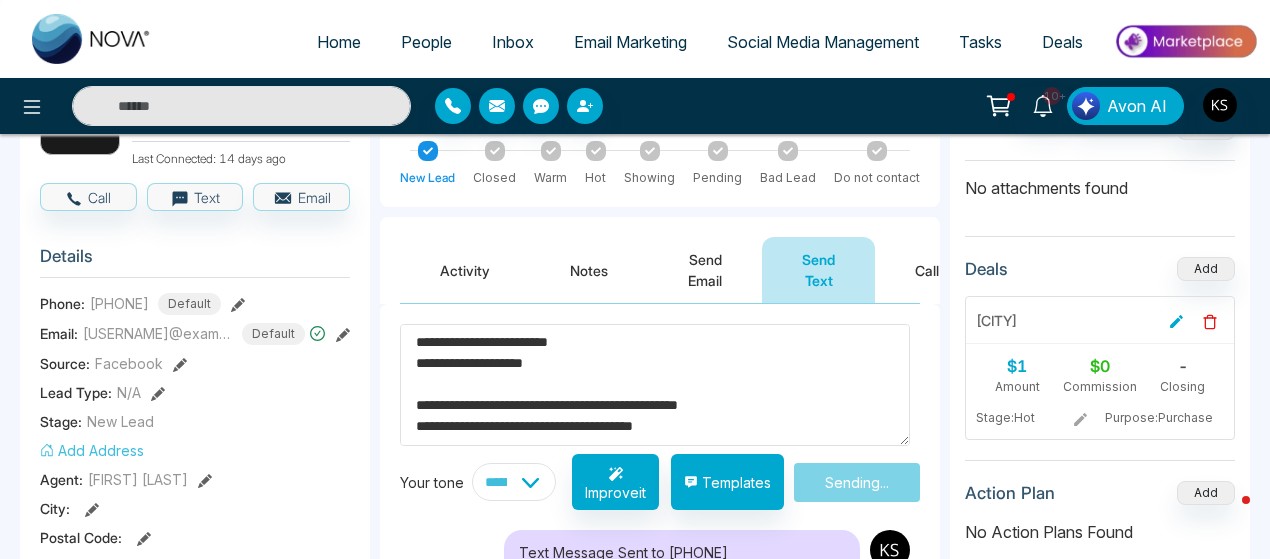 type 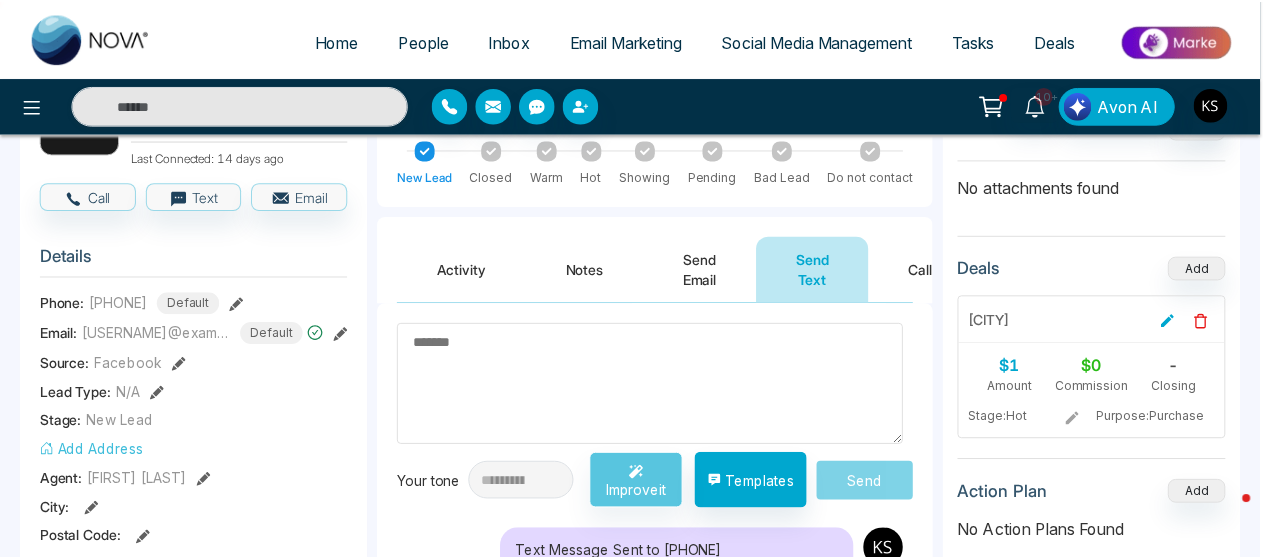 scroll, scrollTop: 0, scrollLeft: 0, axis: both 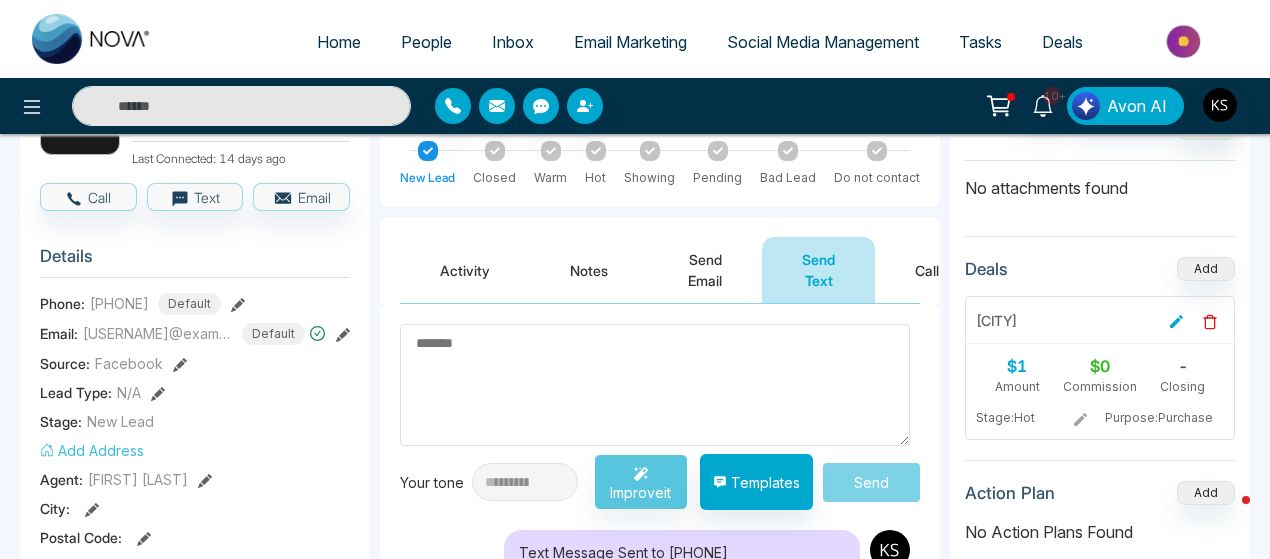 click at bounding box center (241, 106) 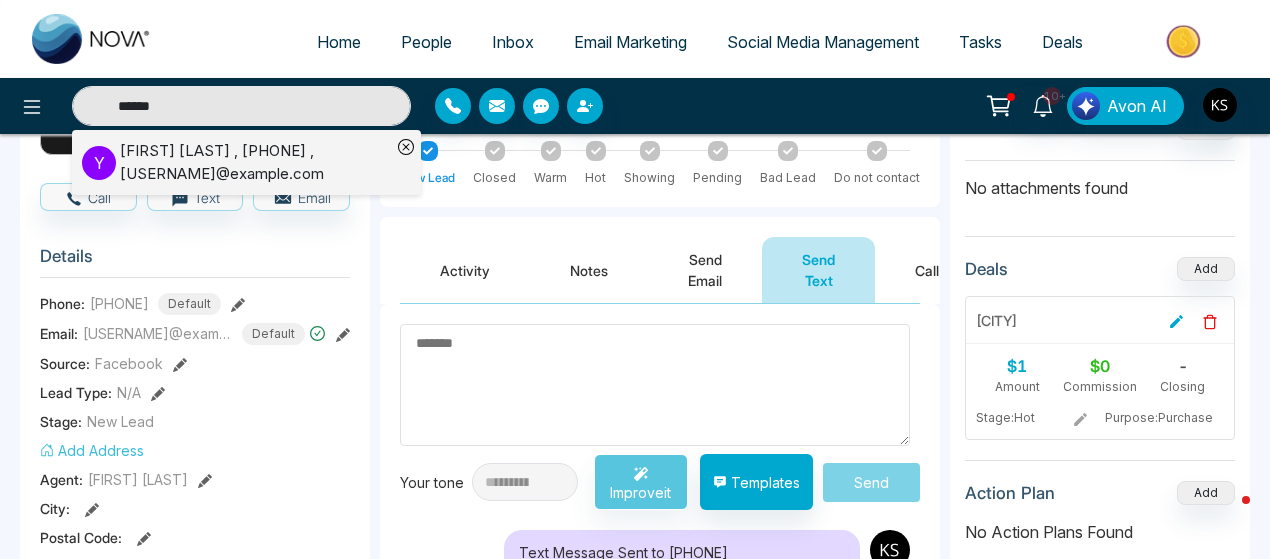 type on "******" 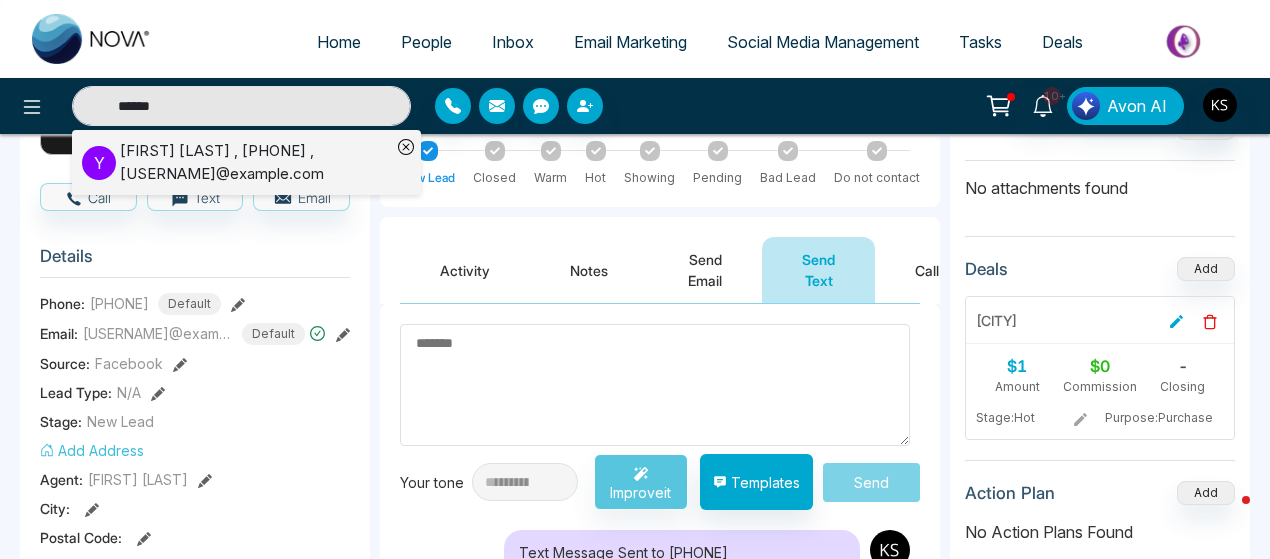 click on "Y" at bounding box center [101, 163] 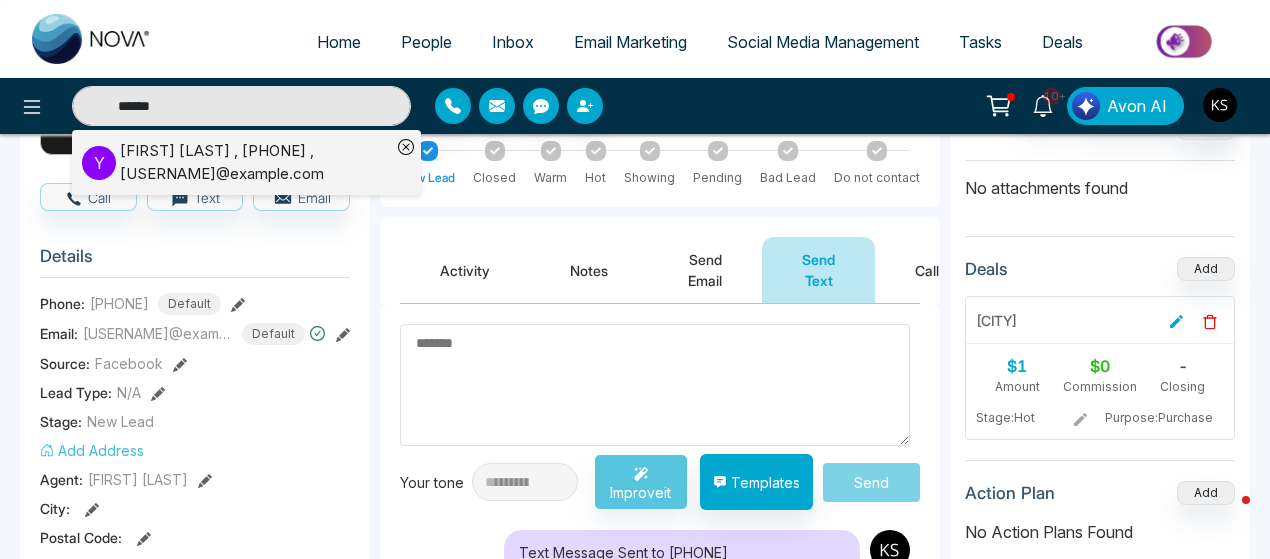 type 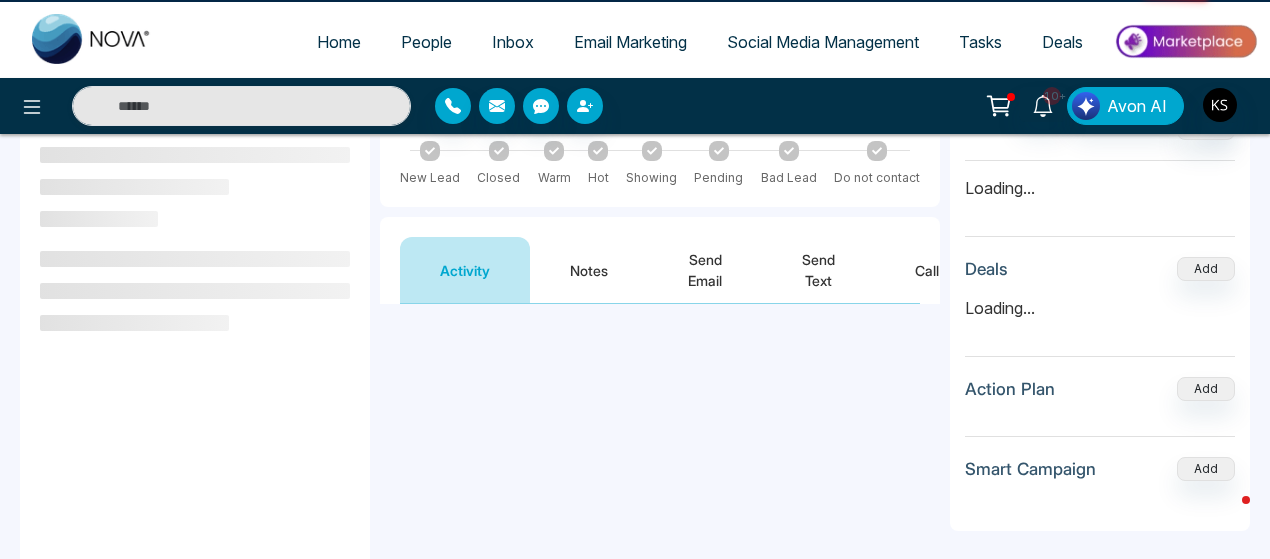 scroll, scrollTop: 0, scrollLeft: 0, axis: both 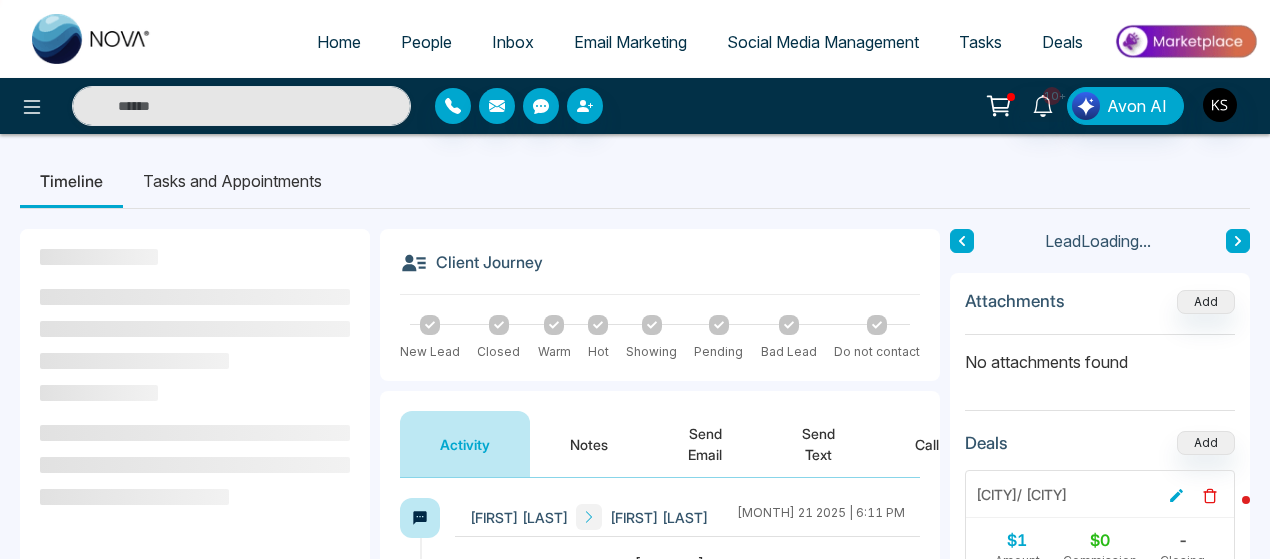 click on "Send Text" at bounding box center (818, 444) 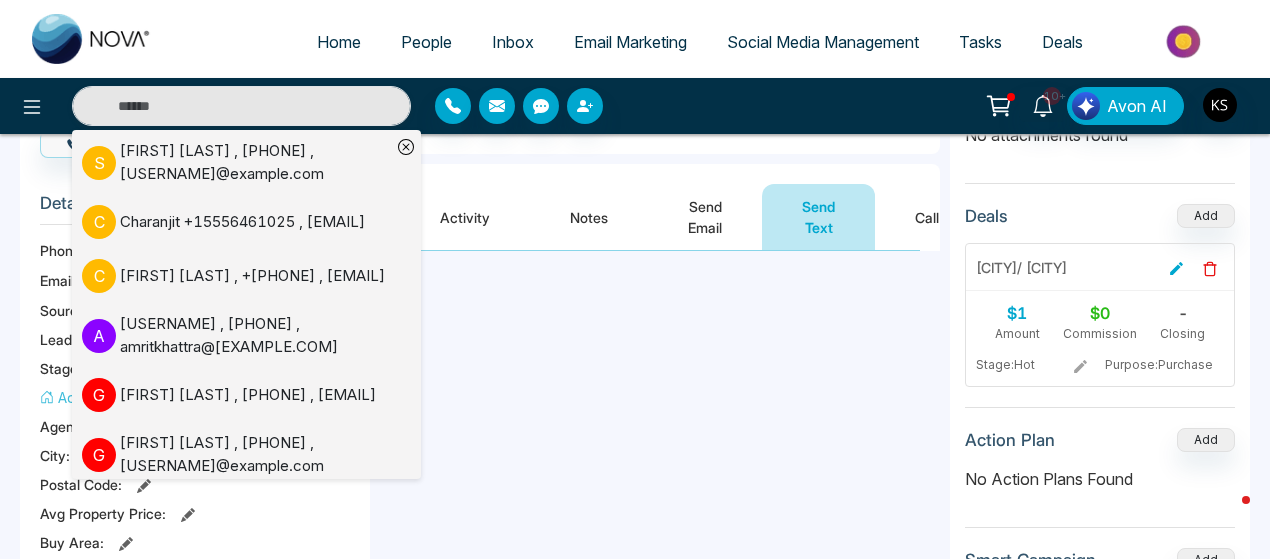scroll, scrollTop: 228, scrollLeft: 0, axis: vertical 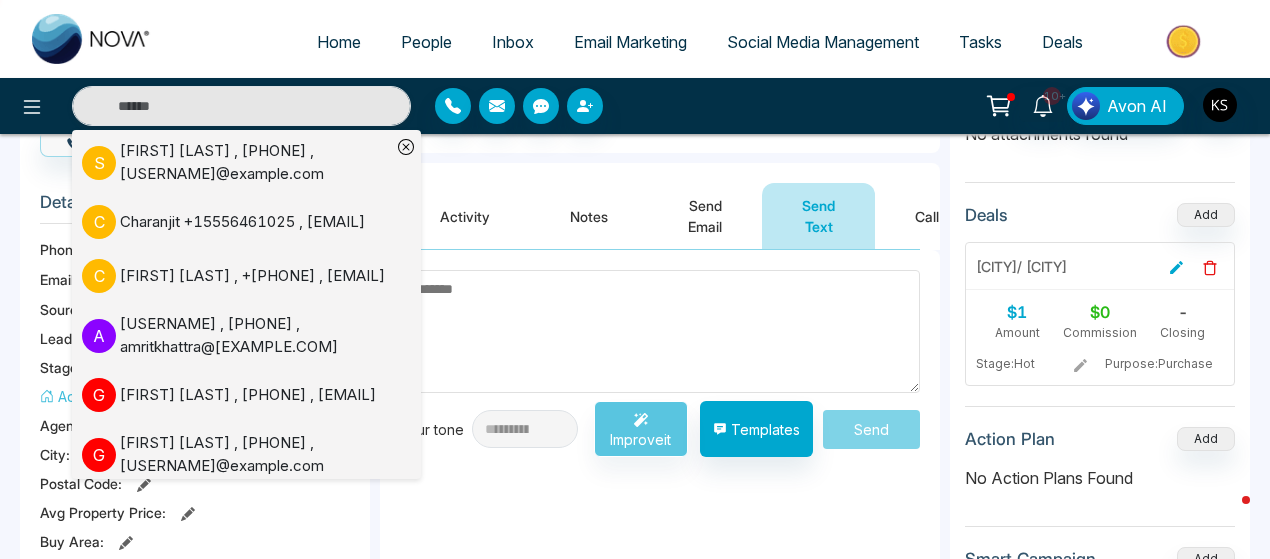 click at bounding box center [660, 331] 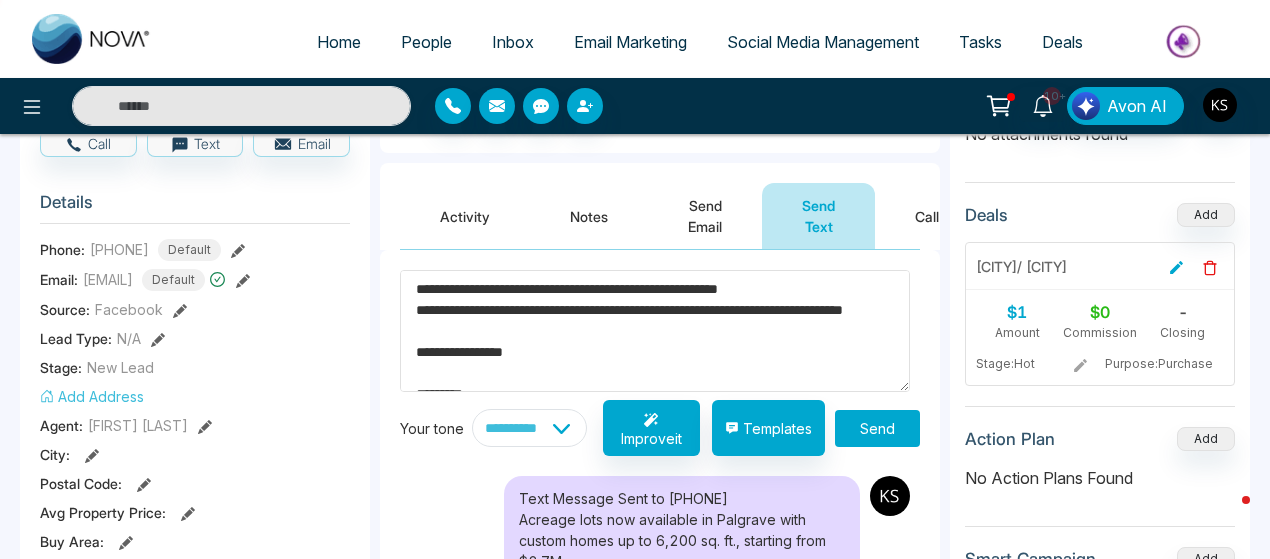 scroll, scrollTop: 178, scrollLeft: 0, axis: vertical 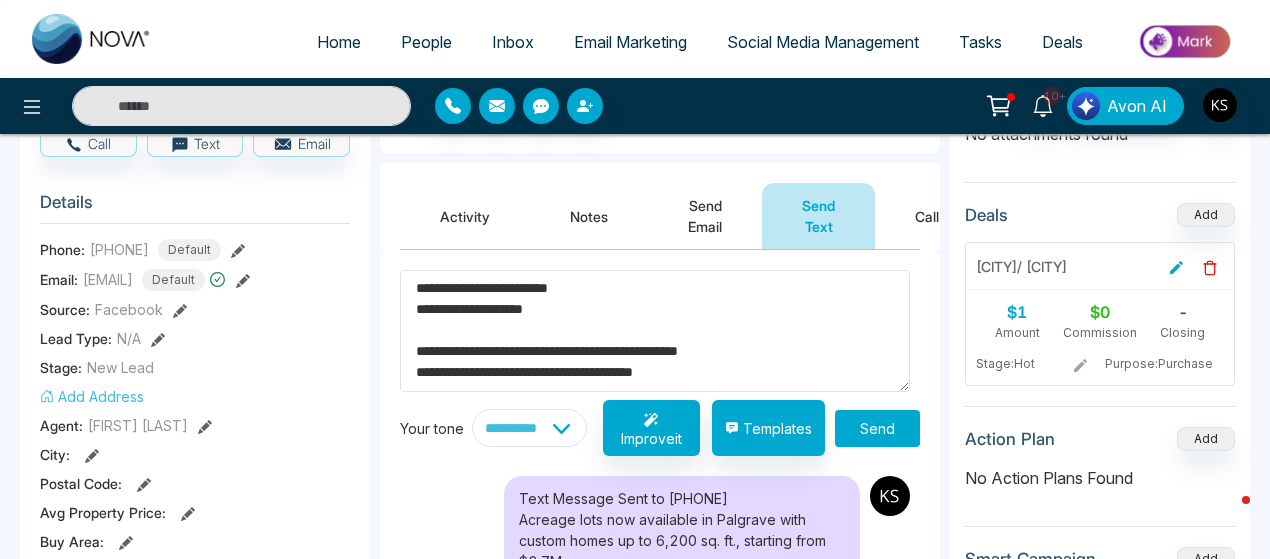 type on "**********" 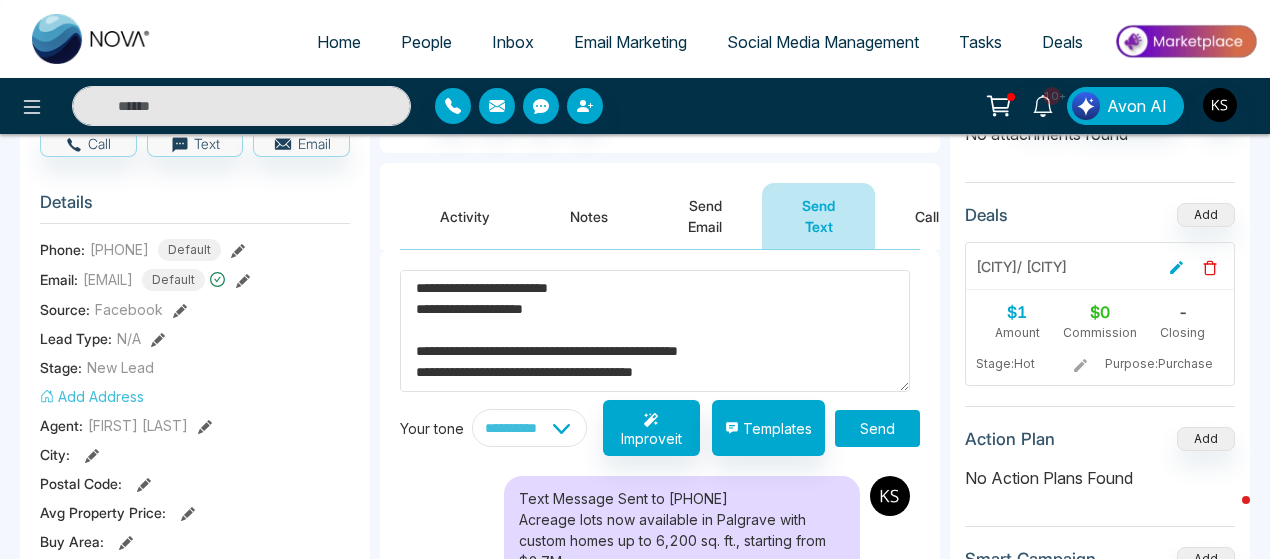click on "Send" at bounding box center (877, 428) 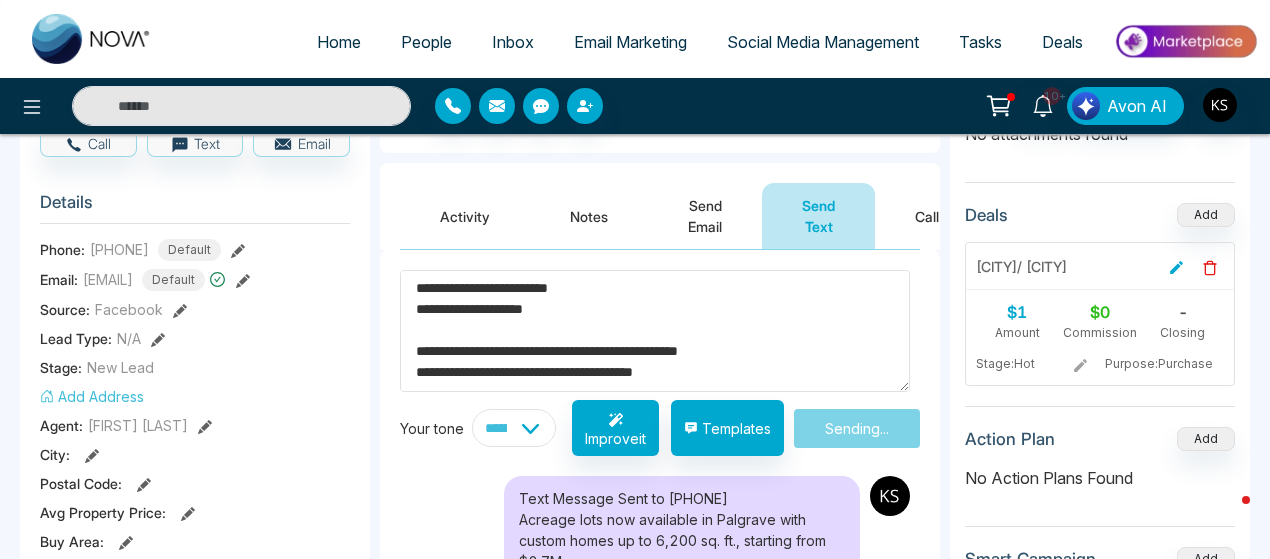 type 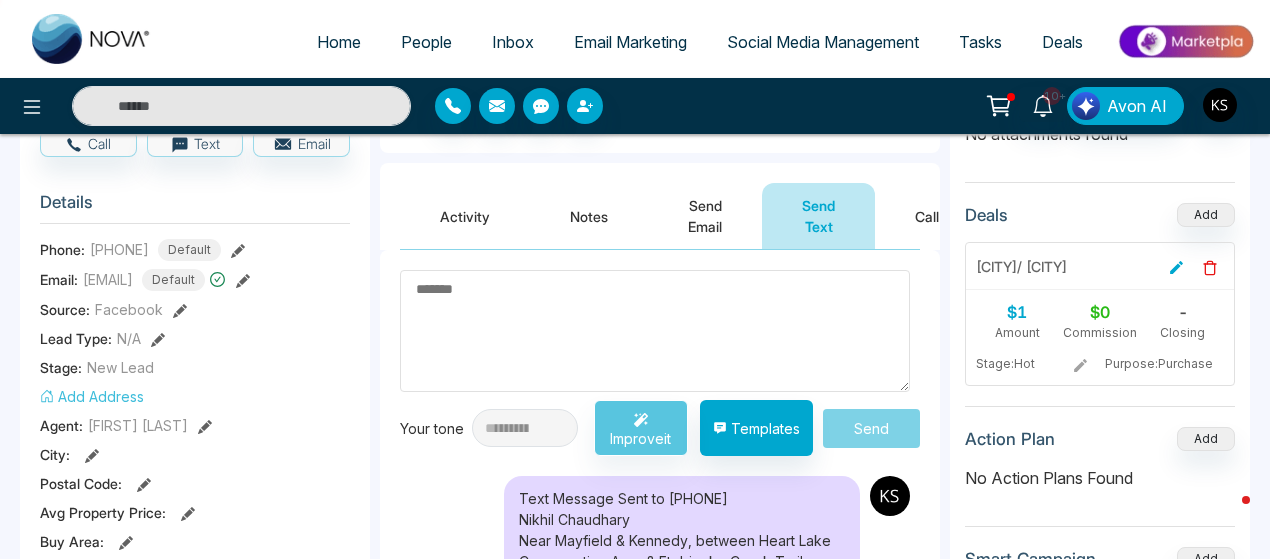 scroll, scrollTop: 0, scrollLeft: 0, axis: both 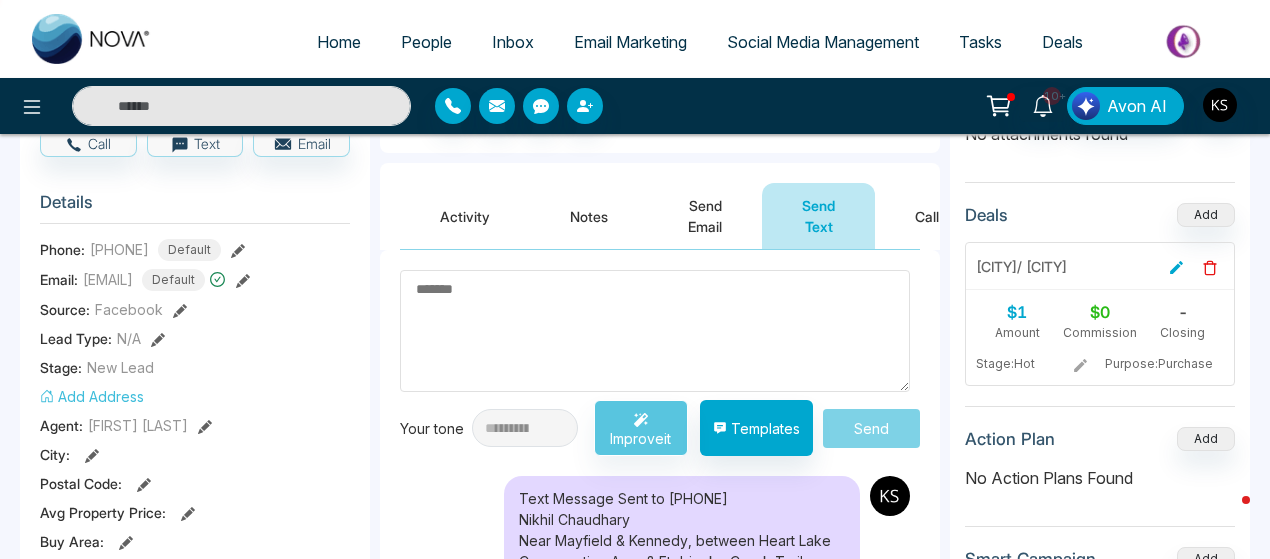 click at bounding box center (241, 106) 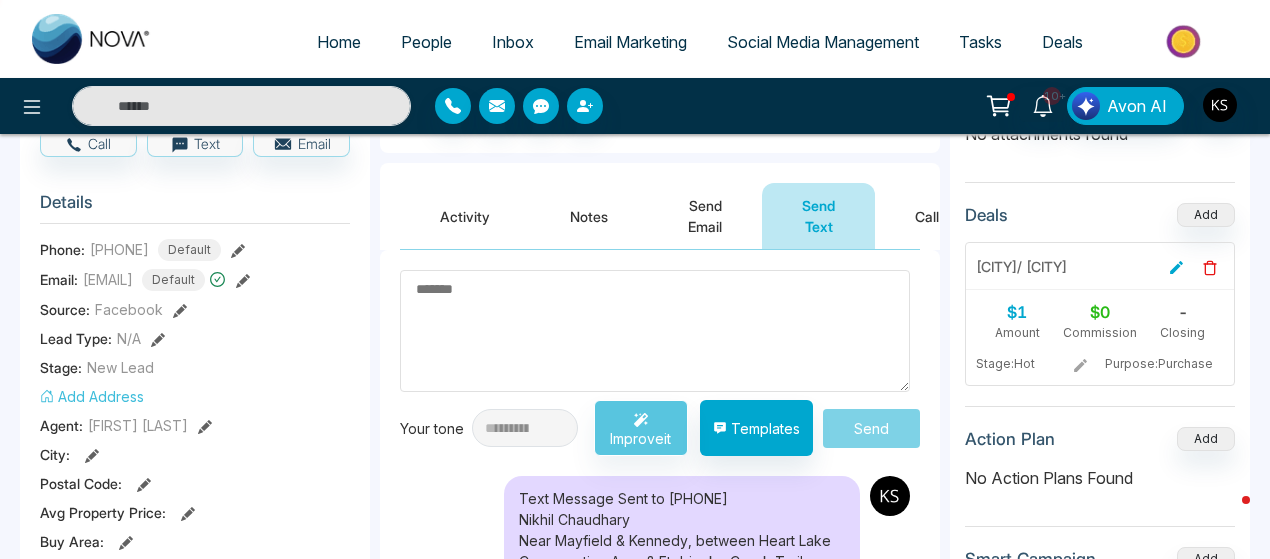 click at bounding box center (655, 331) 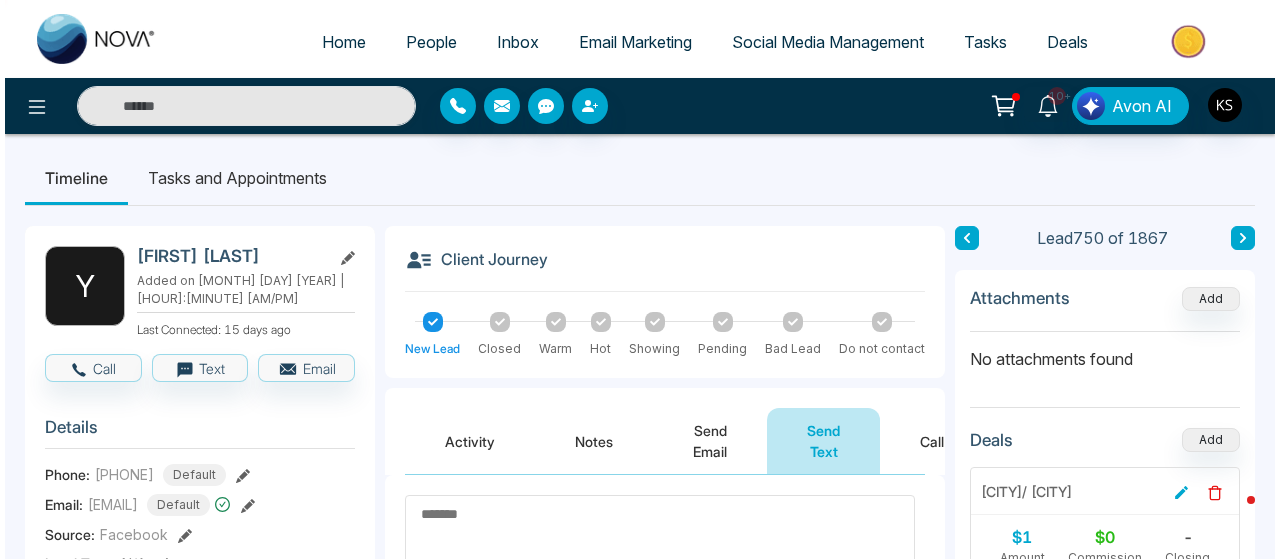 scroll, scrollTop: 0, scrollLeft: 0, axis: both 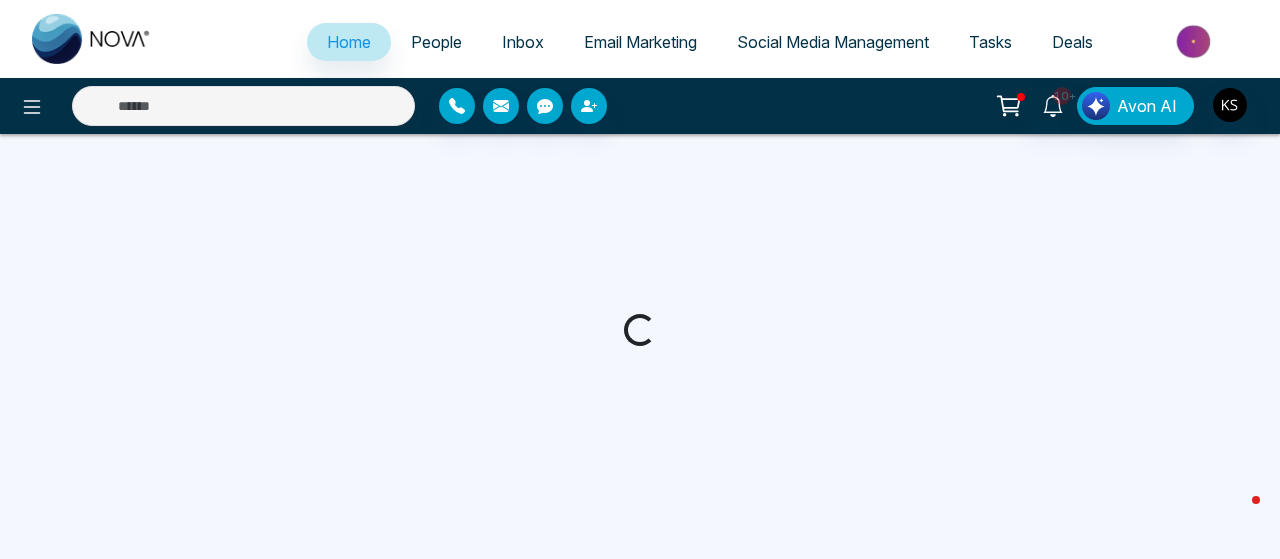 select on "*" 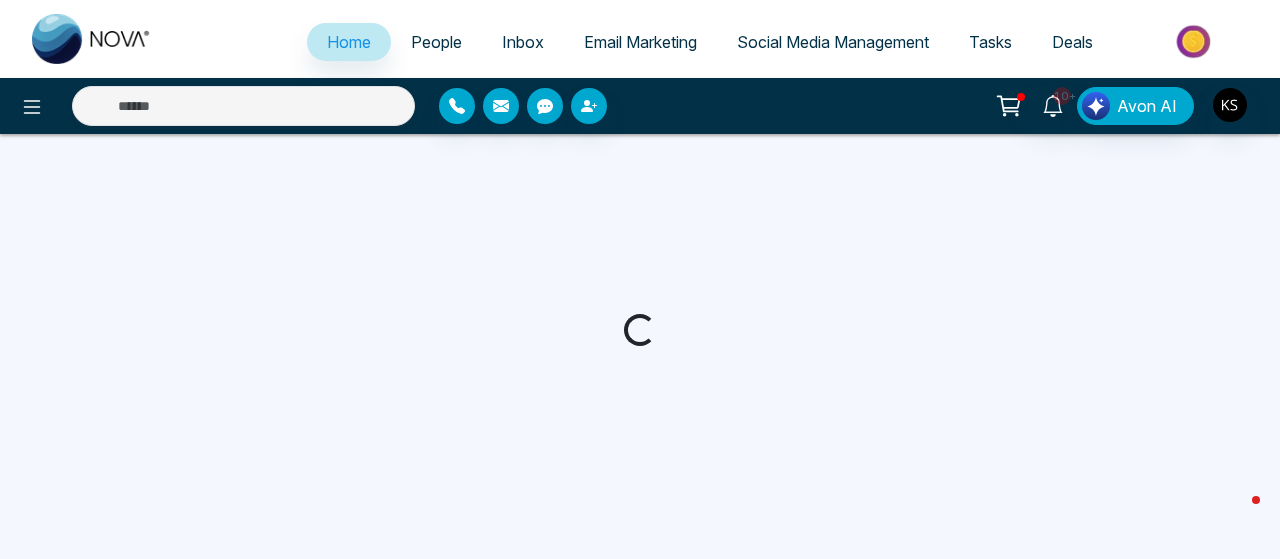 select on "*" 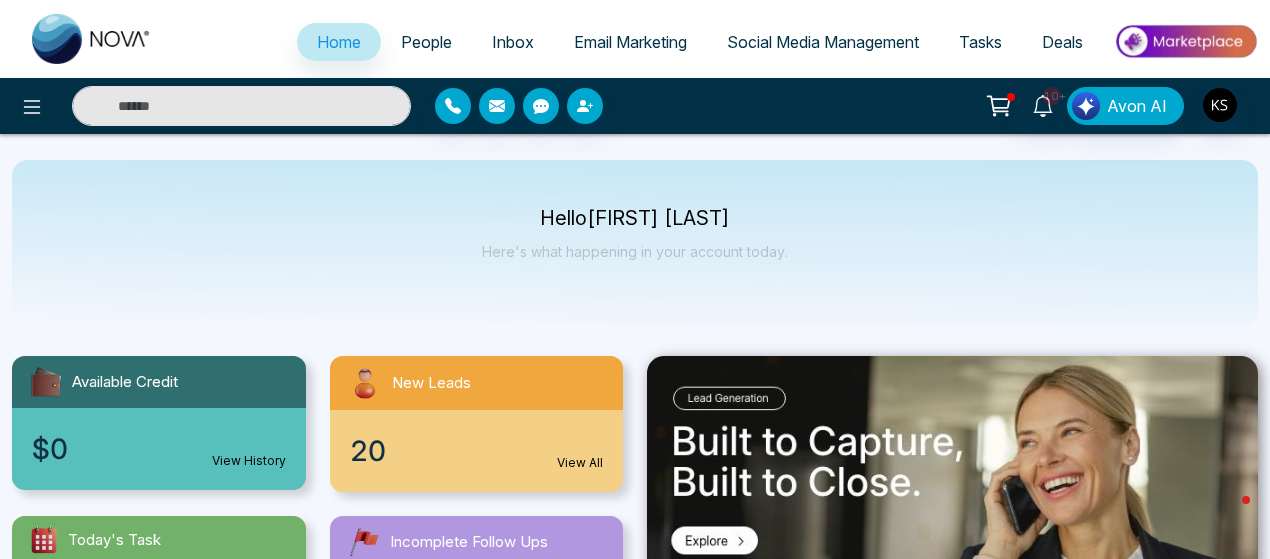 click on "People" at bounding box center [426, 42] 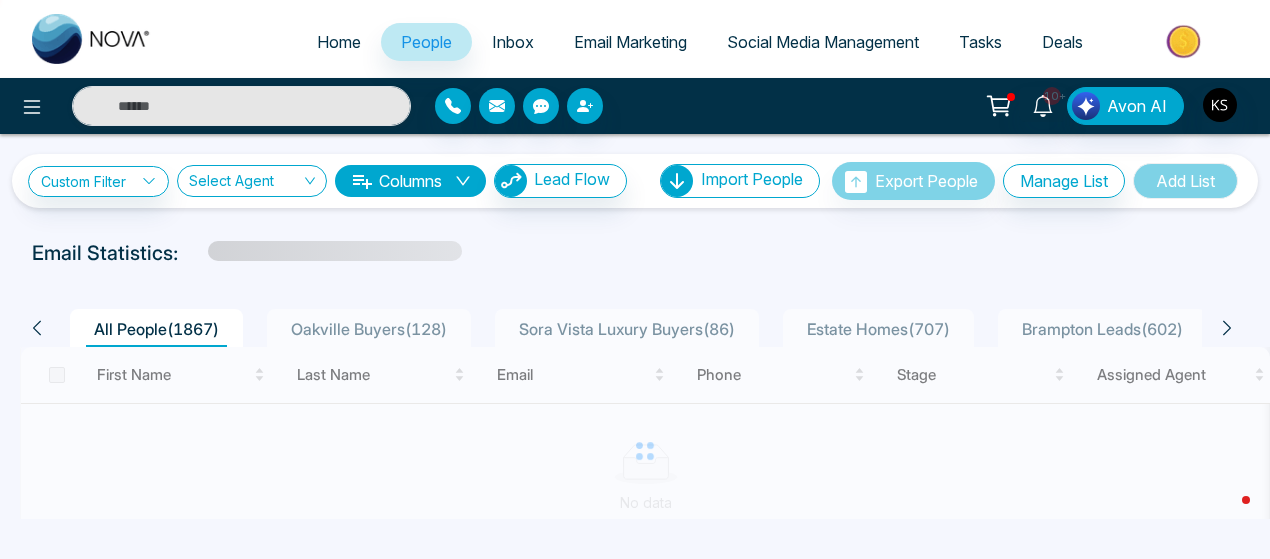 click on "Oakville Buyers  ( 128 )" at bounding box center [369, 329] 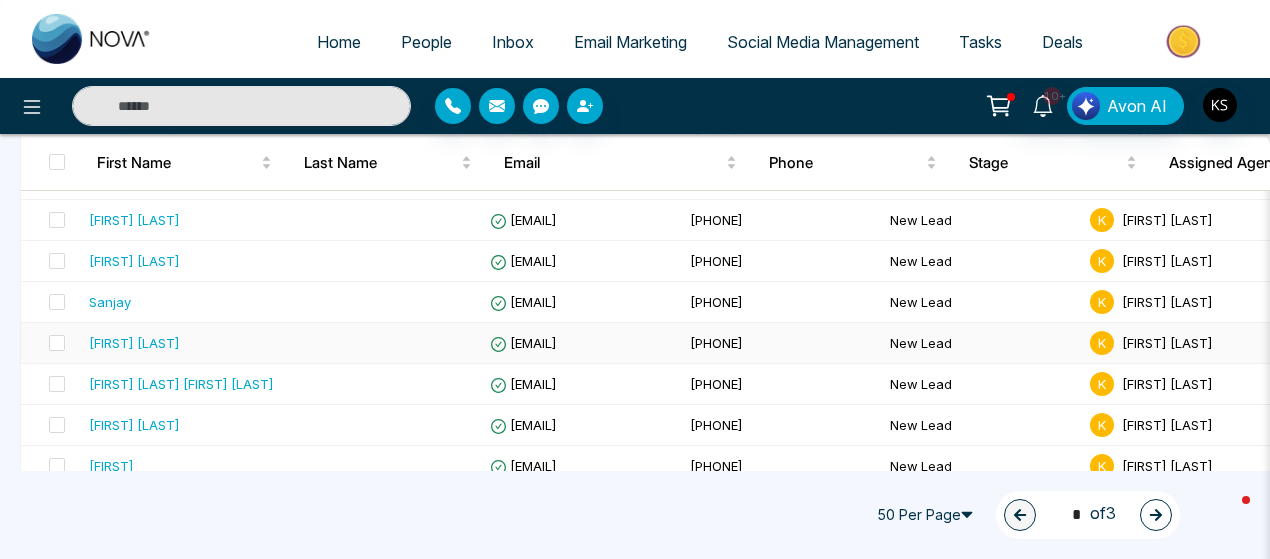 scroll, scrollTop: 716, scrollLeft: 0, axis: vertical 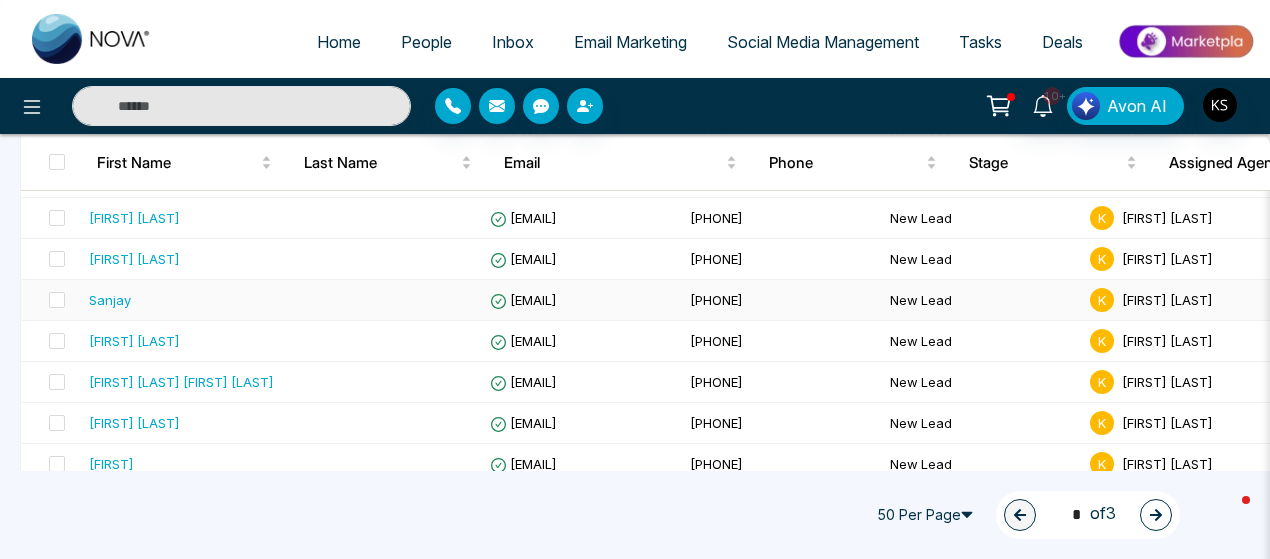 click on "Sanjay" at bounding box center (110, 300) 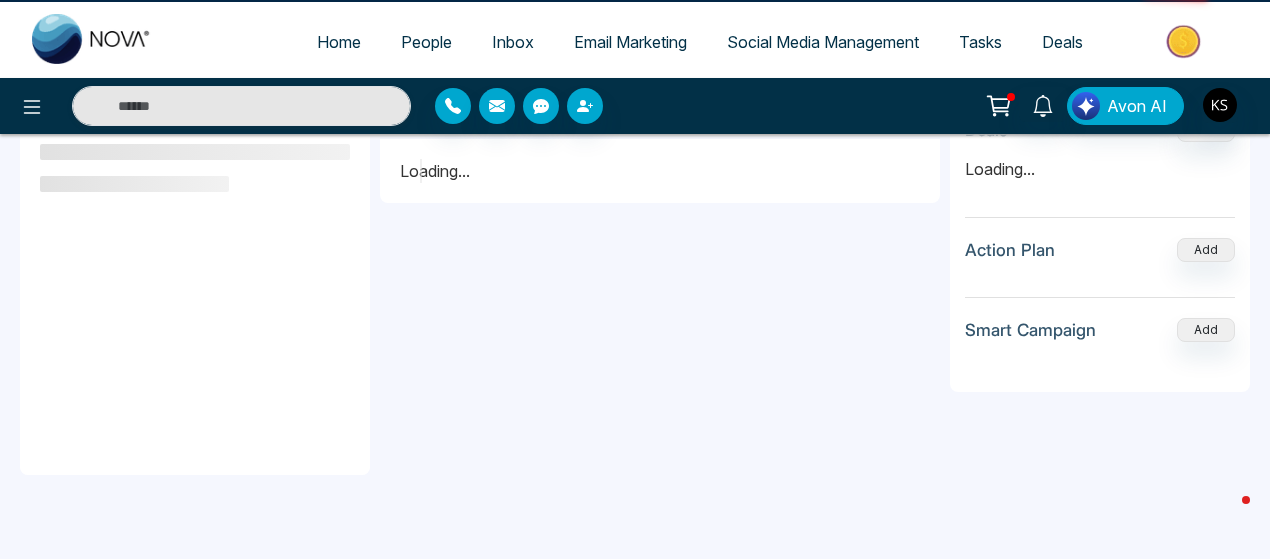 scroll, scrollTop: 0, scrollLeft: 0, axis: both 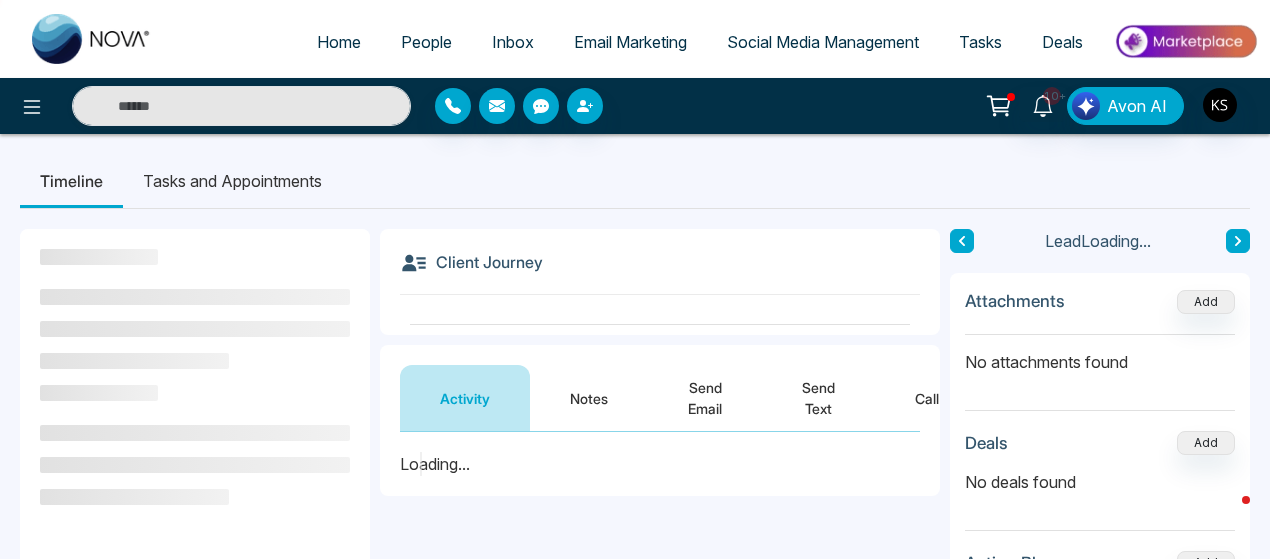 click on "Notes" at bounding box center [589, 398] 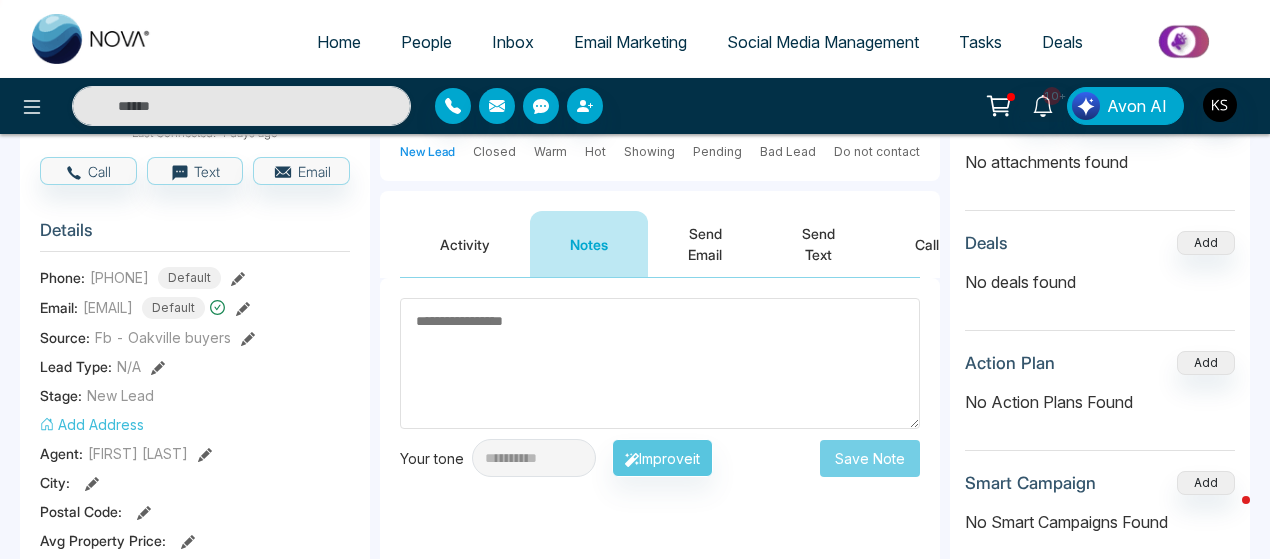 scroll, scrollTop: 200, scrollLeft: 0, axis: vertical 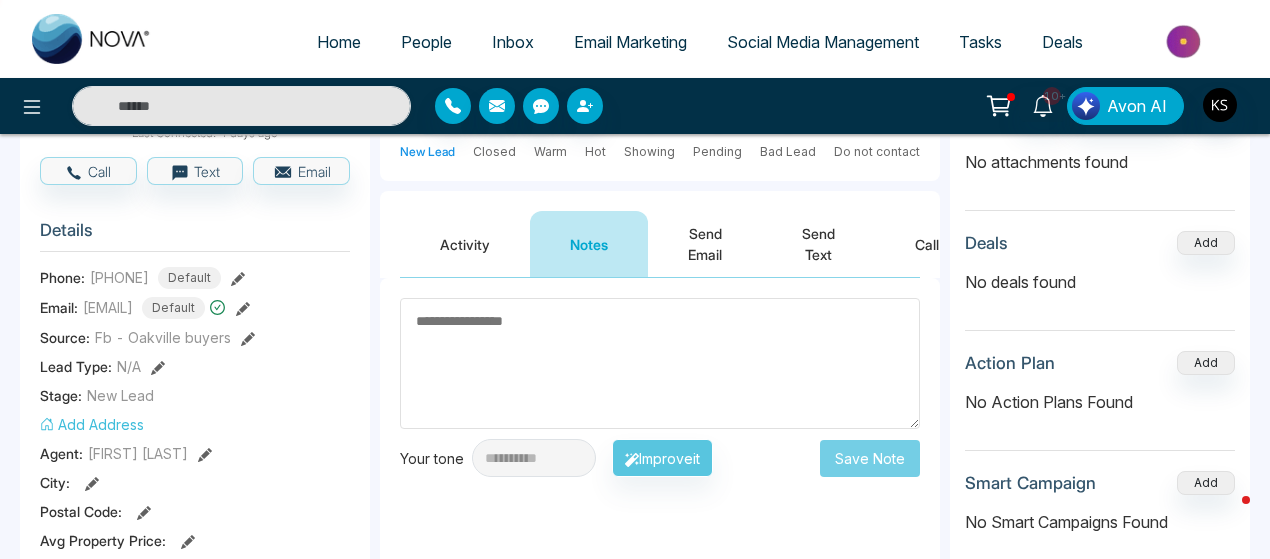 click at bounding box center [660, 363] 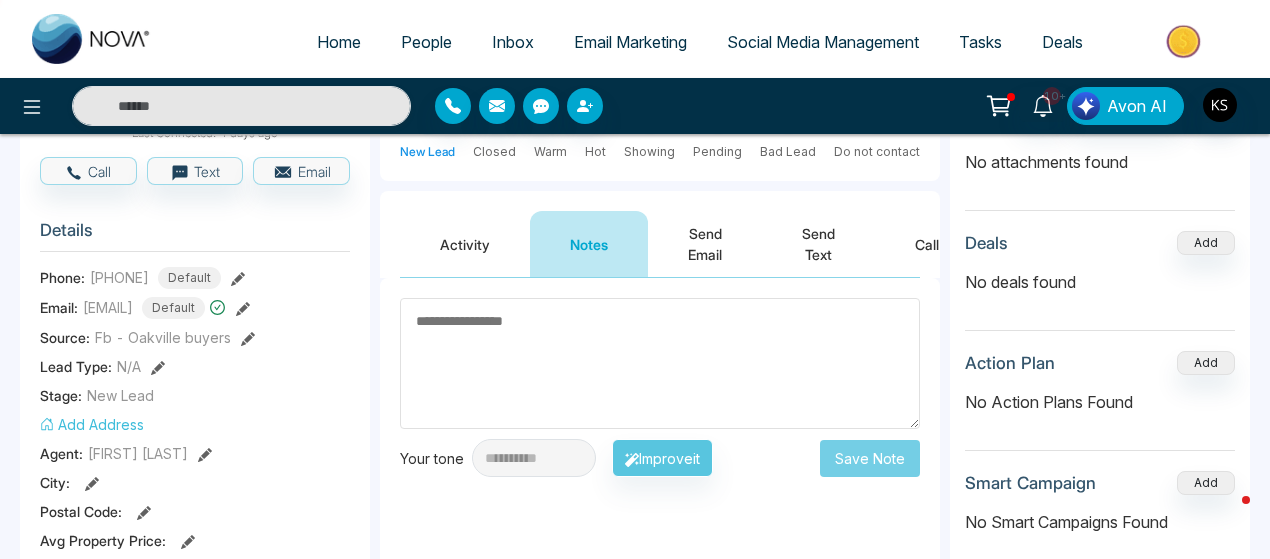 scroll, scrollTop: 282, scrollLeft: 0, axis: vertical 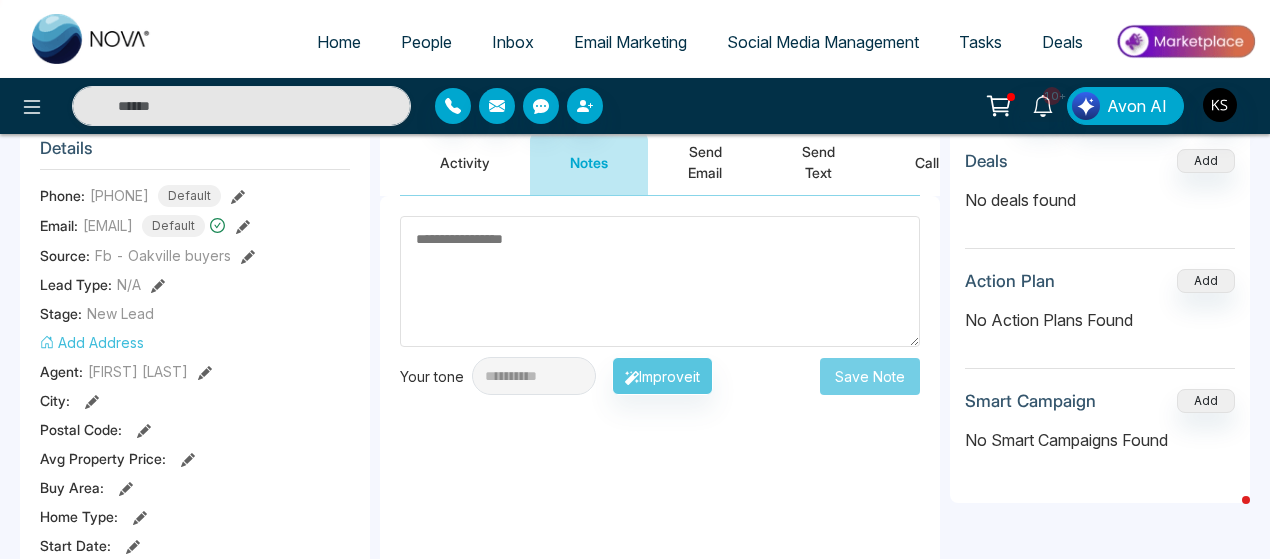 click on "Activity" at bounding box center (465, 162) 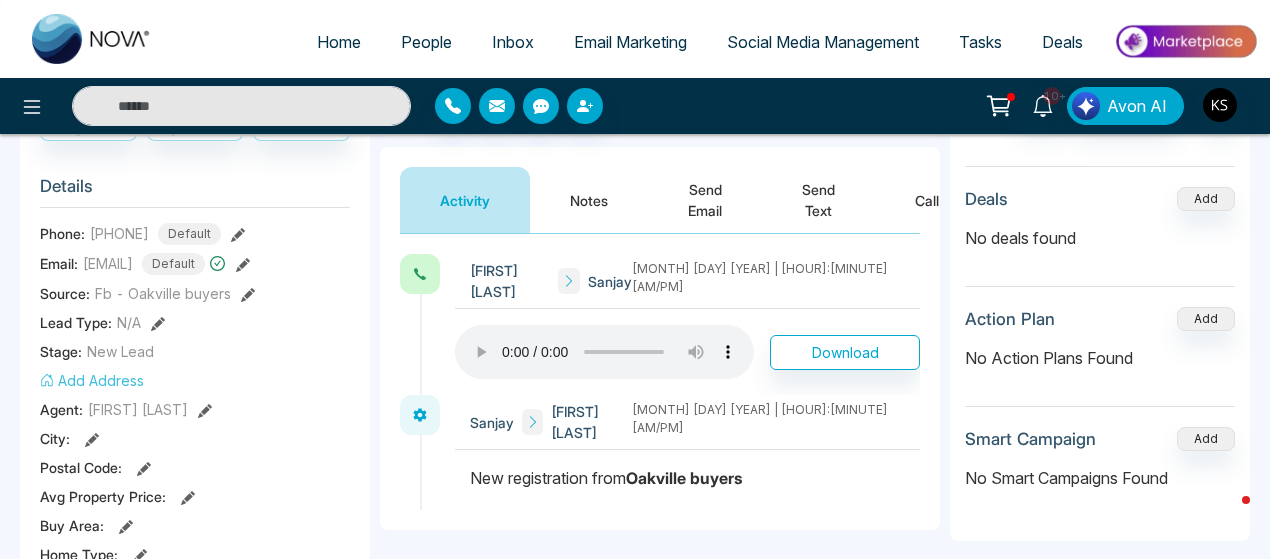 scroll, scrollTop: 242, scrollLeft: 0, axis: vertical 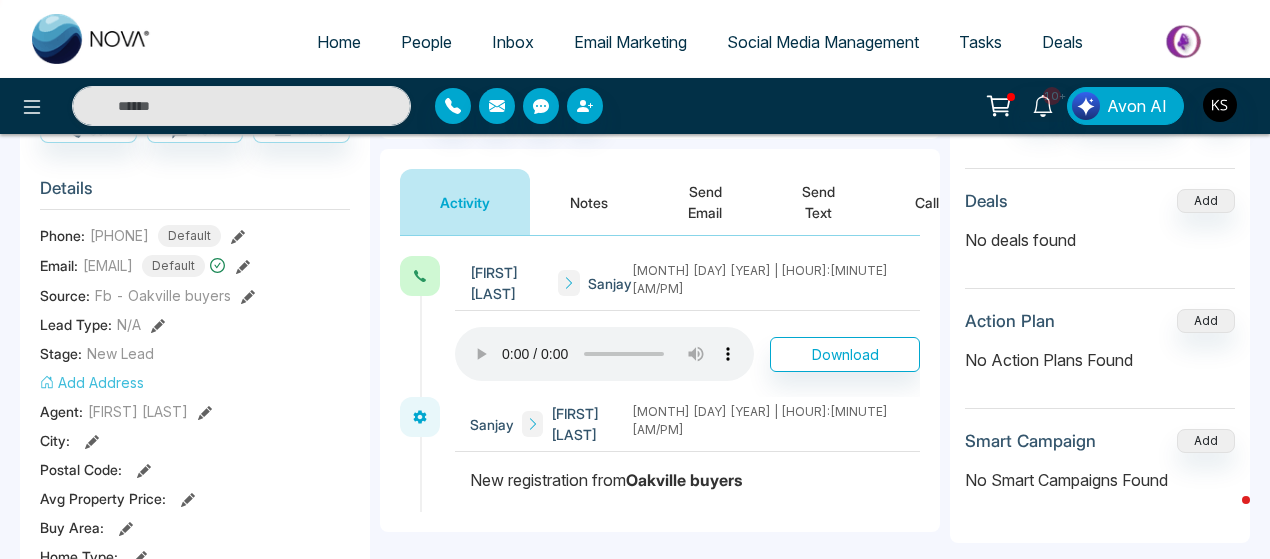 click on "Kamal Singh Sanjay August 1 2025 | 10:34 AM Download Sanjay Kamal Singh August 1 2025 | 7:10 AM" at bounding box center (660, 384) 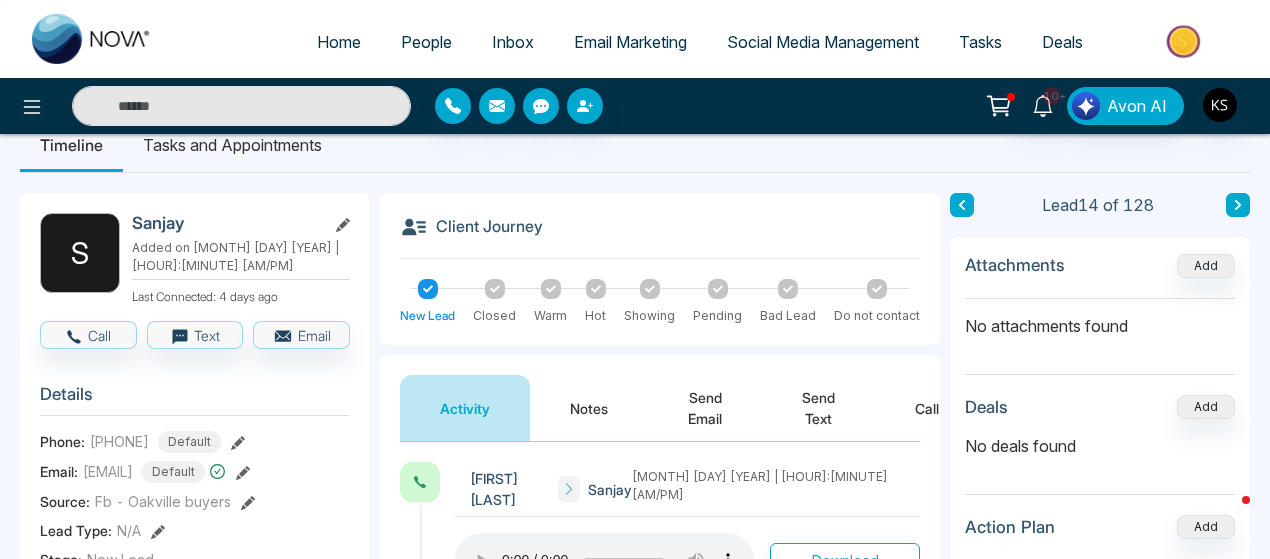 scroll, scrollTop: 36, scrollLeft: 0, axis: vertical 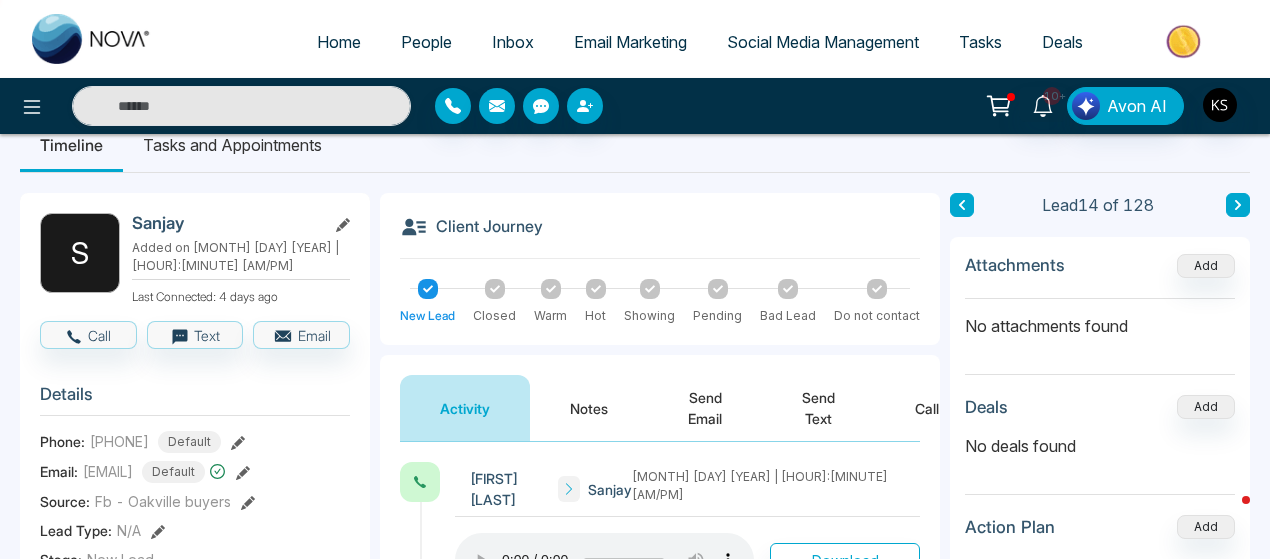 click on "Timeline Tasks and Appointments" at bounding box center [635, 145] 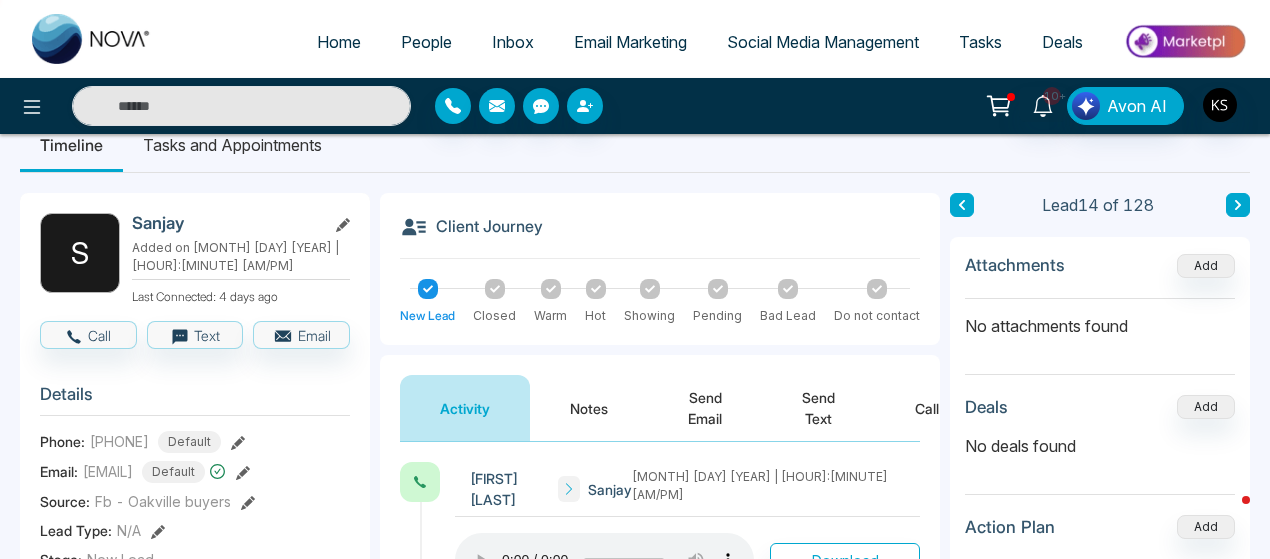 click 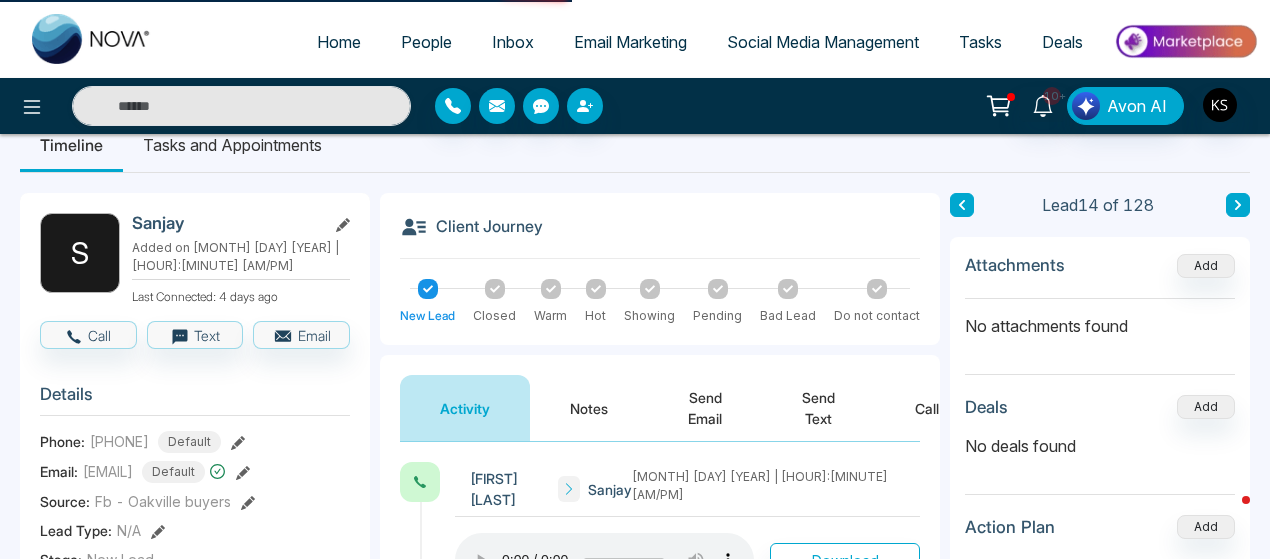 scroll, scrollTop: 0, scrollLeft: 0, axis: both 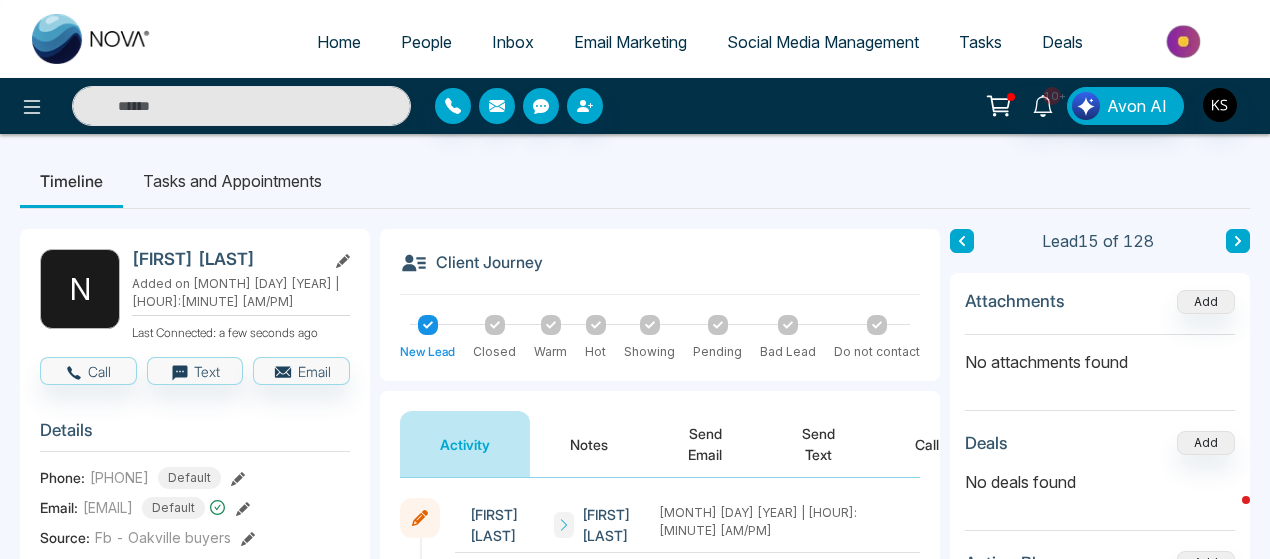 click on "Timeline Tasks and Appointments" at bounding box center [635, 181] 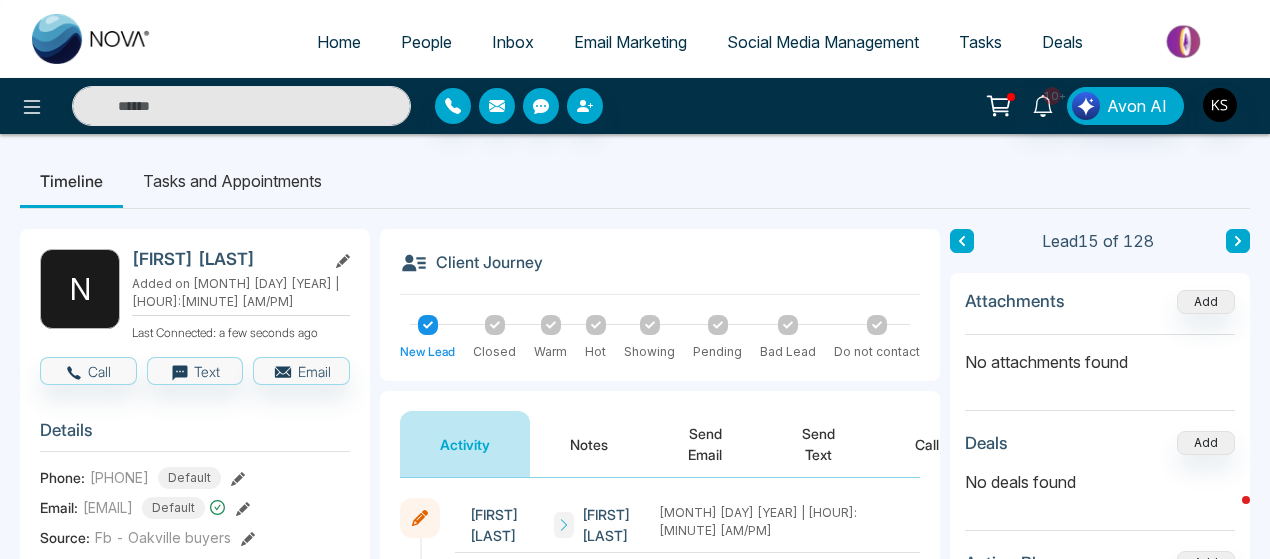click 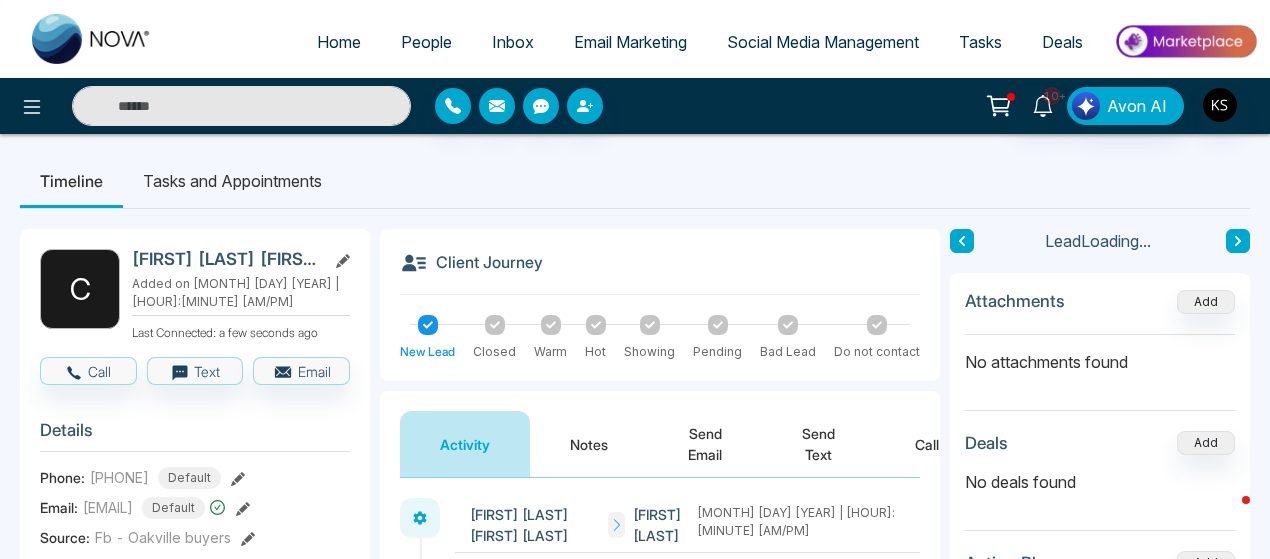 click on "Timeline Tasks and Appointments" at bounding box center [635, 181] 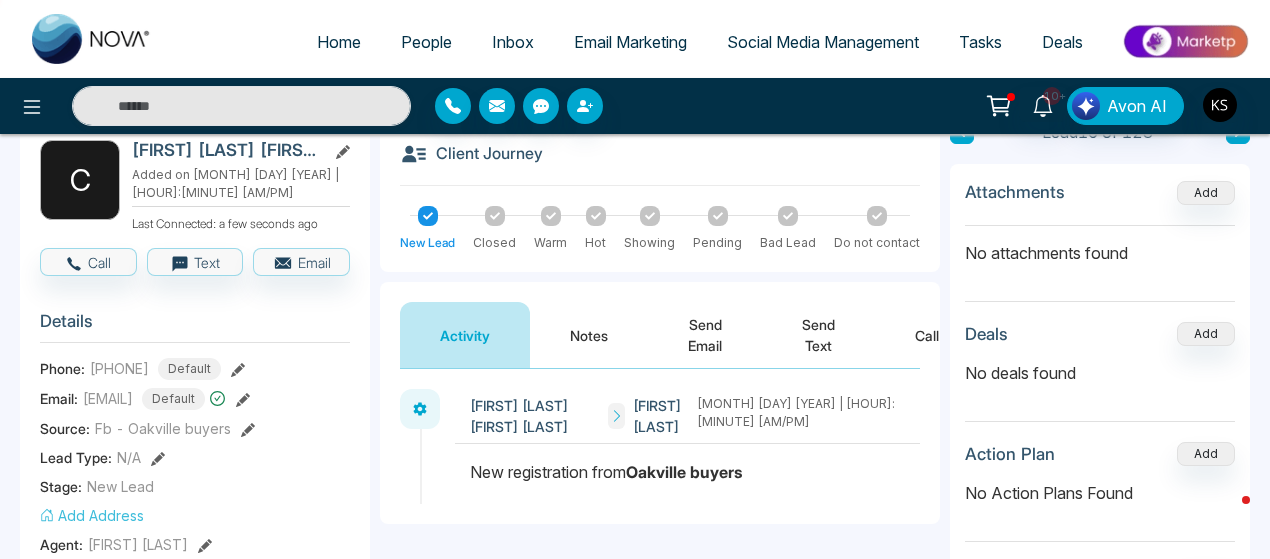 scroll, scrollTop: 108, scrollLeft: 0, axis: vertical 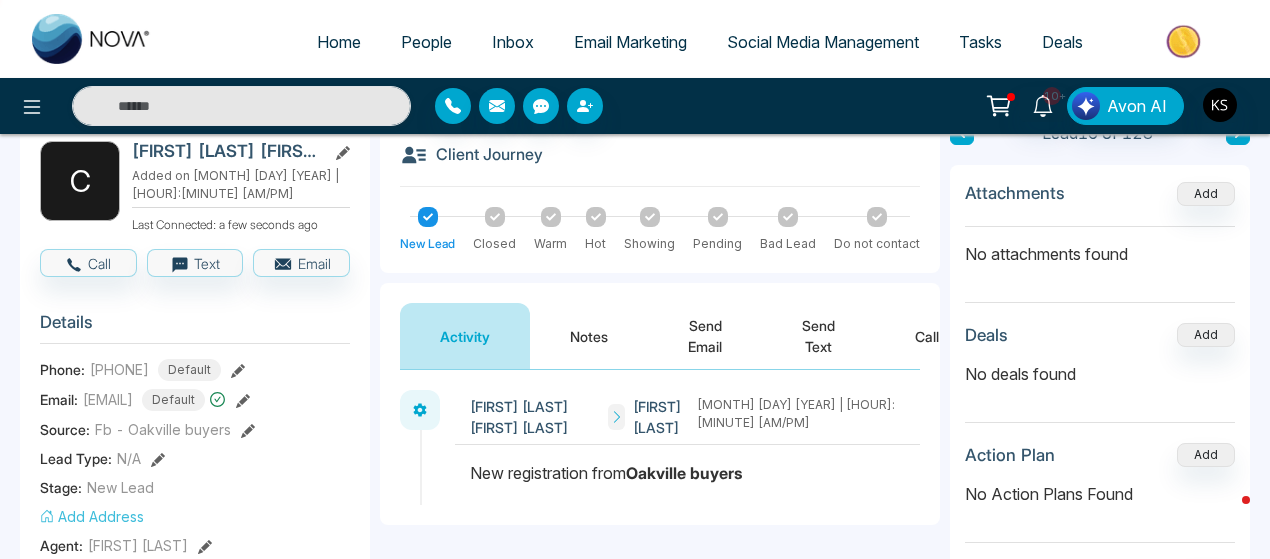 click on "Notes" at bounding box center [589, 336] 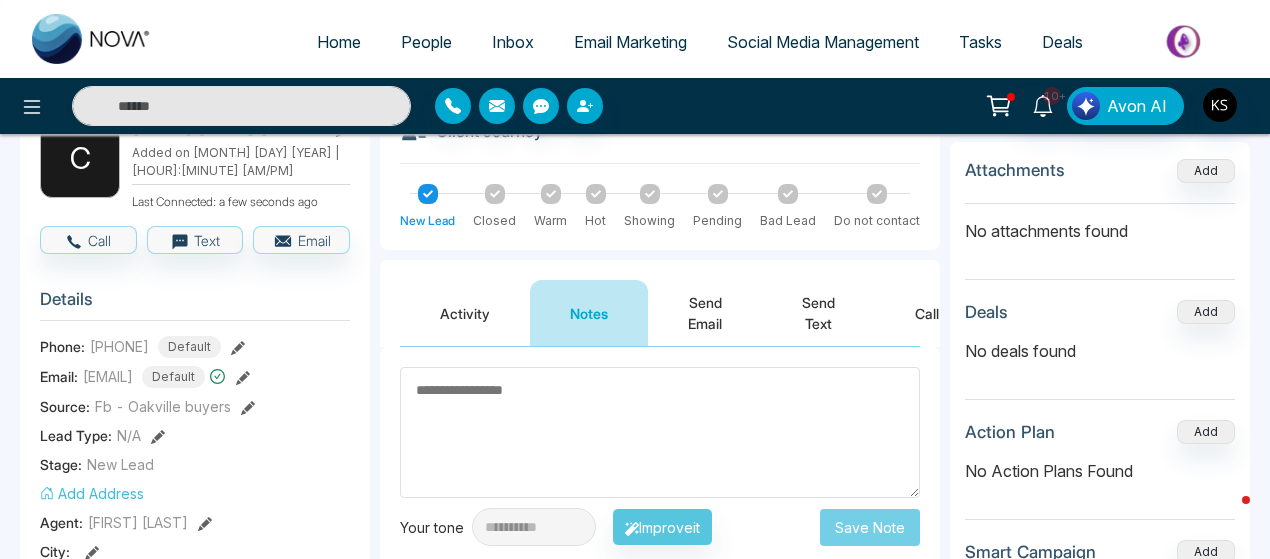 scroll, scrollTop: 0, scrollLeft: 0, axis: both 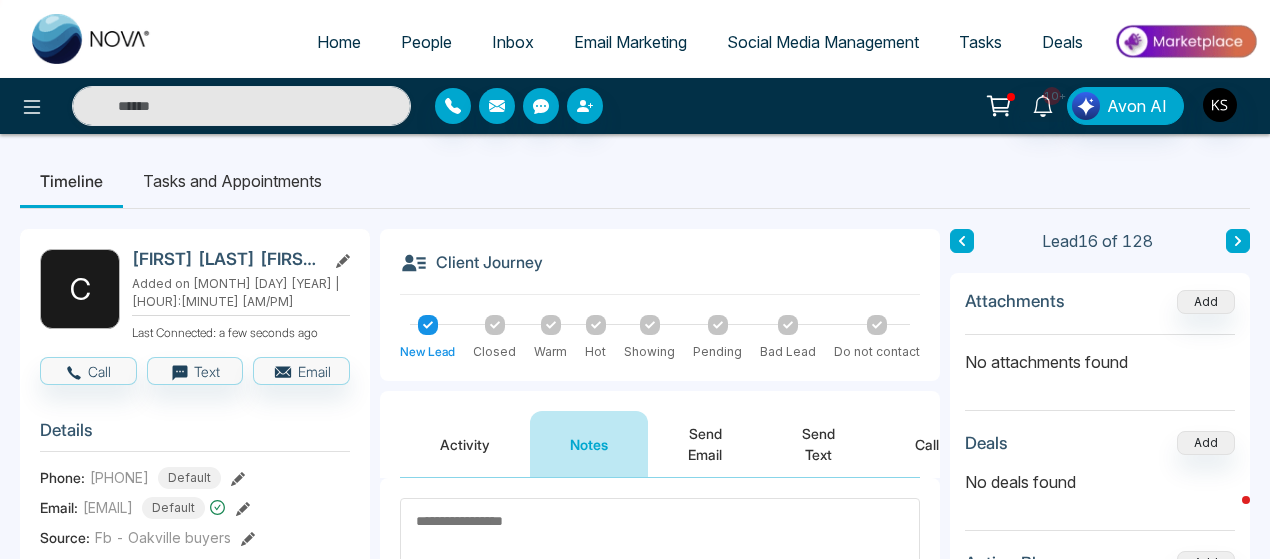 click at bounding box center [1238, 241] 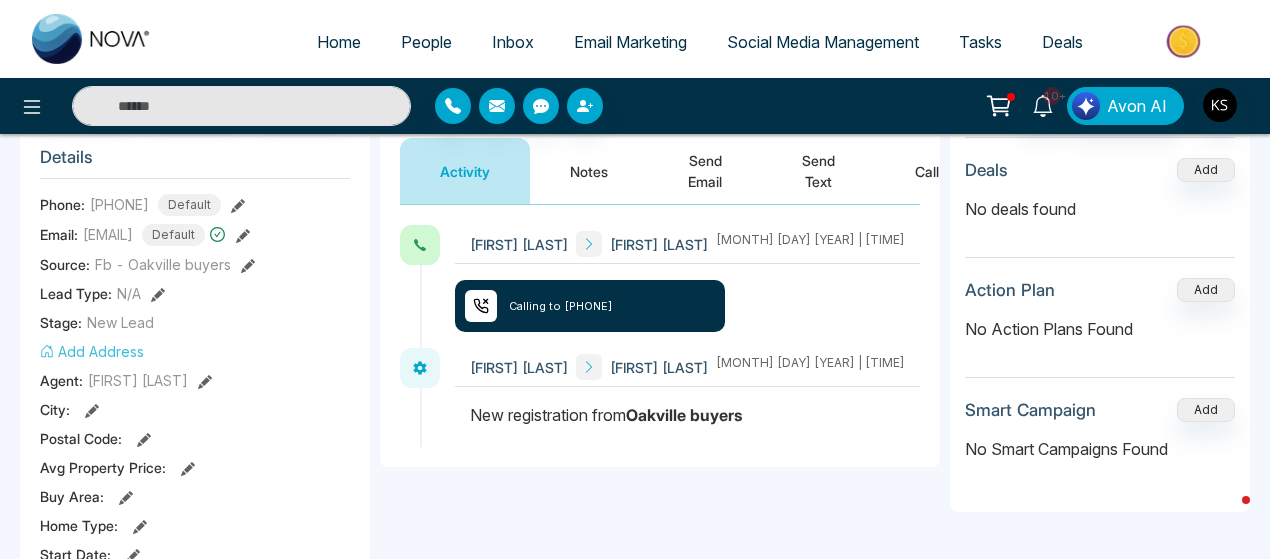 scroll, scrollTop: 0, scrollLeft: 0, axis: both 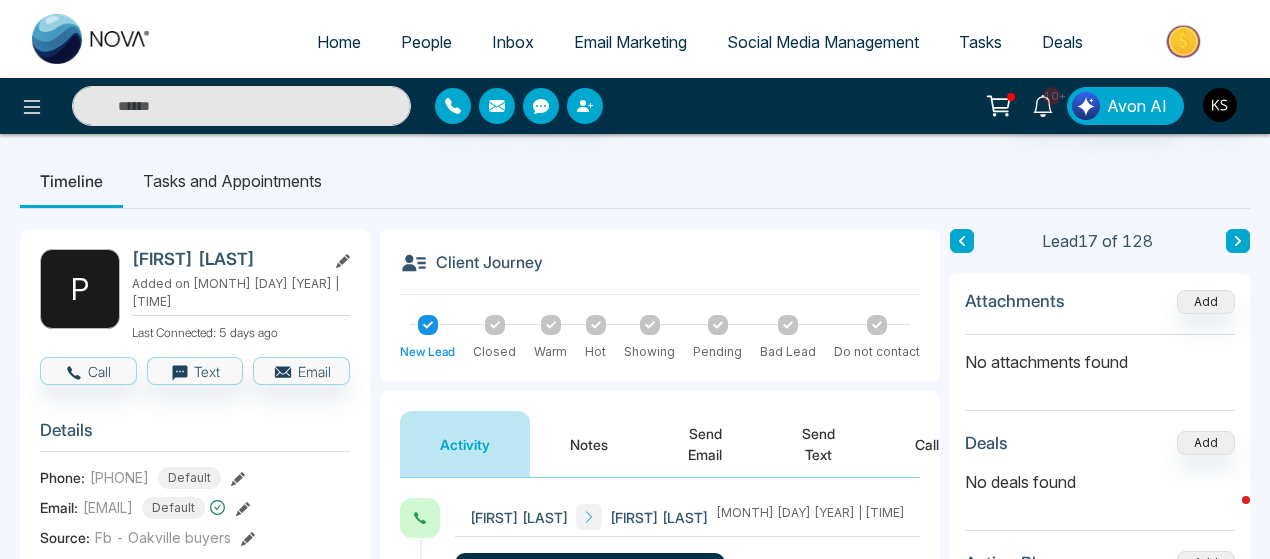 click at bounding box center [1238, 241] 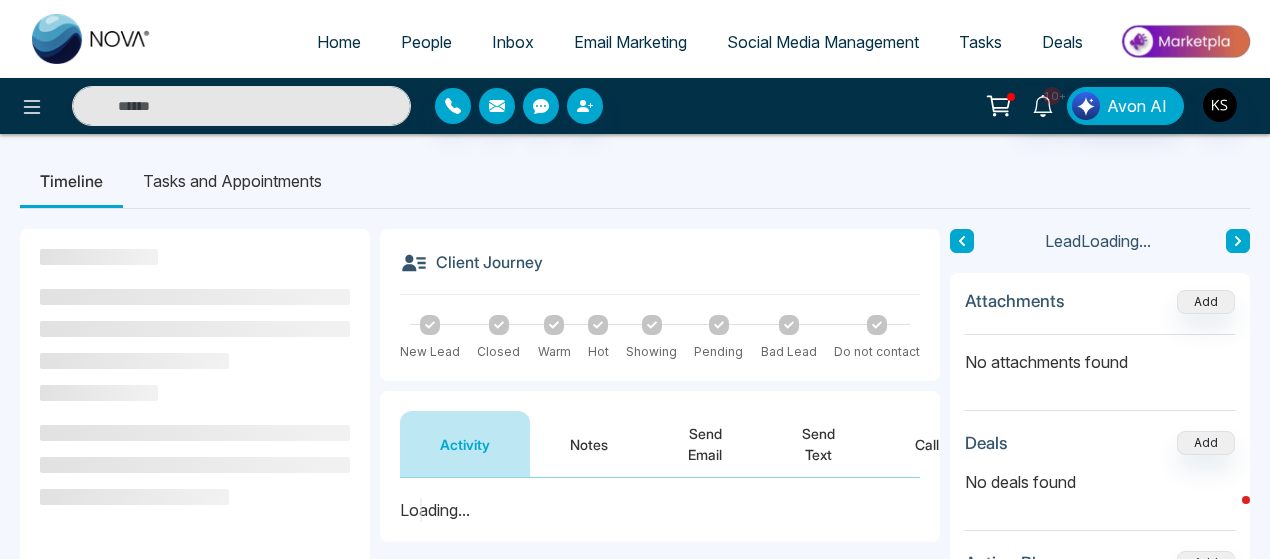 click on "Timeline Tasks and Appointments" at bounding box center [635, 181] 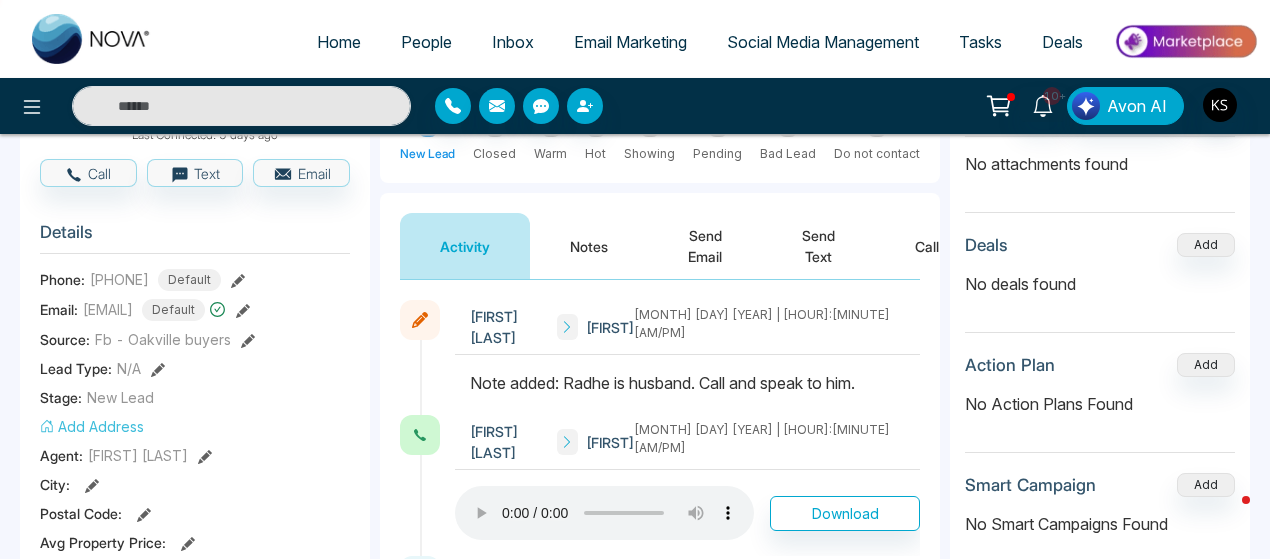 scroll, scrollTop: 0, scrollLeft: 0, axis: both 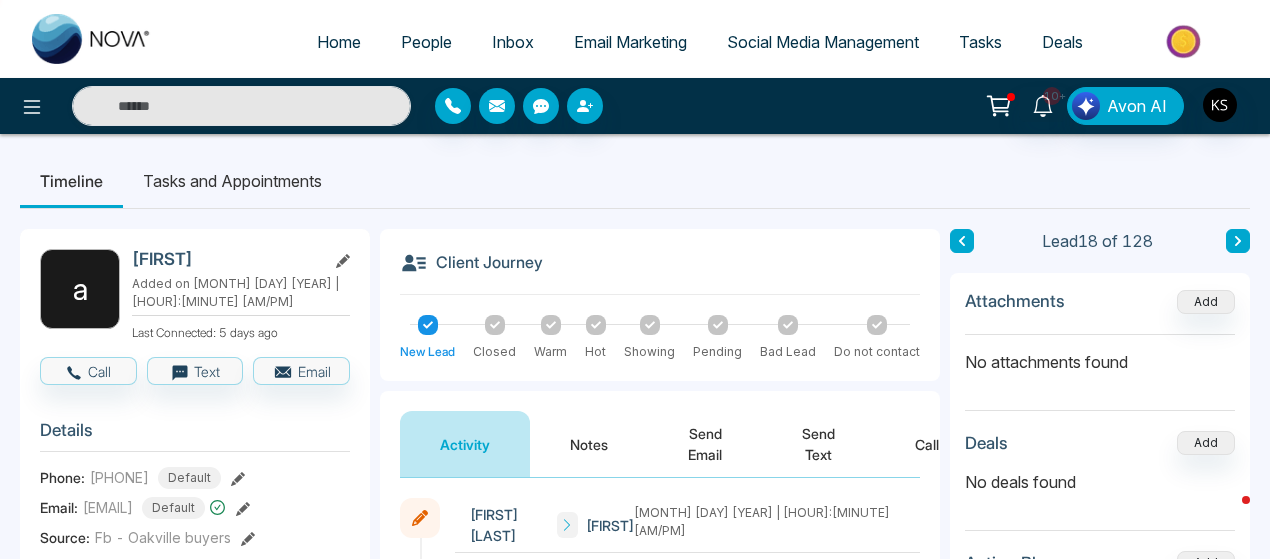 click 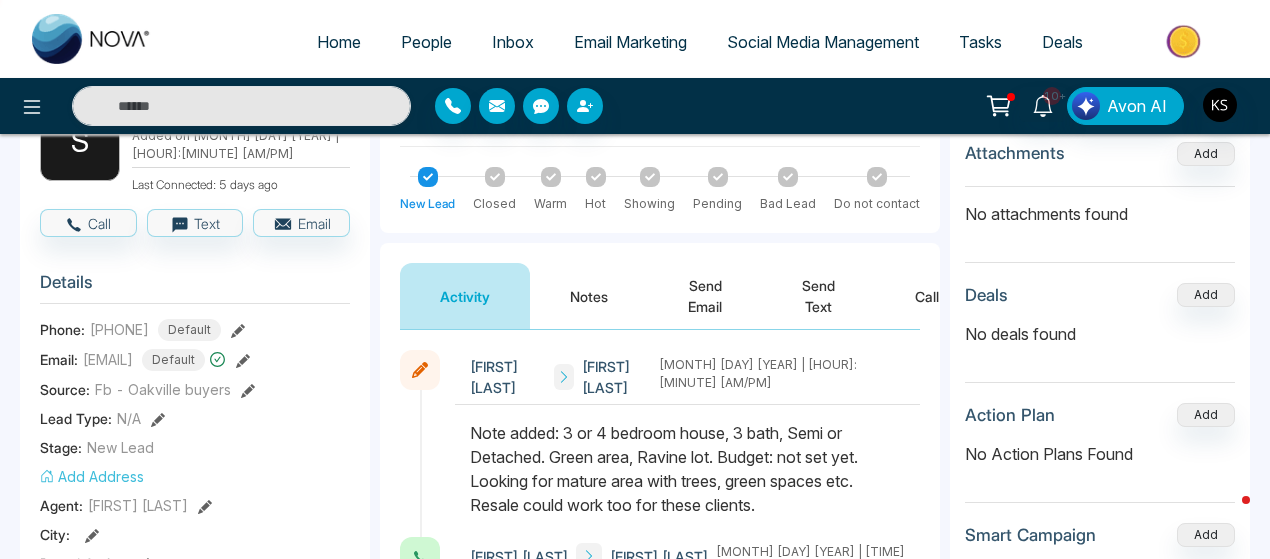 scroll, scrollTop: 150, scrollLeft: 0, axis: vertical 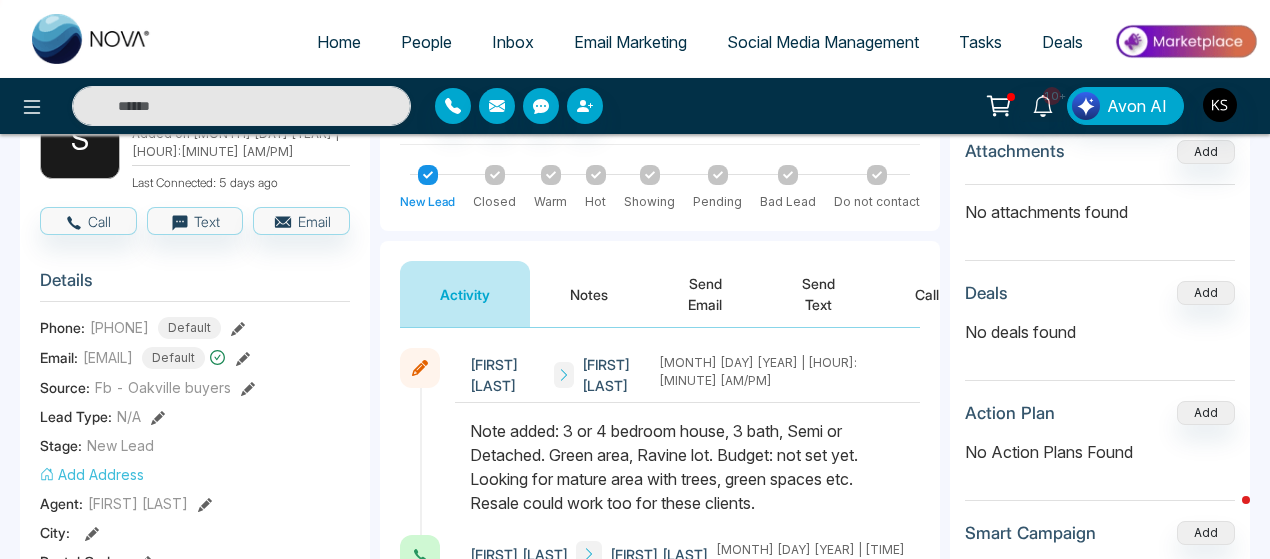 click on "Notes" at bounding box center (589, 294) 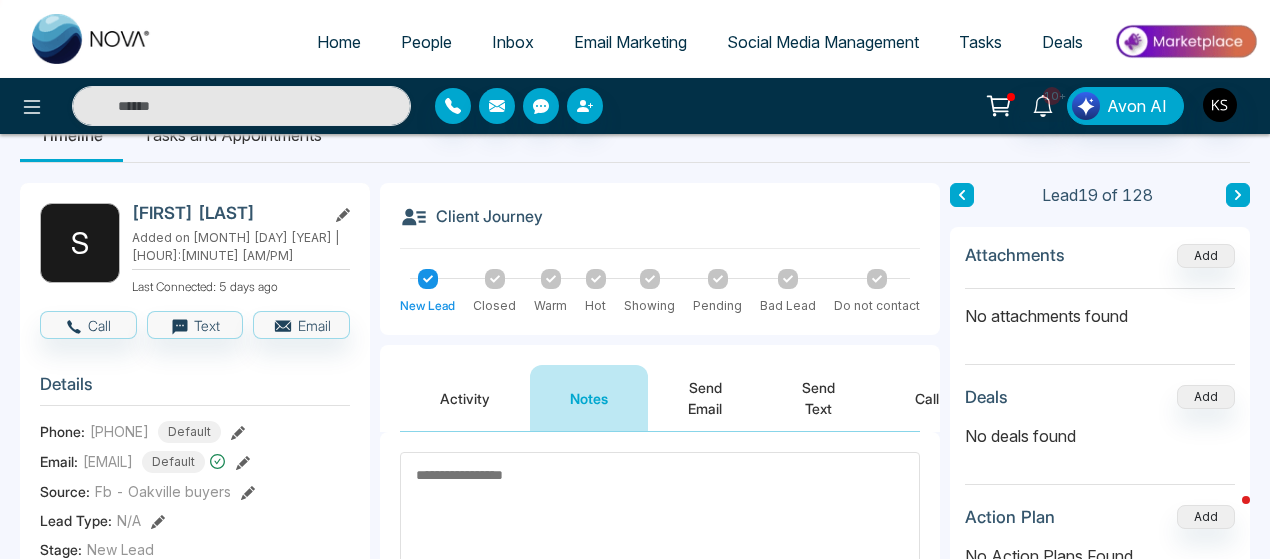 scroll, scrollTop: 0, scrollLeft: 0, axis: both 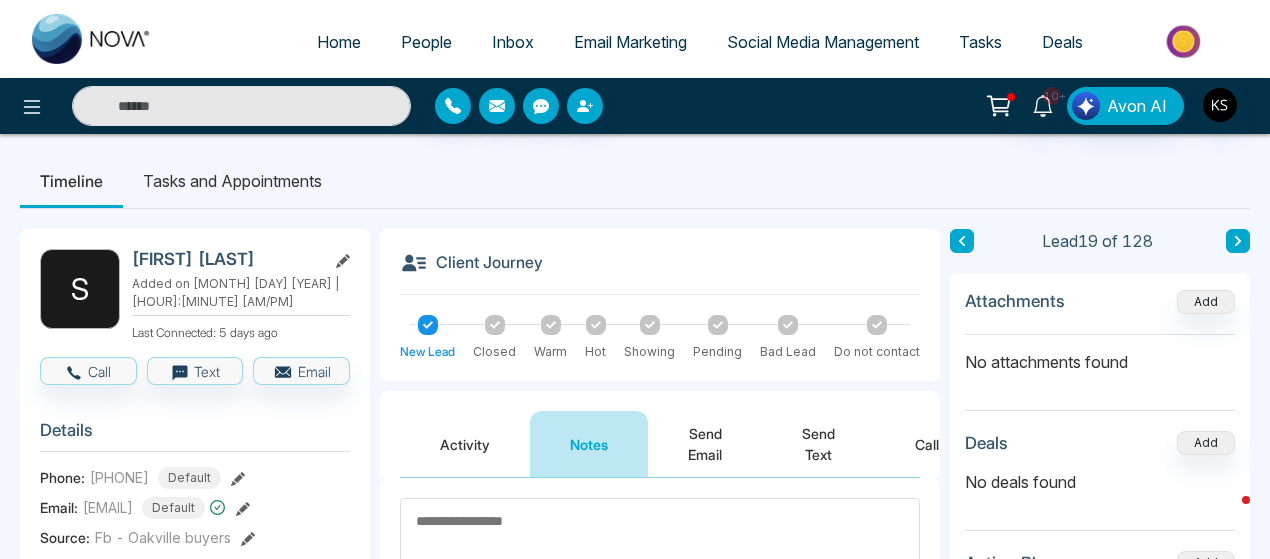 click 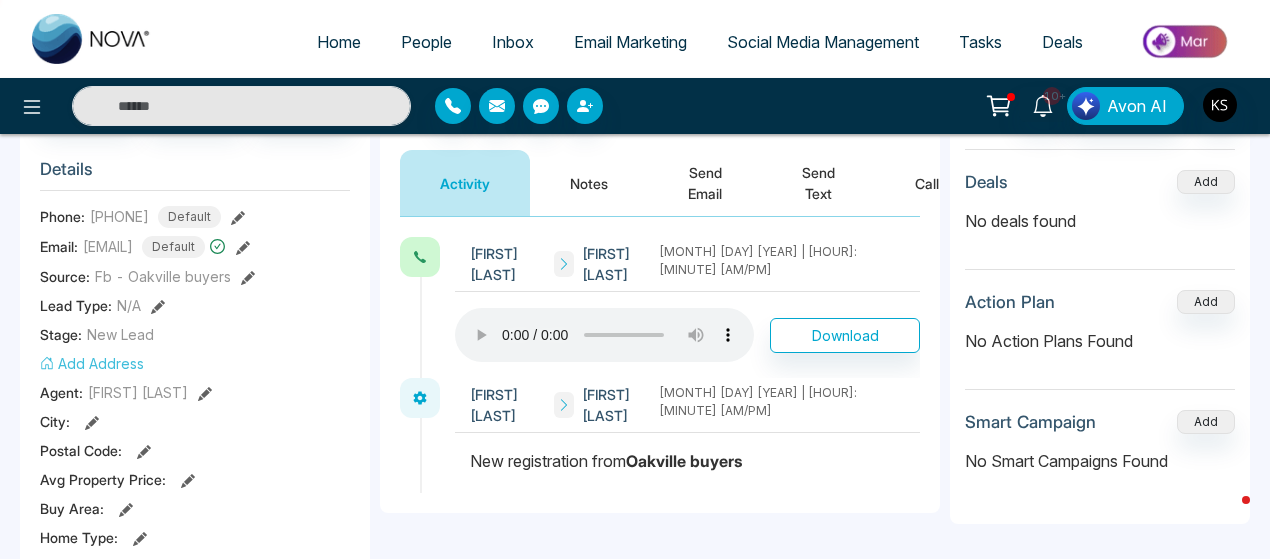scroll, scrollTop: 265, scrollLeft: 0, axis: vertical 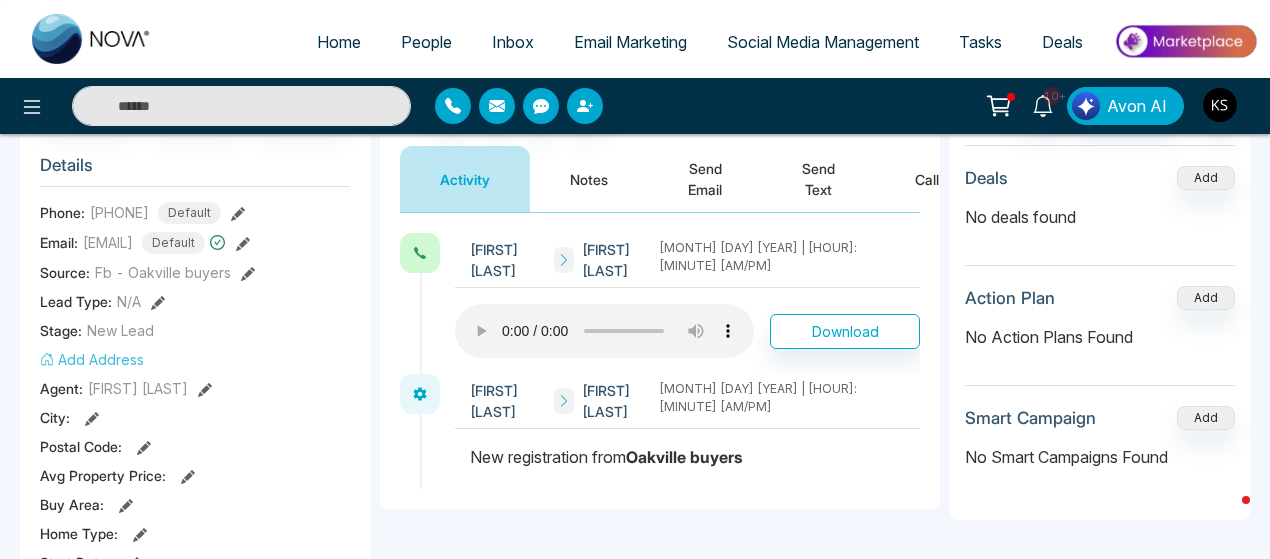 click on "Notes" at bounding box center (589, 179) 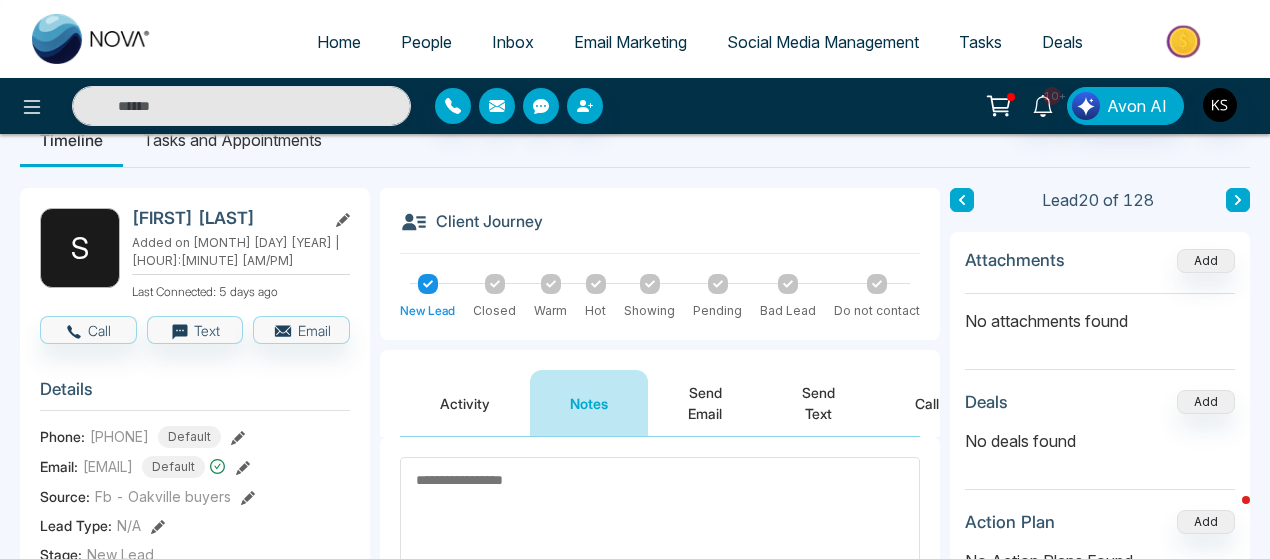 scroll, scrollTop: 0, scrollLeft: 0, axis: both 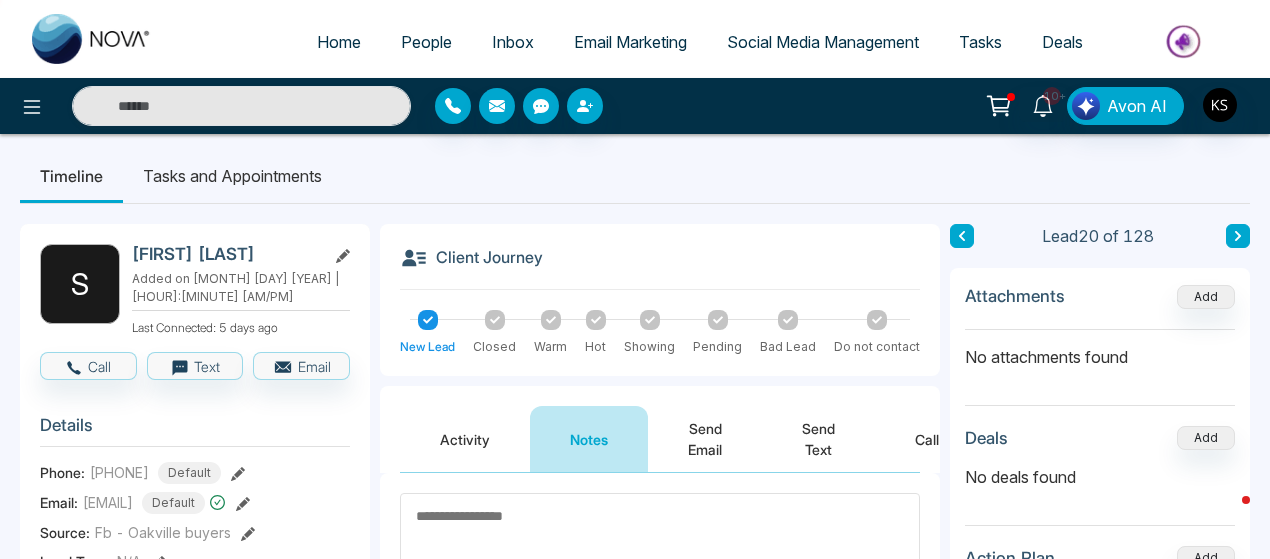 click on "Activity" at bounding box center [465, 439] 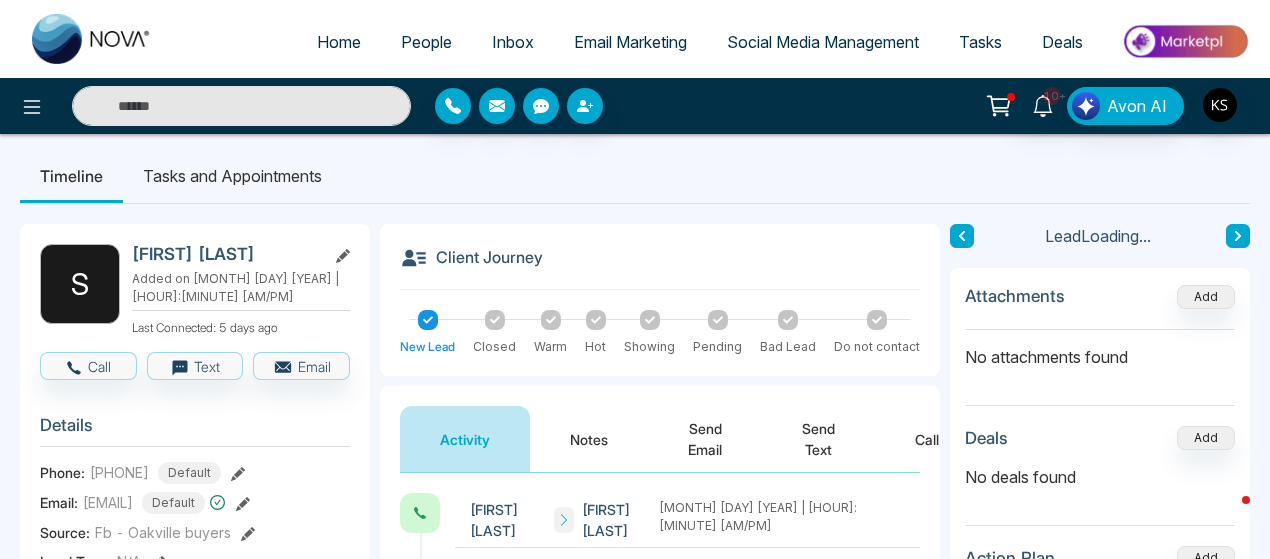 scroll, scrollTop: 216, scrollLeft: 0, axis: vertical 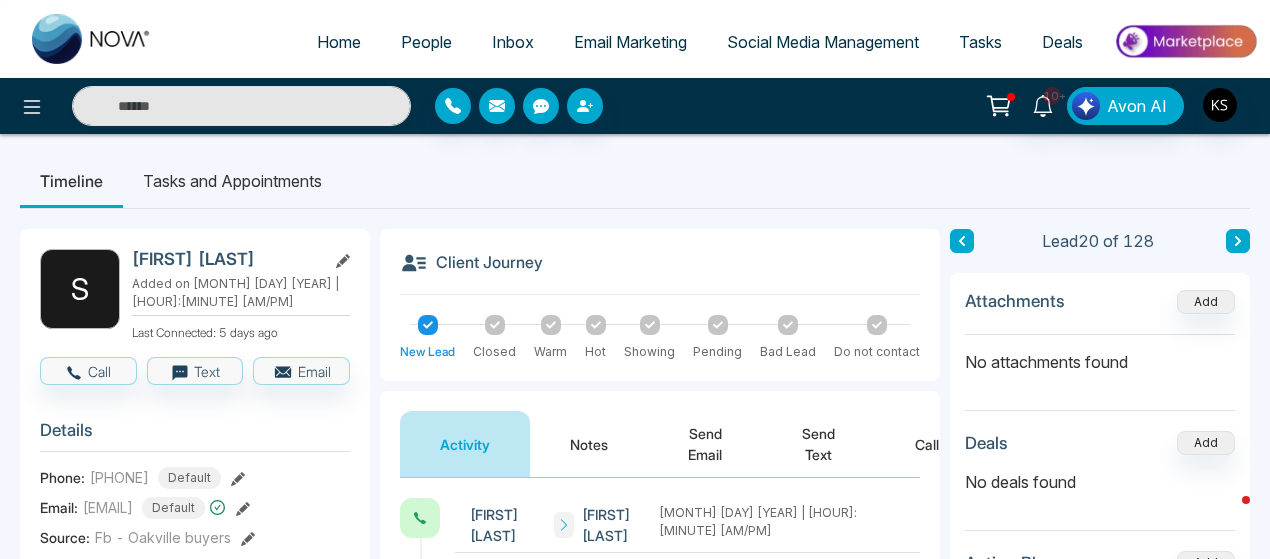 click on "[FIRST] [LAST]" at bounding box center [225, 259] 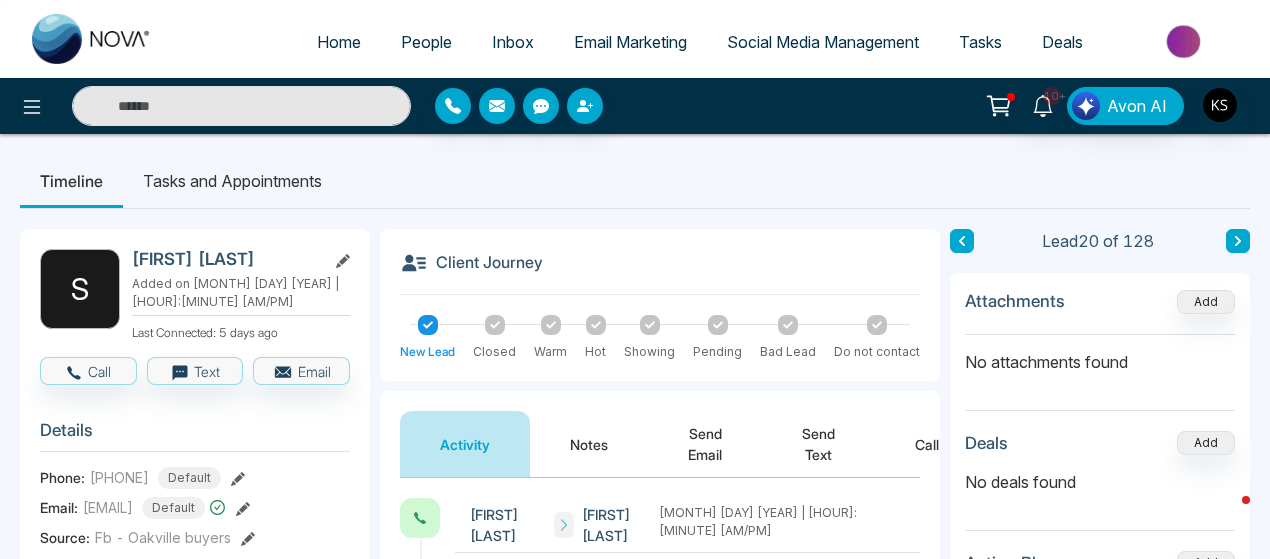 click on "[FIRST] [LAST]" at bounding box center [225, 259] 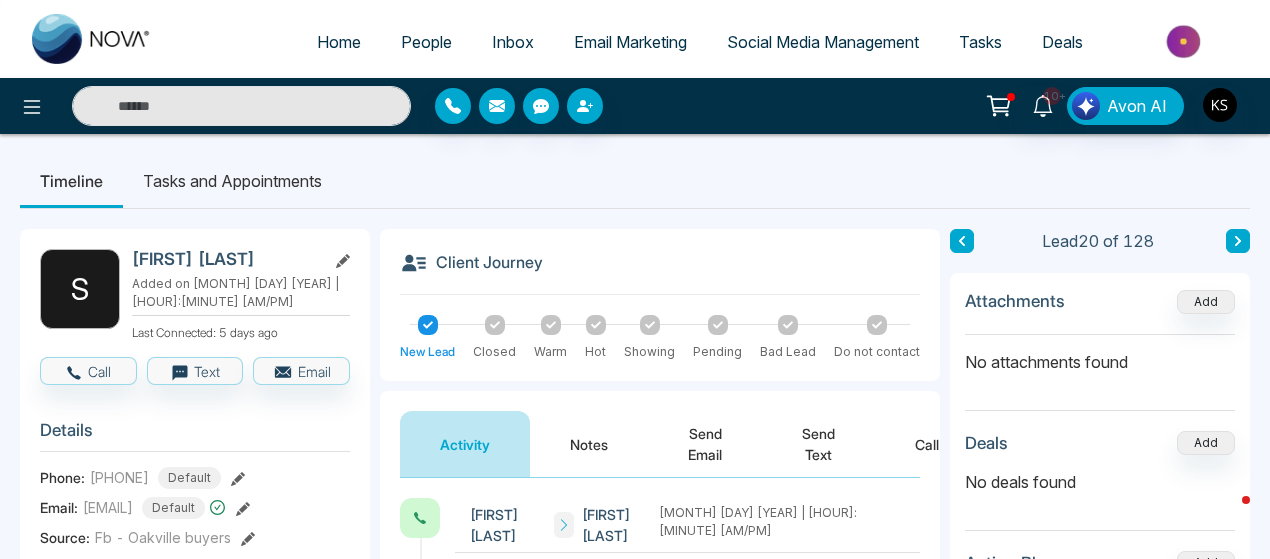 copy on "Vadlamudi" 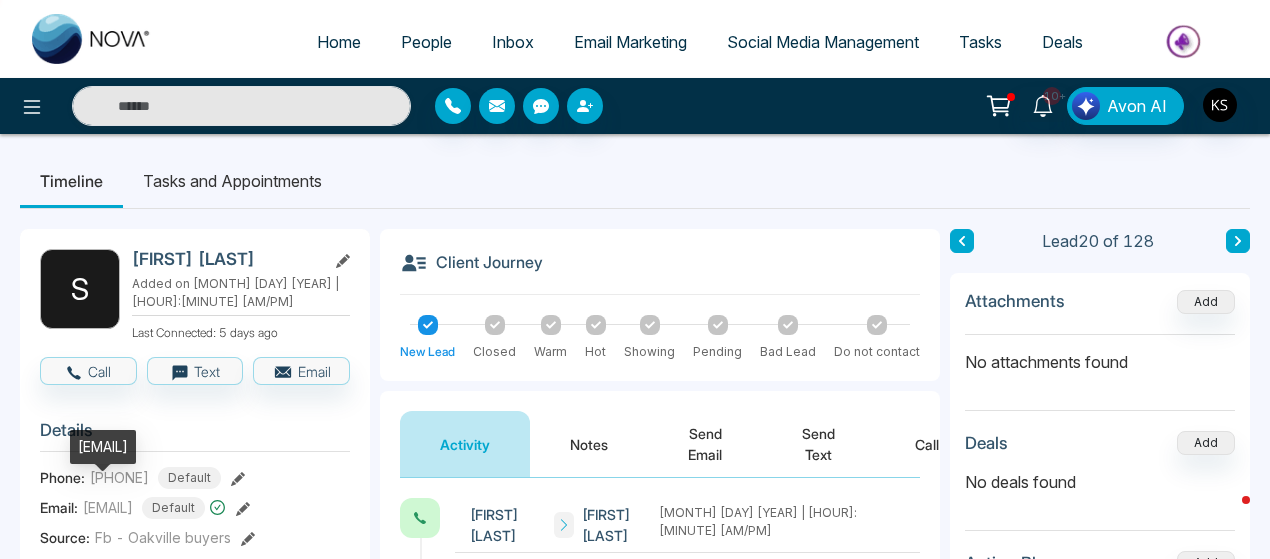 click on "[EMAIL]" at bounding box center [108, 507] 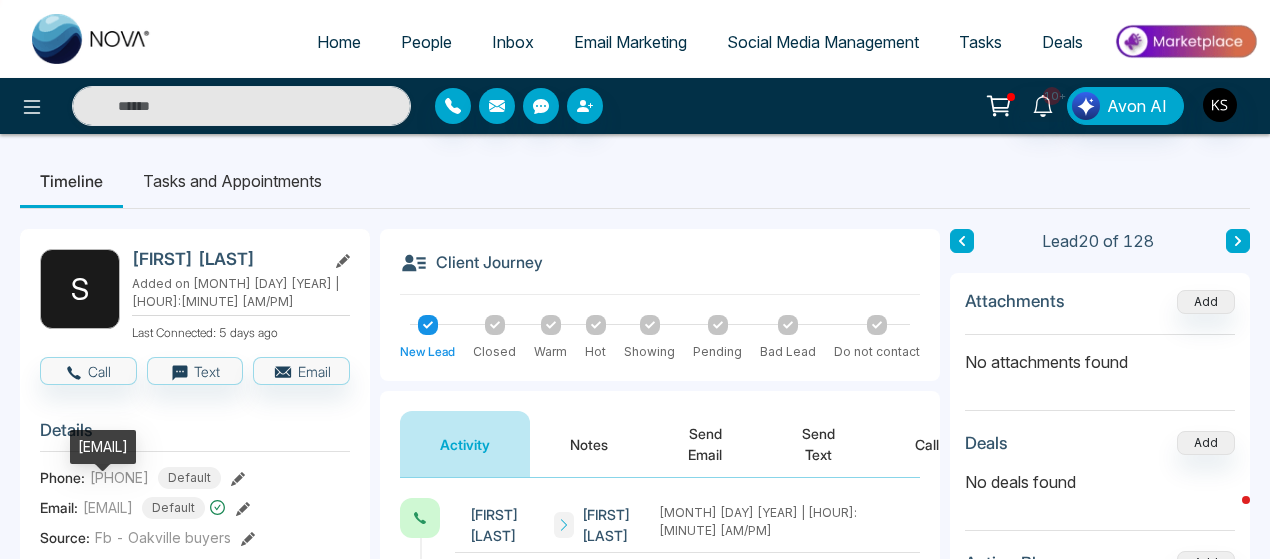 click on "[EMAIL]" at bounding box center [108, 507] 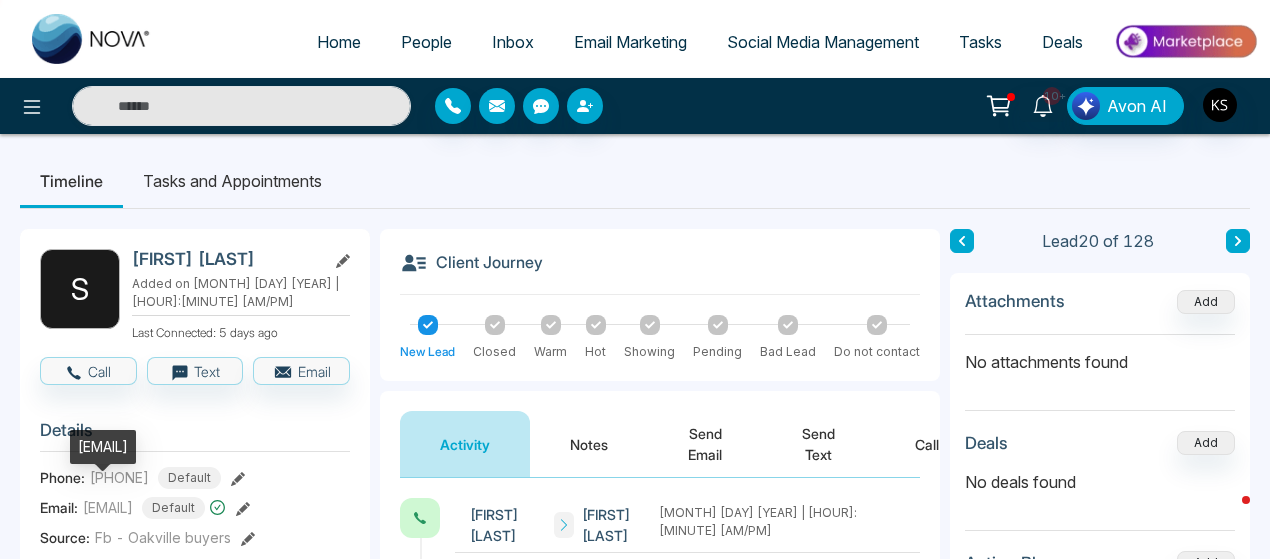 click on "[EMAIL]" at bounding box center (108, 507) 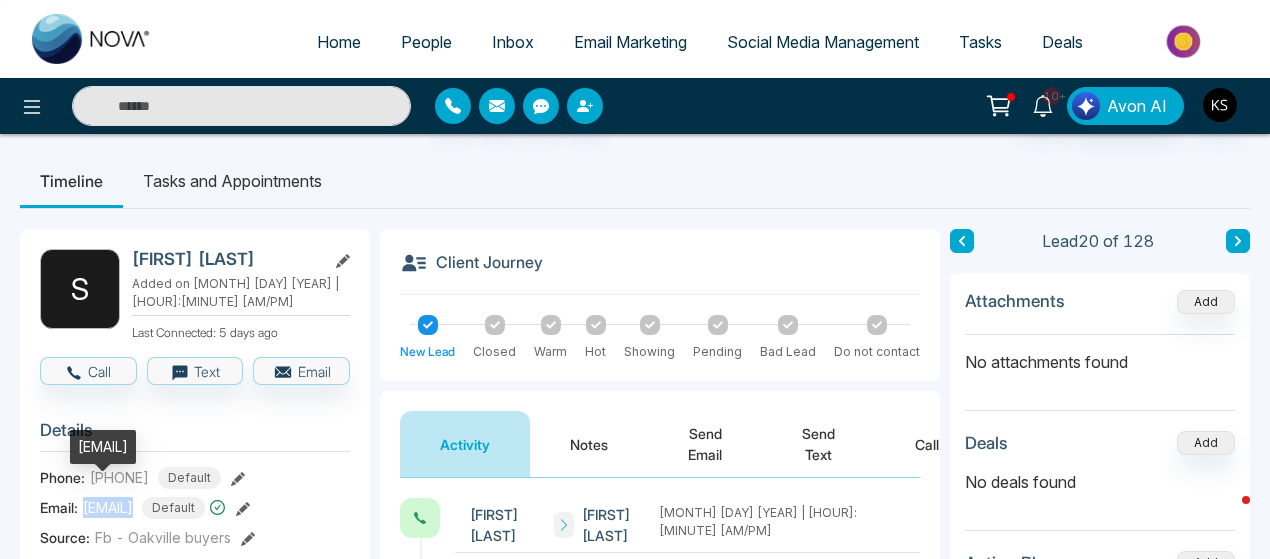 click on "[EMAIL]" at bounding box center [108, 507] 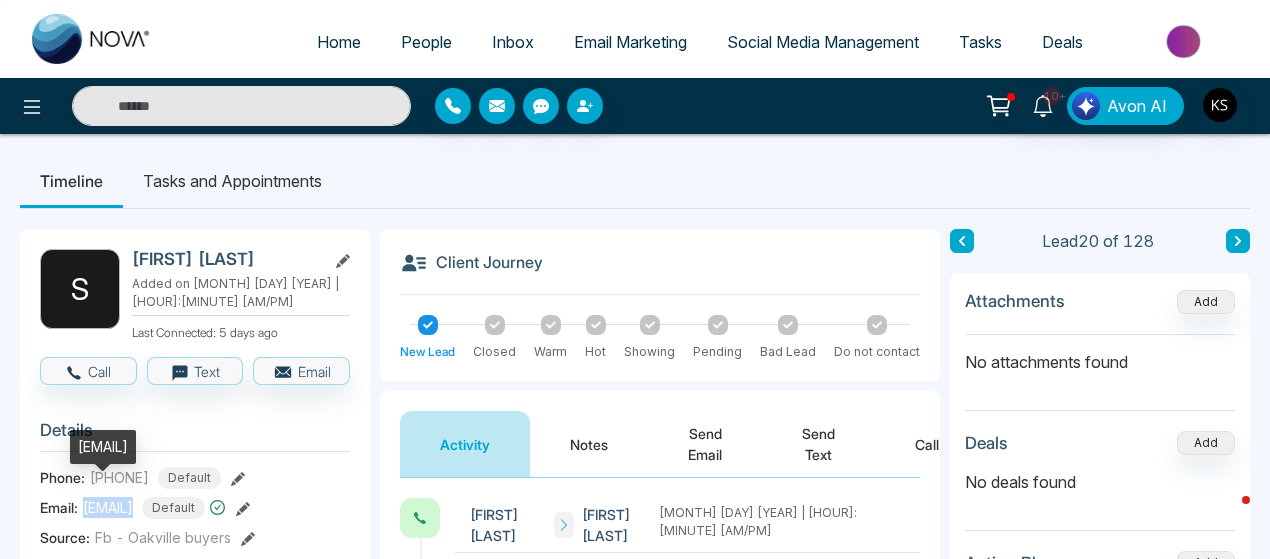 copy on "[EMAIL]" 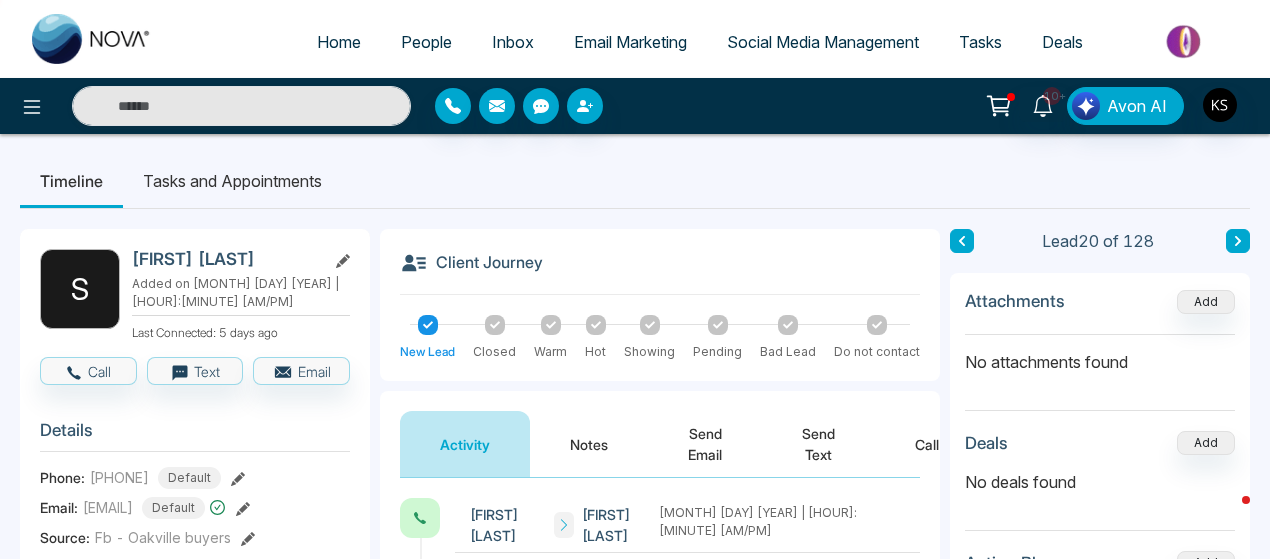 click on "[PHONE]" at bounding box center [119, 477] 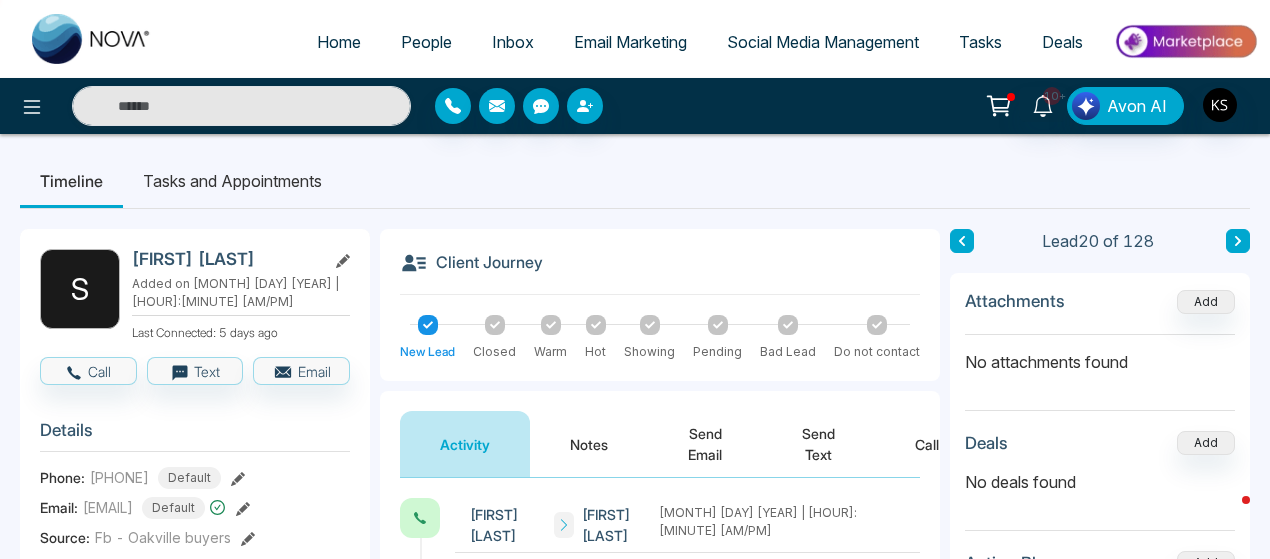 click on "[PHONE]" at bounding box center [119, 477] 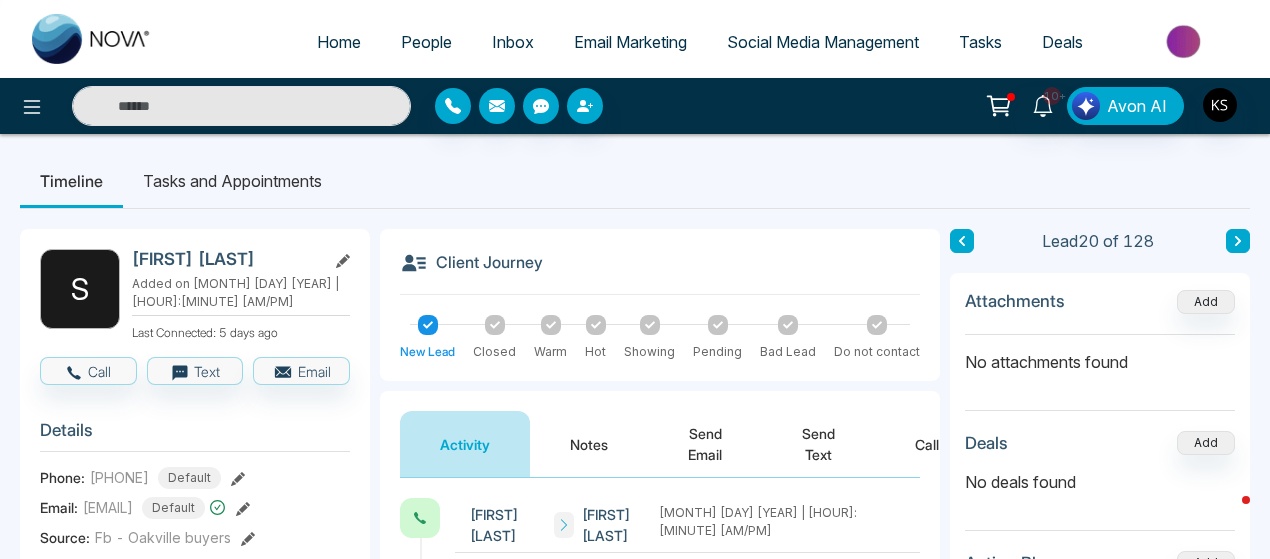 click 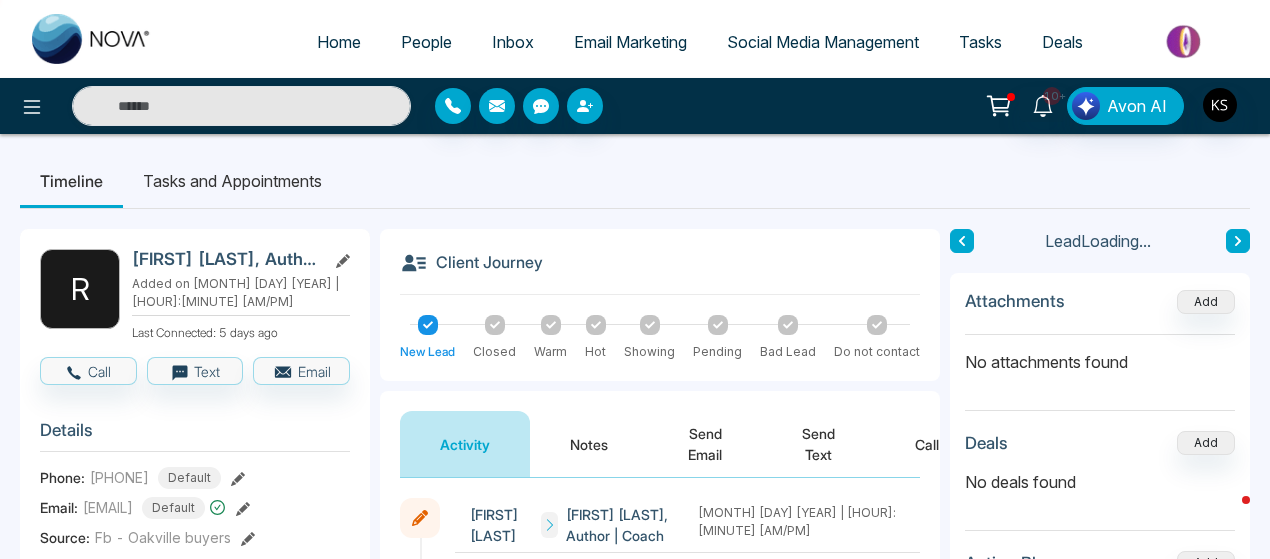scroll, scrollTop: 95, scrollLeft: 0, axis: vertical 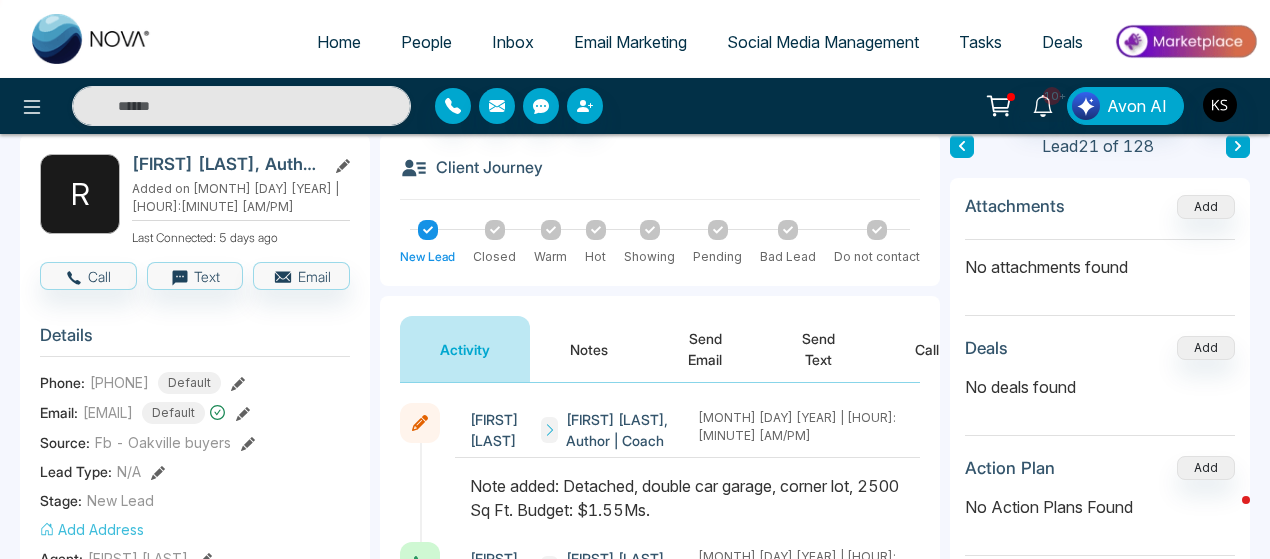 click at bounding box center [1238, 146] 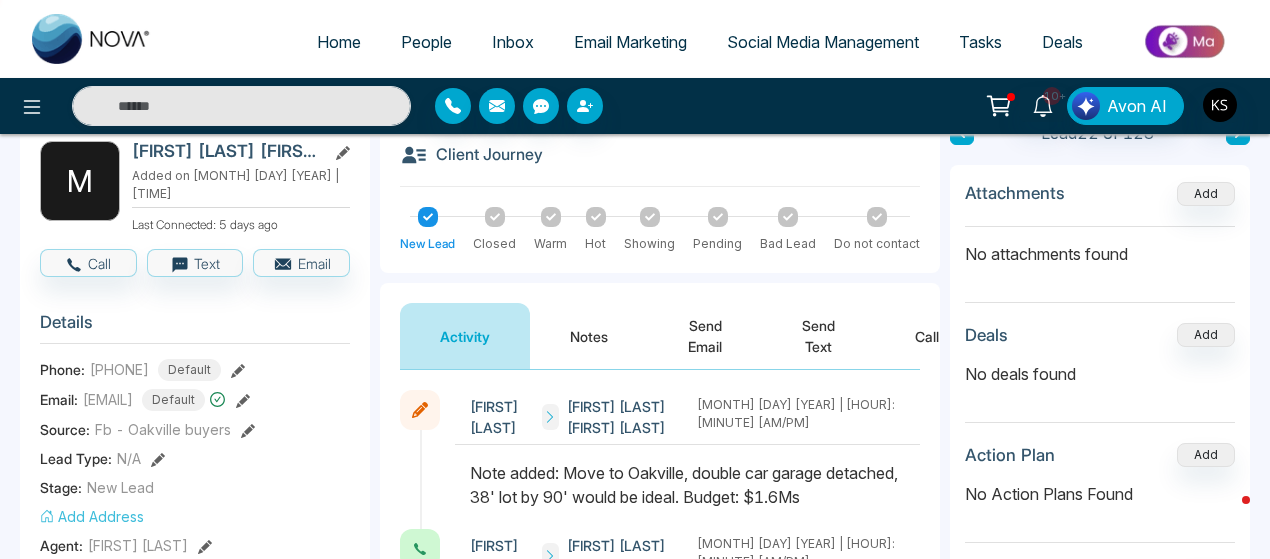 scroll, scrollTop: 91, scrollLeft: 0, axis: vertical 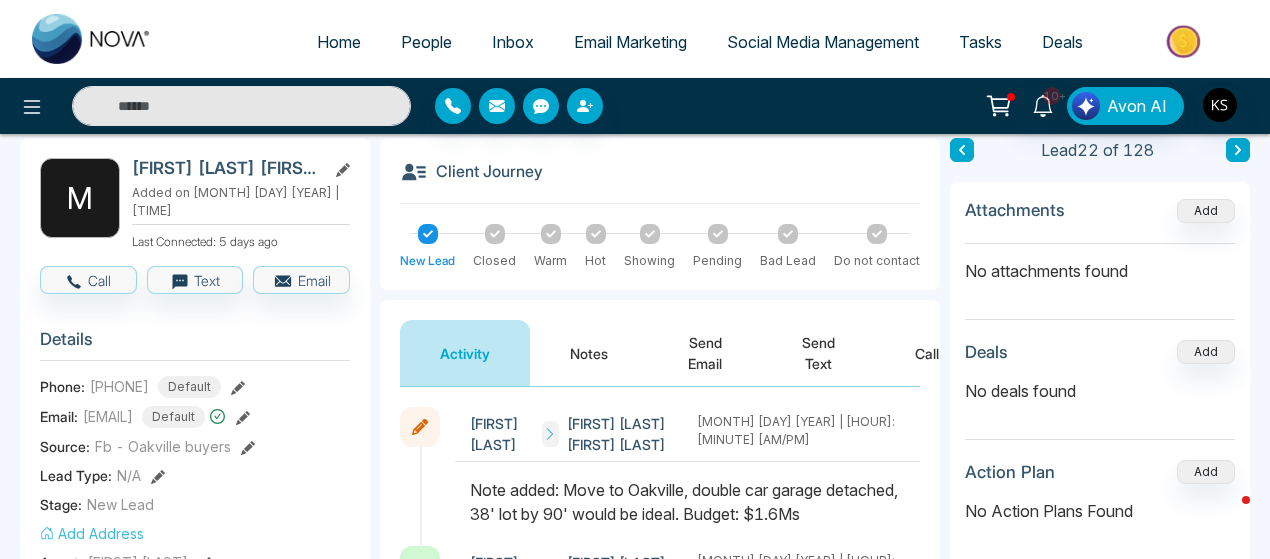 click 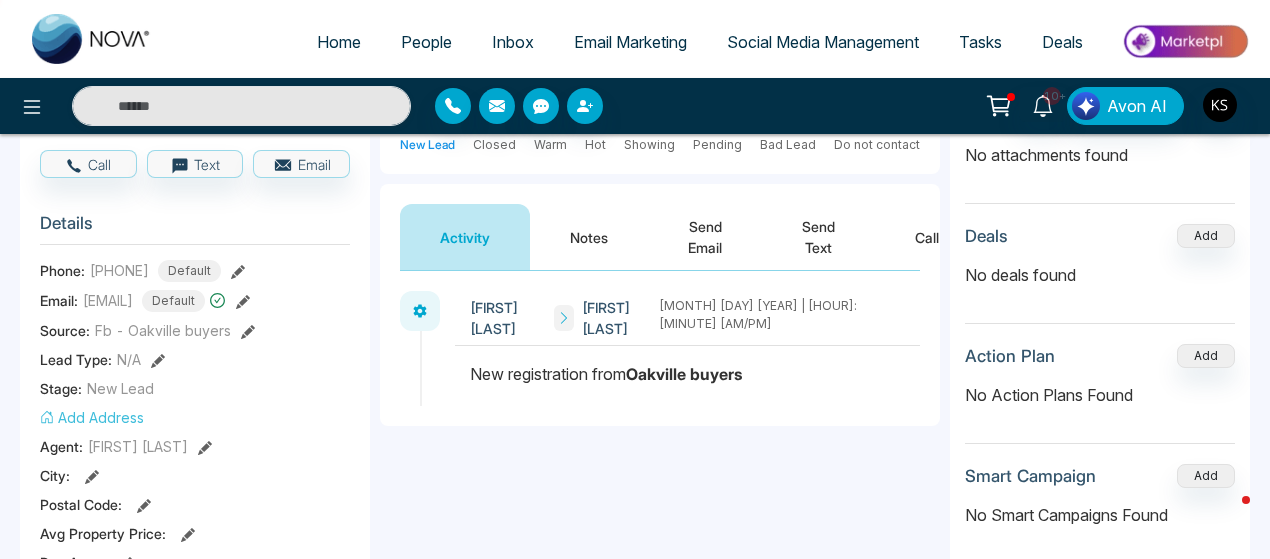 scroll, scrollTop: 224, scrollLeft: 0, axis: vertical 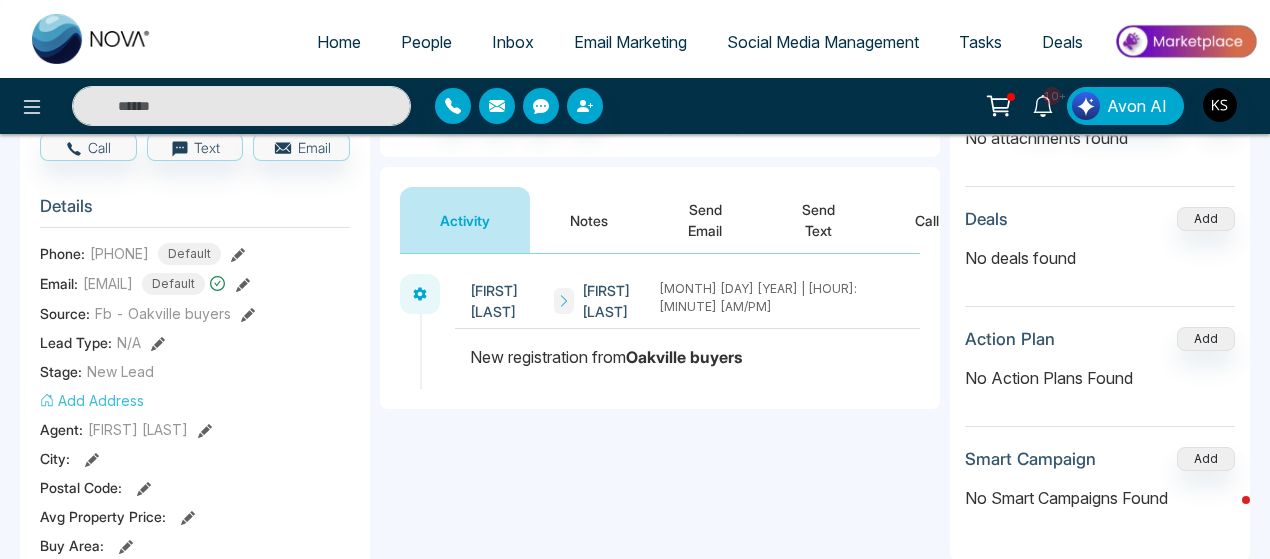 click on "Notes" at bounding box center (589, 220) 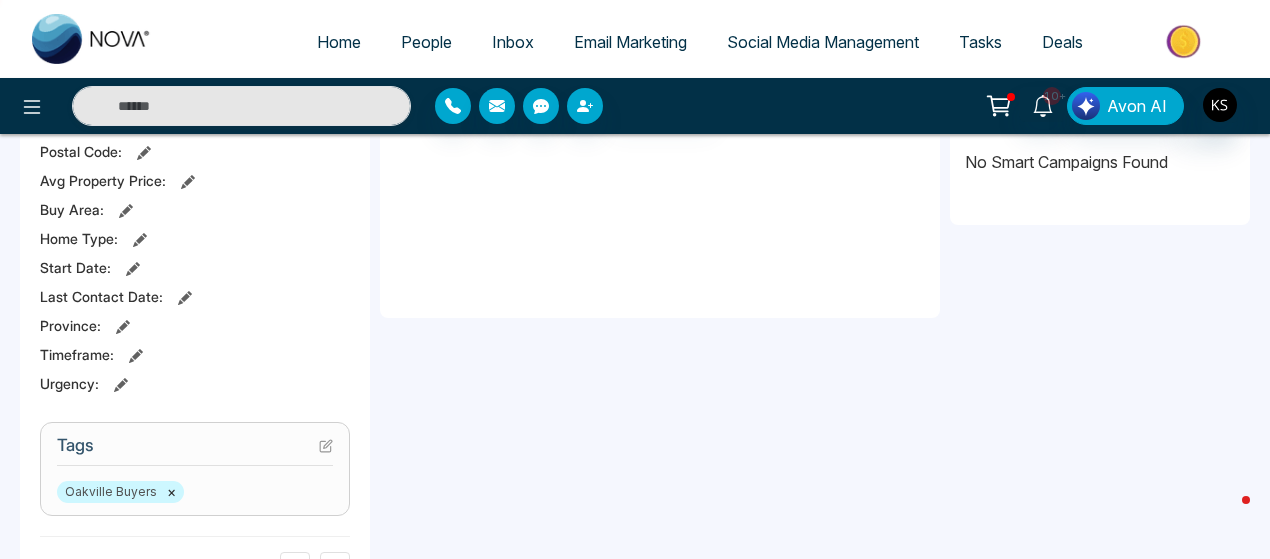scroll, scrollTop: 676, scrollLeft: 0, axis: vertical 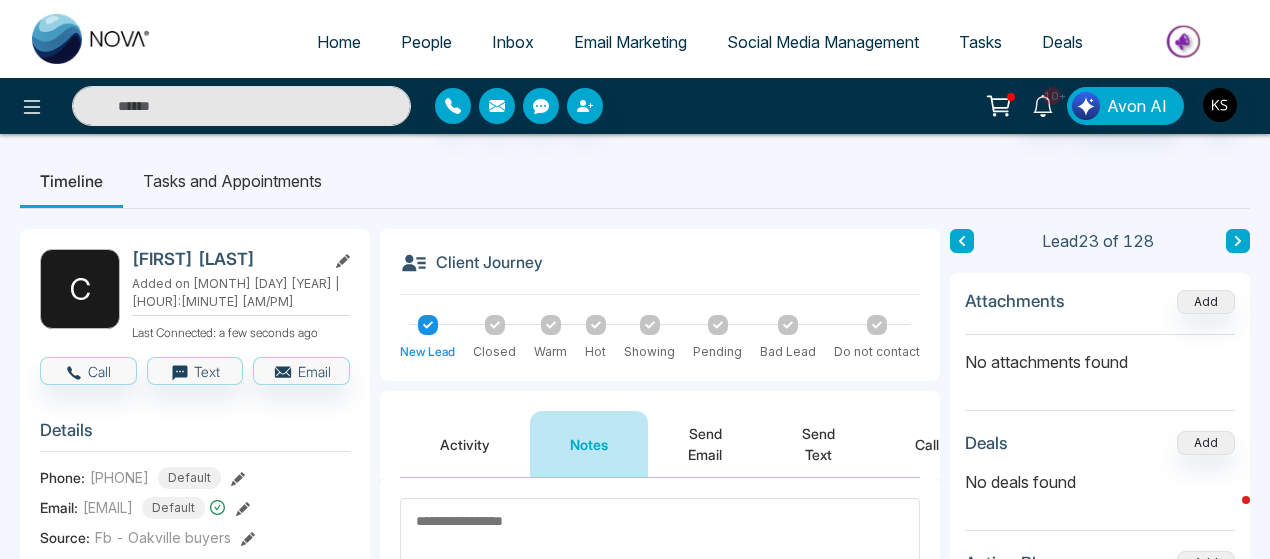 click 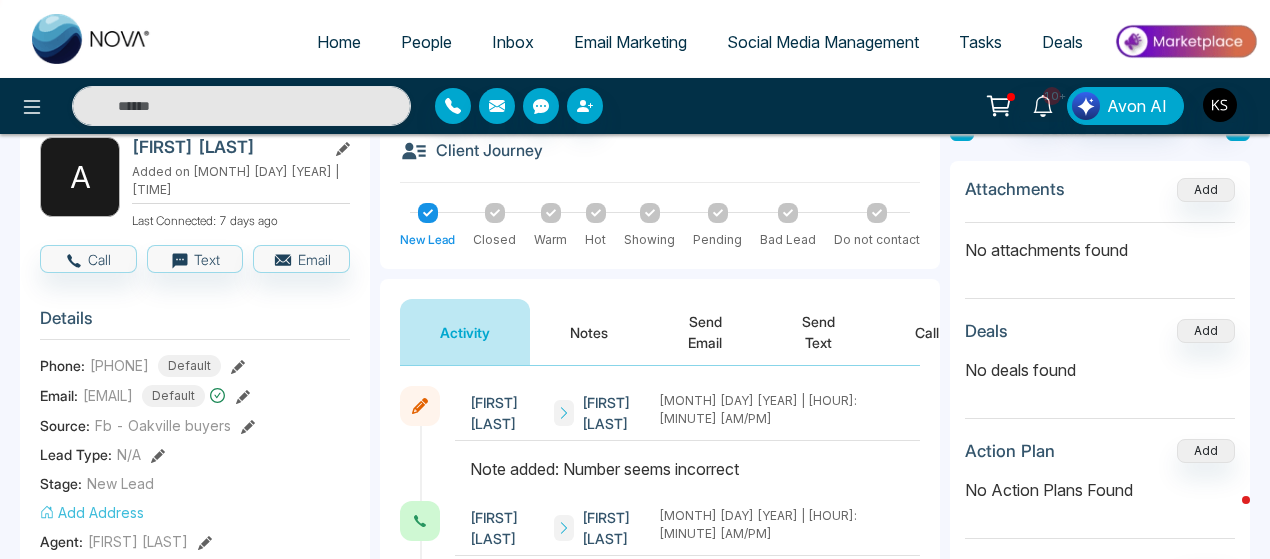 scroll, scrollTop: 0, scrollLeft: 0, axis: both 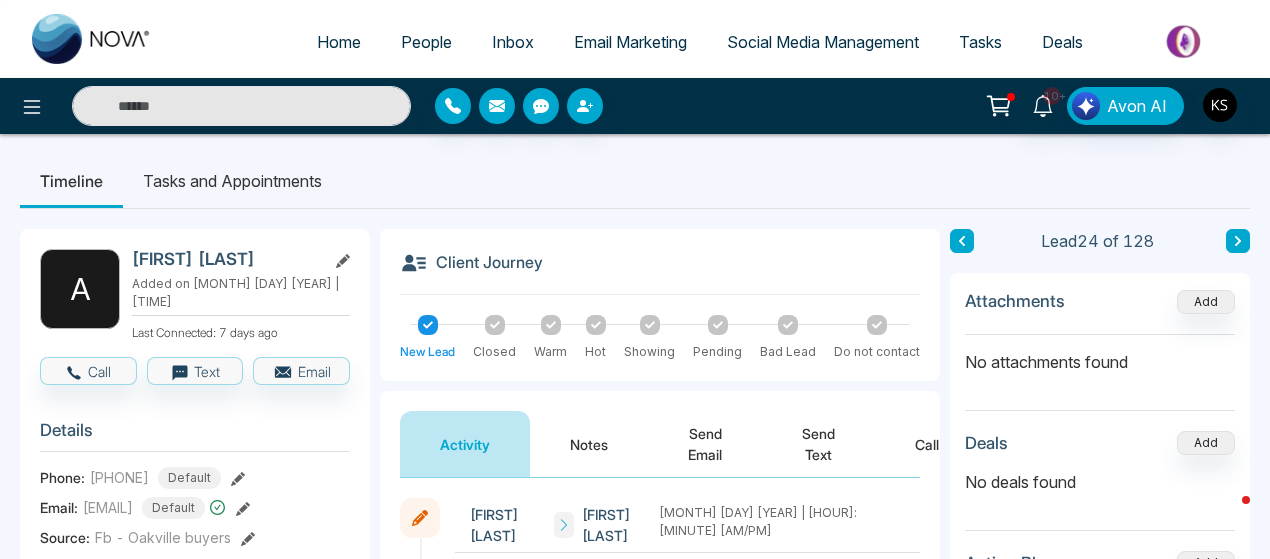click 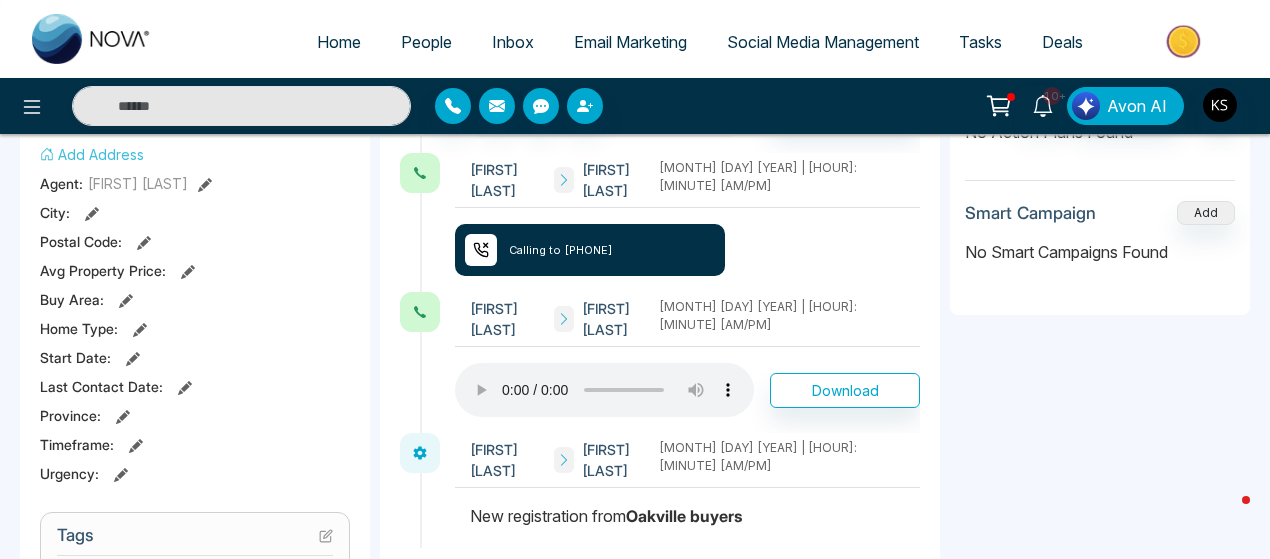 scroll, scrollTop: 0, scrollLeft: 0, axis: both 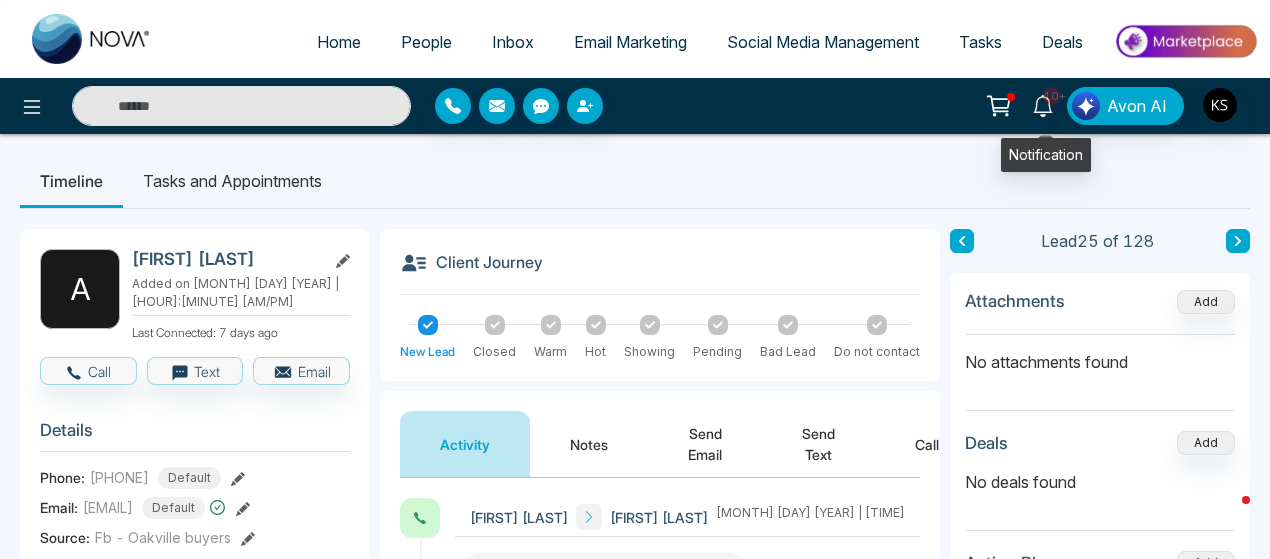click 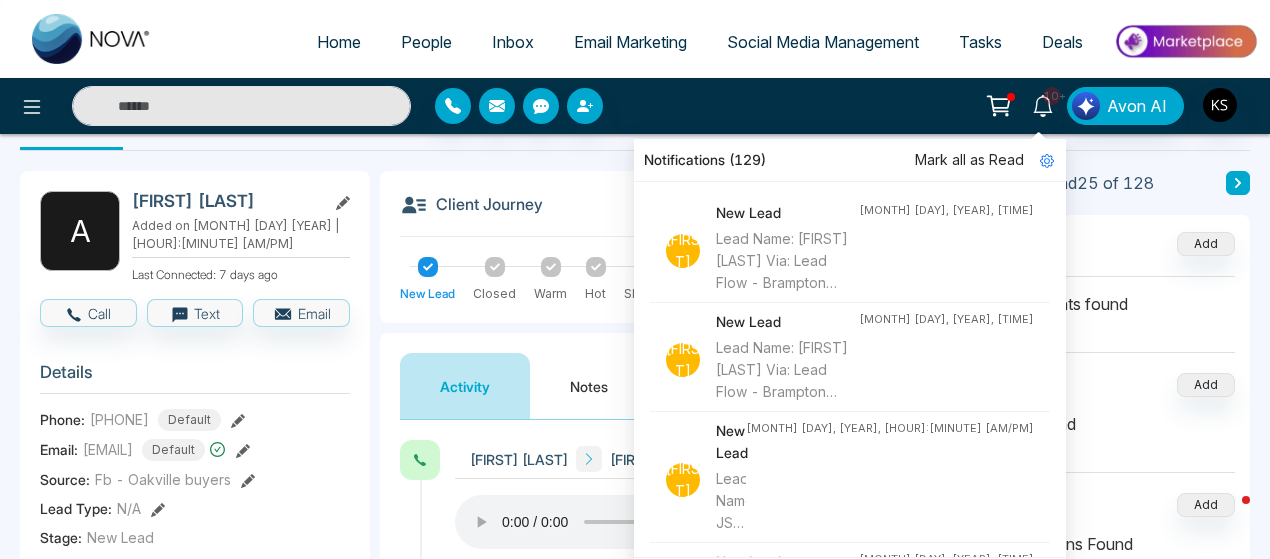 scroll, scrollTop: 0, scrollLeft: 0, axis: both 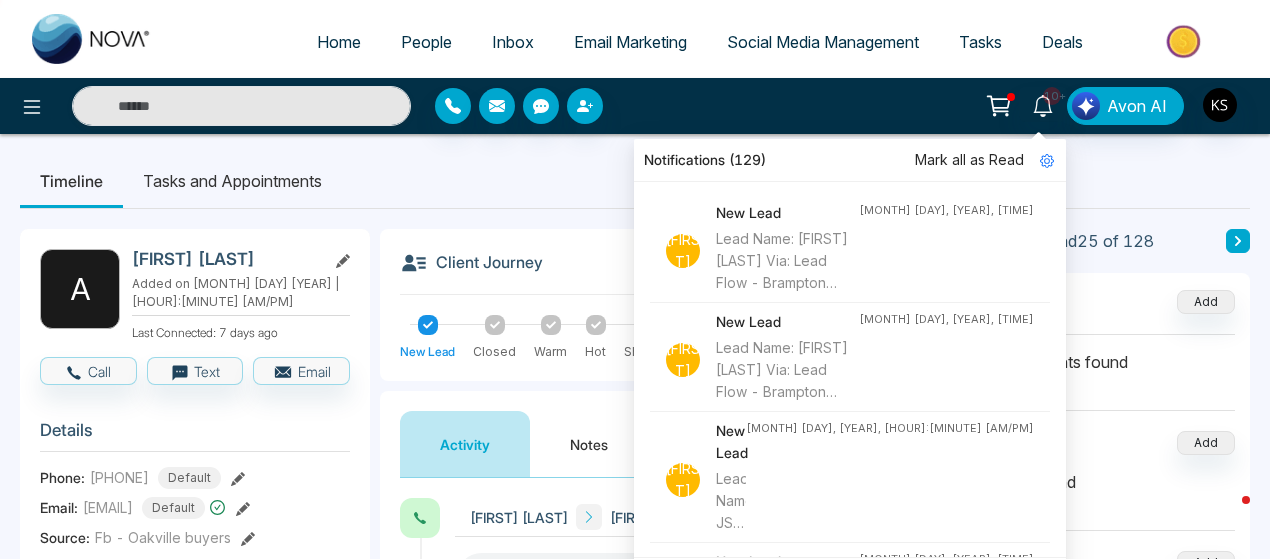 click on "A Abdul Koya  Added on   July 27 2025 | 8:45 PM Last Connected:   7 days ago   Call   Text   Email Details Phone: +14164078793 Default Email: abdul.koya@gmail.com Default Source: Fb - Oakville buyers Lead Type: N/A Stage: New Lead Add Address Agent: Kamal Singh City : Postal Code : Avg Property Price : Buy Area : Home Type : Start Date : Last Contact Date : Province : Timeframe : Urgency : Tags Oakville Buyers   × Is this lead a Realtor? Lead Summary 3 Calls 0 Texts 0 Emails Social Profile   Not found Not found Not found Custom Lead Data Custom Fields Delete lead   Client Journey New Lead Closed Warm Hot Showing Pending Bad Lead Do not contact Activity Notes Send Email Send Text Call Kamal Singh Abdul Koya July 29 2025 | 11:22 AM Download Kamal Singh Abdul Koya July 28 2025 | 5:22 PM Calling to +14164078793 Kamal Singh Abdul Koya July 28 2025 | 5:21 PM Download Abdul Koya Kamal Singh July 27 2025 | 8:45 PM Nova AI : Email Generator Create Engaging Emails with Our AI Technology.    Nova AI Email Generator ***" at bounding box center [635, 955] 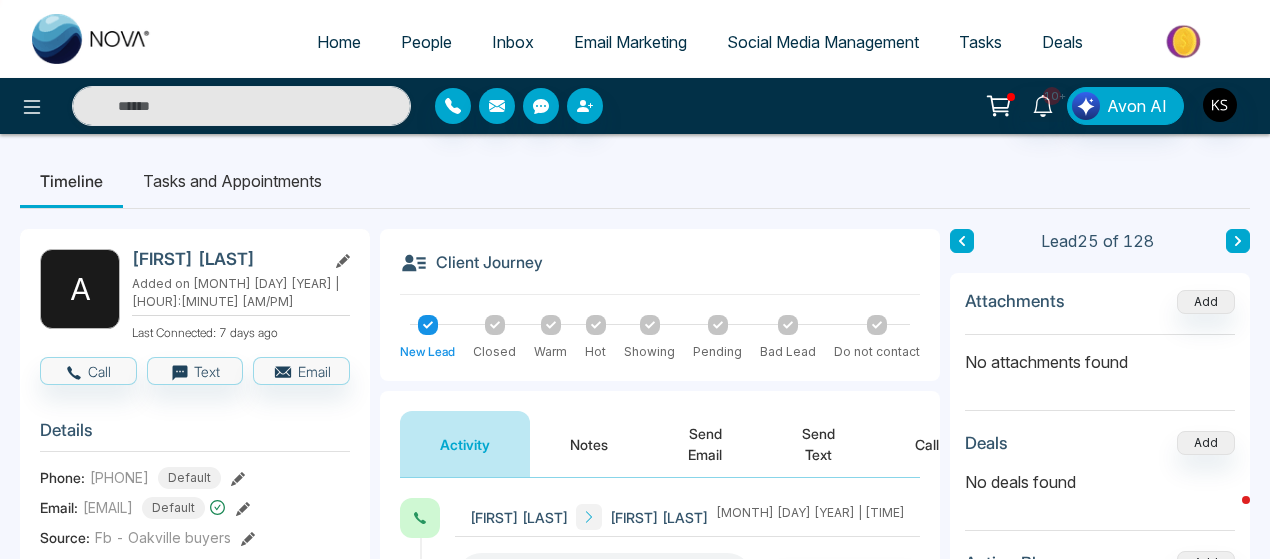 click at bounding box center [962, 241] 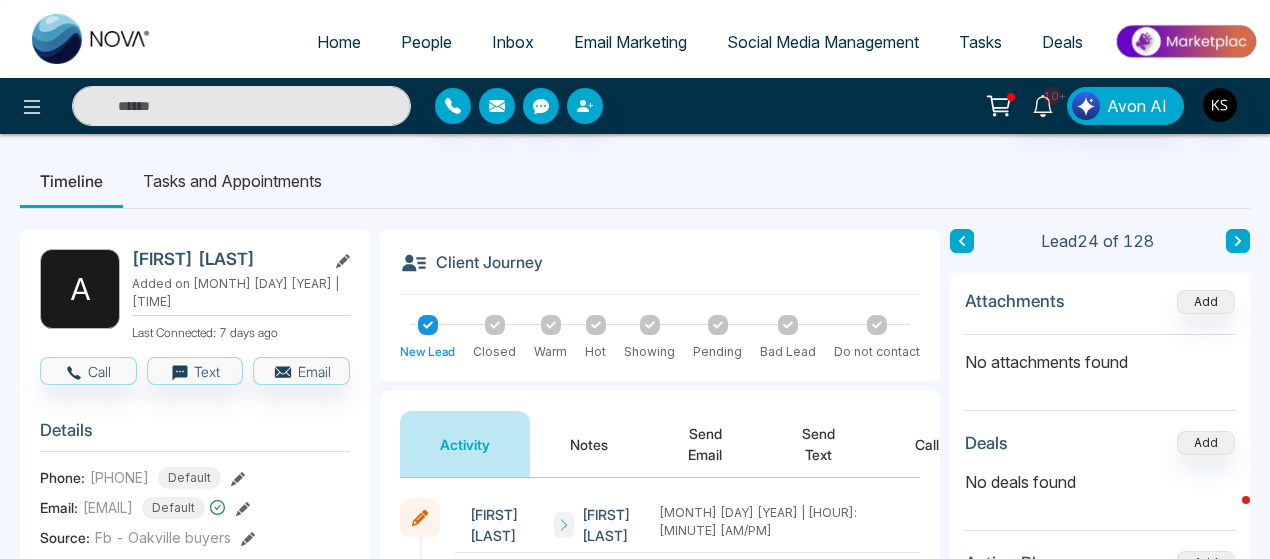 click at bounding box center (1238, 241) 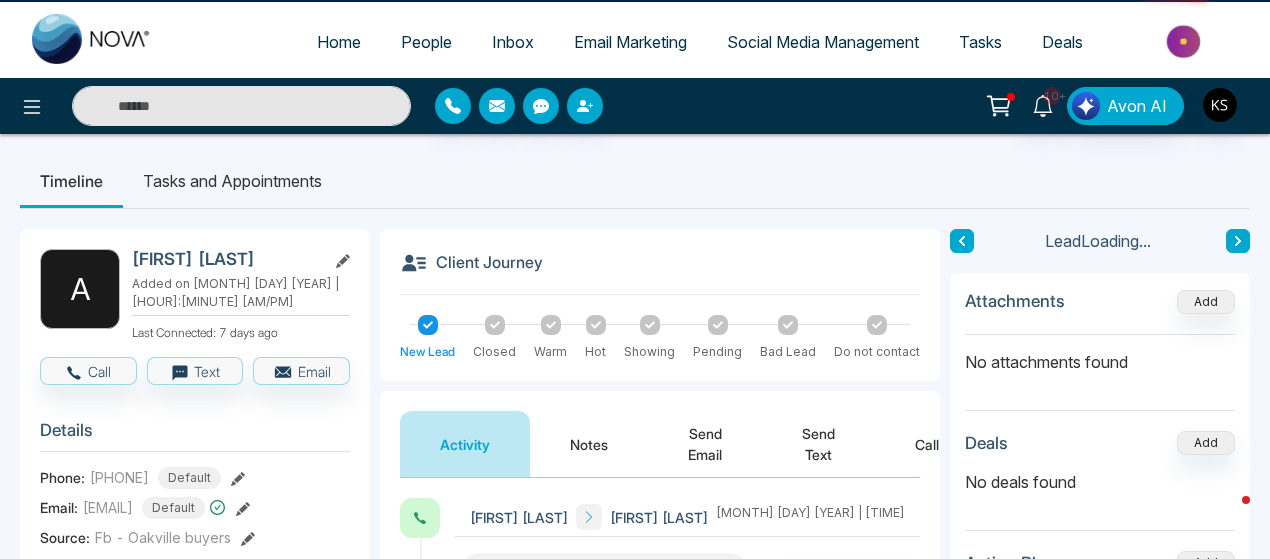 click at bounding box center [1238, 241] 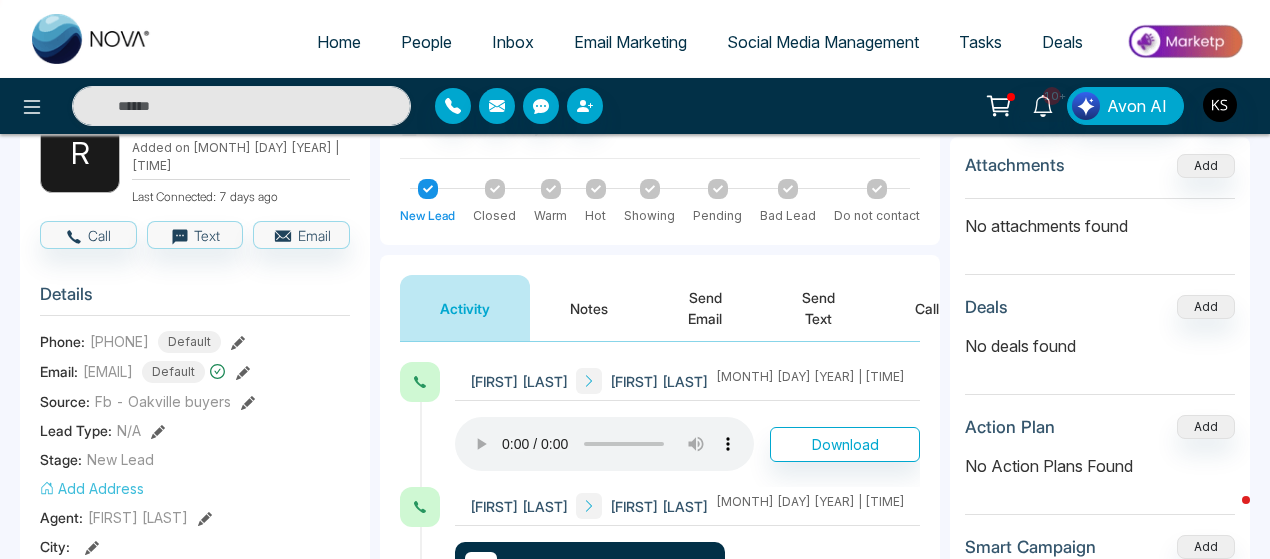 scroll, scrollTop: 0, scrollLeft: 0, axis: both 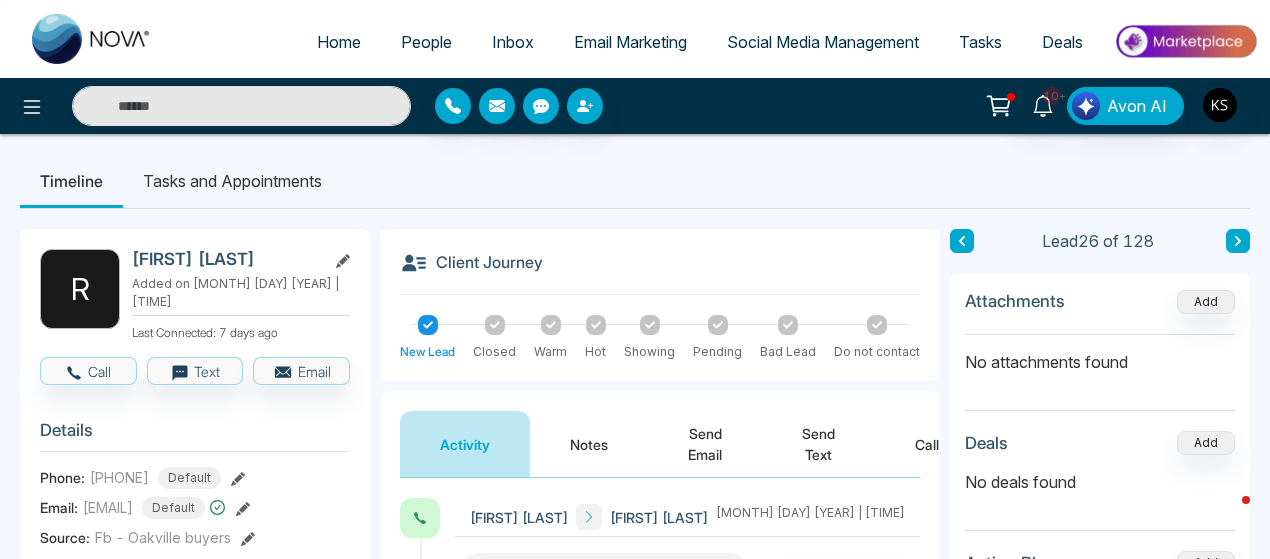 click on "Timeline Tasks and Appointments" at bounding box center (635, 181) 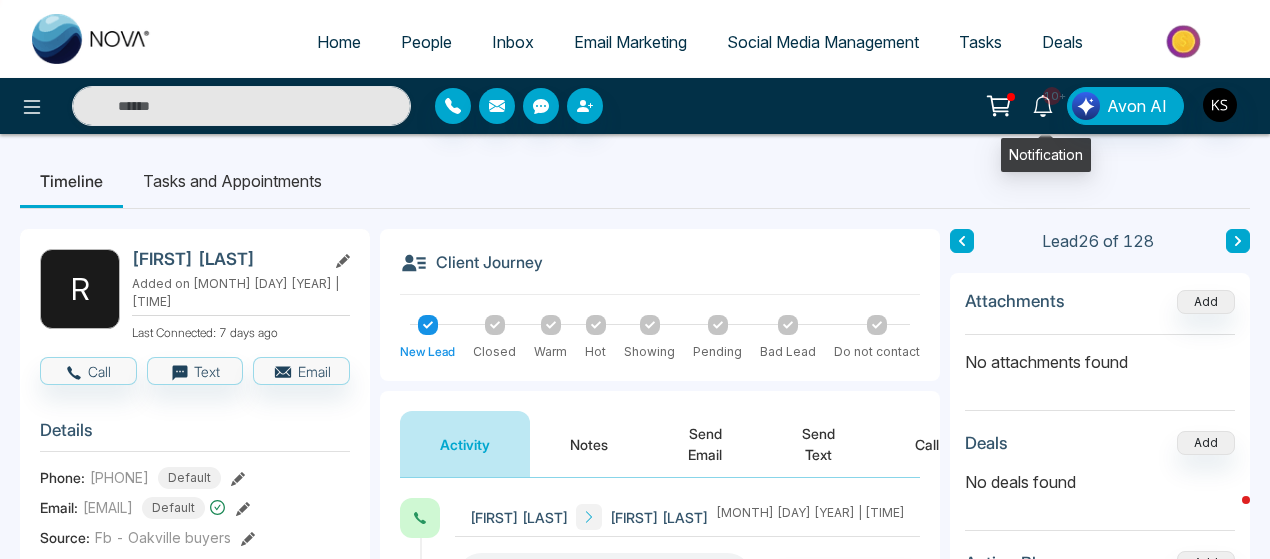 click 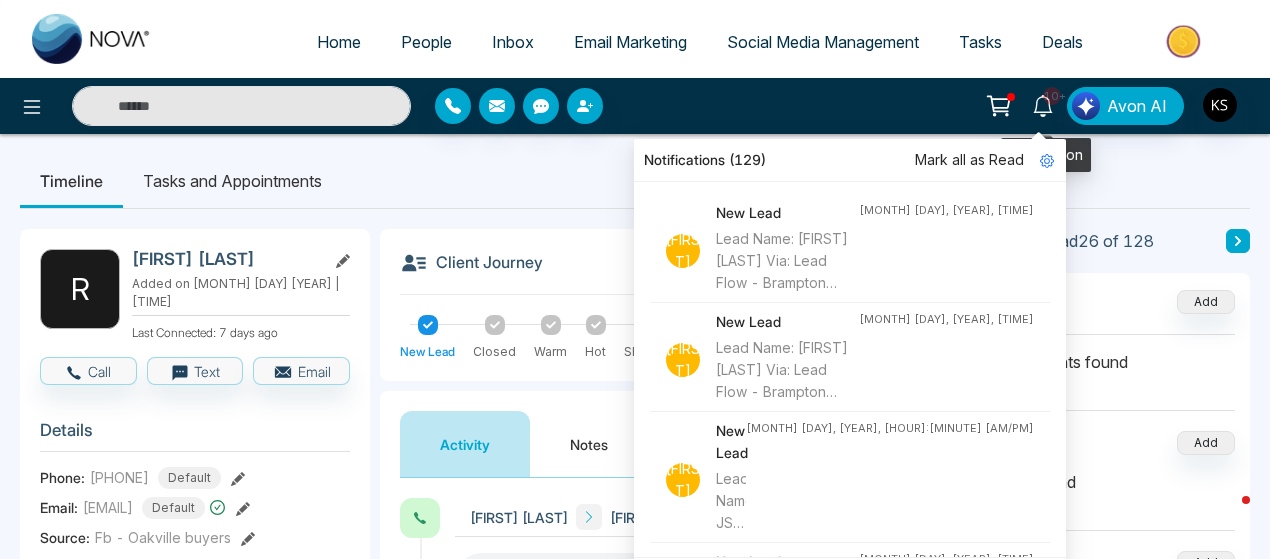 click 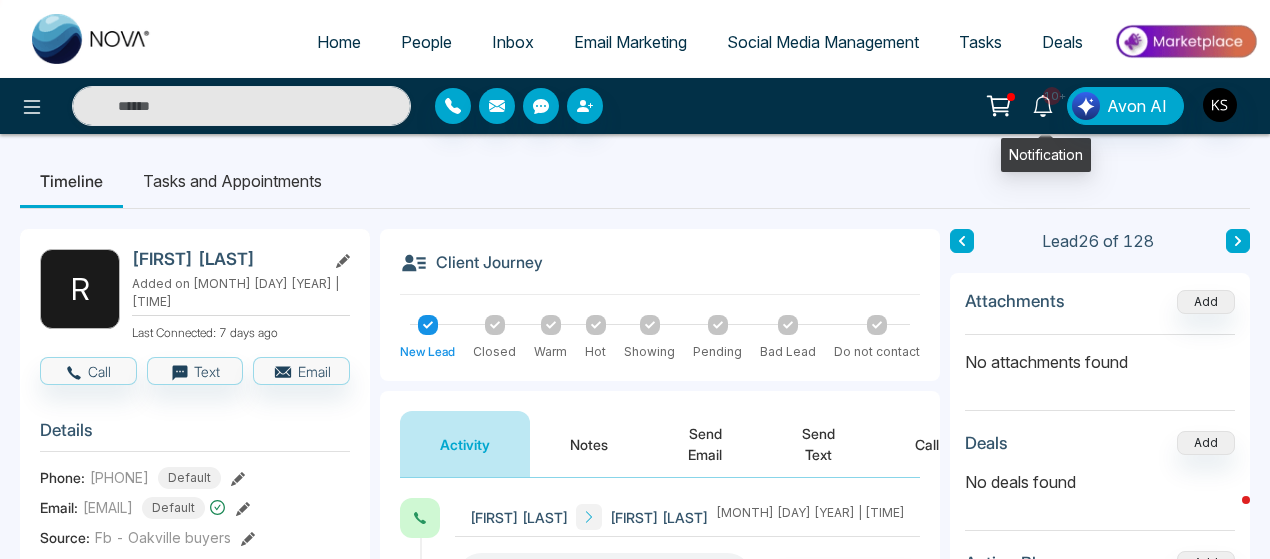click 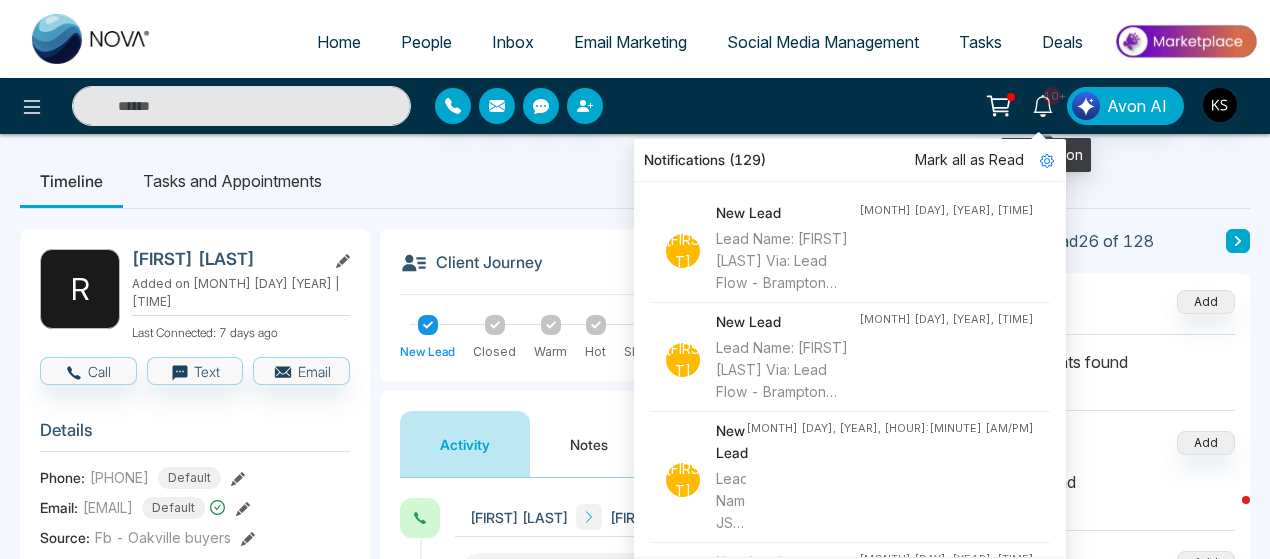 click 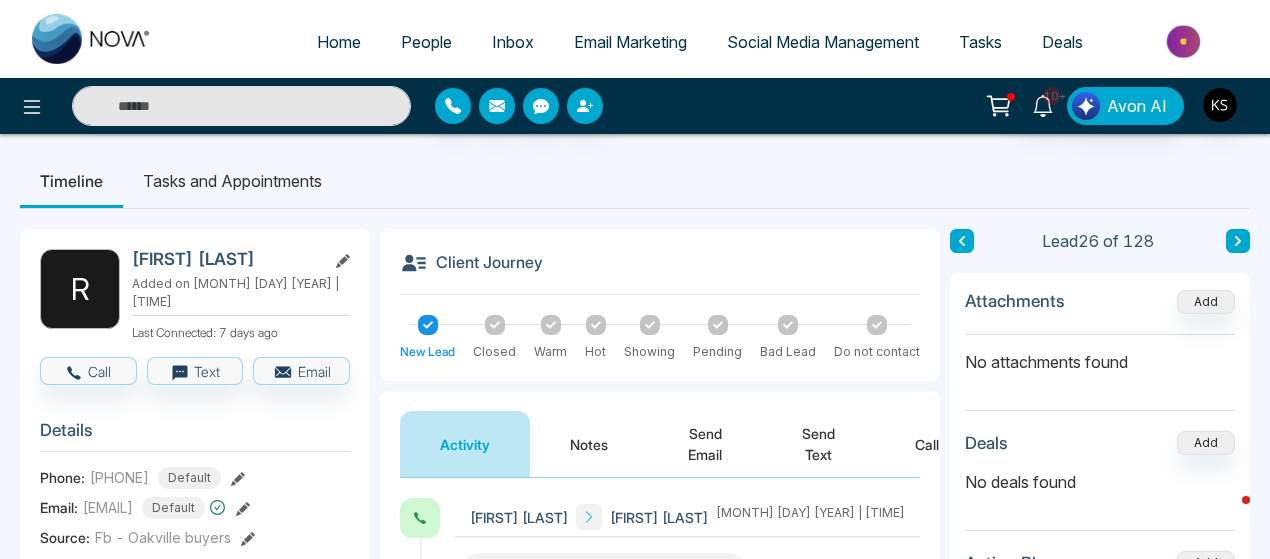click on "10+ Notifications (129) Mark all as Read Ka New Lead Lead Name: Mimi Tia
Via: Lead Flow - Brampton Buyers Aug 05, 2025, 12:55 AM Ka New Lead Lead Name: Mimi Tia
Via: Lead Flow - Brampton Buyers Aug 05, 2025, 12:55 AM Ka New Lead Lead Name: JS
Via: Lead Flow - Brampton Buyers - 2 Aug 04, 2025, 10:50 PM Ka New Lead Lead Name: Jagroop Atwal
Via: Lead Flow - Brampton Buyers Aug 04, 2025, 08:35 PM Ka New Lead Lead Name: Jagroop Atwal
Via: Lead Flow - Brampton Buyers Aug 04, 2025, 08:35 PM Ka New Lead Lead Name: jskor
Via: Lead Flow - Oakville buyers Aug 04, 2025, 12:40 PM Ka New Lead Lead Name: Deepak Saraswat
Via: Lead Flow - Oakville buyers Aug 04, 2025, 10:00 AM Ka New Lead Lead Name: Marty carr
Via: Lead Flow - Oakville buyers Aug 04, 2025, 12:20 AM Ka New Lead Lead Name: Wajeeha
Via: Lead Flow - Oakville buyers Aug 03, 2025, 07:45 PM Ka New Lead Lead Name: Ryan R. Decoste
Via: Lead Flow - GeorgetownEstateHomes-Mar'25 Aug 03, 2025, 06:20 PM Ka New Lead Aug 03, 2025, 09:10 AM Ka New Lead Ka" at bounding box center [1005, 106] 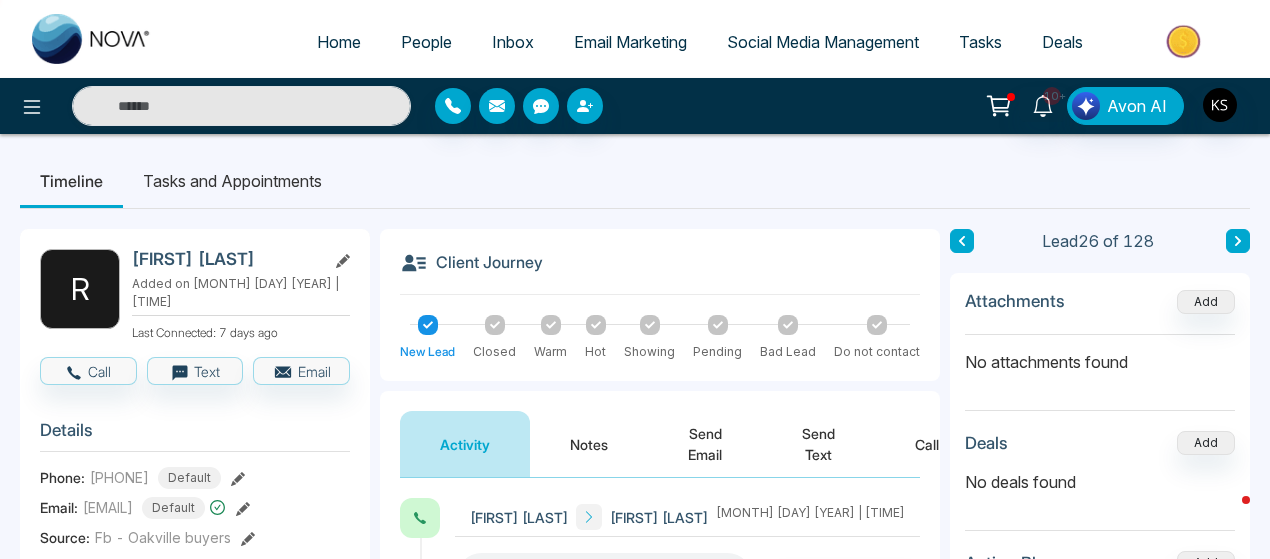click on "10+ Notifications (129) Mark all as Read Ka New Lead Lead Name: Mimi Tia
Via: Lead Flow - Brampton Buyers Aug 05, 2025, 12:55 AM Ka New Lead Lead Name: Mimi Tia
Via: Lead Flow - Brampton Buyers Aug 05, 2025, 12:55 AM Ka New Lead Lead Name: JS
Via: Lead Flow - Brampton Buyers - 2 Aug 04, 2025, 10:50 PM Ka New Lead Lead Name: Jagroop Atwal
Via: Lead Flow - Brampton Buyers Aug 04, 2025, 08:35 PM Ka New Lead Lead Name: Jagroop Atwal
Via: Lead Flow - Brampton Buyers Aug 04, 2025, 08:35 PM Ka New Lead Lead Name: jskor
Via: Lead Flow - Oakville buyers Aug 04, 2025, 12:40 PM Ka New Lead Lead Name: Deepak Saraswat
Via: Lead Flow - Oakville buyers Aug 04, 2025, 10:00 AM Ka New Lead Lead Name: Marty carr
Via: Lead Flow - Oakville buyers Aug 04, 2025, 12:20 AM Ka New Lead Lead Name: Wajeeha
Via: Lead Flow - Oakville buyers Aug 03, 2025, 07:45 PM Ka New Lead Lead Name: Ryan R. Decoste
Via: Lead Flow - GeorgetownEstateHomes-Mar'25 Aug 03, 2025, 06:20 PM Ka New Lead Aug 03, 2025, 09:10 AM Ka New Lead Ka" at bounding box center (635, 106) 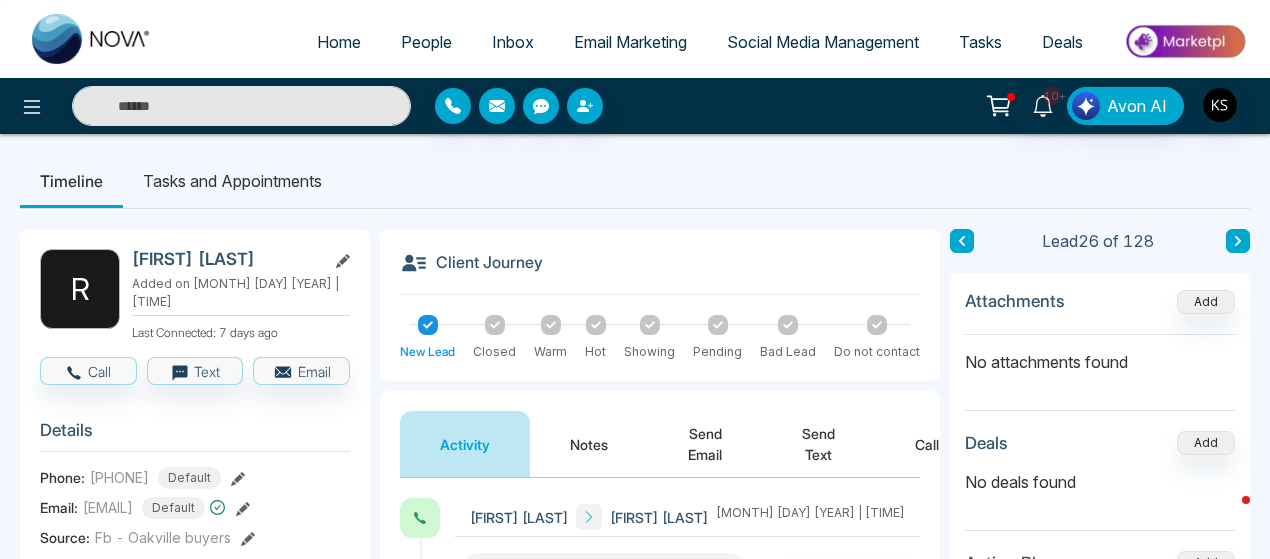 click on "10+ Notifications (129) Mark all as Read Ka New Lead Lead Name: Mimi Tia
Via: Lead Flow - Brampton Buyers Aug 05, 2025, 12:55 AM Ka New Lead Lead Name: Mimi Tia
Via: Lead Flow - Brampton Buyers Aug 05, 2025, 12:55 AM Ka New Lead Lead Name: JS
Via: Lead Flow - Brampton Buyers - 2 Aug 04, 2025, 10:50 PM Ka New Lead Lead Name: Jagroop Atwal
Via: Lead Flow - Brampton Buyers Aug 04, 2025, 08:35 PM Ka New Lead Lead Name: Jagroop Atwal
Via: Lead Flow - Brampton Buyers Aug 04, 2025, 08:35 PM Ka New Lead Lead Name: jskor
Via: Lead Flow - Oakville buyers Aug 04, 2025, 12:40 PM Ka New Lead Lead Name: Deepak Saraswat
Via: Lead Flow - Oakville buyers Aug 04, 2025, 10:00 AM Ka New Lead Lead Name: Marty carr
Via: Lead Flow - Oakville buyers Aug 04, 2025, 12:20 AM Ka New Lead Lead Name: Wajeeha
Via: Lead Flow - Oakville buyers Aug 03, 2025, 07:45 PM Ka New Lead Lead Name: Ryan R. Decoste
Via: Lead Flow - GeorgetownEstateHomes-Mar'25 Aug 03, 2025, 06:20 PM Ka New Lead Aug 03, 2025, 09:10 AM Ka New Lead Ka" at bounding box center (1005, 106) 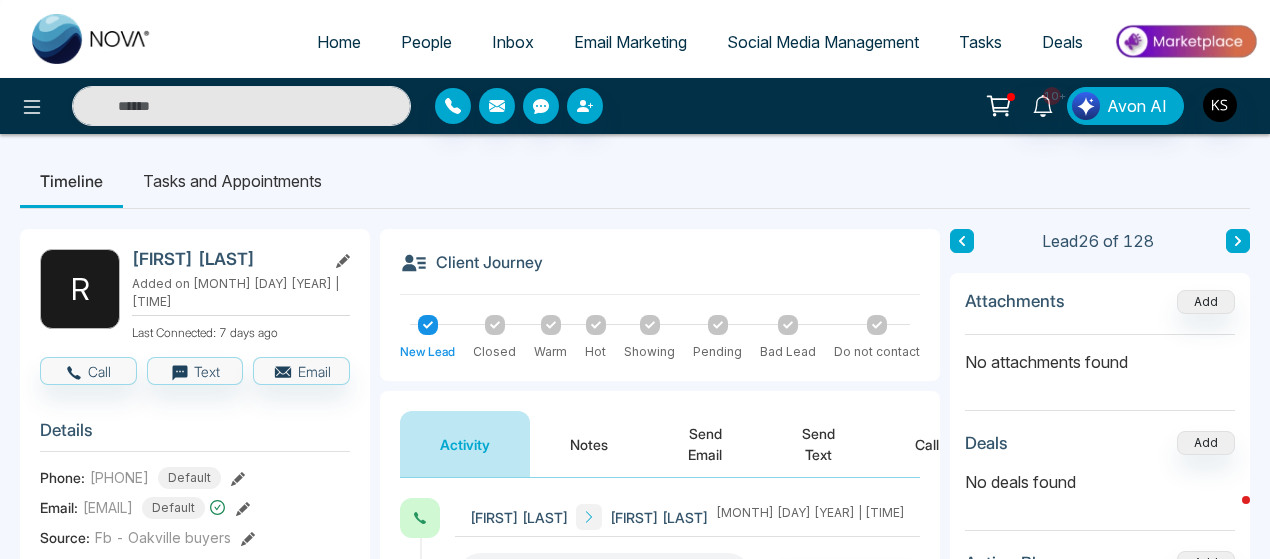 click on "10+ Notifications (129) Mark all as Read Ka New Lead Lead Name: Mimi Tia
Via: Lead Flow - Brampton Buyers Aug 05, 2025, 12:55 AM Ka New Lead Lead Name: Mimi Tia
Via: Lead Flow - Brampton Buyers Aug 05, 2025, 12:55 AM Ka New Lead Lead Name: JS
Via: Lead Flow - Brampton Buyers - 2 Aug 04, 2025, 10:50 PM Ka New Lead Lead Name: Jagroop Atwal
Via: Lead Flow - Brampton Buyers Aug 04, 2025, 08:35 PM Ka New Lead Lead Name: Jagroop Atwal
Via: Lead Flow - Brampton Buyers Aug 04, 2025, 08:35 PM Ka New Lead Lead Name: jskor
Via: Lead Flow - Oakville buyers Aug 04, 2025, 12:40 PM Ka New Lead Lead Name: Deepak Saraswat
Via: Lead Flow - Oakville buyers Aug 04, 2025, 10:00 AM Ka New Lead Lead Name: Marty carr
Via: Lead Flow - Oakville buyers Aug 04, 2025, 12:20 AM Ka New Lead Lead Name: Wajeeha
Via: Lead Flow - Oakville buyers Aug 03, 2025, 07:45 PM Ka New Lead Lead Name: Ryan R. Decoste
Via: Lead Flow - GeorgetownEstateHomes-Mar'25 Aug 03, 2025, 06:20 PM Ka New Lead Aug 03, 2025, 09:10 AM Ka New Lead Ka" at bounding box center (1005, 106) 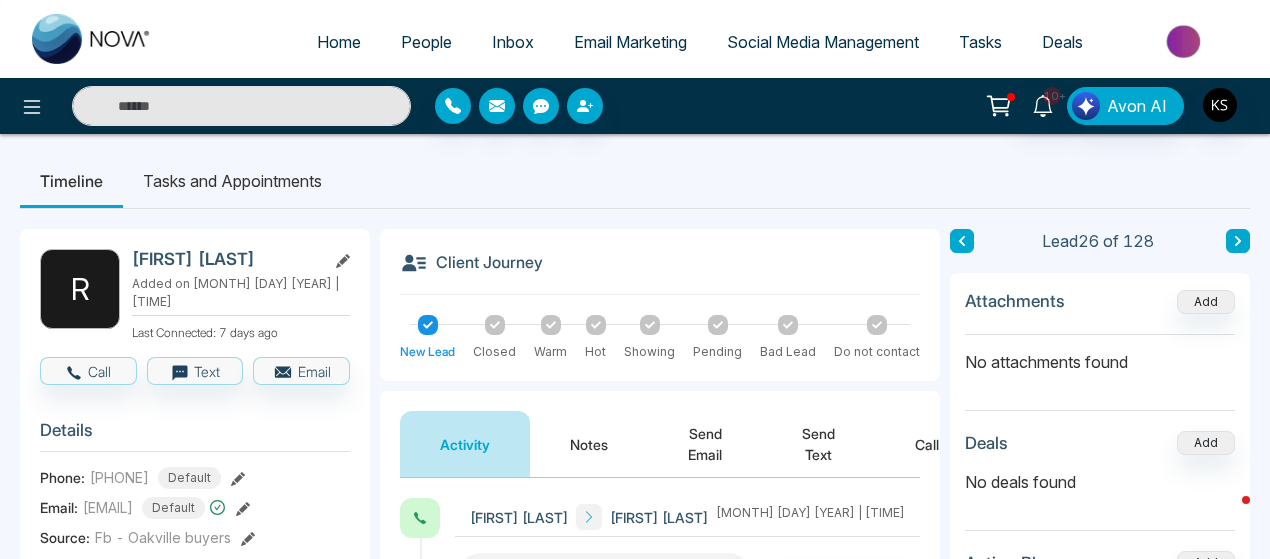 click on "10+ Notifications (129) Mark all as Read Ka New Lead Lead Name: Mimi Tia
Via: Lead Flow - Brampton Buyers Aug 05, 2025, 12:55 AM Ka New Lead Lead Name: Mimi Tia
Via: Lead Flow - Brampton Buyers Aug 05, 2025, 12:55 AM Ka New Lead Lead Name: JS
Via: Lead Flow - Brampton Buyers - 2 Aug 04, 2025, 10:50 PM Ka New Lead Lead Name: Jagroop Atwal
Via: Lead Flow - Brampton Buyers Aug 04, 2025, 08:35 PM Ka New Lead Lead Name: Jagroop Atwal
Via: Lead Flow - Brampton Buyers Aug 04, 2025, 08:35 PM Ka New Lead Lead Name: jskor
Via: Lead Flow - Oakville buyers Aug 04, 2025, 12:40 PM Ka New Lead Lead Name: Deepak Saraswat
Via: Lead Flow - Oakville buyers Aug 04, 2025, 10:00 AM Ka New Lead Lead Name: Marty carr
Via: Lead Flow - Oakville buyers Aug 04, 2025, 12:20 AM Ka New Lead Lead Name: Wajeeha
Via: Lead Flow - Oakville buyers Aug 03, 2025, 07:45 PM Ka New Lead Lead Name: Ryan R. Decoste
Via: Lead Flow - GeorgetownEstateHomes-Mar'25 Aug 03, 2025, 06:20 PM Ka New Lead Aug 03, 2025, 09:10 AM Ka New Lead Ka" at bounding box center [1005, 106] 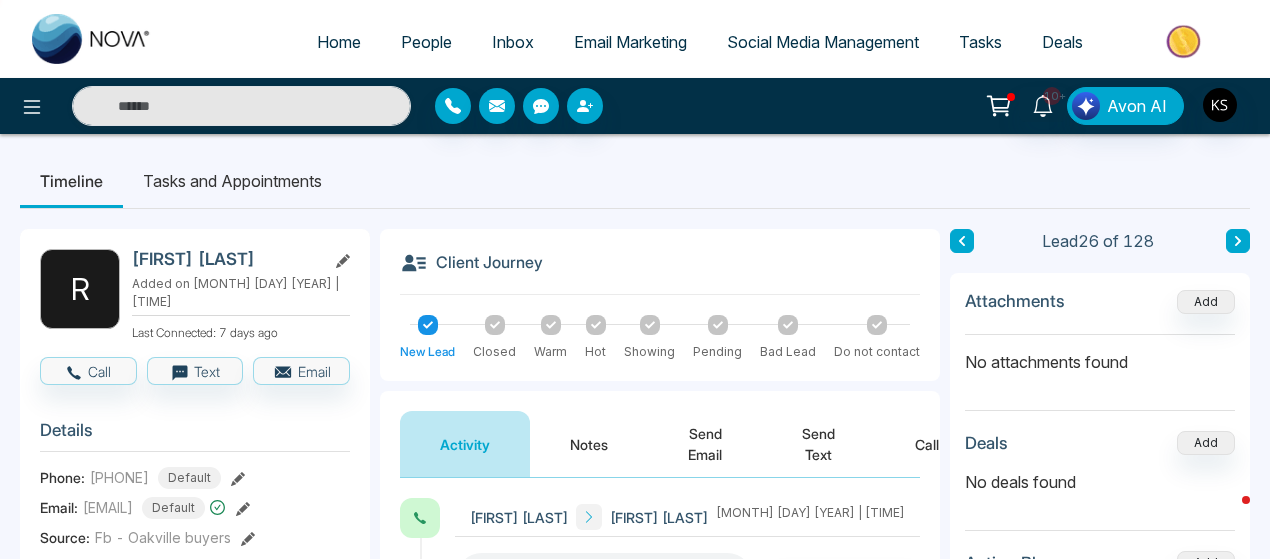 click on "10+ Notifications (129) Mark all as Read Ka New Lead Lead Name: Mimi Tia
Via: Lead Flow - Brampton Buyers Aug 05, 2025, 12:55 AM Ka New Lead Lead Name: Mimi Tia
Via: Lead Flow - Brampton Buyers Aug 05, 2025, 12:55 AM Ka New Lead Lead Name: JS
Via: Lead Flow - Brampton Buyers - 2 Aug 04, 2025, 10:50 PM Ka New Lead Lead Name: Jagroop Atwal
Via: Lead Flow - Brampton Buyers Aug 04, 2025, 08:35 PM Ka New Lead Lead Name: Jagroop Atwal
Via: Lead Flow - Brampton Buyers Aug 04, 2025, 08:35 PM Ka New Lead Lead Name: jskor
Via: Lead Flow - Oakville buyers Aug 04, 2025, 12:40 PM Ka New Lead Lead Name: Deepak Saraswat
Via: Lead Flow - Oakville buyers Aug 04, 2025, 10:00 AM Ka New Lead Lead Name: Marty carr
Via: Lead Flow - Oakville buyers Aug 04, 2025, 12:20 AM Ka New Lead Lead Name: Wajeeha
Via: Lead Flow - Oakville buyers Aug 03, 2025, 07:45 PM Ka New Lead Lead Name: Ryan R. Decoste
Via: Lead Flow - GeorgetownEstateHomes-Mar'25 Aug 03, 2025, 06:20 PM Ka New Lead Aug 03, 2025, 09:10 AM Ka New Lead Ka" at bounding box center [1005, 106] 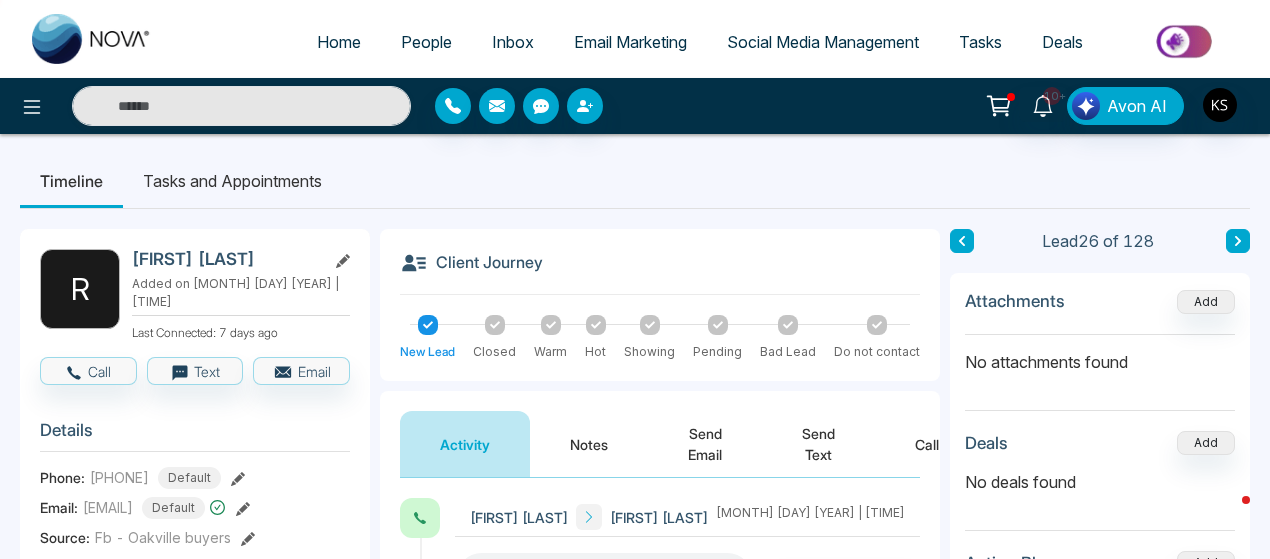 click on "10+ Notifications (129) Mark all as Read Ka New Lead Lead Name: Mimi Tia
Via: Lead Flow - Brampton Buyers Aug 05, 2025, 12:55 AM Ka New Lead Lead Name: Mimi Tia
Via: Lead Flow - Brampton Buyers Aug 05, 2025, 12:55 AM Ka New Lead Lead Name: JS
Via: Lead Flow - Brampton Buyers - 2 Aug 04, 2025, 10:50 PM Ka New Lead Lead Name: Jagroop Atwal
Via: Lead Flow - Brampton Buyers Aug 04, 2025, 08:35 PM Ka New Lead Lead Name: Jagroop Atwal
Via: Lead Flow - Brampton Buyers Aug 04, 2025, 08:35 PM Ka New Lead Lead Name: jskor
Via: Lead Flow - Oakville buyers Aug 04, 2025, 12:40 PM Ka New Lead Lead Name: Deepak Saraswat
Via: Lead Flow - Oakville buyers Aug 04, 2025, 10:00 AM Ka New Lead Lead Name: Marty carr
Via: Lead Flow - Oakville buyers Aug 04, 2025, 12:20 AM Ka New Lead Lead Name: Wajeeha
Via: Lead Flow - Oakville buyers Aug 03, 2025, 07:45 PM Ka New Lead Lead Name: Ryan R. Decoste
Via: Lead Flow - GeorgetownEstateHomes-Mar'25 Aug 03, 2025, 06:20 PM Ka New Lead Aug 03, 2025, 09:10 AM Ka New Lead Ka" at bounding box center [1005, 106] 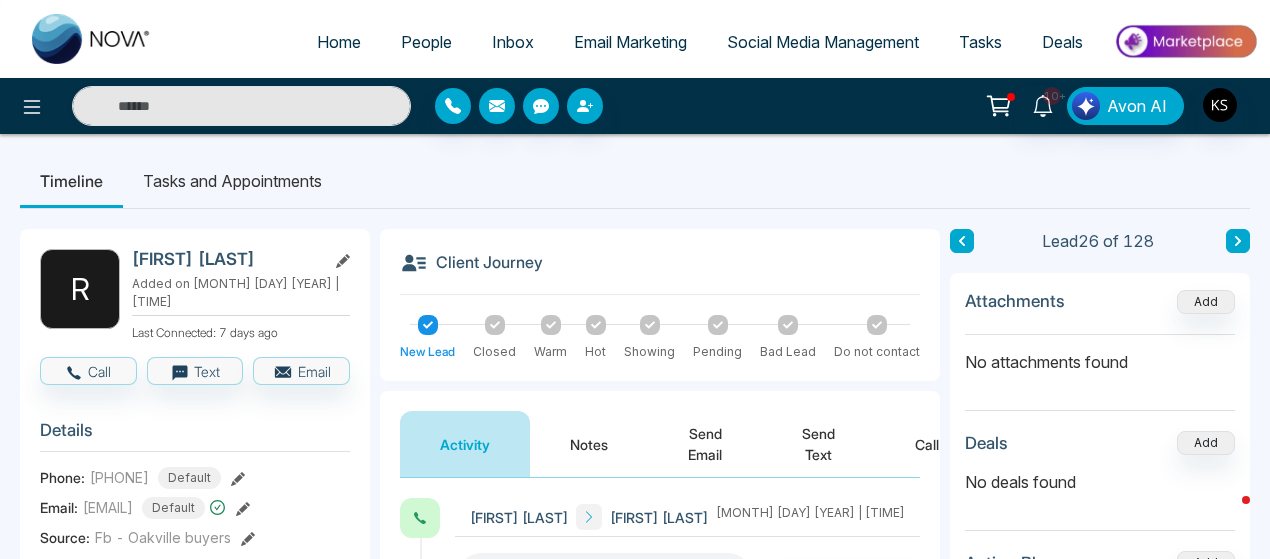 click on "10+ Notifications (129) Mark all as Read Ka New Lead Lead Name: Mimi Tia
Via: Lead Flow - Brampton Buyers Aug 05, 2025, 12:55 AM Ka New Lead Lead Name: Mimi Tia
Via: Lead Flow - Brampton Buyers Aug 05, 2025, 12:55 AM Ka New Lead Lead Name: JS
Via: Lead Flow - Brampton Buyers - 2 Aug 04, 2025, 10:50 PM Ka New Lead Lead Name: Jagroop Atwal
Via: Lead Flow - Brampton Buyers Aug 04, 2025, 08:35 PM Ka New Lead Lead Name: Jagroop Atwal
Via: Lead Flow - Brampton Buyers Aug 04, 2025, 08:35 PM Ka New Lead Lead Name: jskor
Via: Lead Flow - Oakville buyers Aug 04, 2025, 12:40 PM Ka New Lead Lead Name: Deepak Saraswat
Via: Lead Flow - Oakville buyers Aug 04, 2025, 10:00 AM Ka New Lead Lead Name: Marty carr
Via: Lead Flow - Oakville buyers Aug 04, 2025, 12:20 AM Ka New Lead Lead Name: Wajeeha
Via: Lead Flow - Oakville buyers Aug 03, 2025, 07:45 PM Ka New Lead Lead Name: Ryan R. Decoste
Via: Lead Flow - GeorgetownEstateHomes-Mar'25 Aug 03, 2025, 06:20 PM Ka New Lead Aug 03, 2025, 09:10 AM Ka New Lead Ka" at bounding box center (1005, 106) 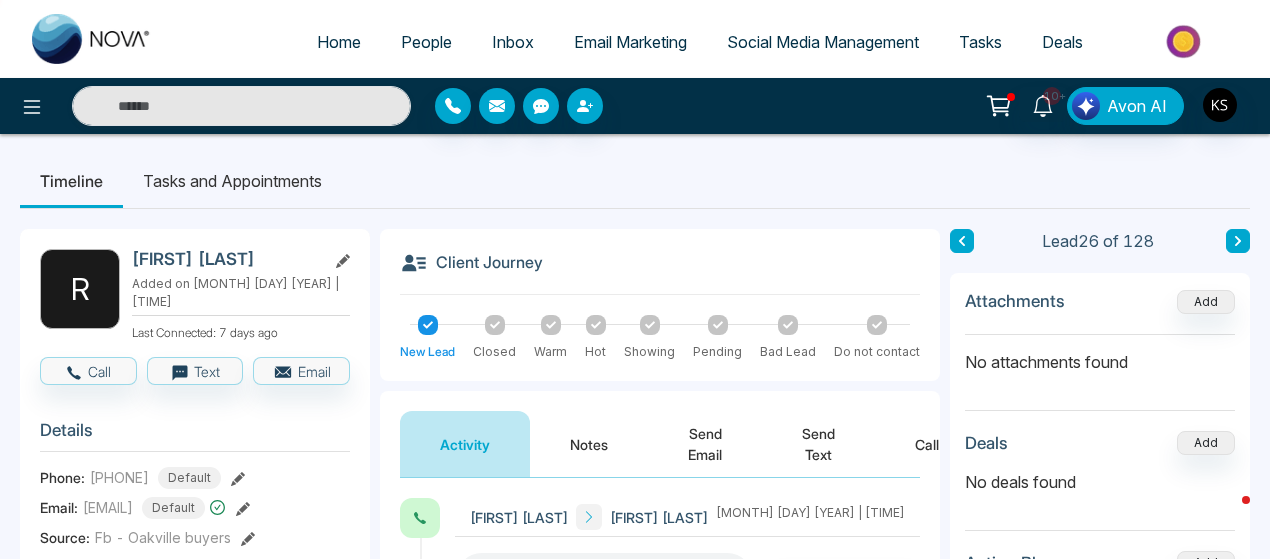 click at bounding box center (1238, 241) 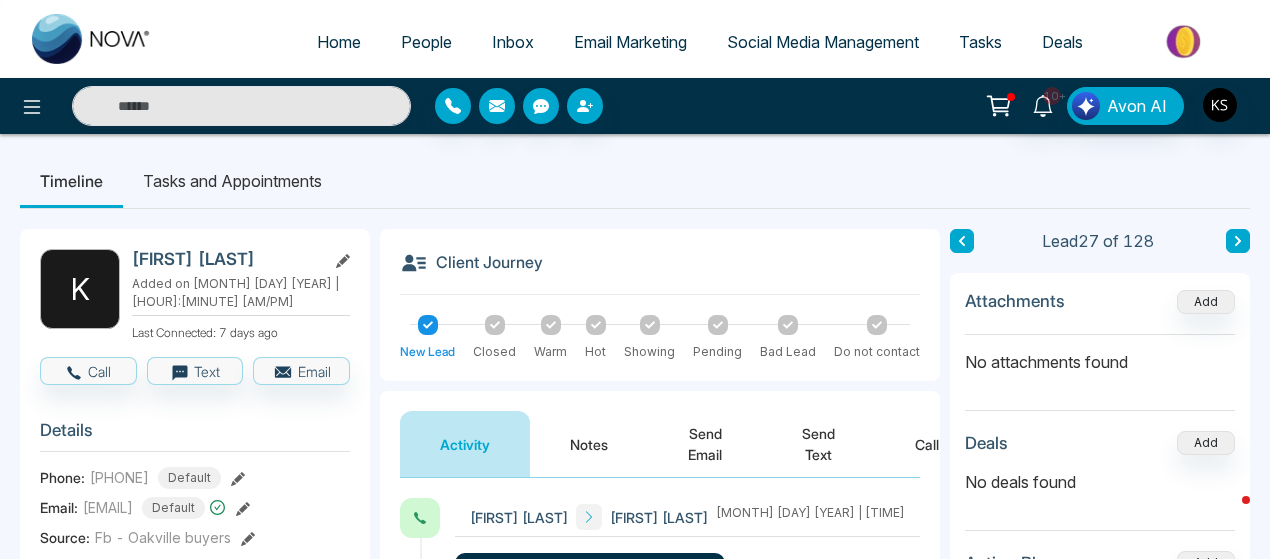 scroll, scrollTop: 104, scrollLeft: 0, axis: vertical 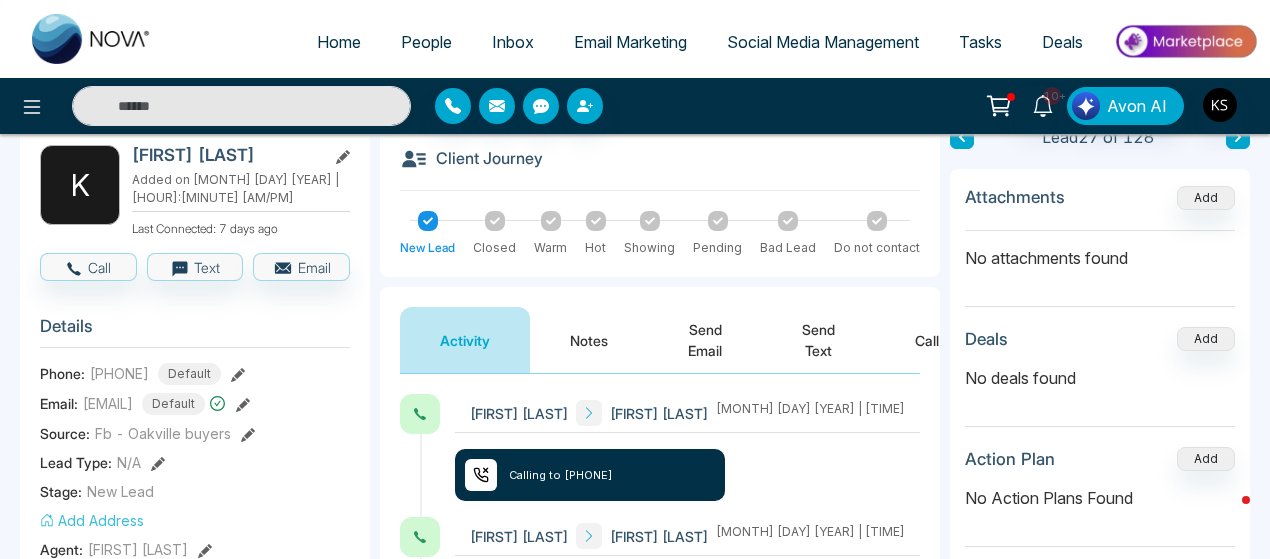 click on "Notes" at bounding box center [589, 340] 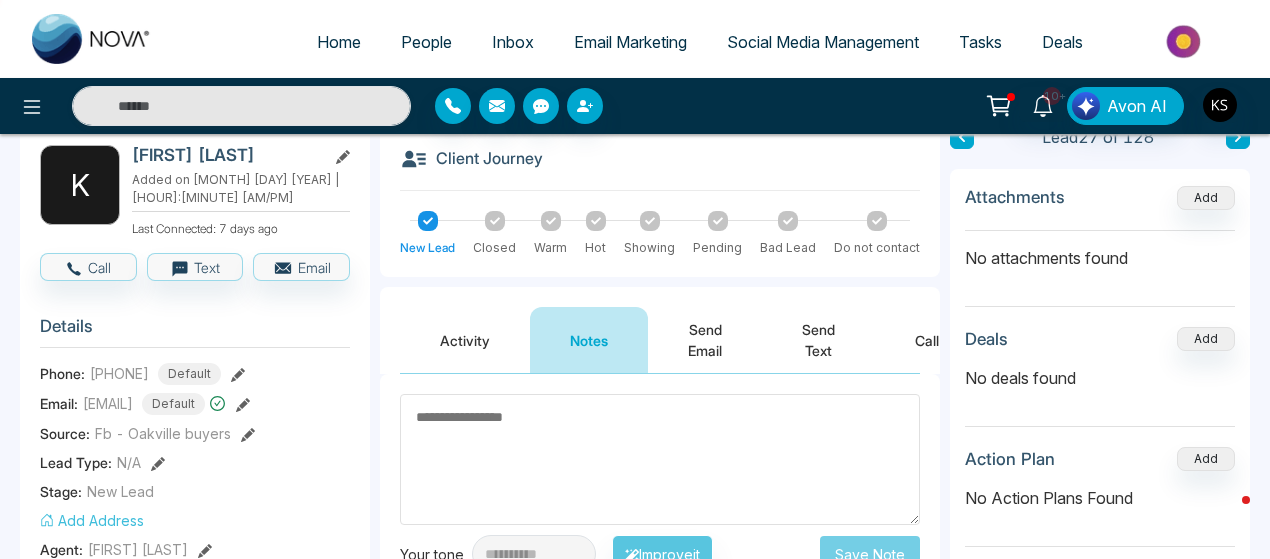 scroll, scrollTop: 0, scrollLeft: 0, axis: both 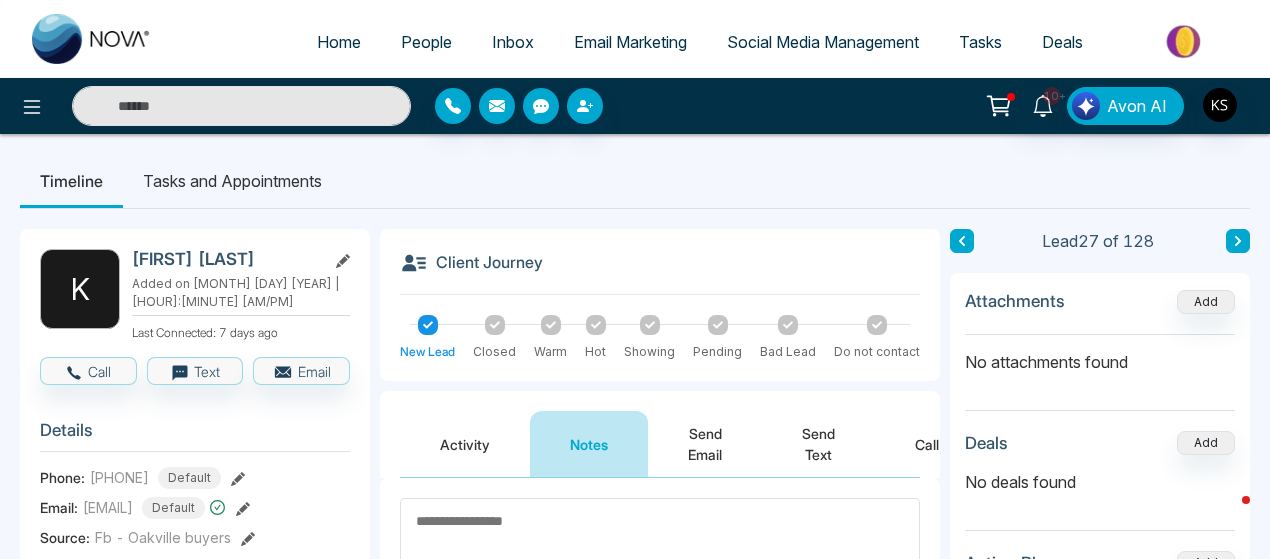click at bounding box center [1238, 241] 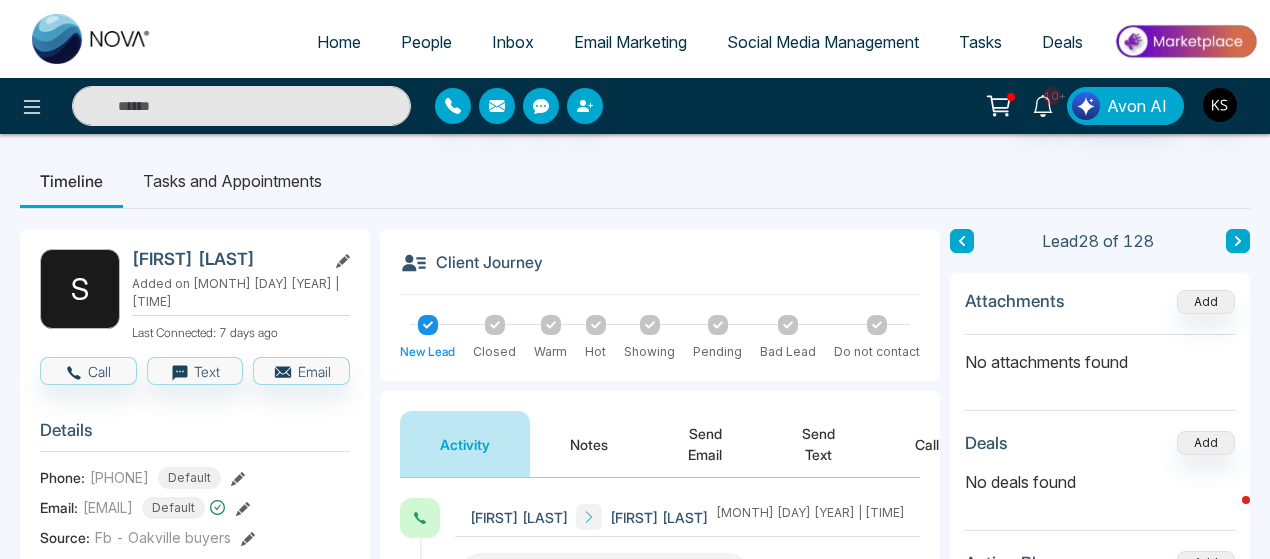 scroll, scrollTop: 214, scrollLeft: 0, axis: vertical 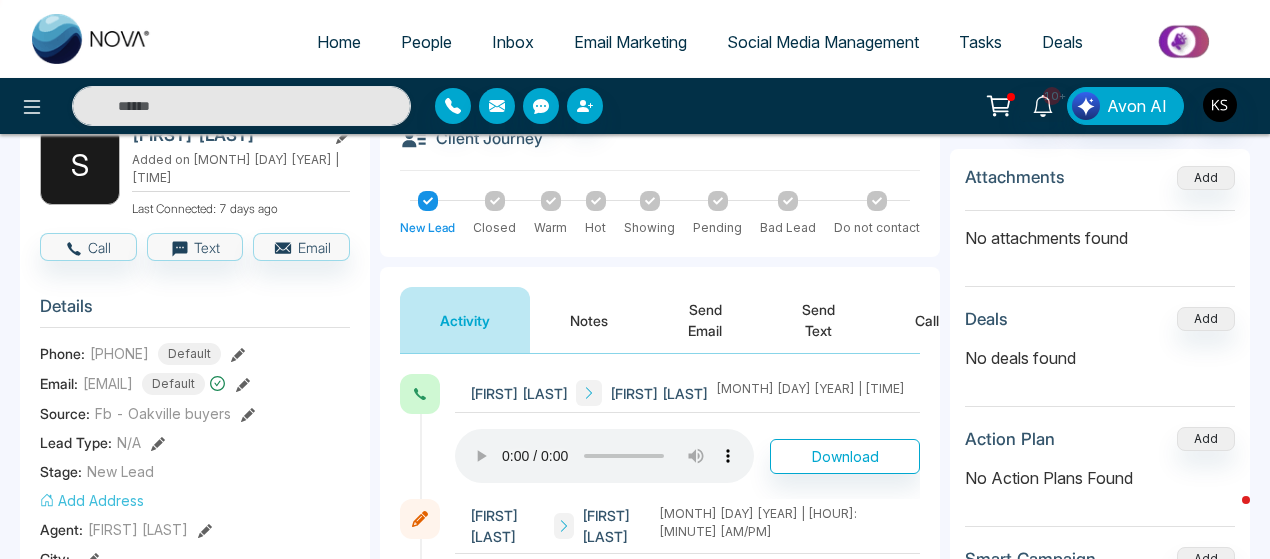 click on "Notes" at bounding box center (589, 320) 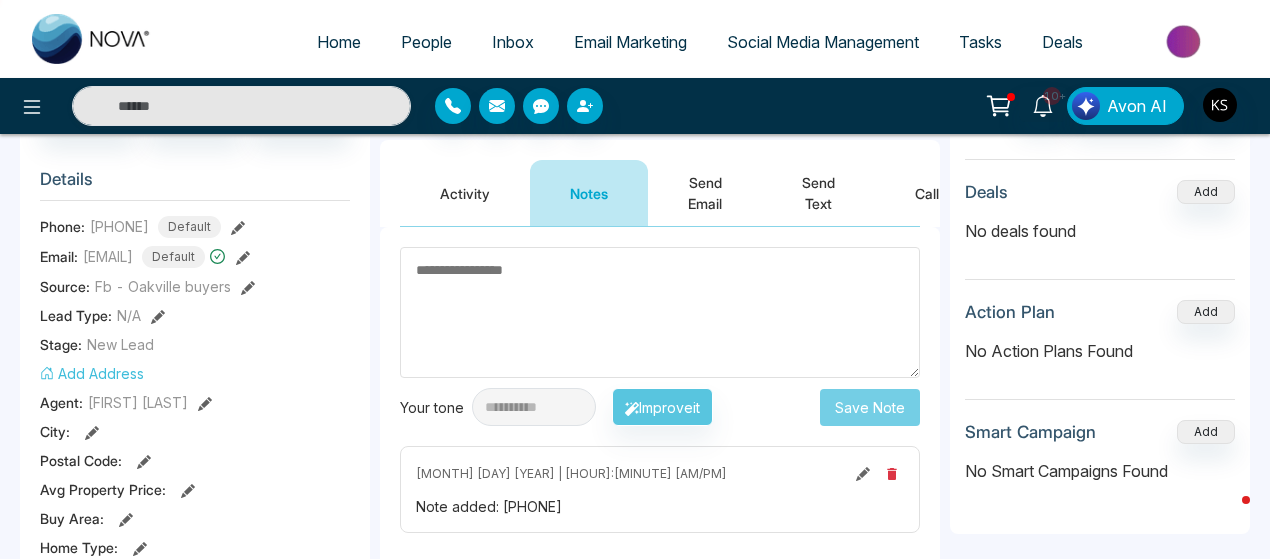 scroll, scrollTop: 248, scrollLeft: 0, axis: vertical 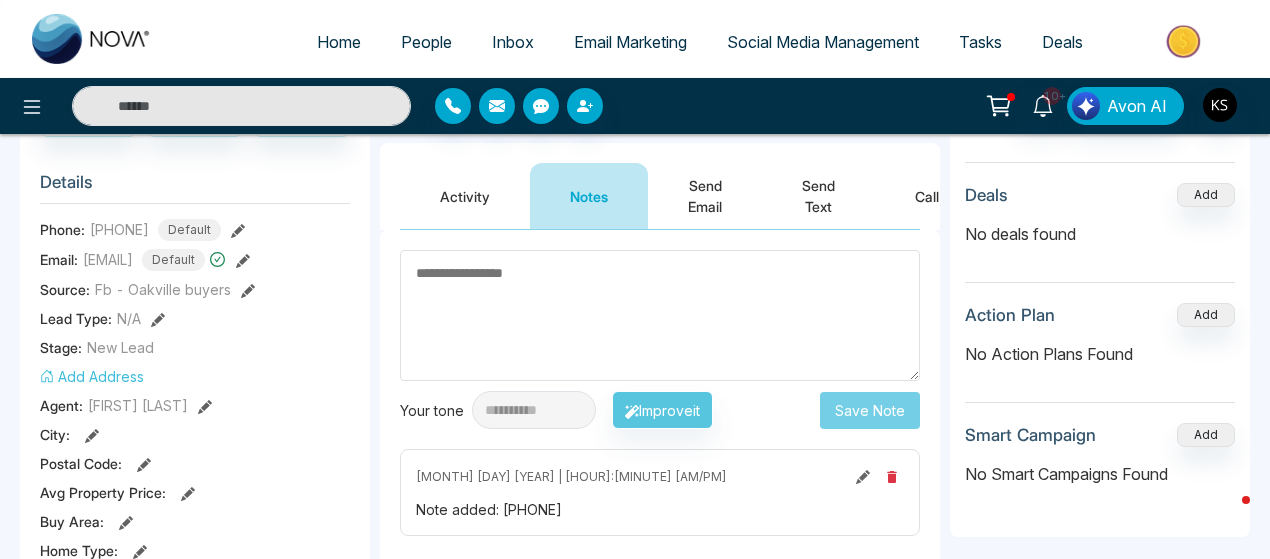 click at bounding box center [660, 315] 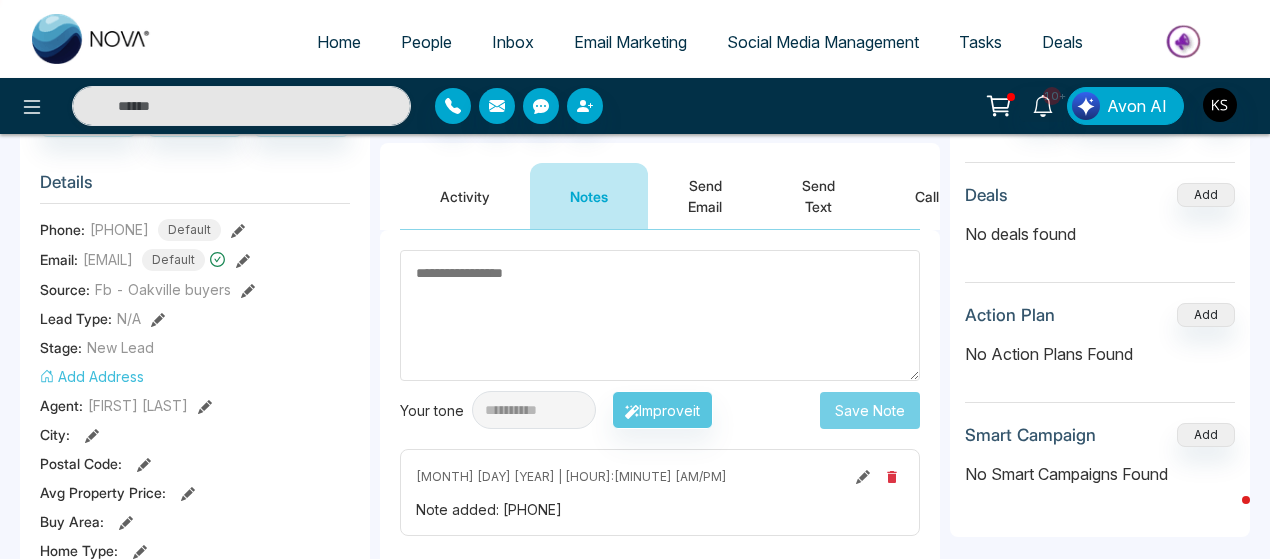 scroll, scrollTop: 0, scrollLeft: 0, axis: both 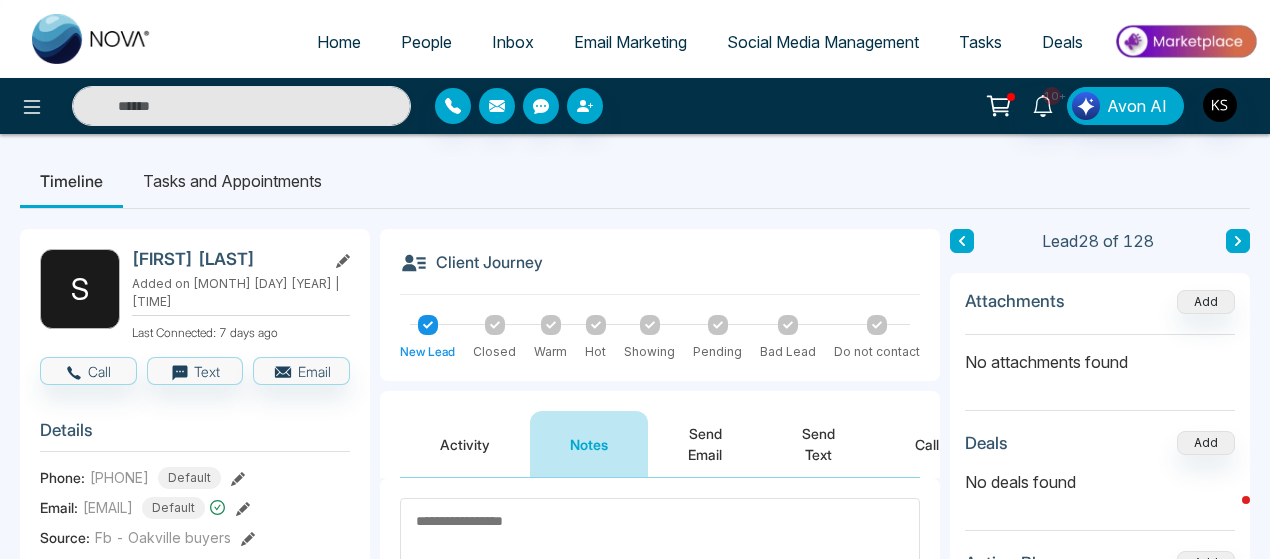 click on "Timeline Tasks and Appointments" at bounding box center (635, 181) 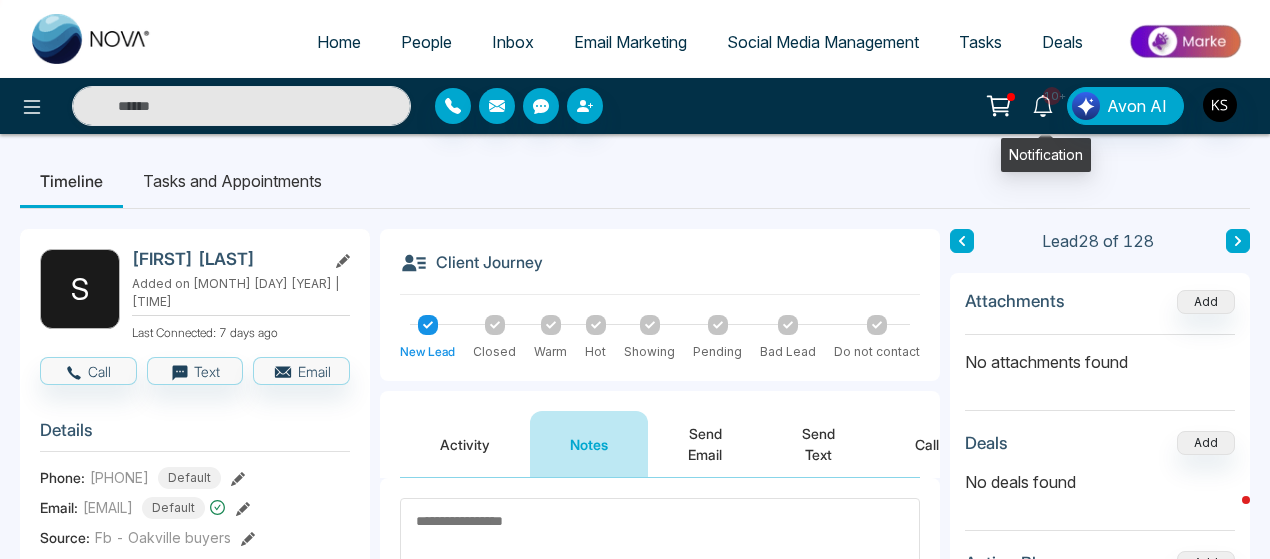 click 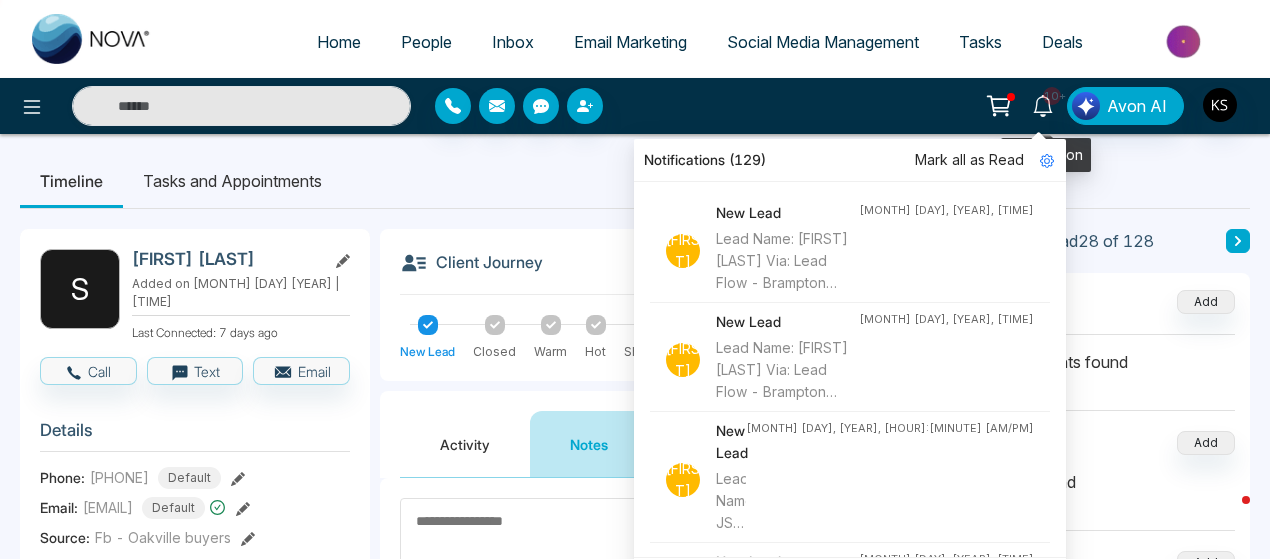 click 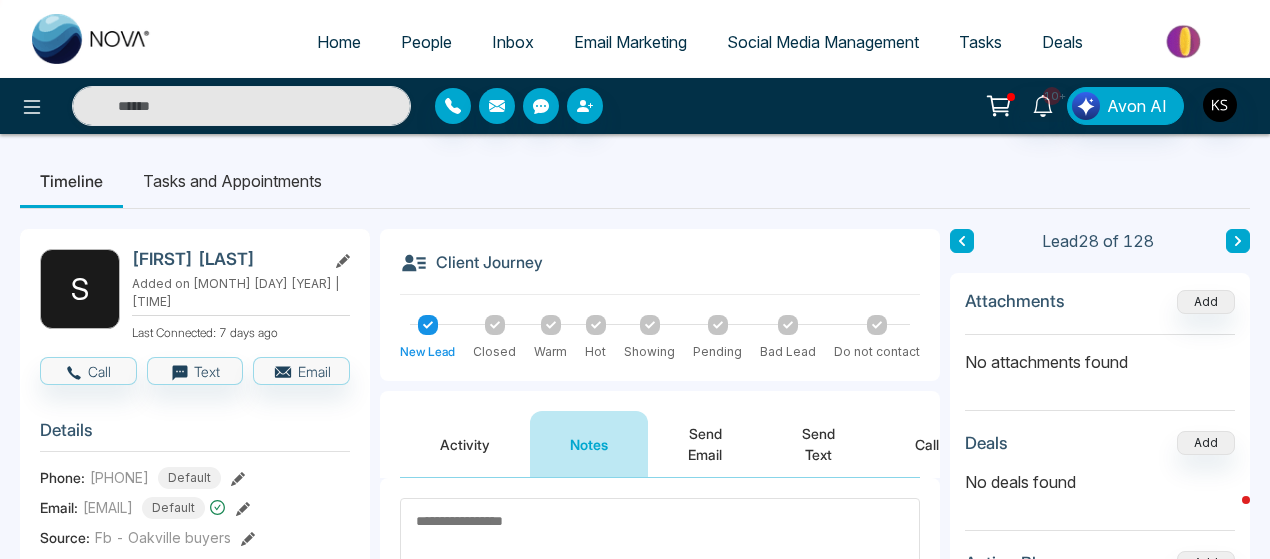 click on "Timeline Tasks and Appointments" at bounding box center [635, 181] 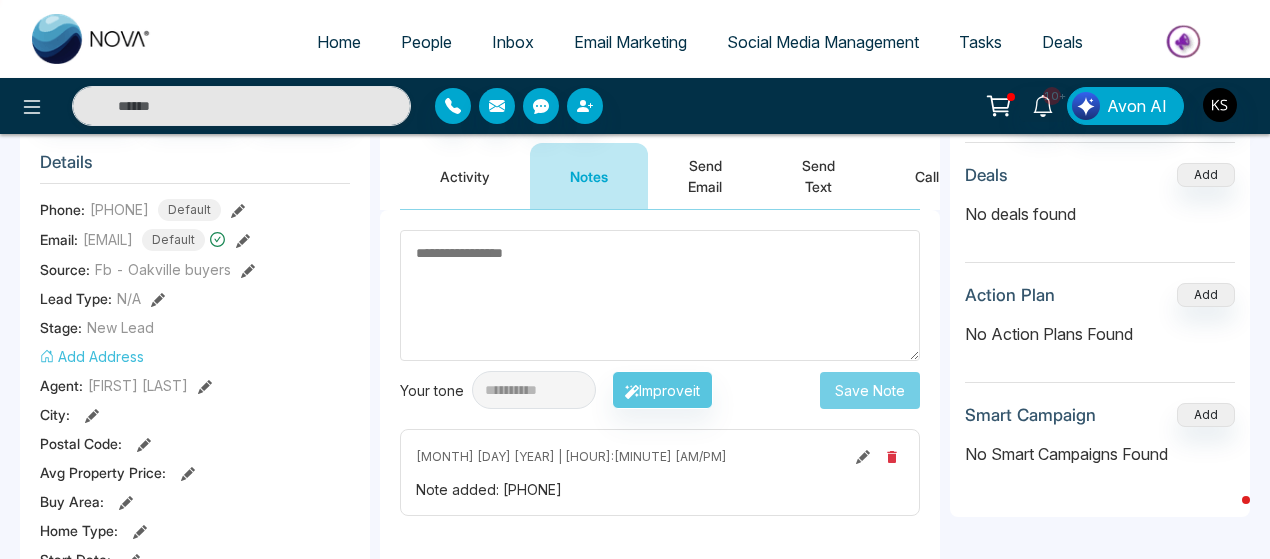 scroll, scrollTop: 271, scrollLeft: 0, axis: vertical 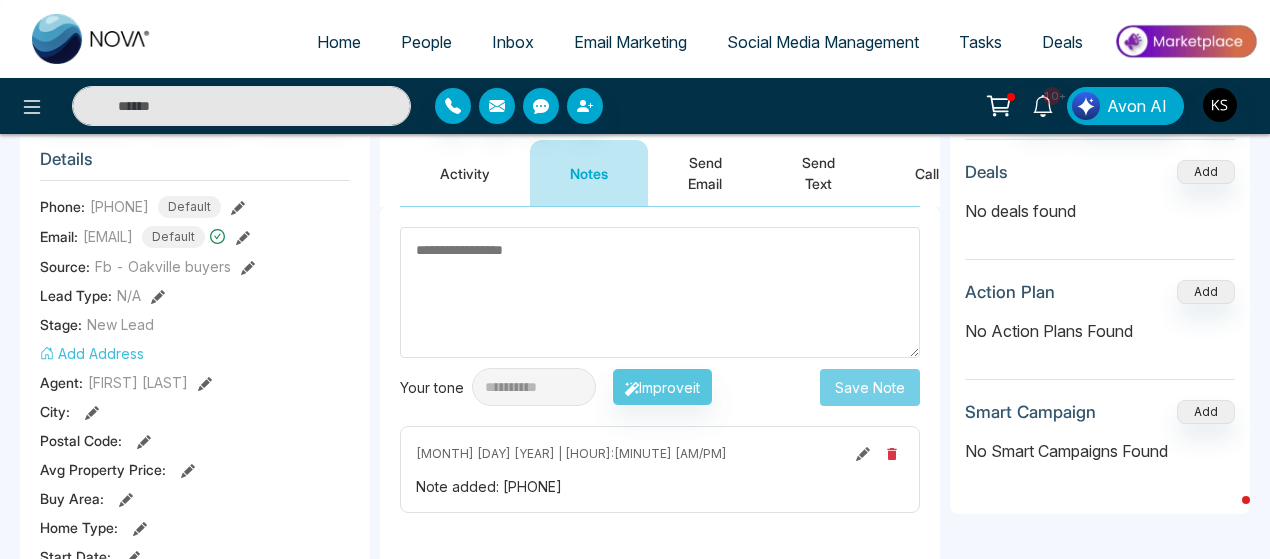 click at bounding box center [660, 292] 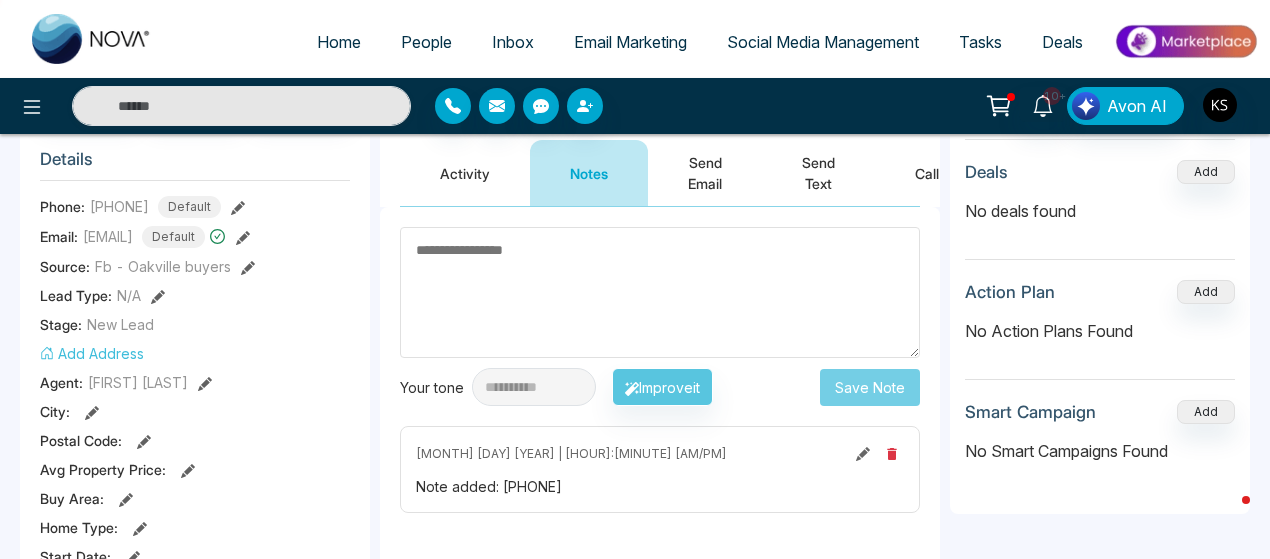 scroll, scrollTop: 0, scrollLeft: 0, axis: both 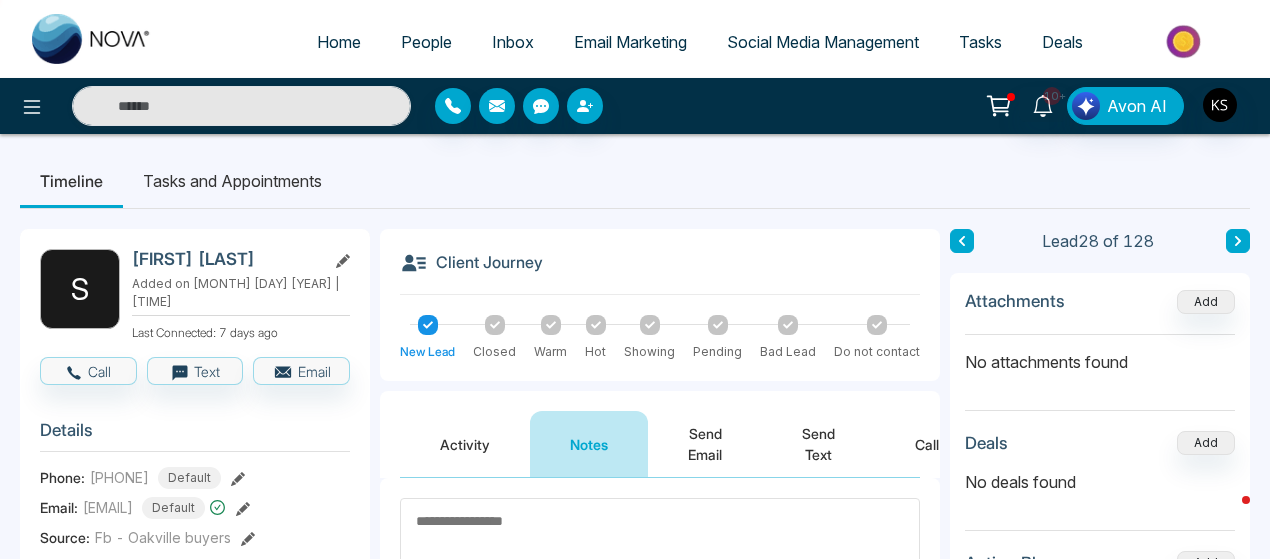 click at bounding box center [1238, 241] 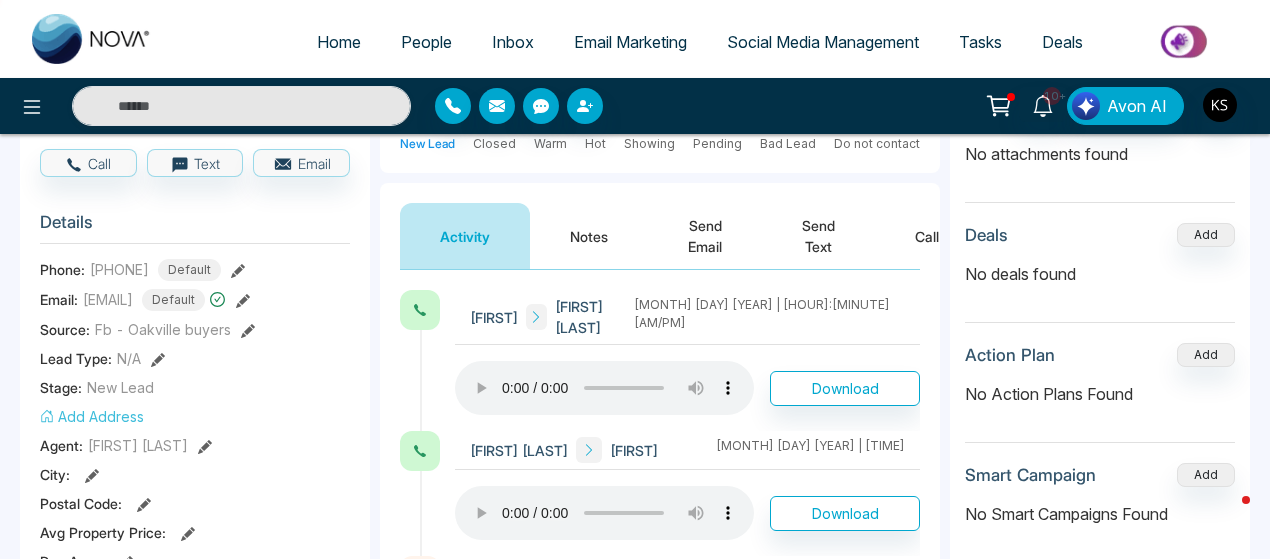 scroll, scrollTop: 210, scrollLeft: 0, axis: vertical 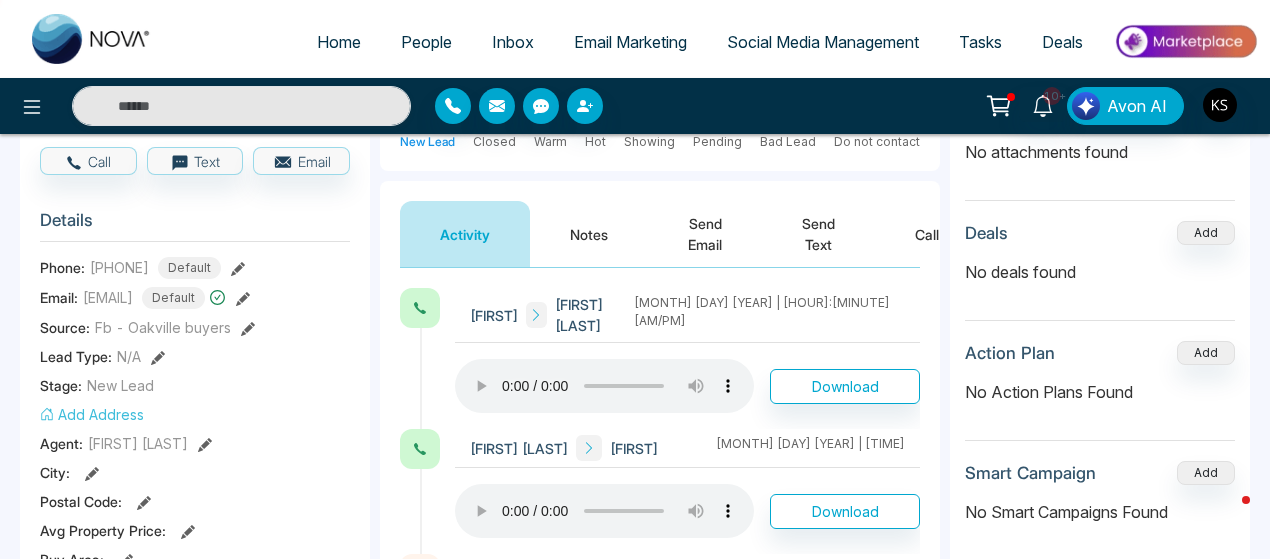 click on "Notes" at bounding box center [589, 234] 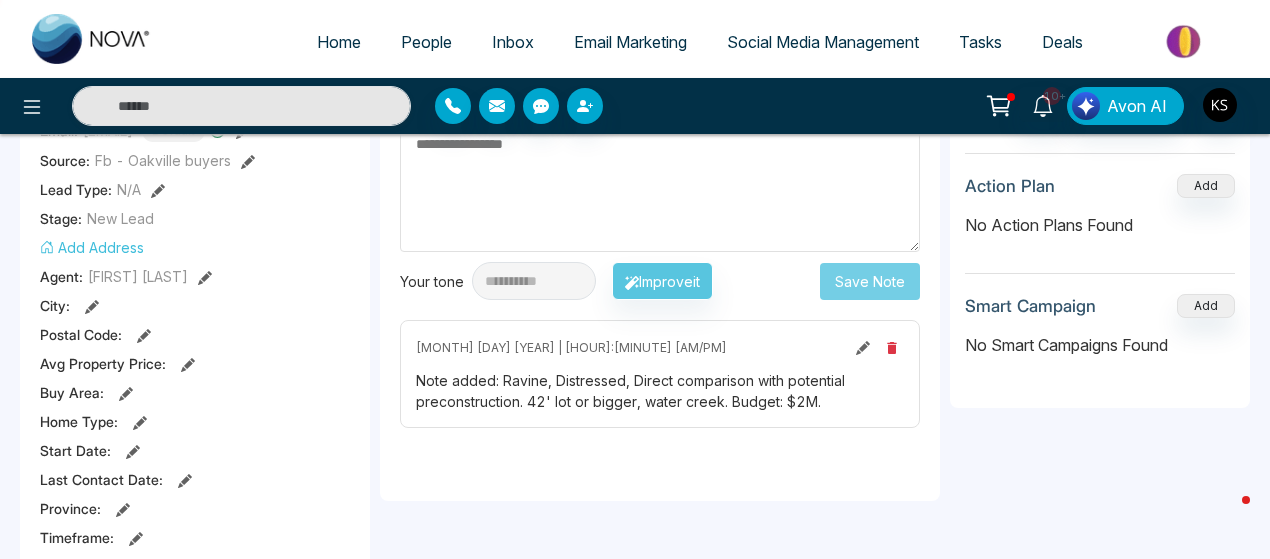 scroll, scrollTop: 385, scrollLeft: 0, axis: vertical 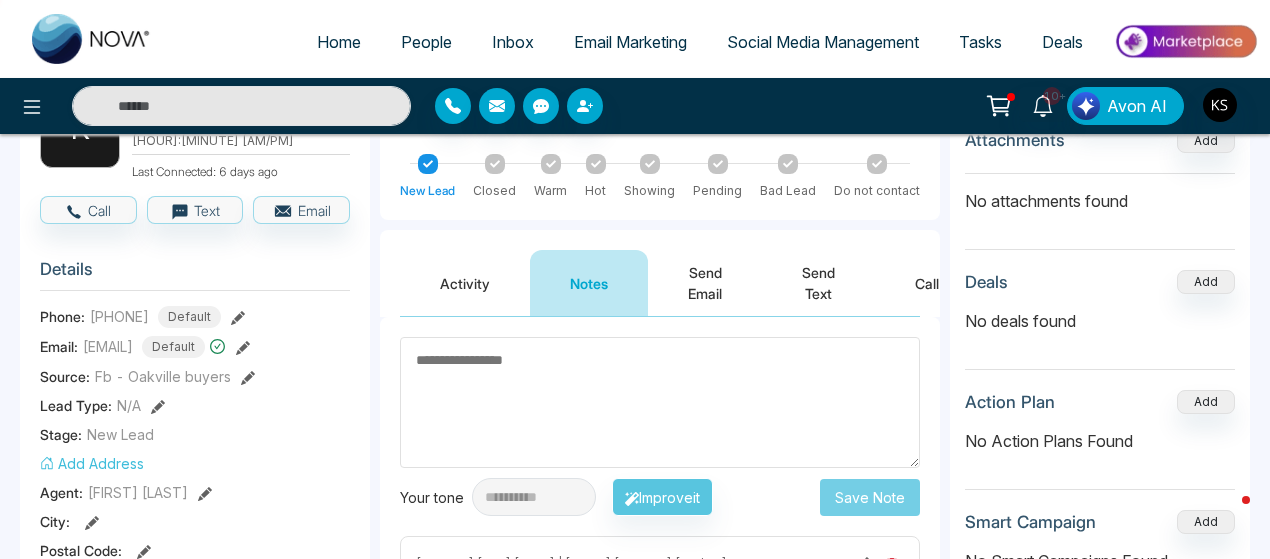 click on "Activity" at bounding box center [465, 283] 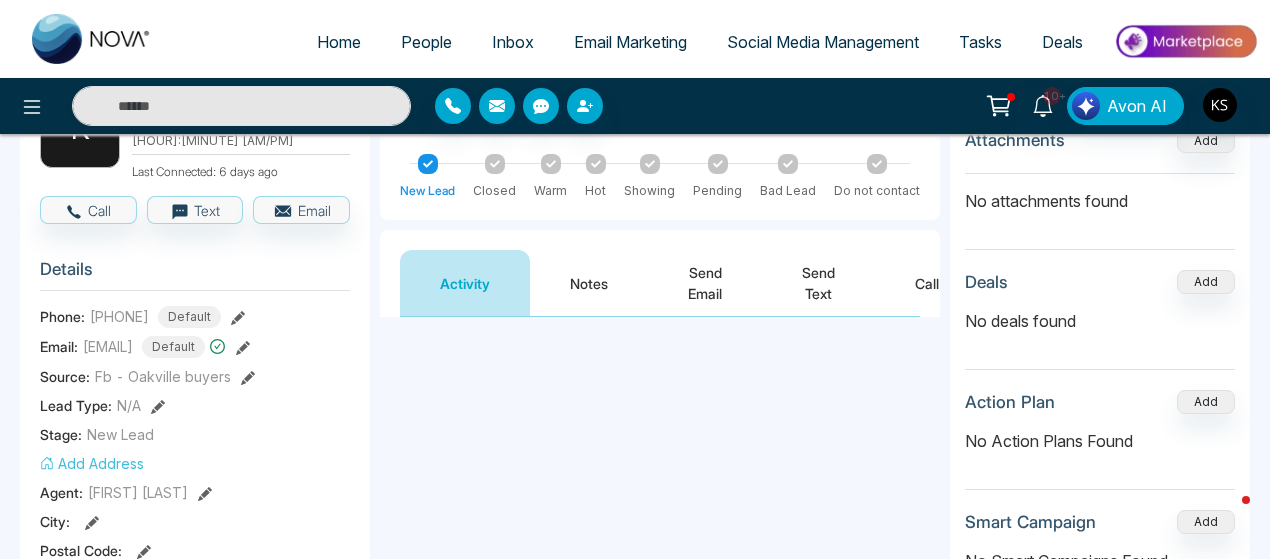 scroll, scrollTop: 0, scrollLeft: 0, axis: both 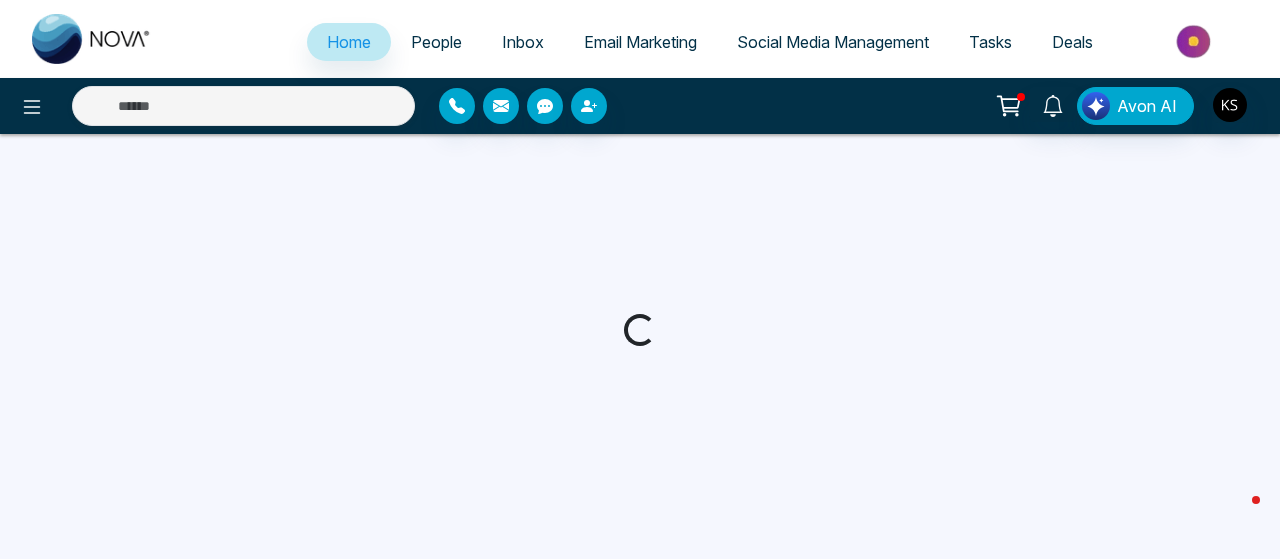 select on "*" 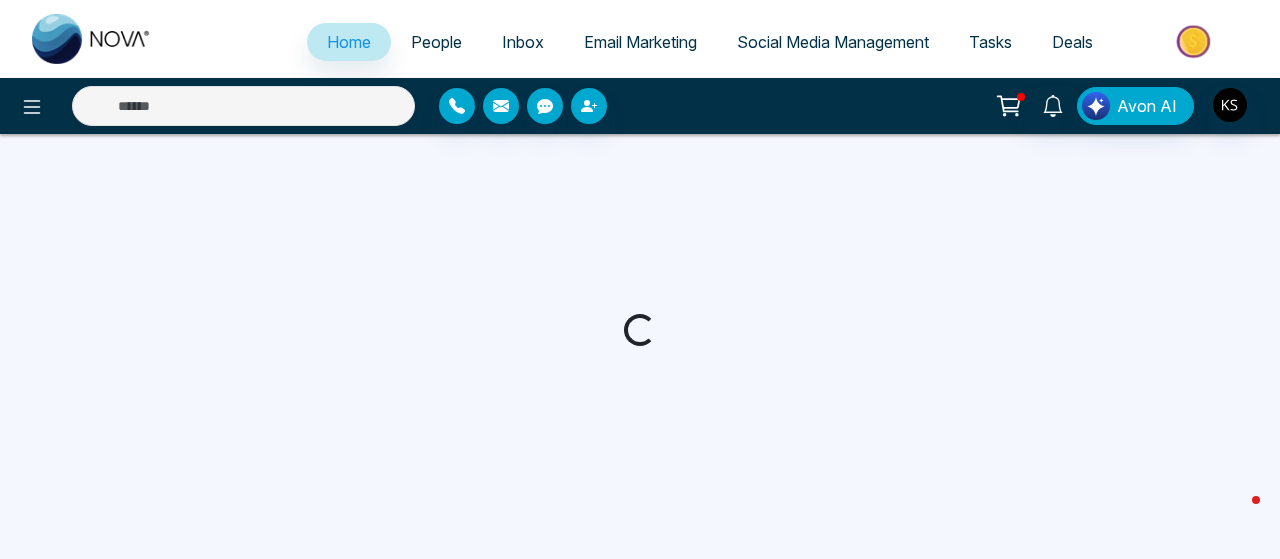 select on "*" 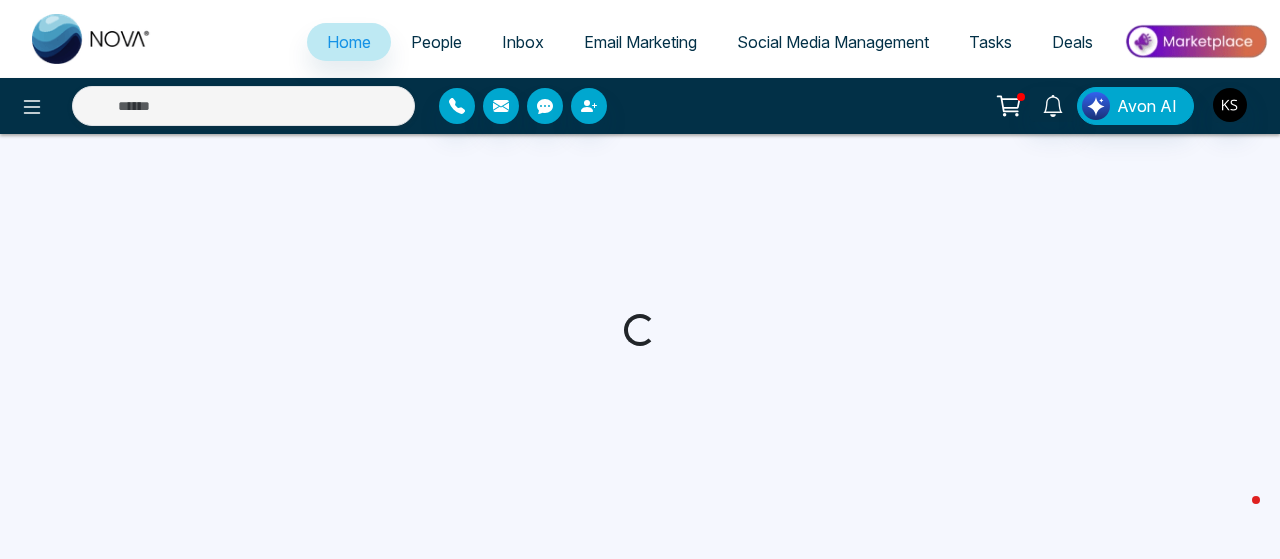 select on "*" 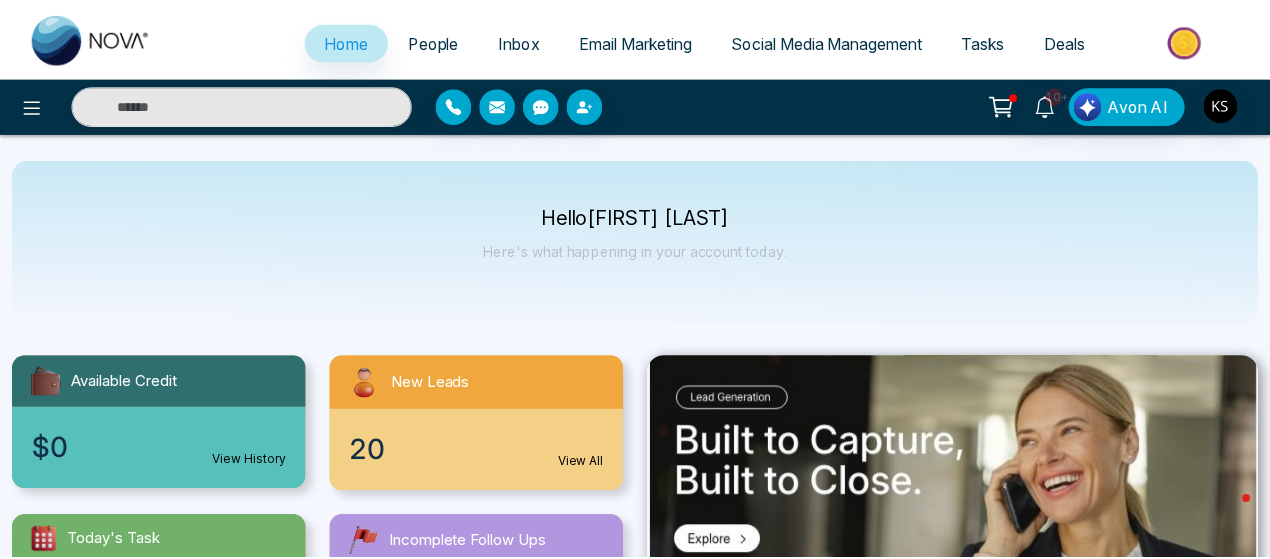 scroll, scrollTop: 0, scrollLeft: 0, axis: both 